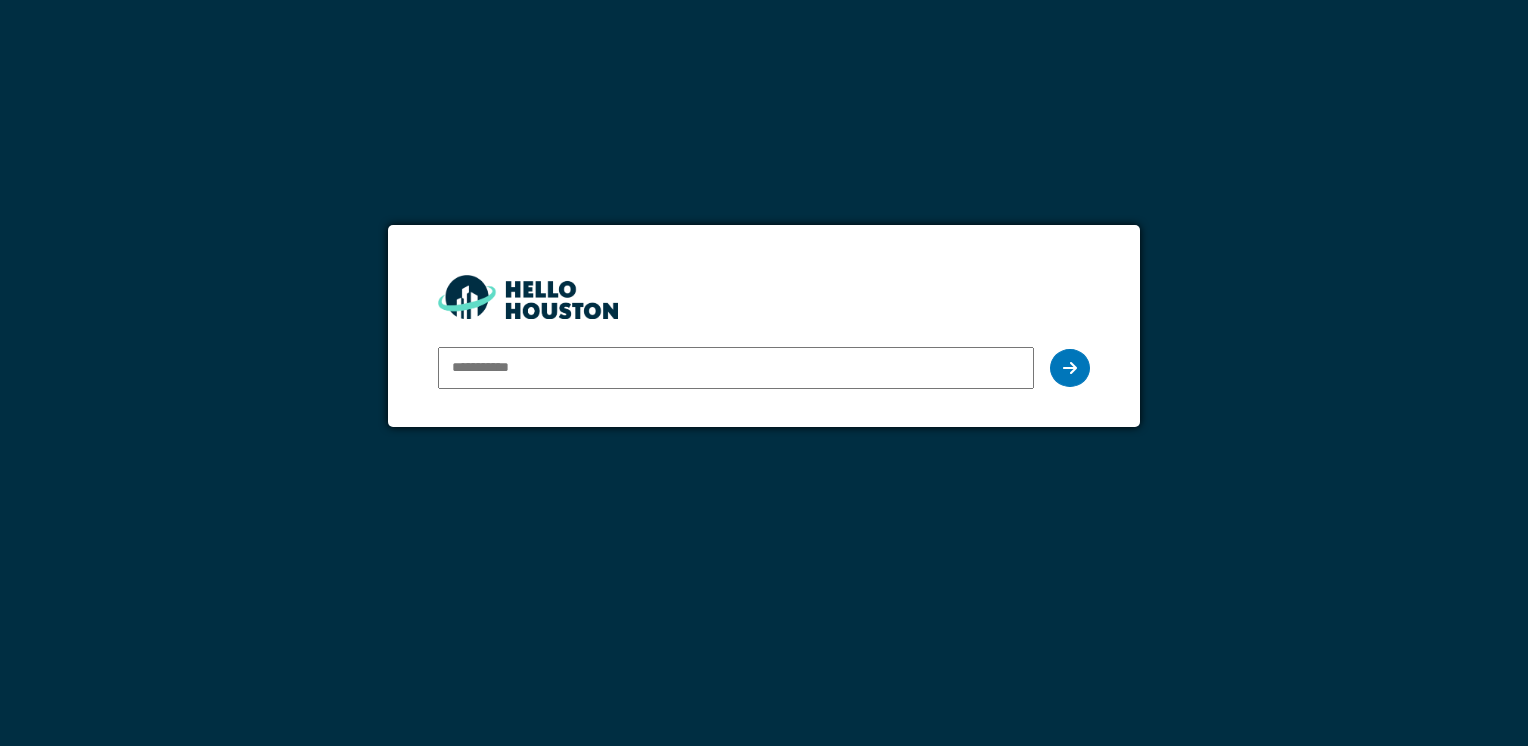 scroll, scrollTop: 0, scrollLeft: 0, axis: both 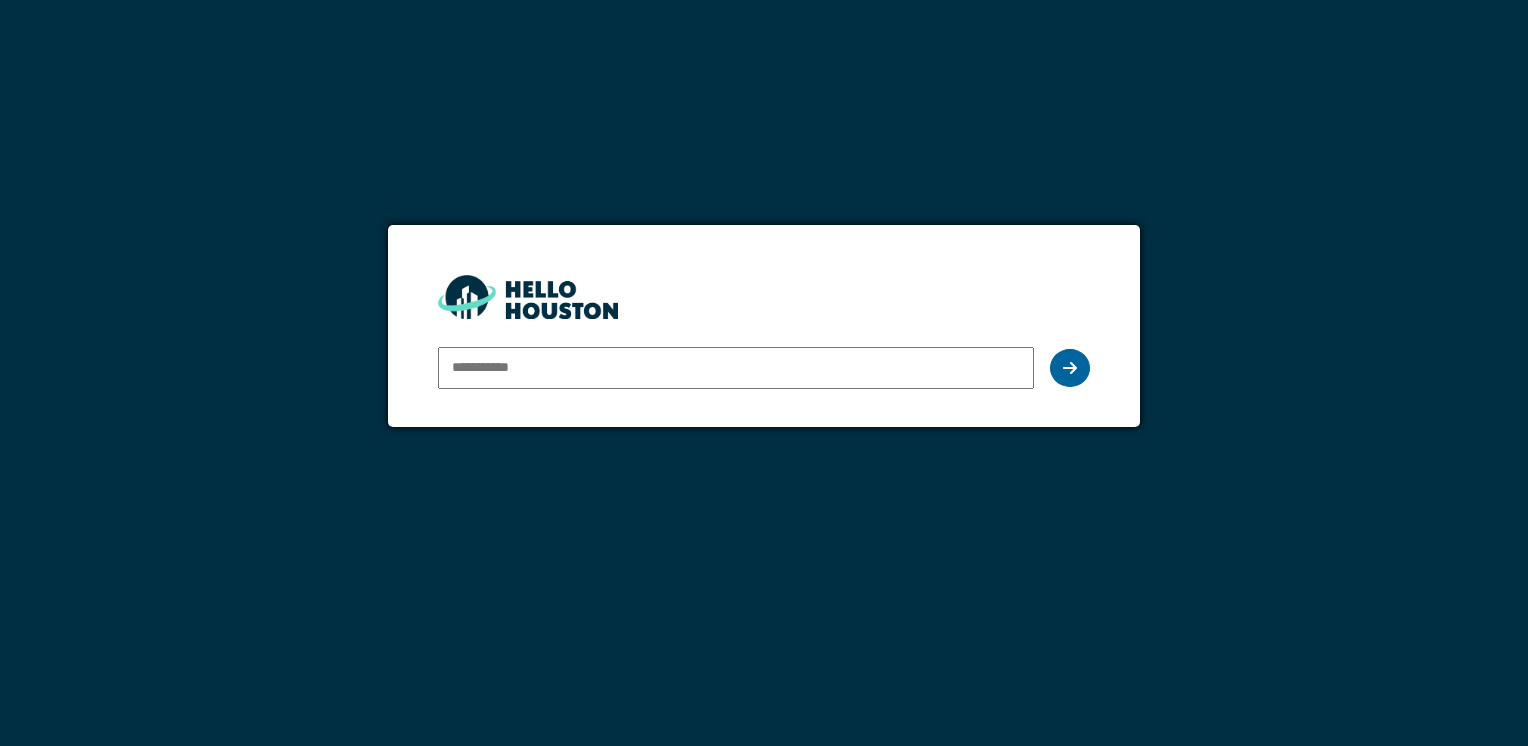 type on "**********" 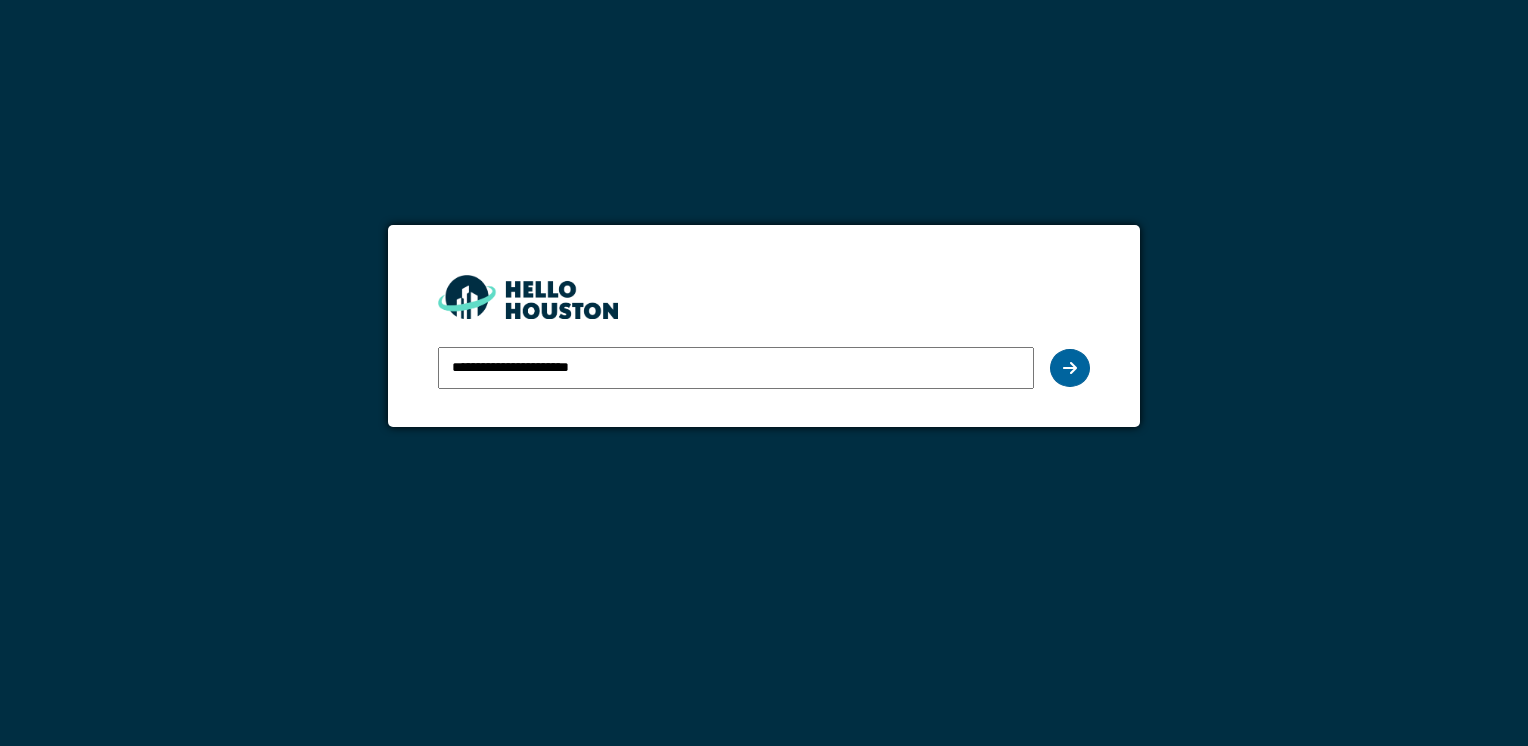 click at bounding box center (1070, 368) 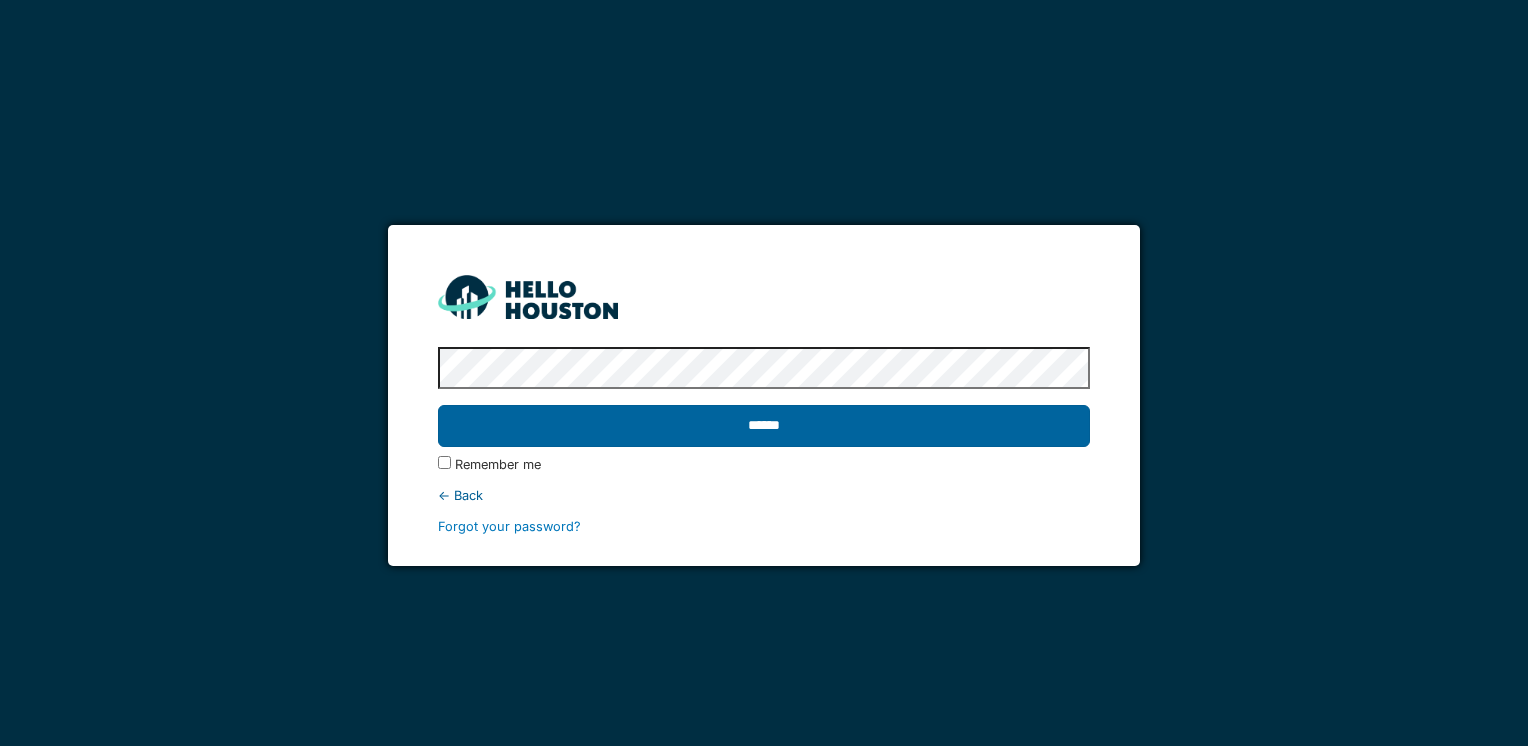 click on "******" at bounding box center [763, 426] 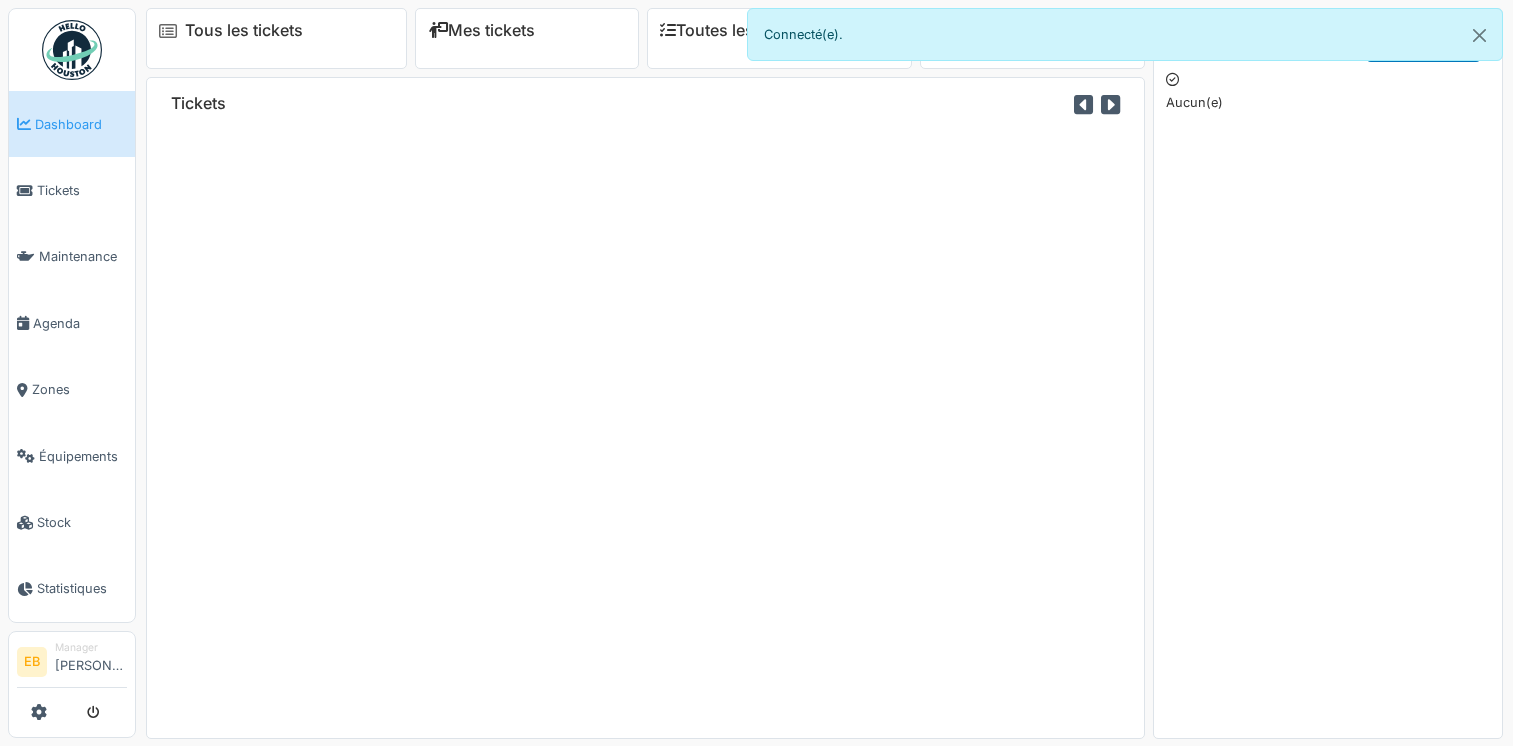 scroll, scrollTop: 0, scrollLeft: 0, axis: both 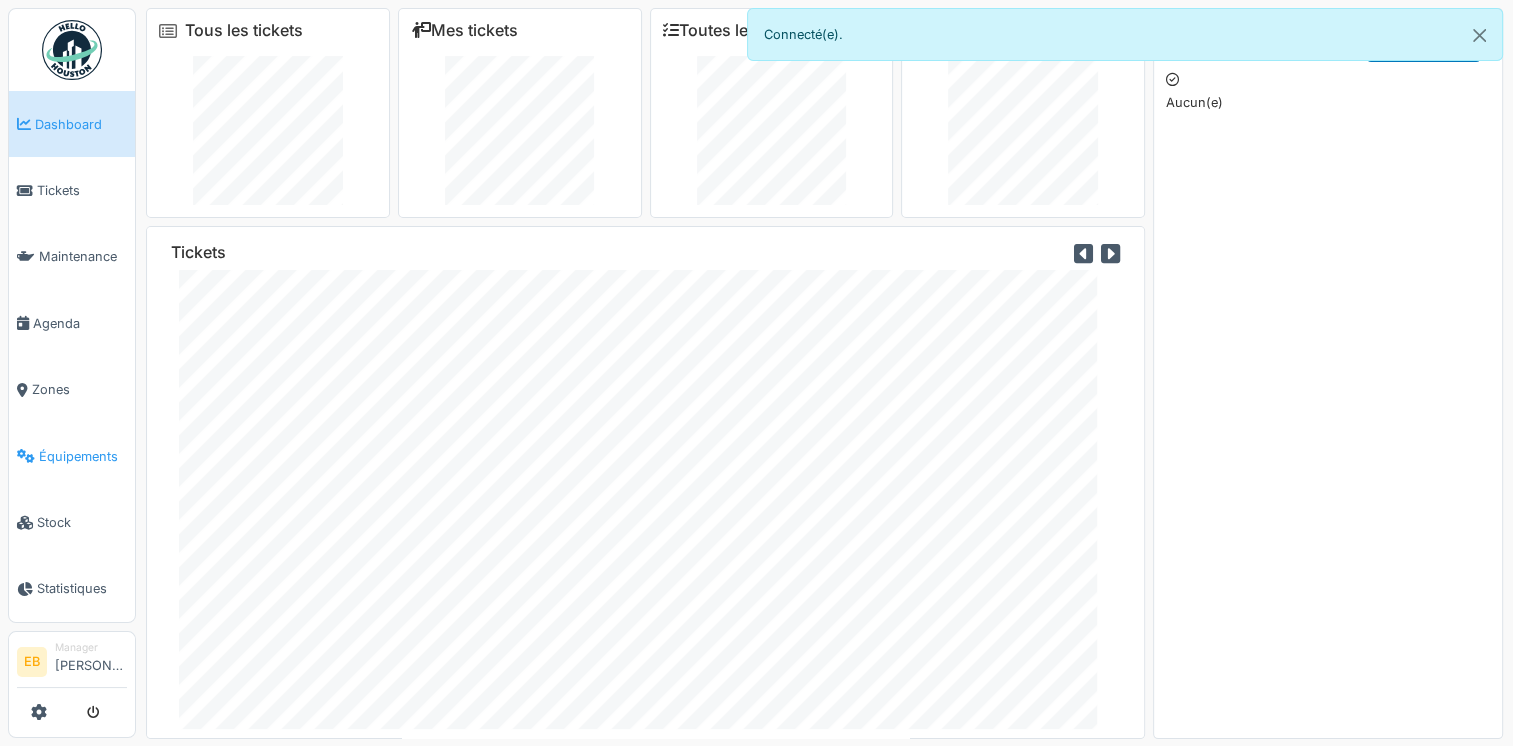 click on "Équipements" at bounding box center [83, 456] 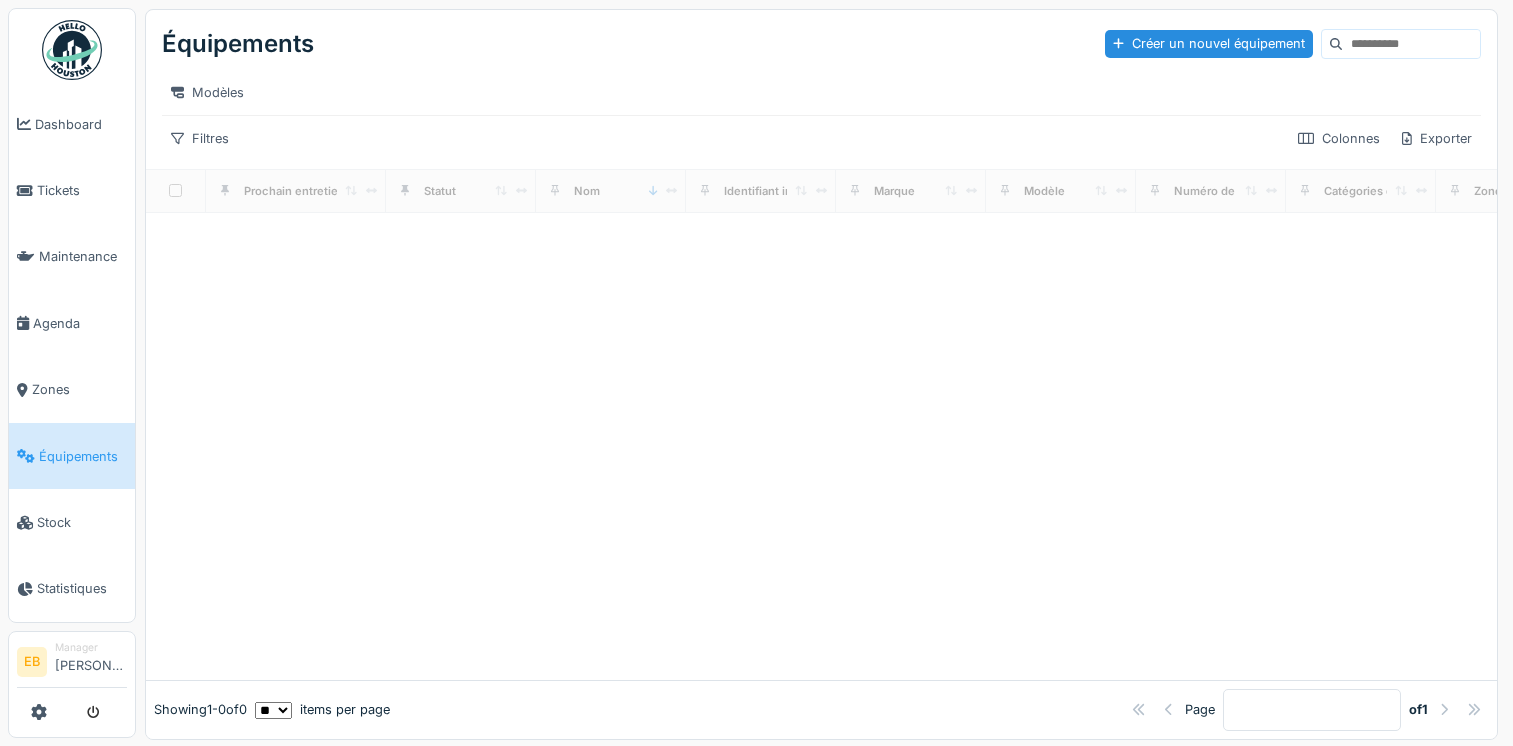 scroll, scrollTop: 0, scrollLeft: 0, axis: both 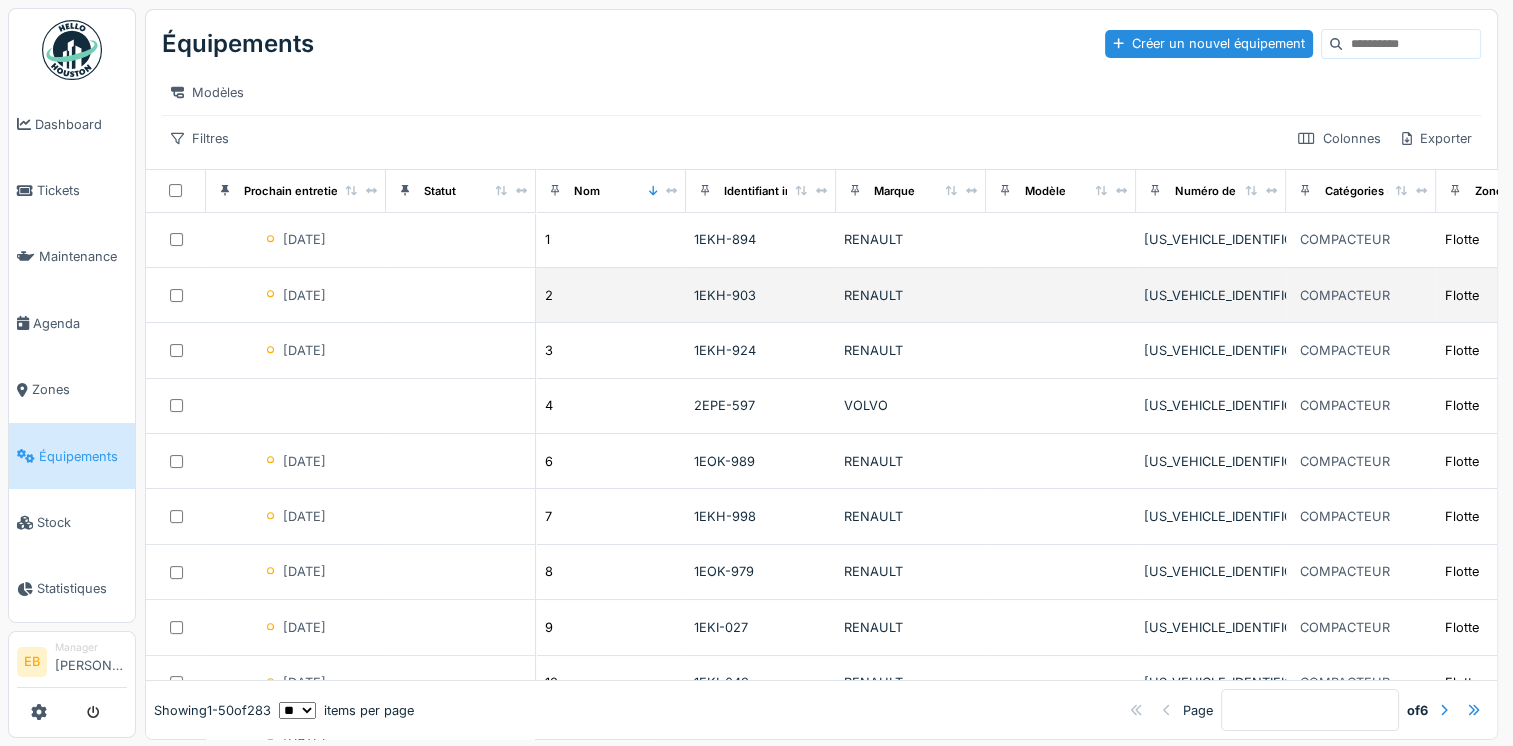 click on "1EKH-903" at bounding box center (761, 295) 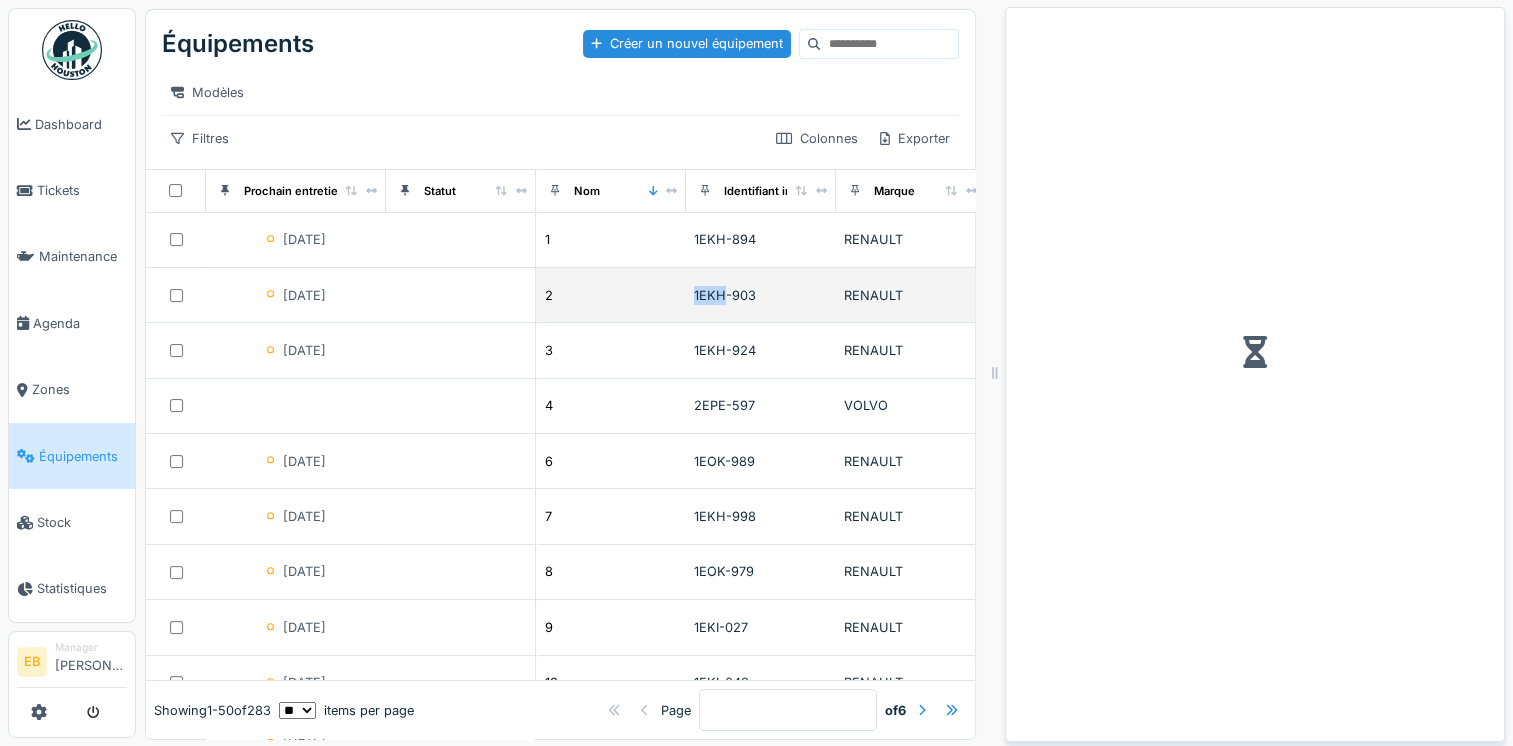 click on "1EKH-903" at bounding box center [761, 295] 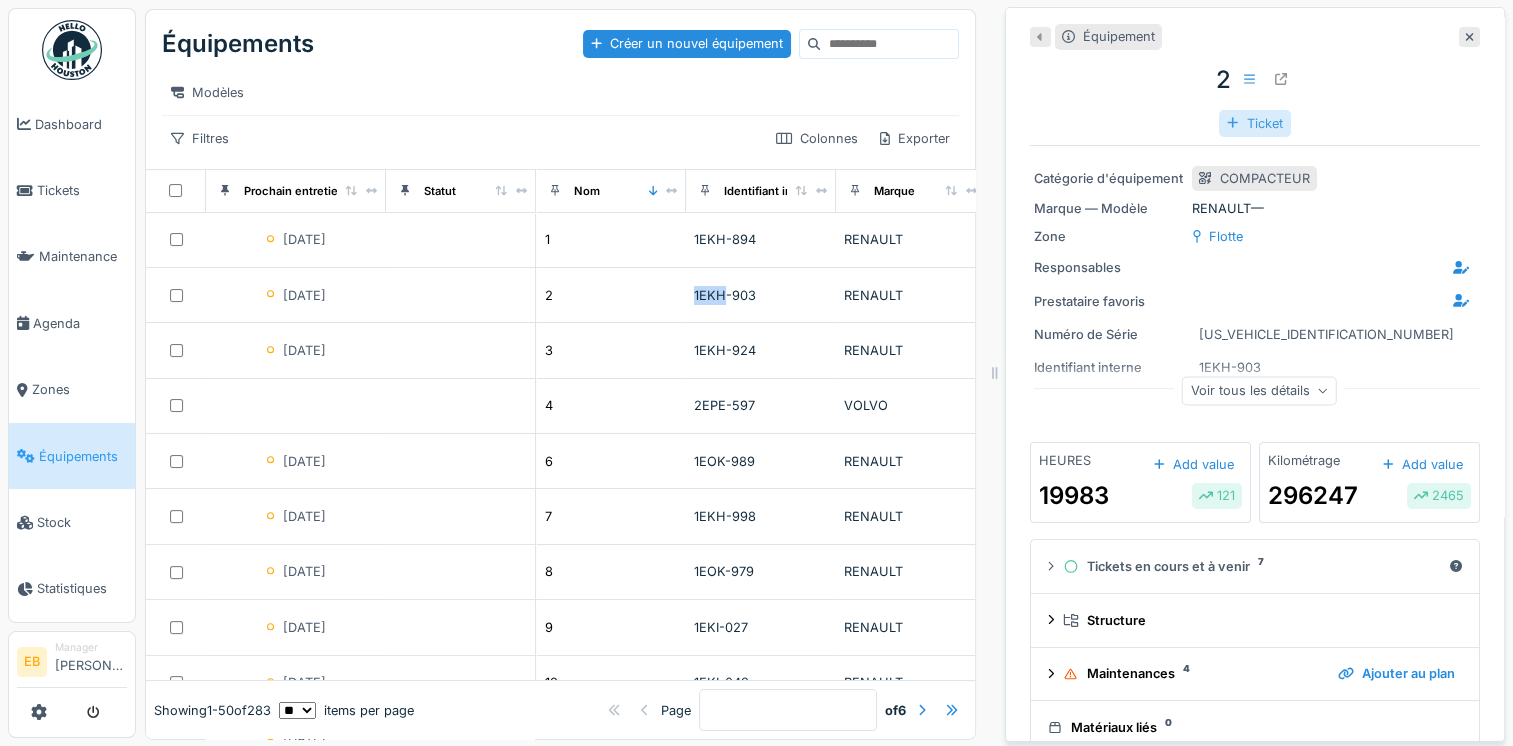 click on "Ticket" at bounding box center [1254, 123] 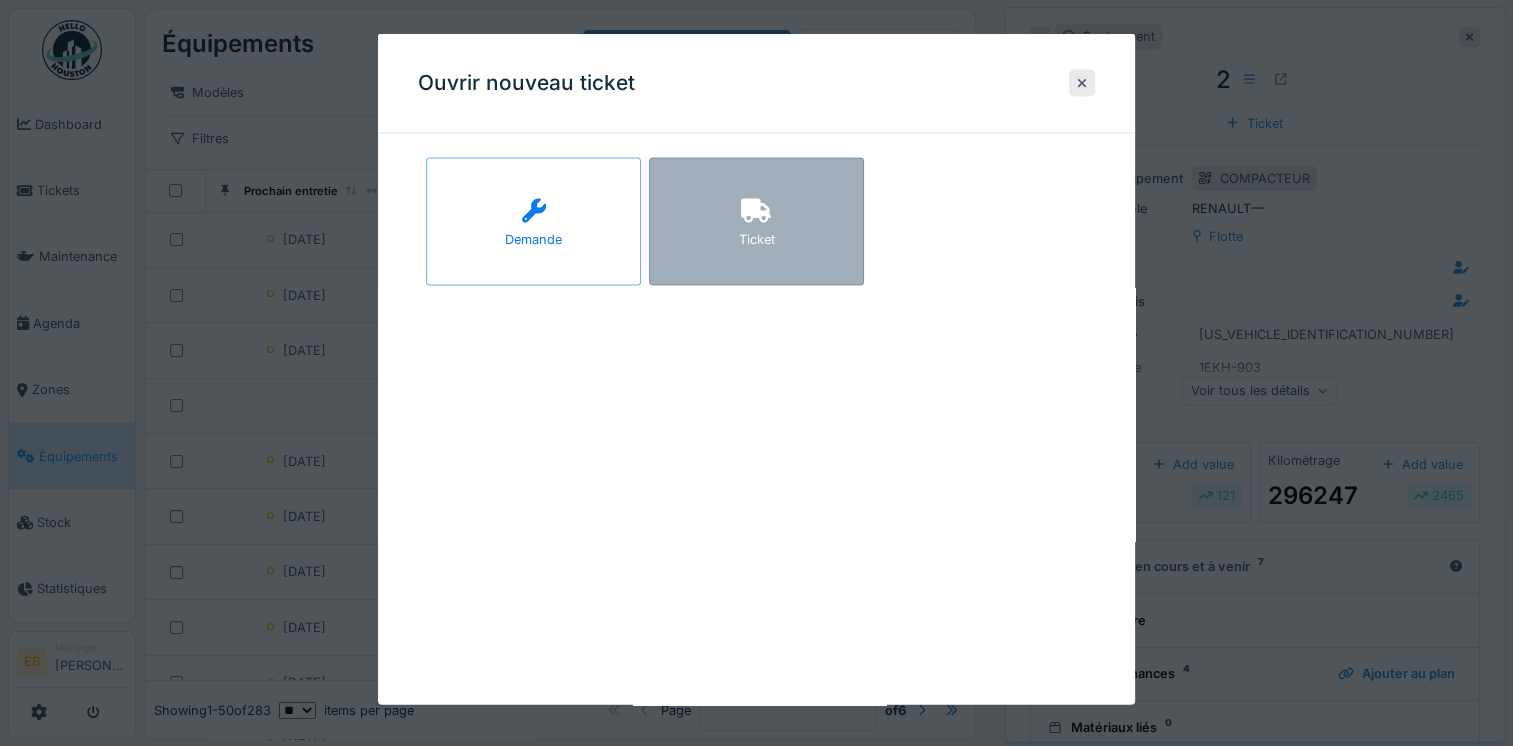 click 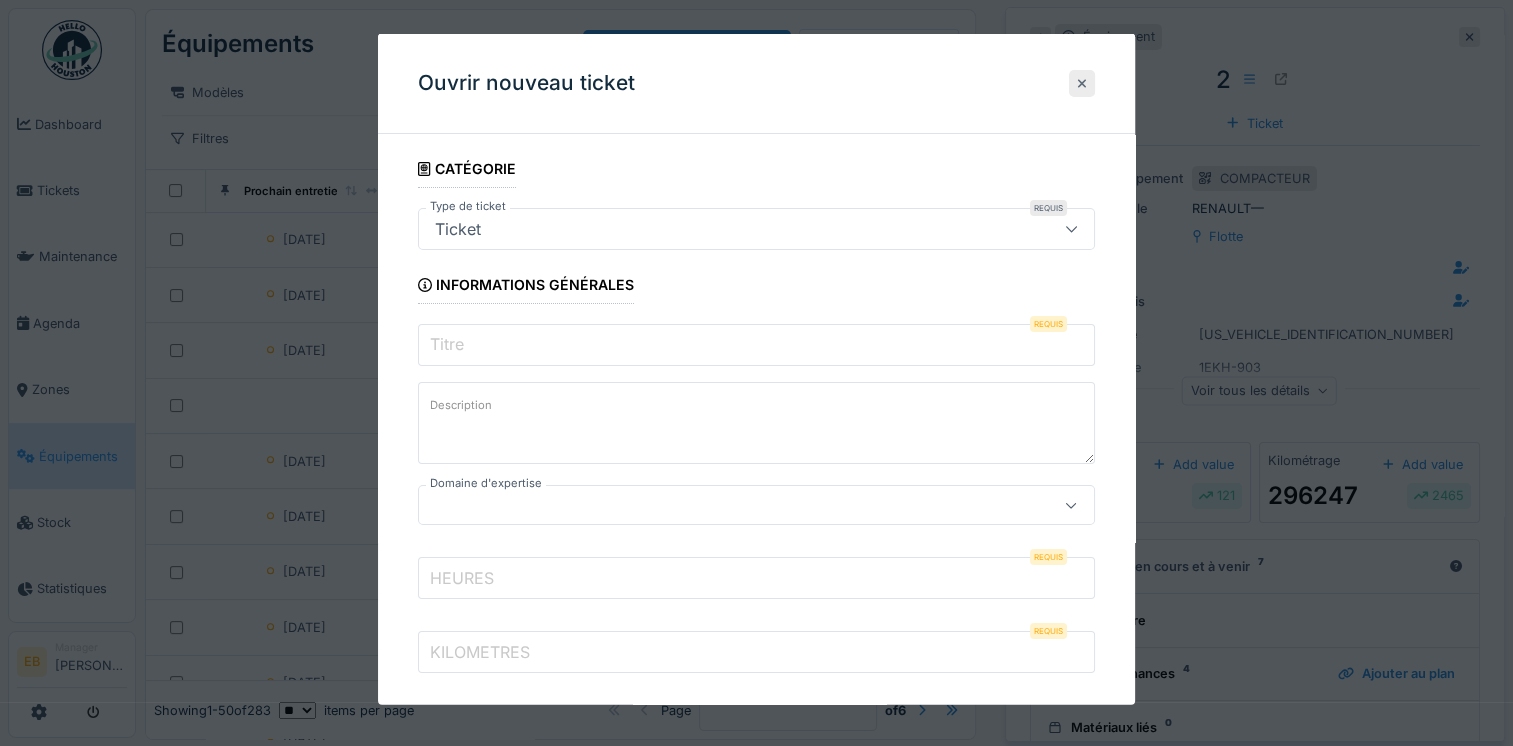 click at bounding box center [1082, 82] 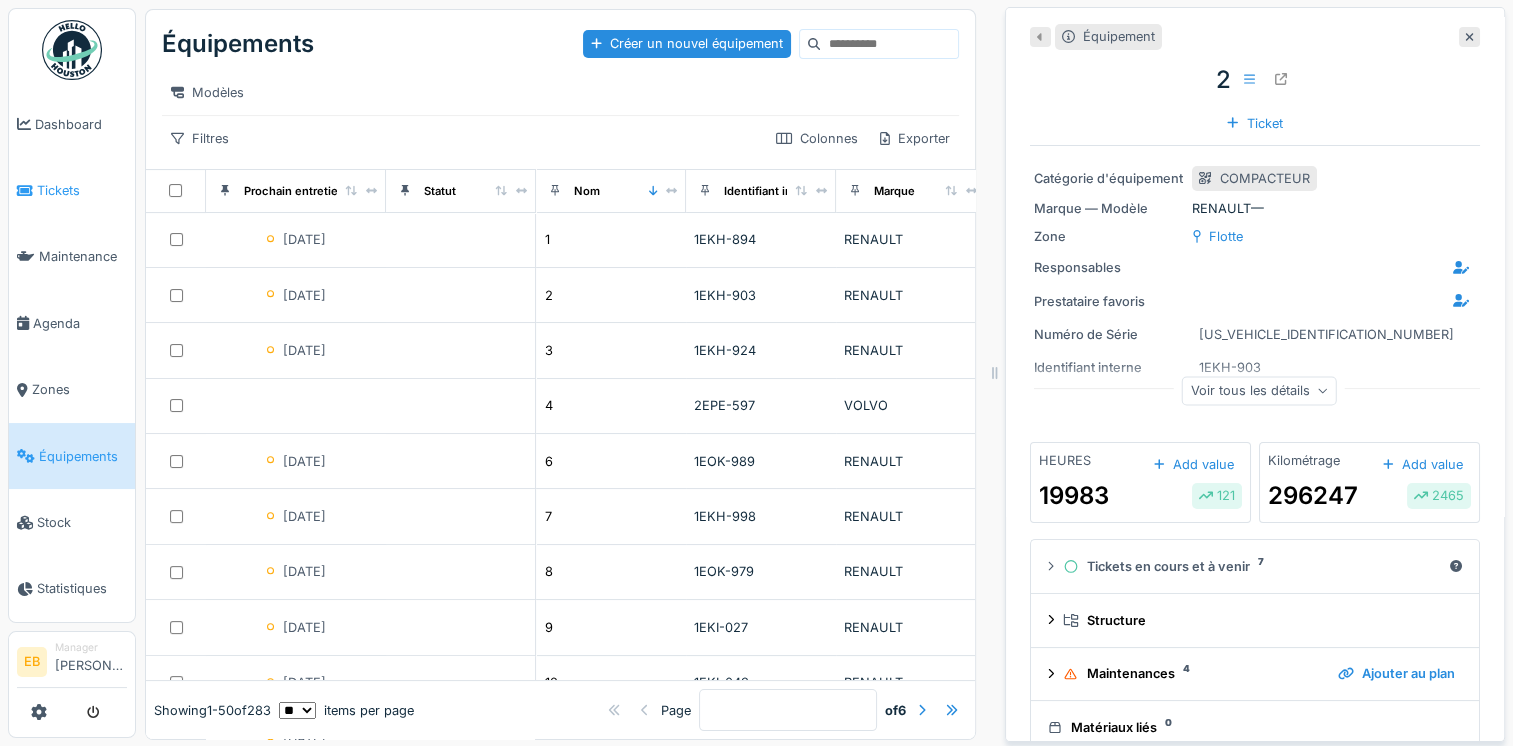 click on "Tickets" at bounding box center (82, 190) 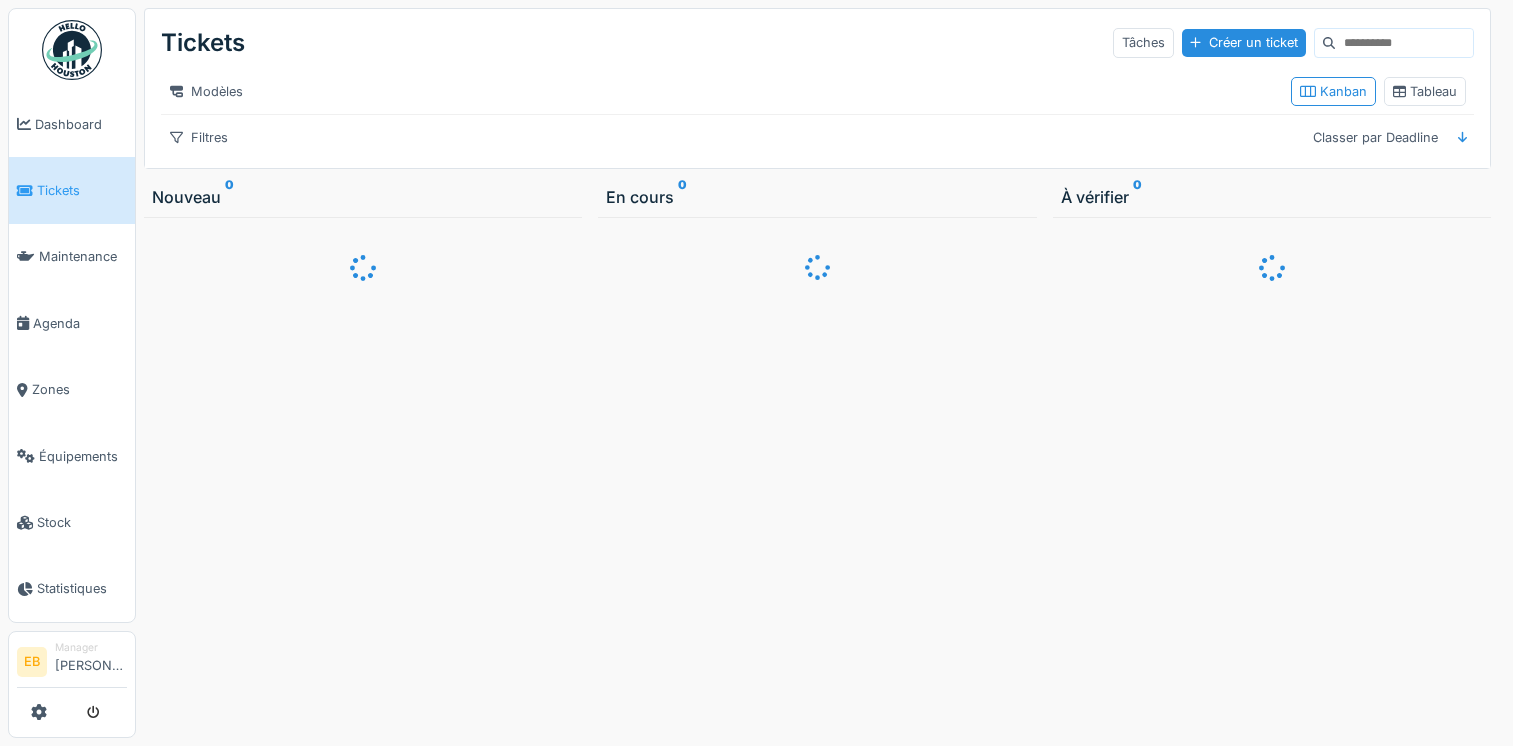 scroll, scrollTop: 0, scrollLeft: 0, axis: both 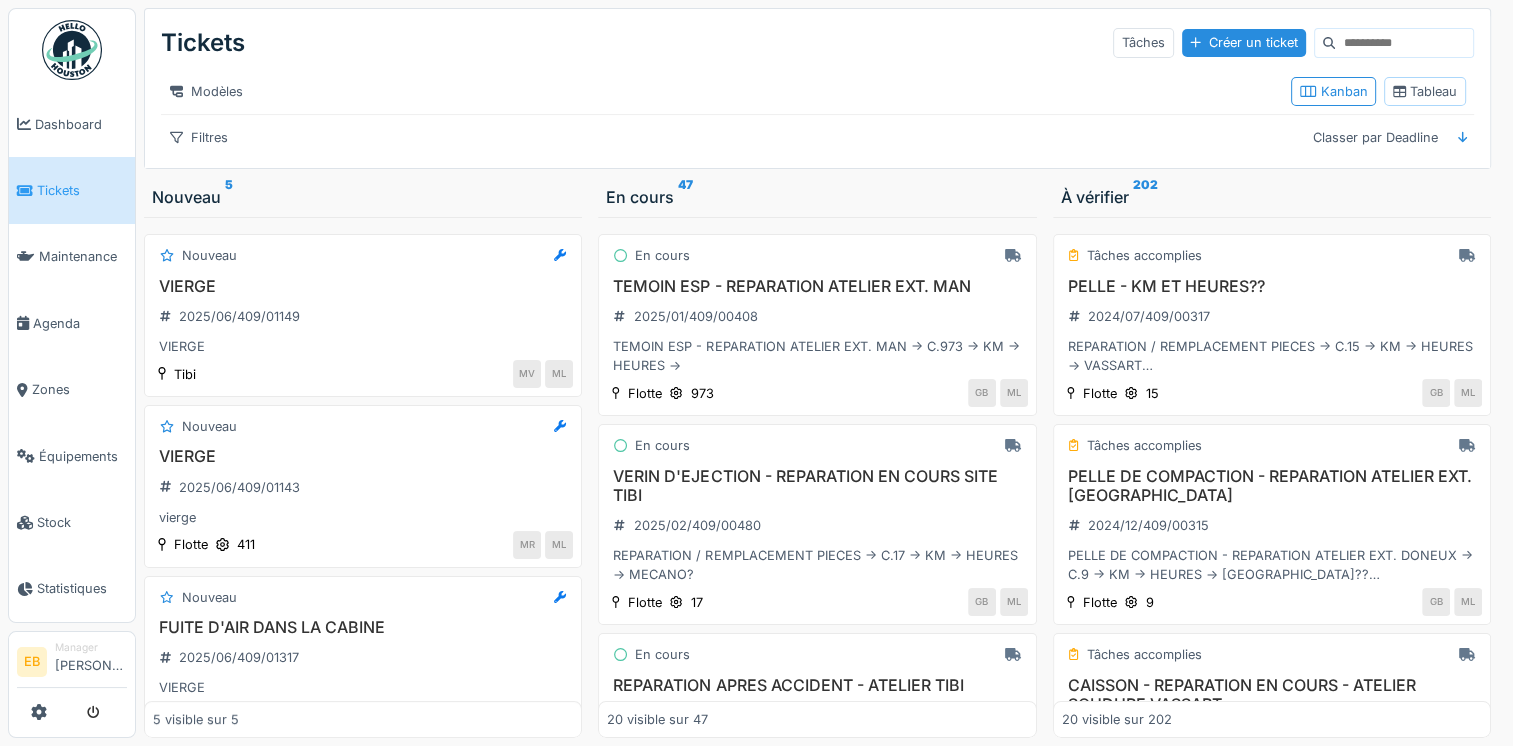click on "Tableau" at bounding box center [1425, 91] 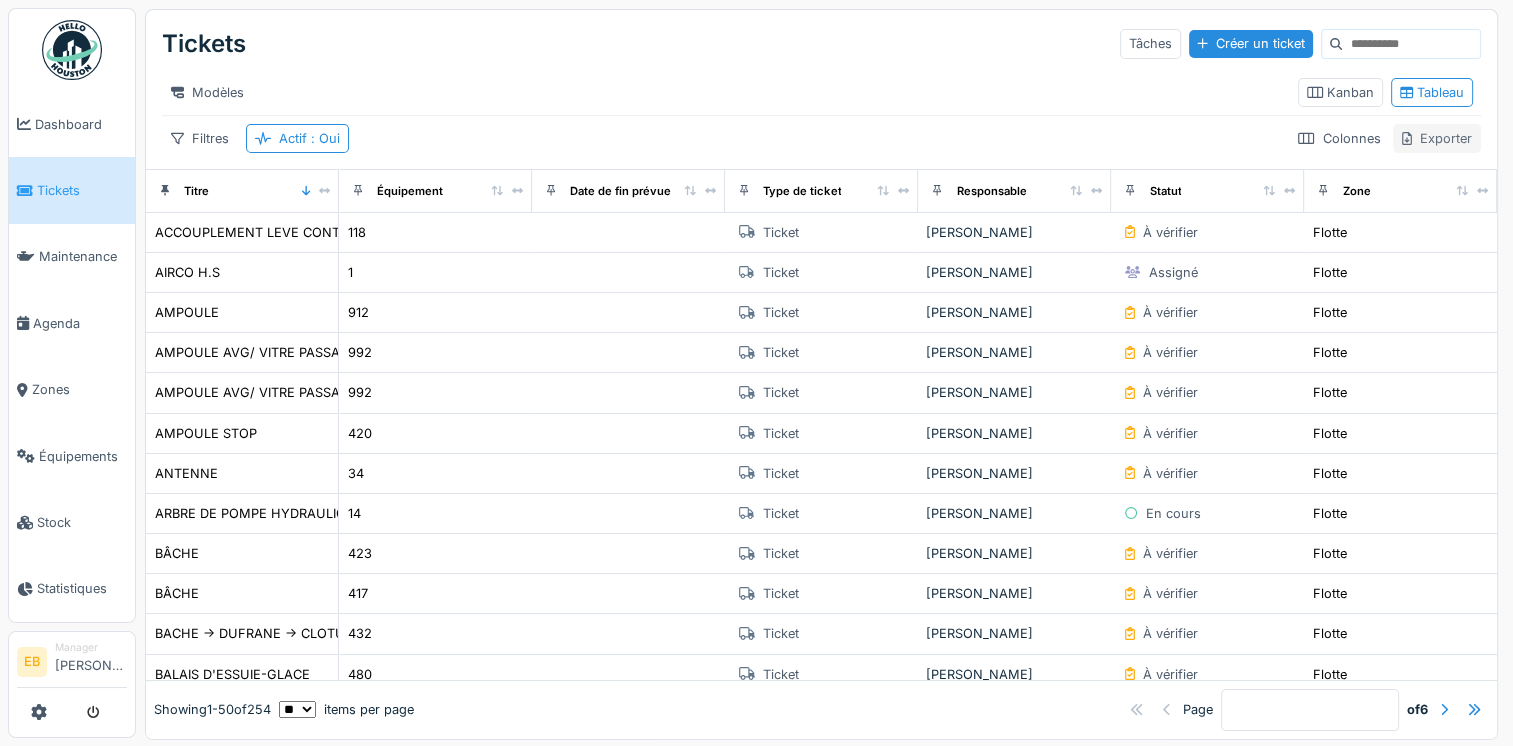 click on "Exporter" at bounding box center (1437, 138) 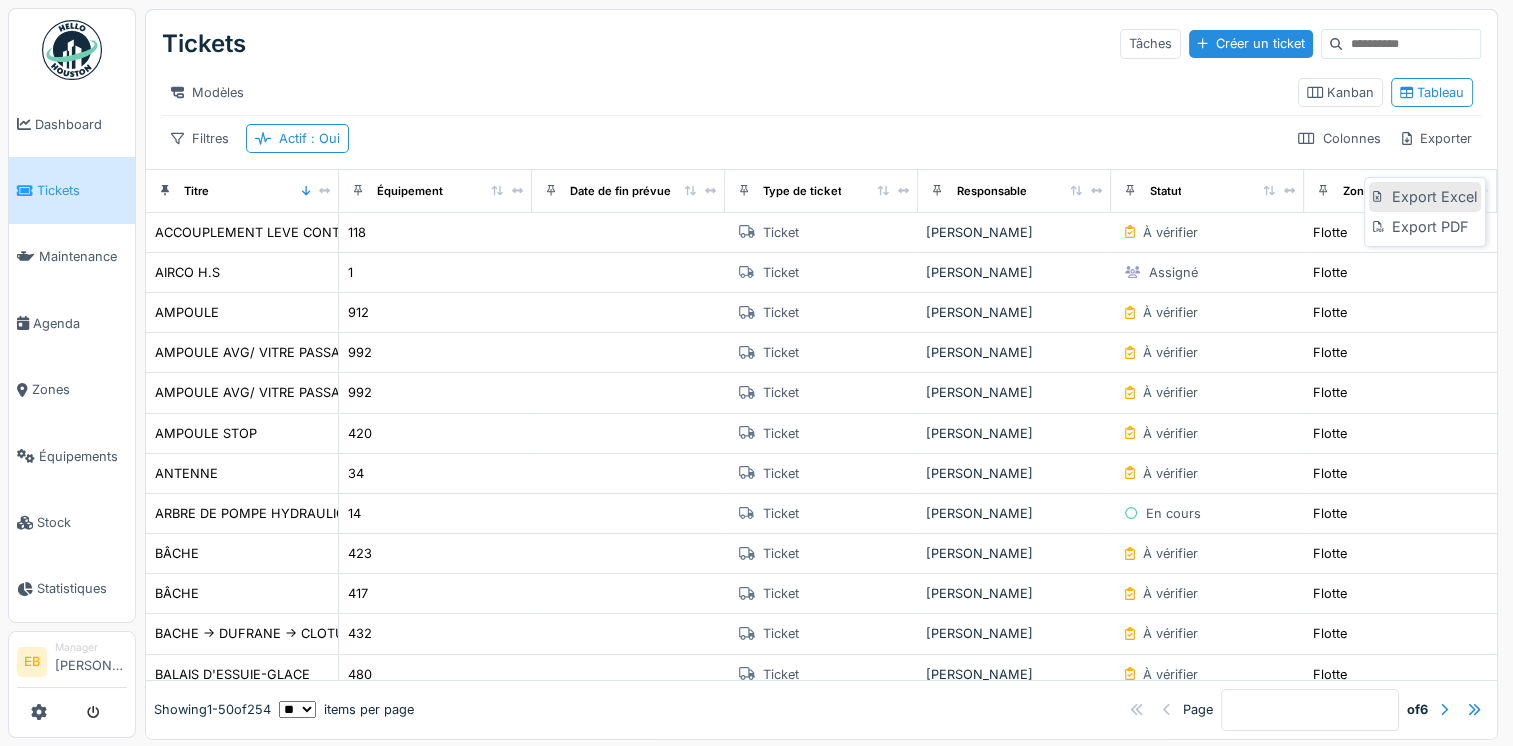 click on "Export Excel" at bounding box center (1425, 197) 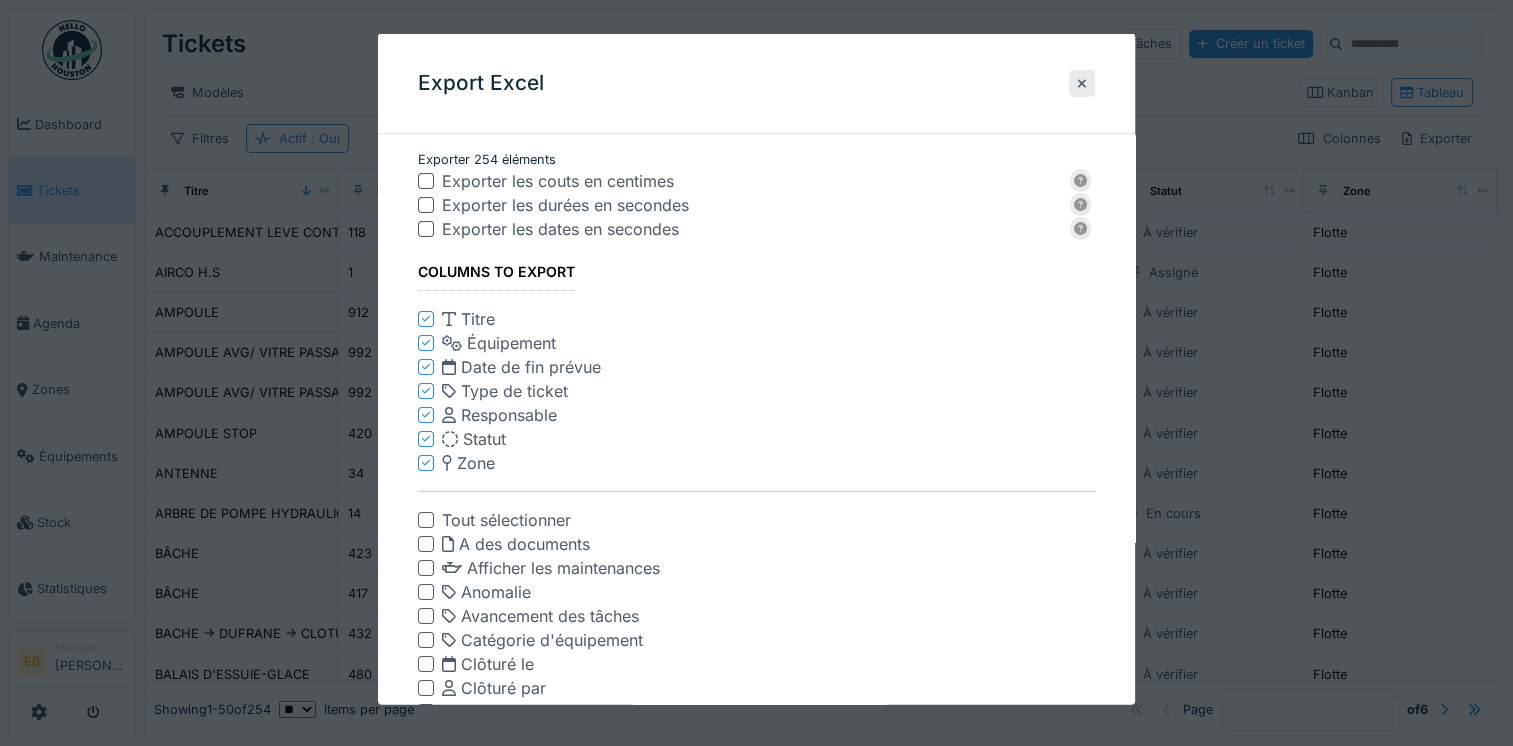click at bounding box center [426, 181] 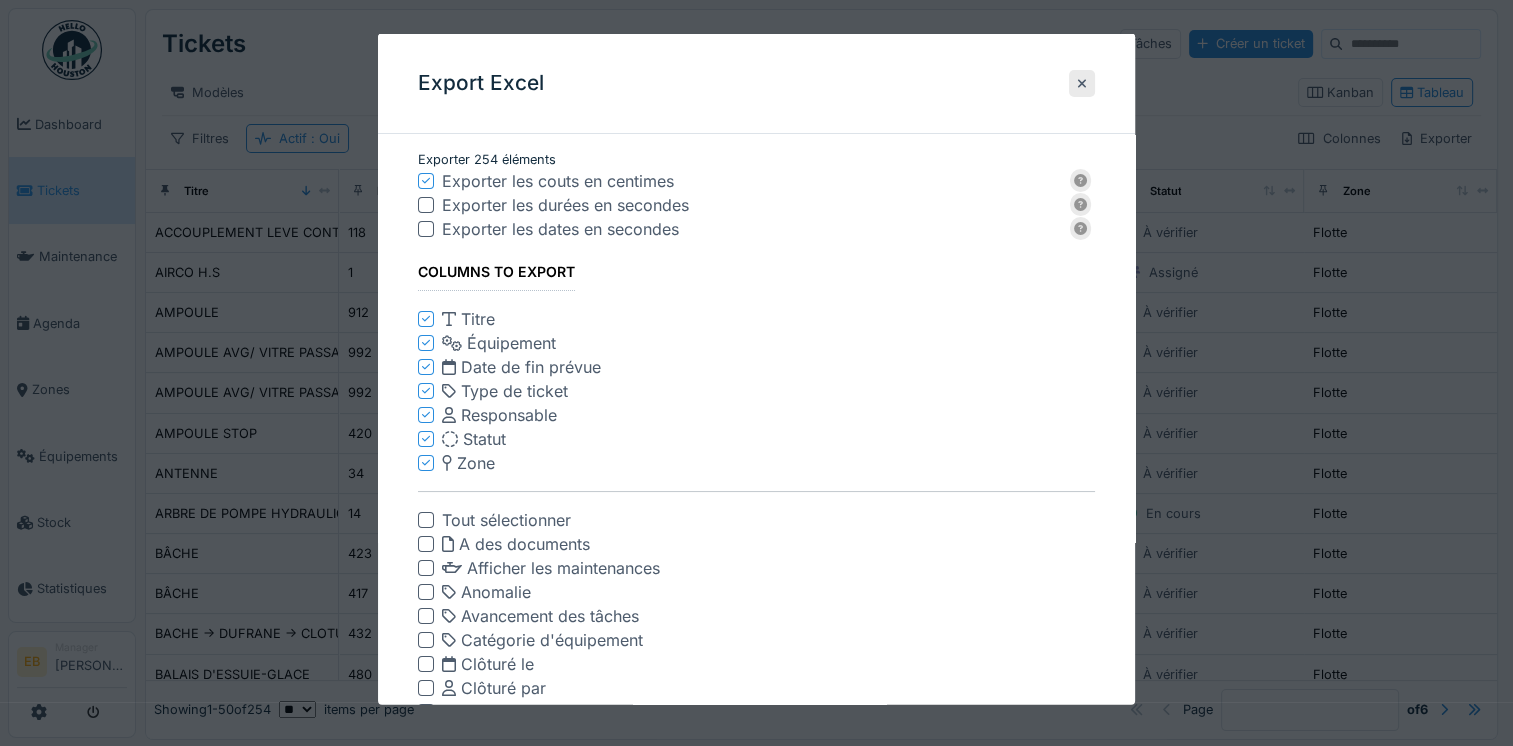 click at bounding box center [426, 205] 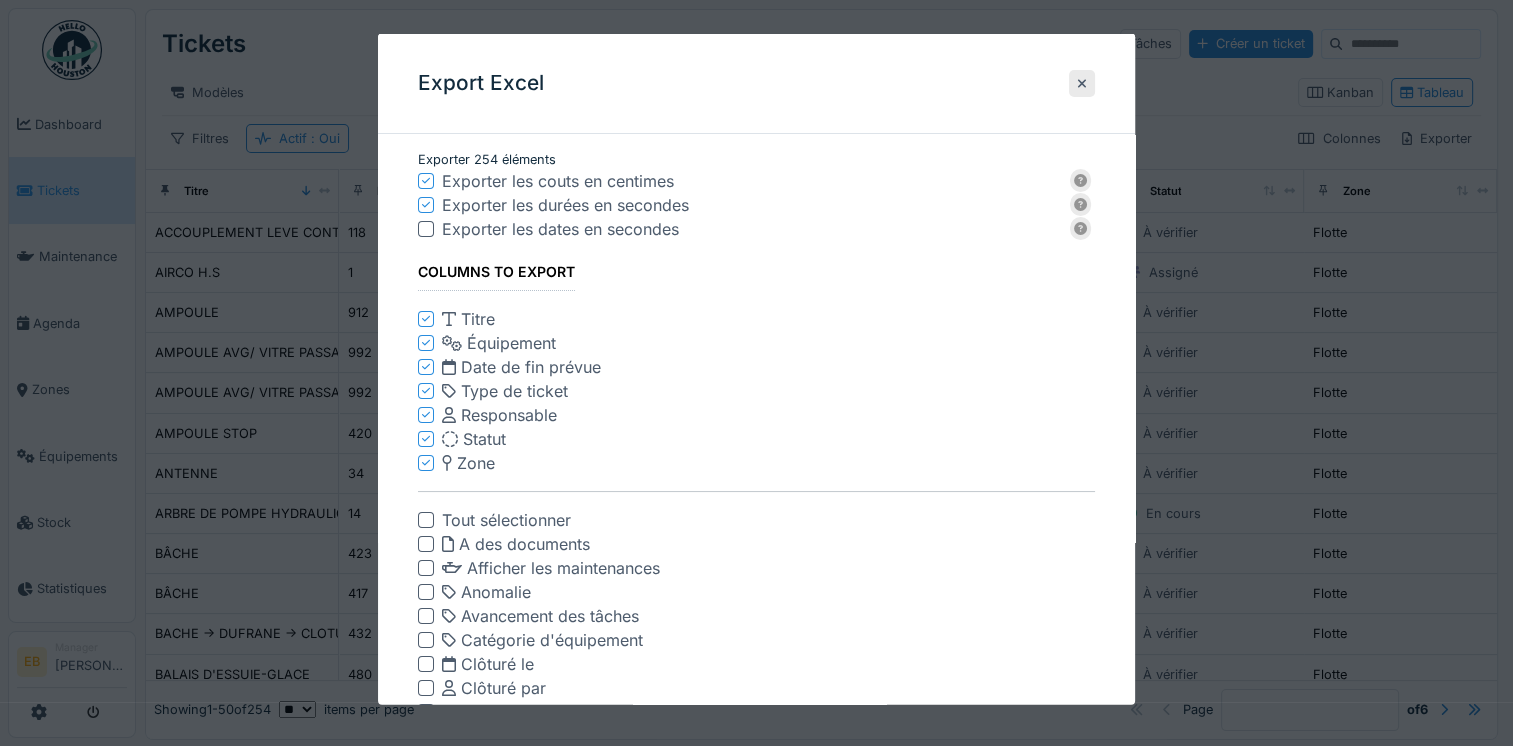 click at bounding box center [426, 229] 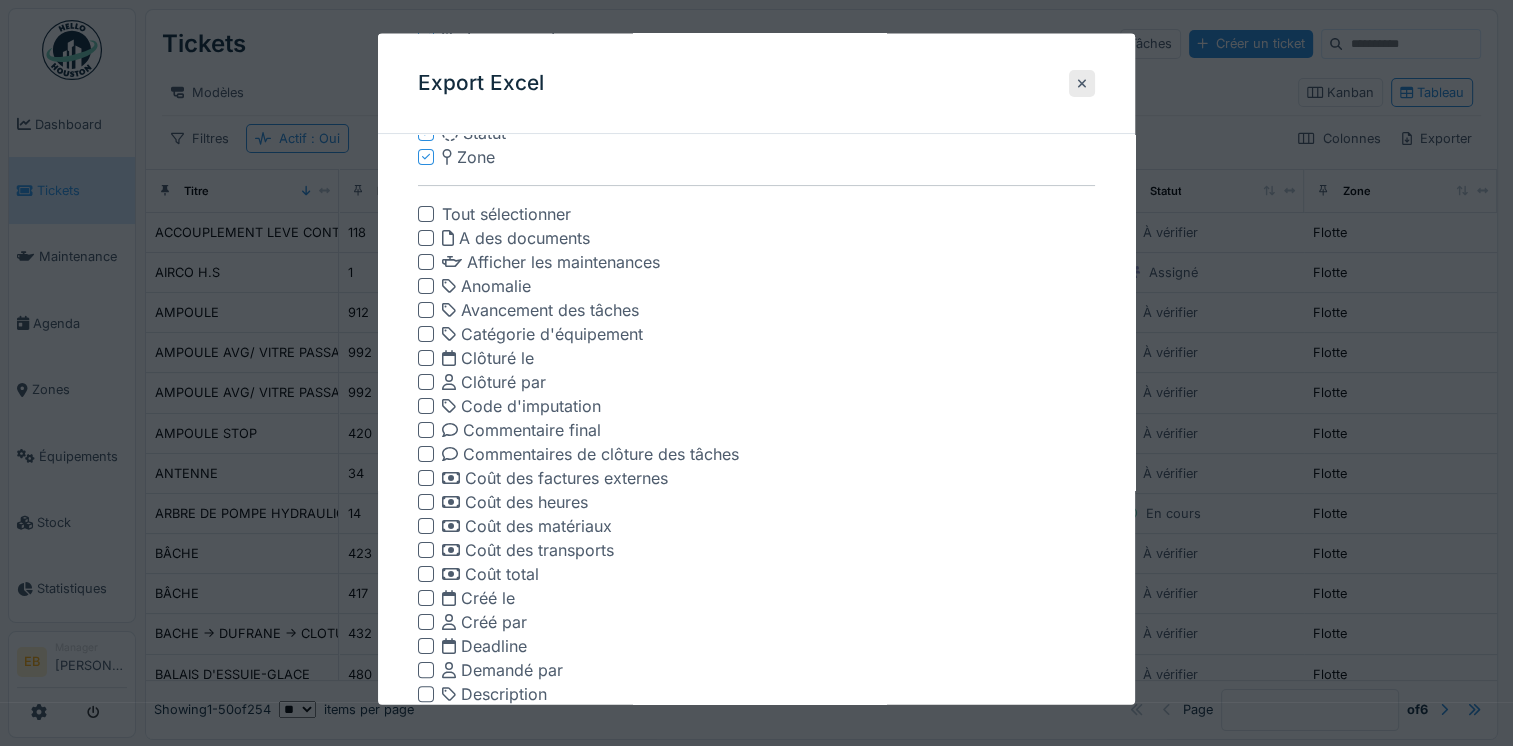 scroll, scrollTop: 200, scrollLeft: 0, axis: vertical 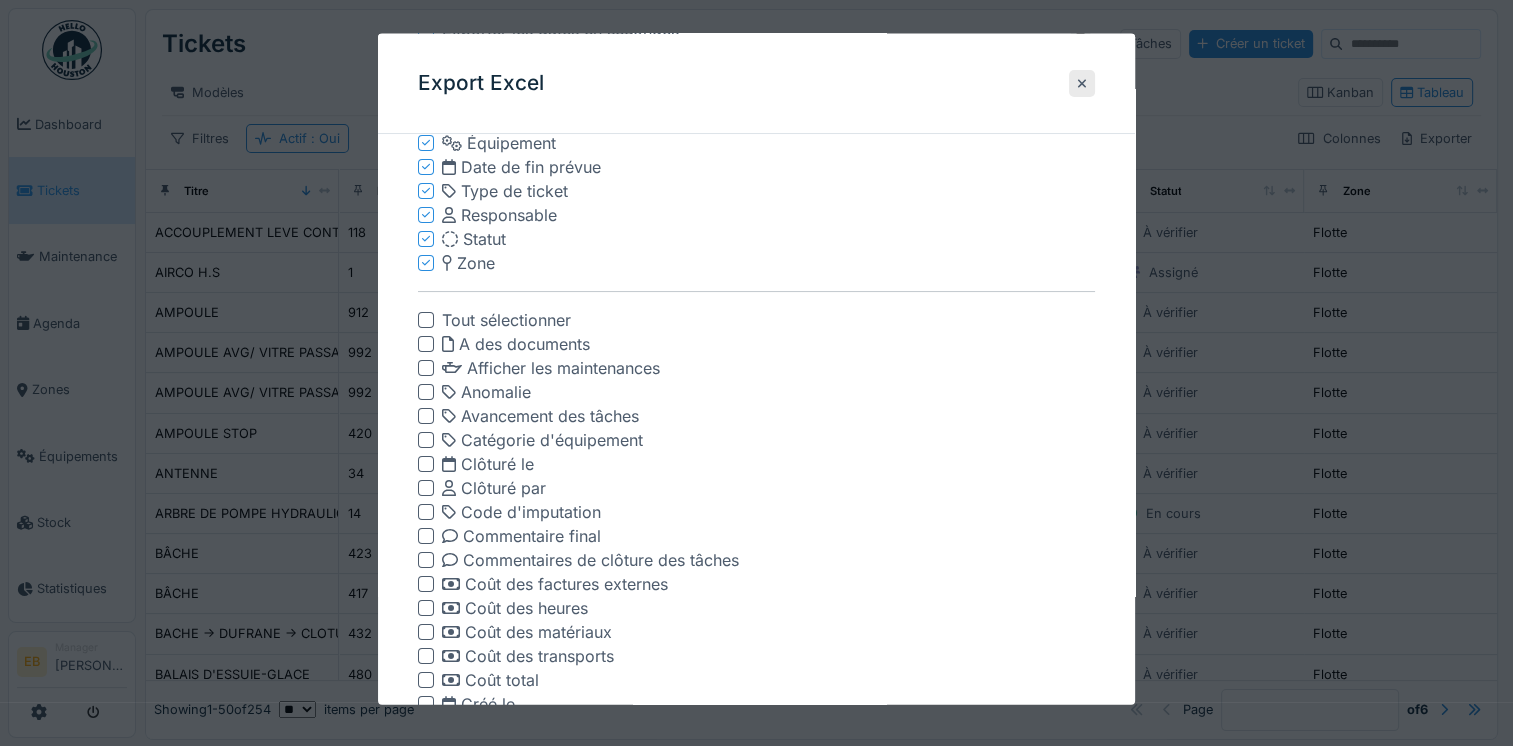 click at bounding box center (426, 392) 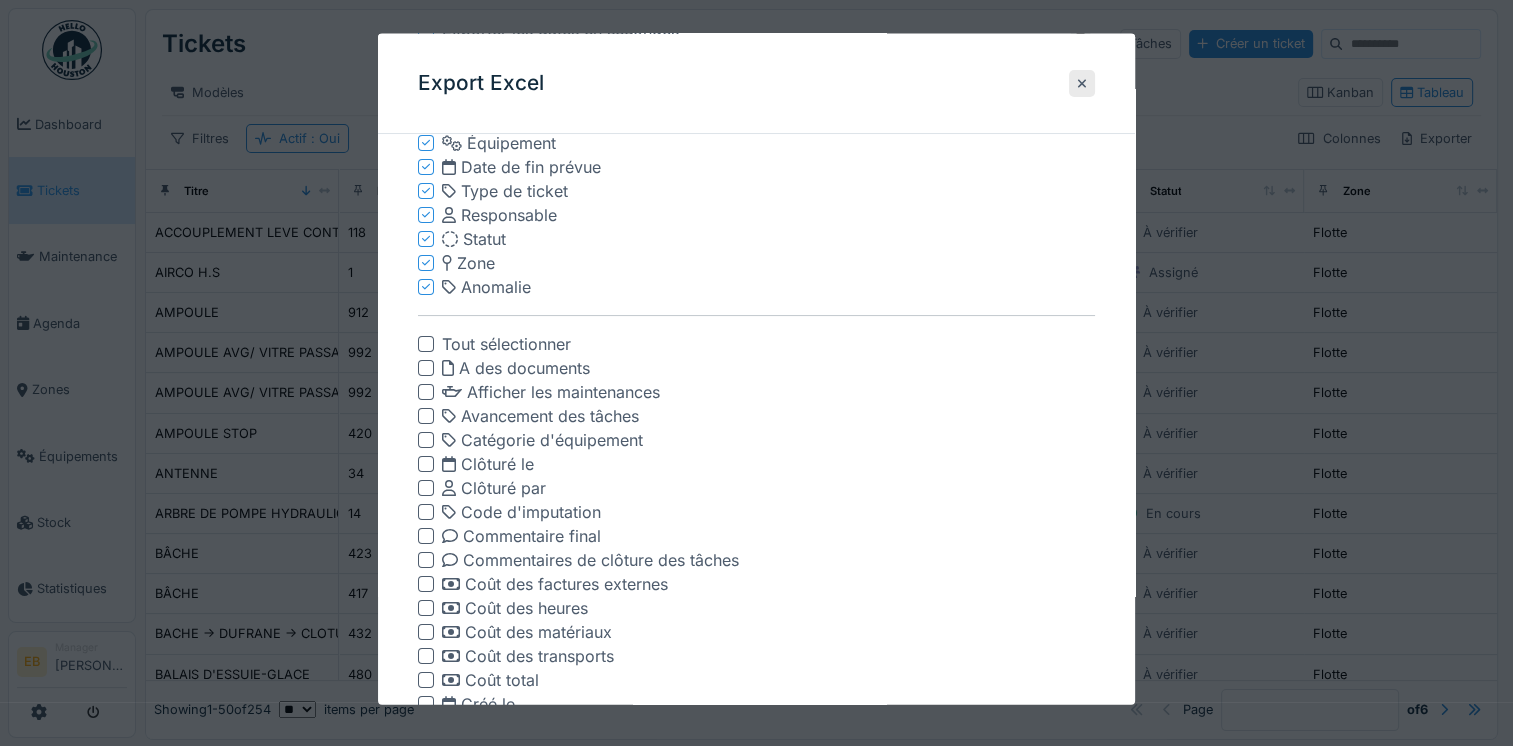 click at bounding box center [426, 392] 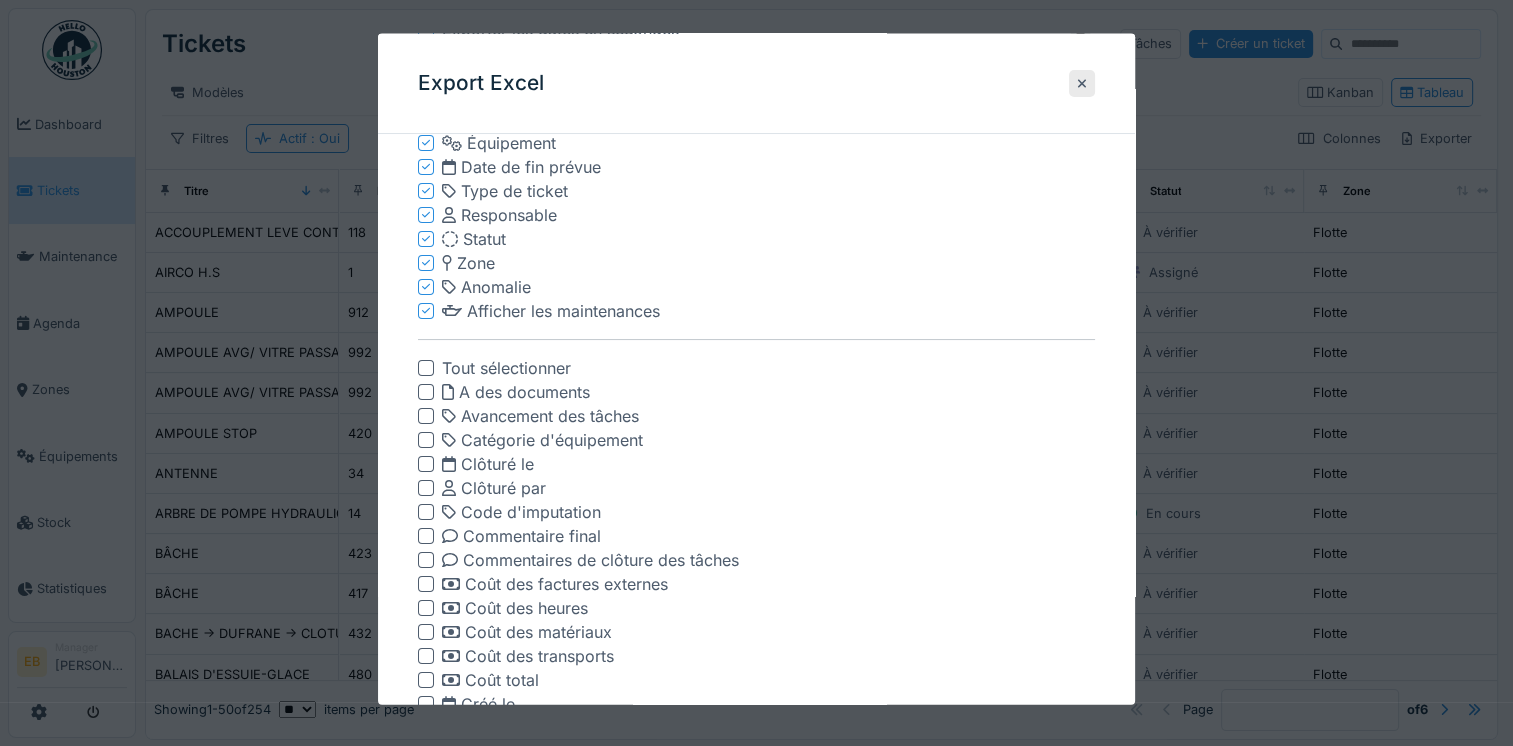 click 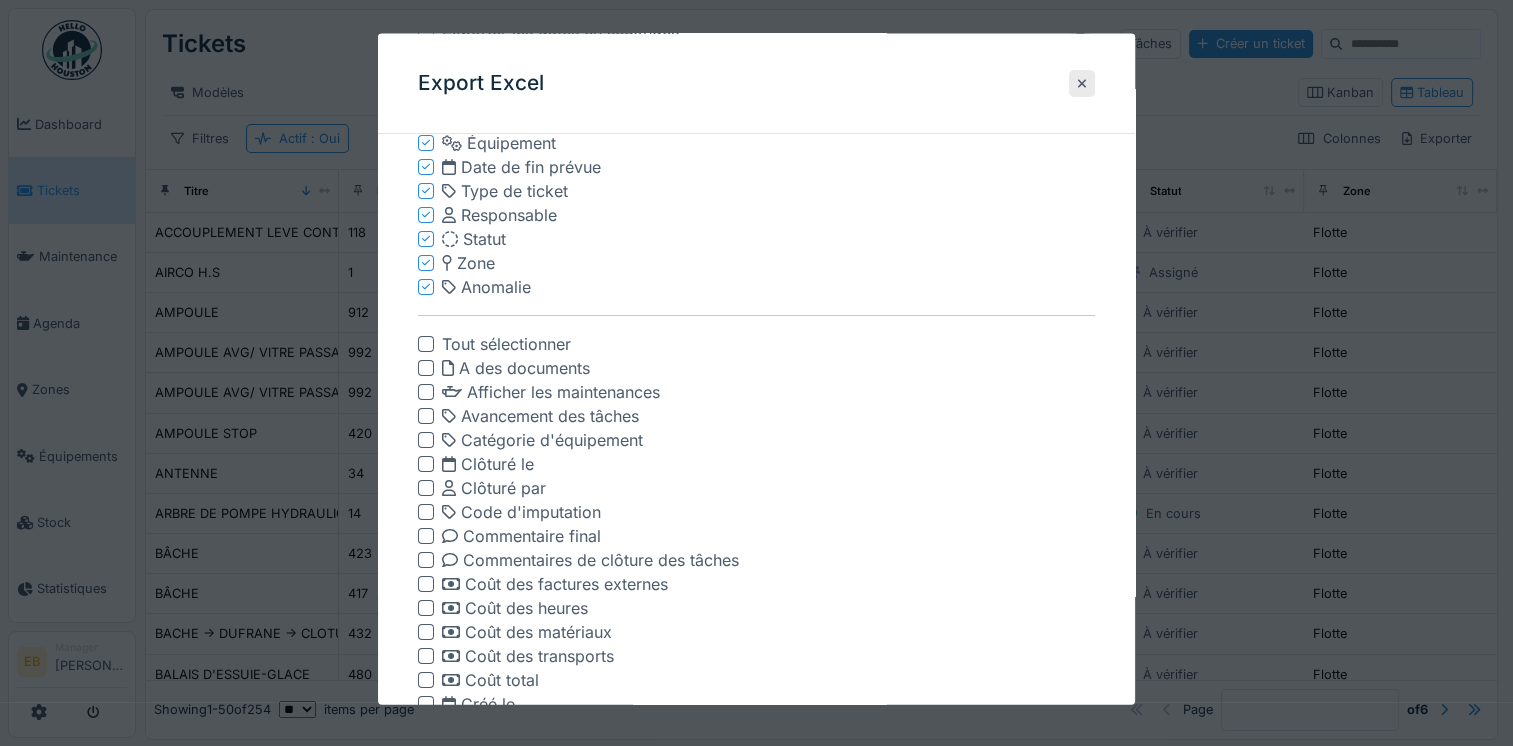 click at bounding box center [426, 464] 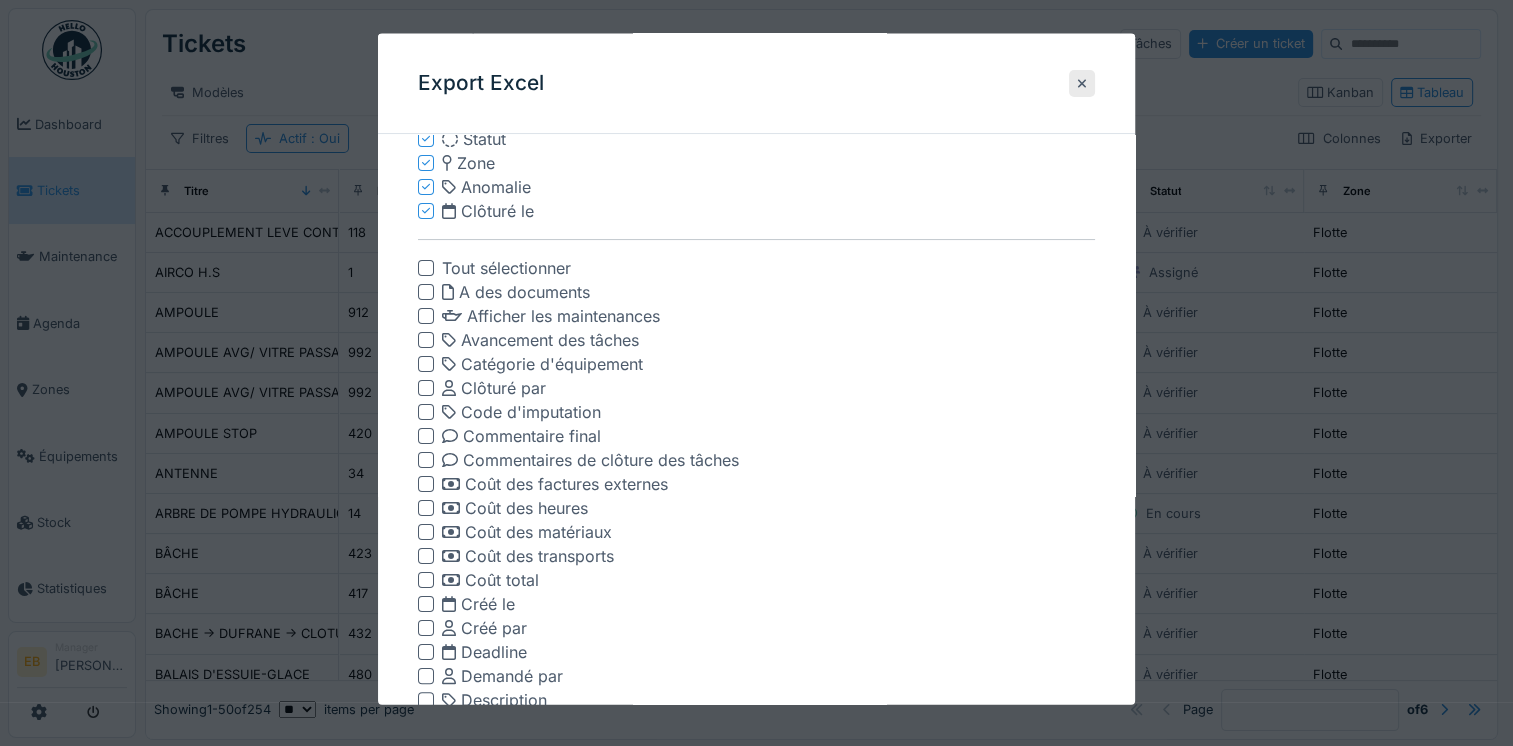 scroll, scrollTop: 400, scrollLeft: 0, axis: vertical 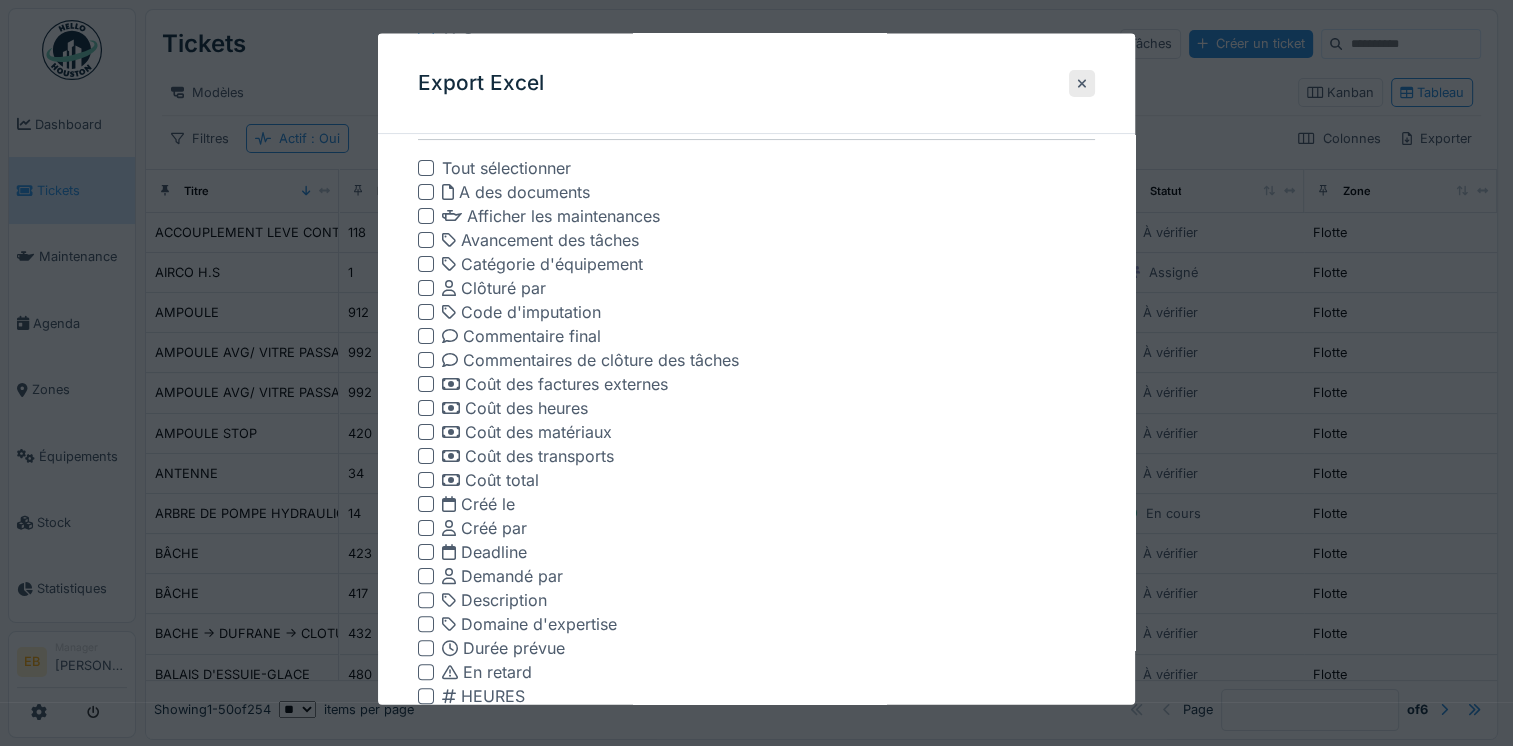 click at bounding box center (426, 384) 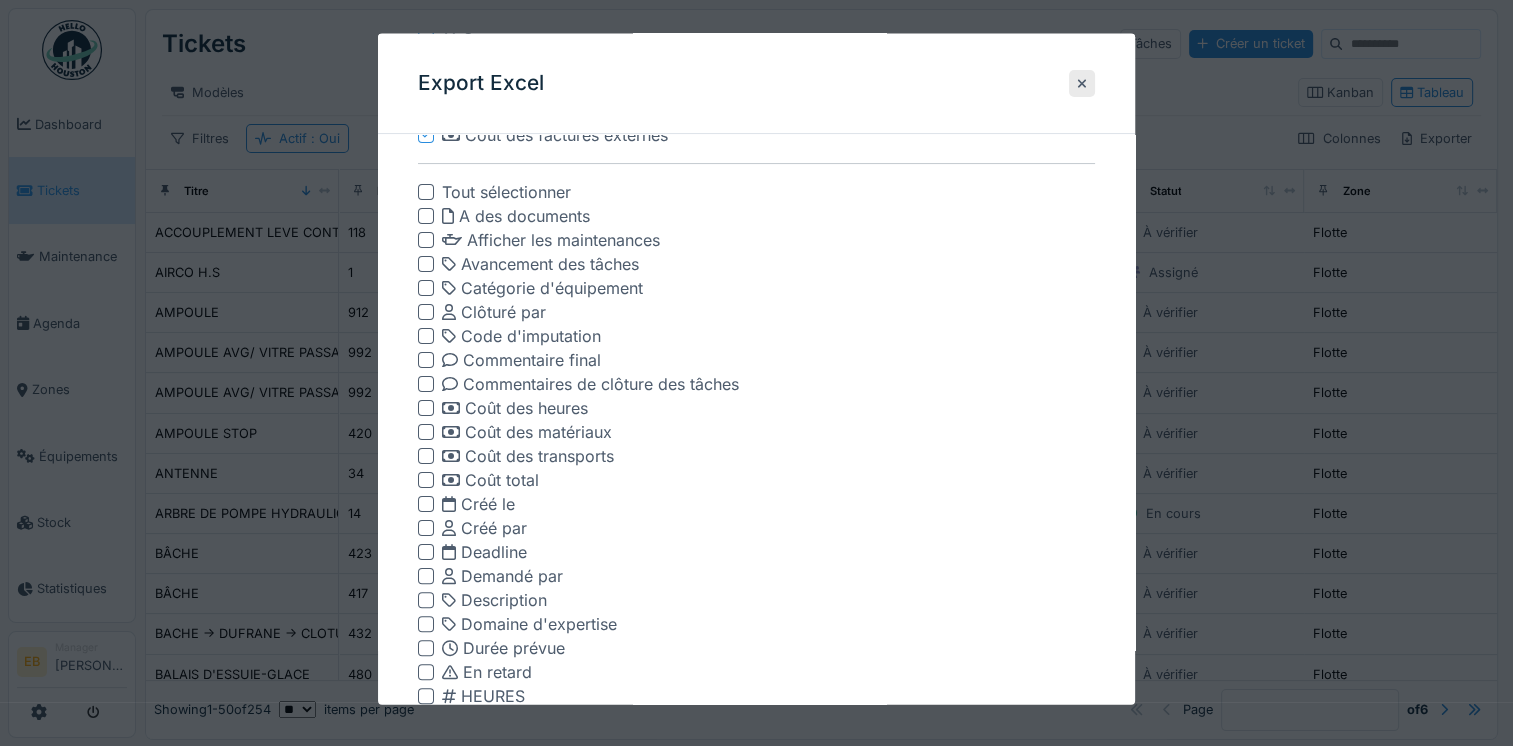 click at bounding box center (426, 408) 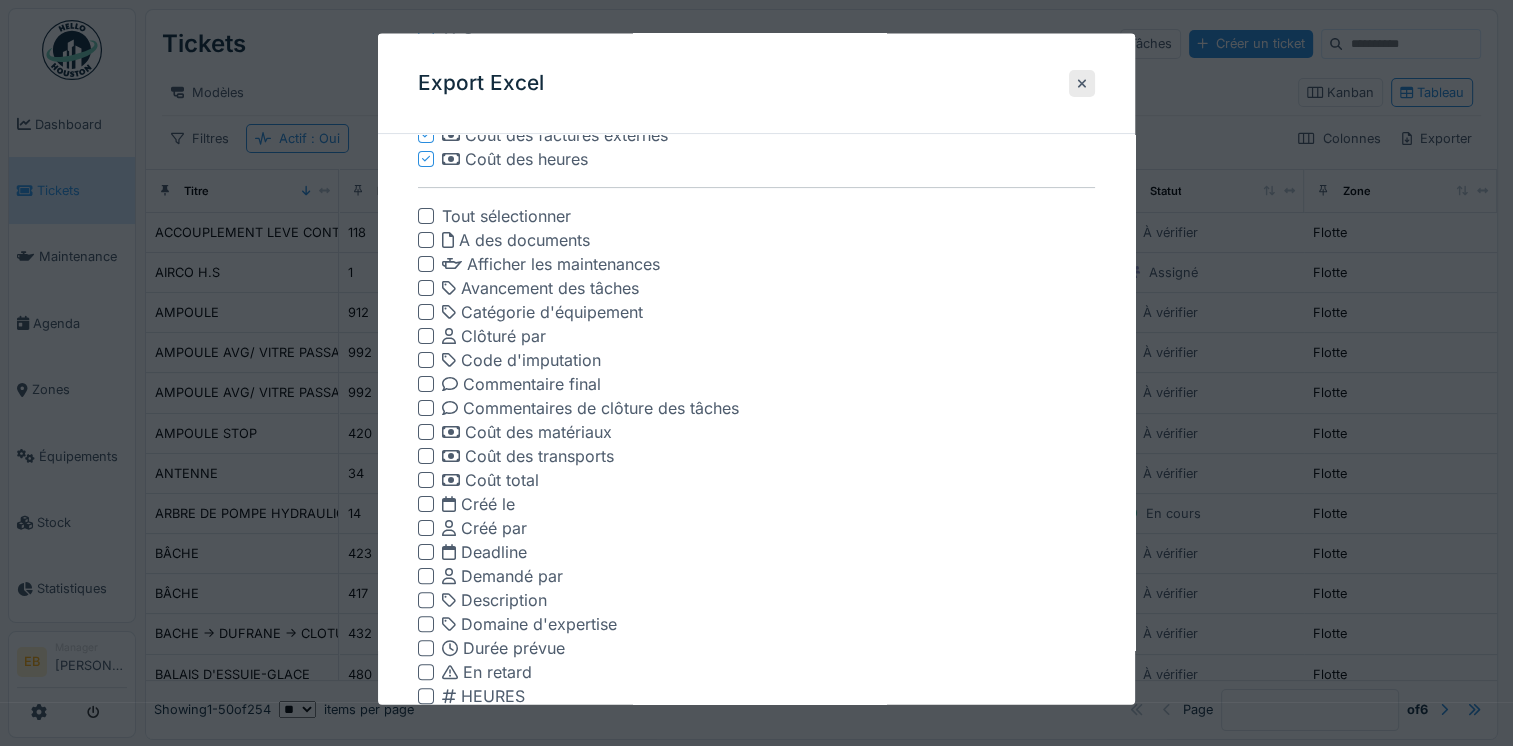 click at bounding box center [426, 432] 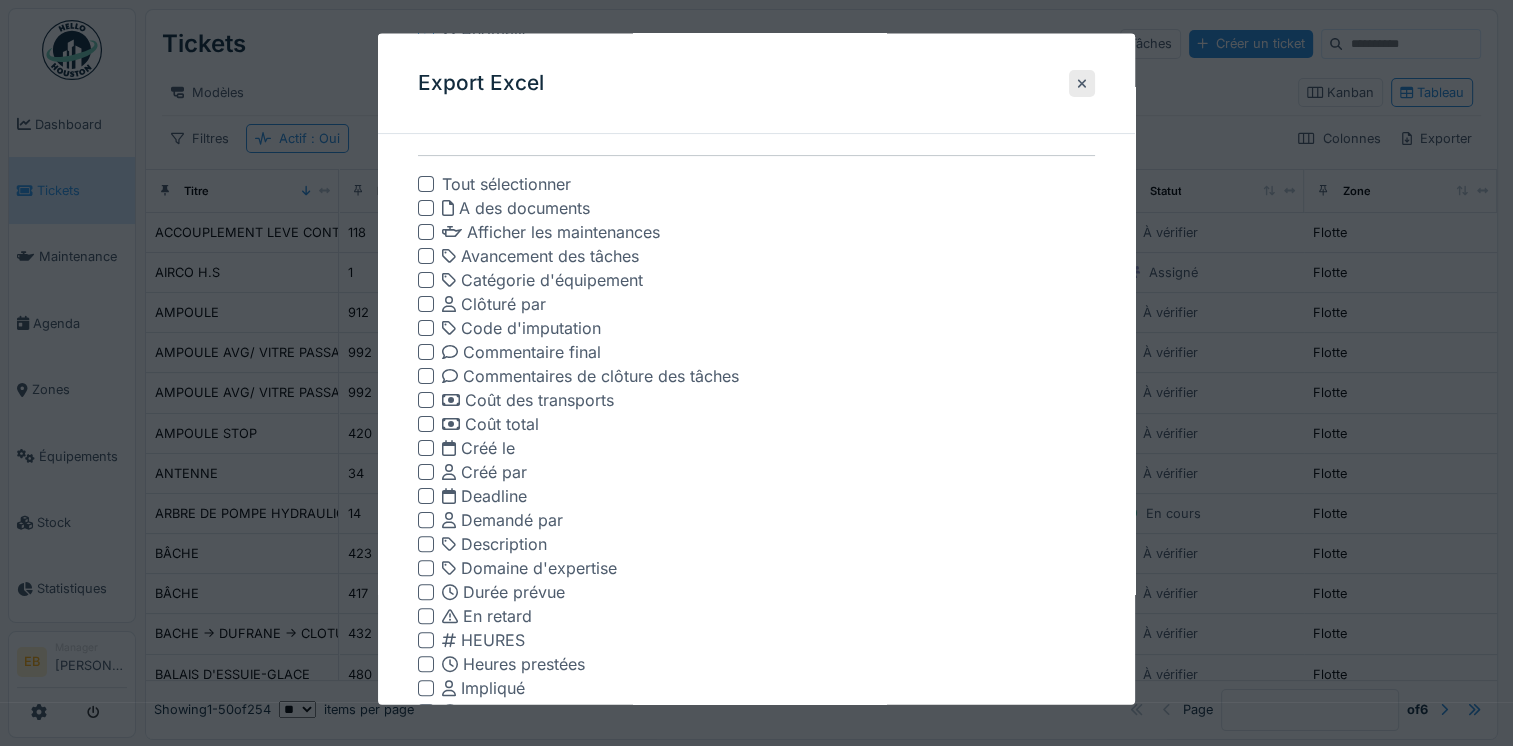 scroll, scrollTop: 500, scrollLeft: 0, axis: vertical 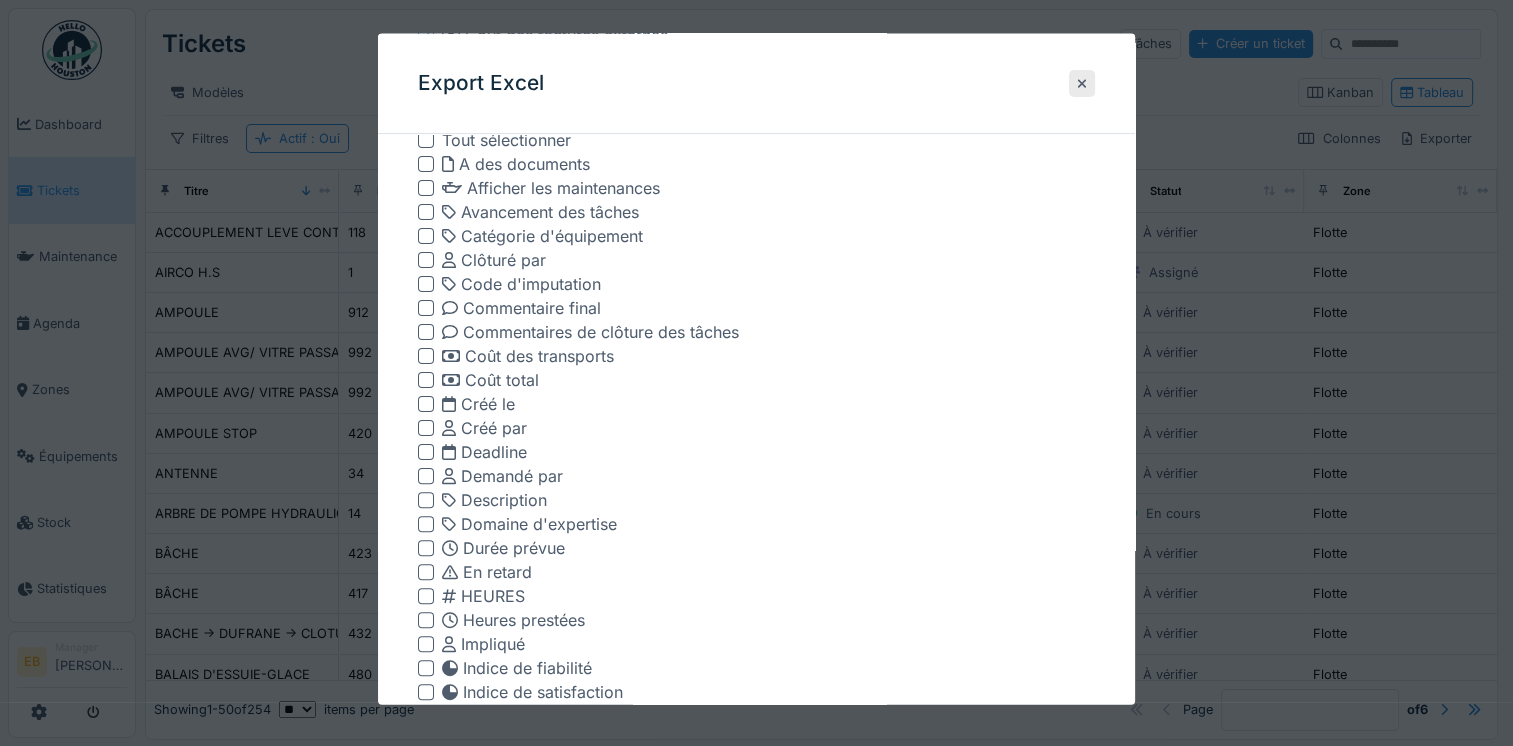 click at bounding box center (426, 380) 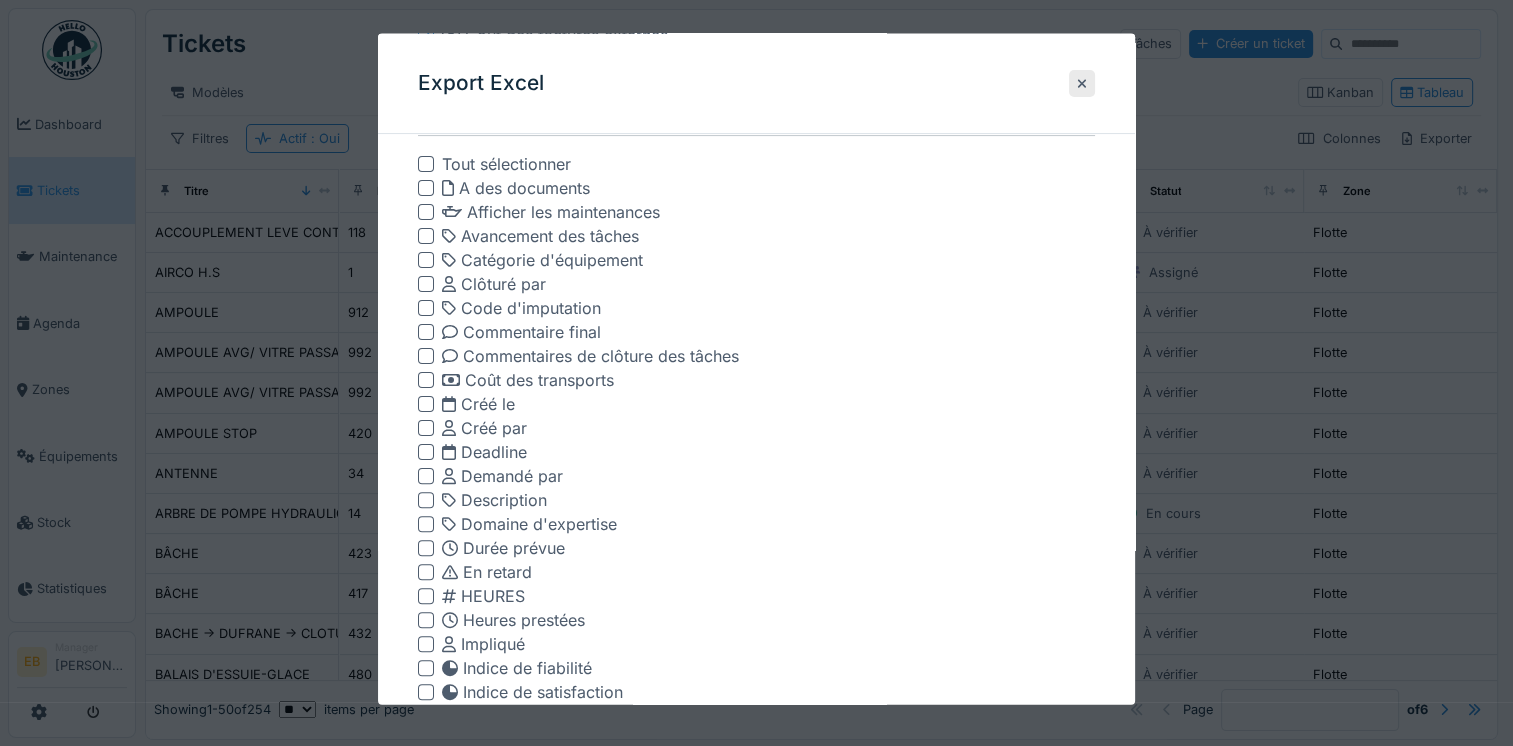 click at bounding box center (426, 404) 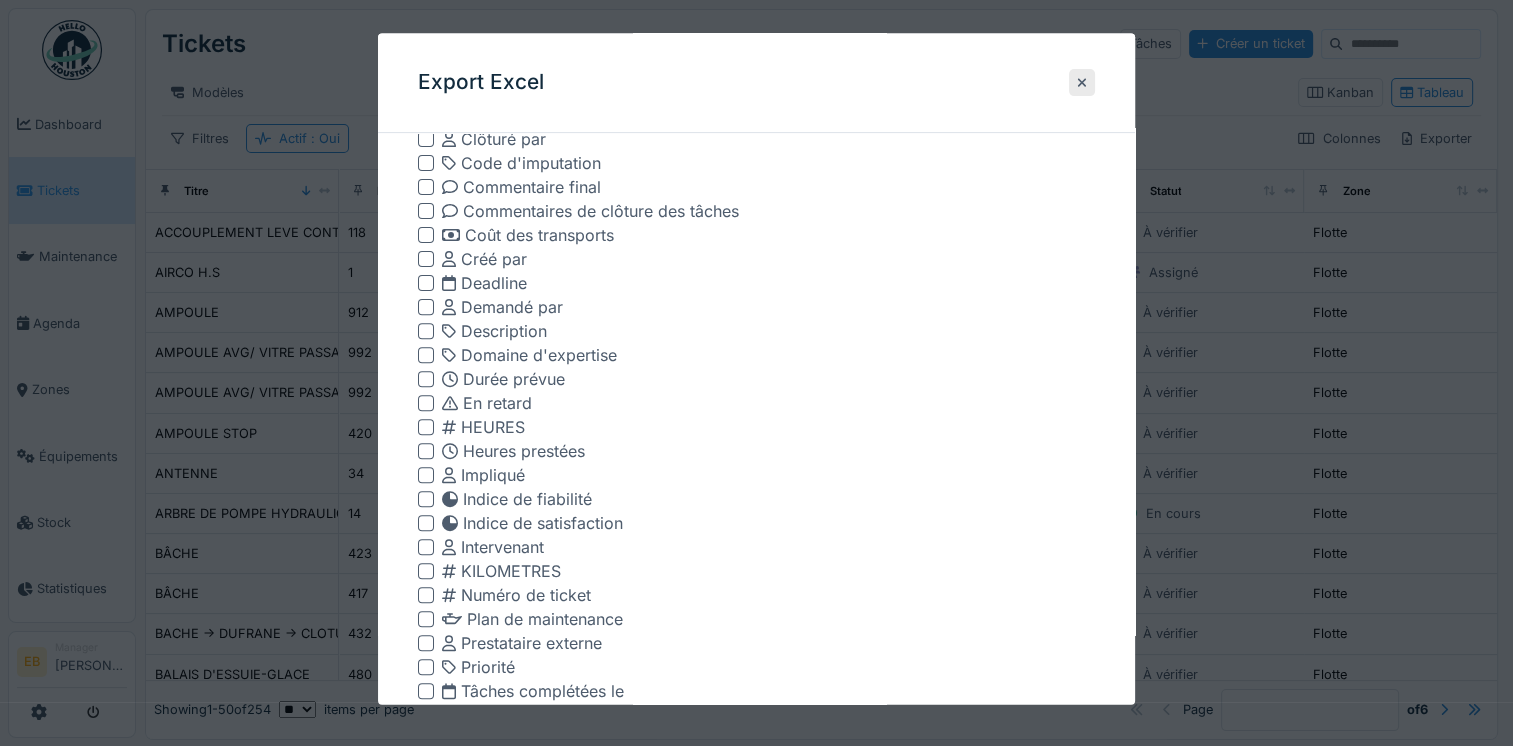scroll, scrollTop: 700, scrollLeft: 0, axis: vertical 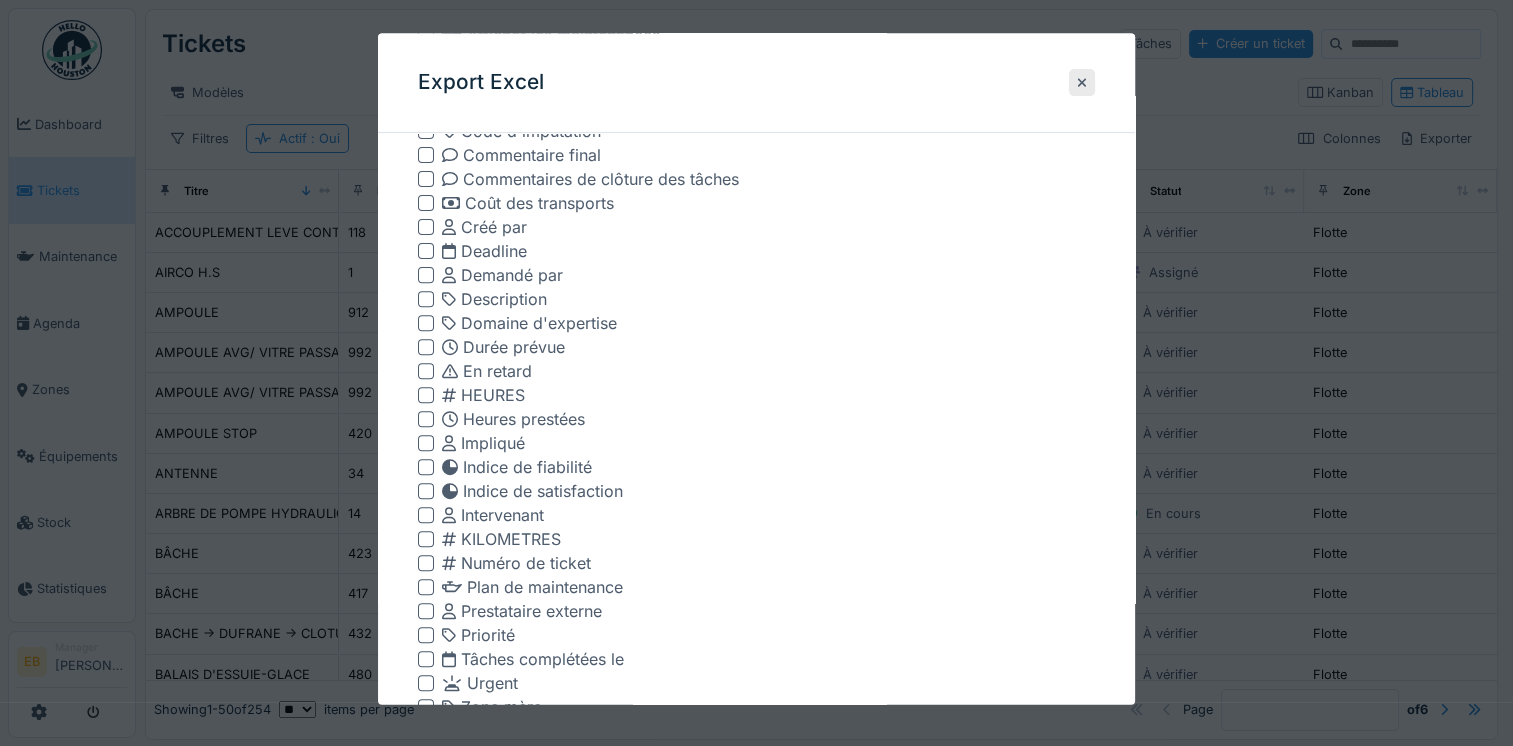 click at bounding box center [426, 396] 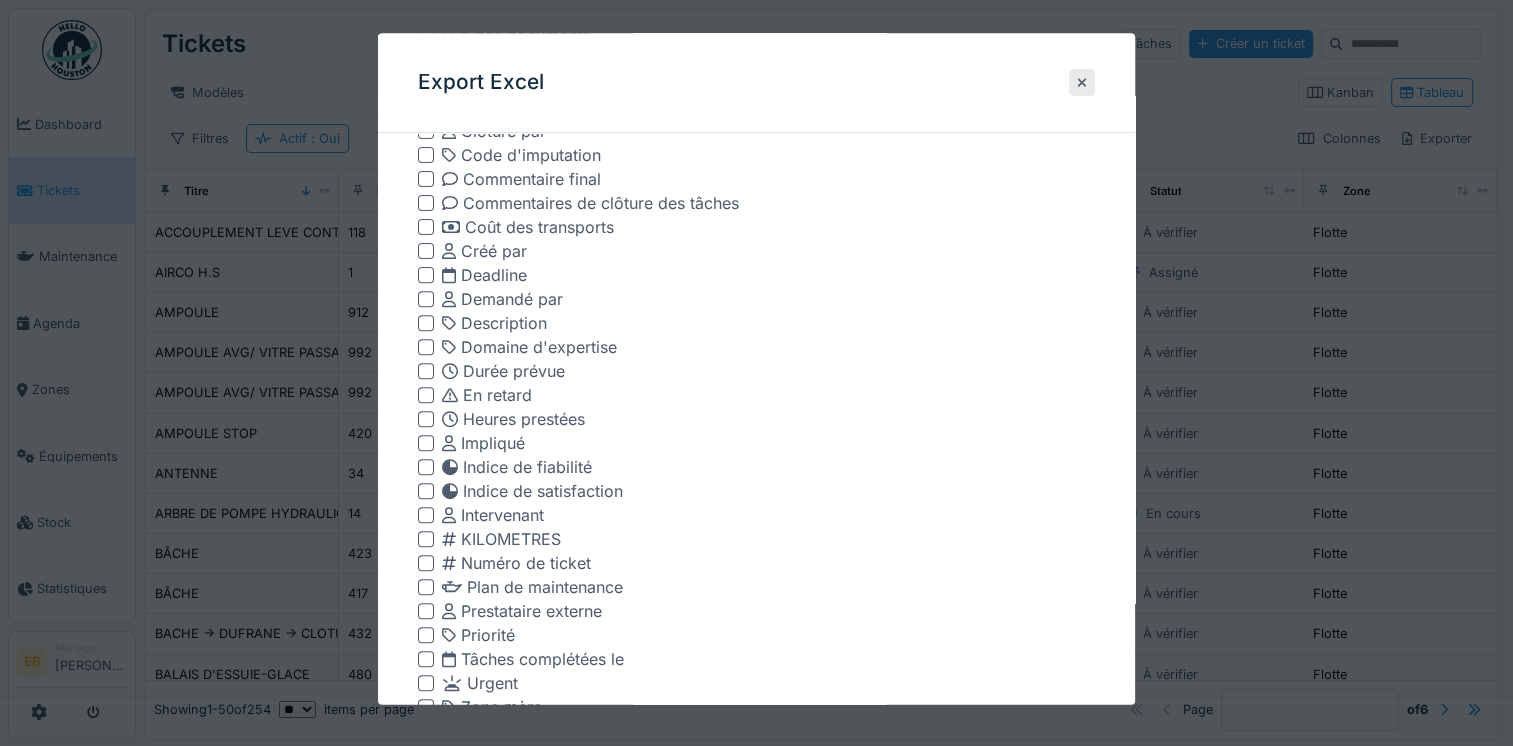 click at bounding box center [426, 420] 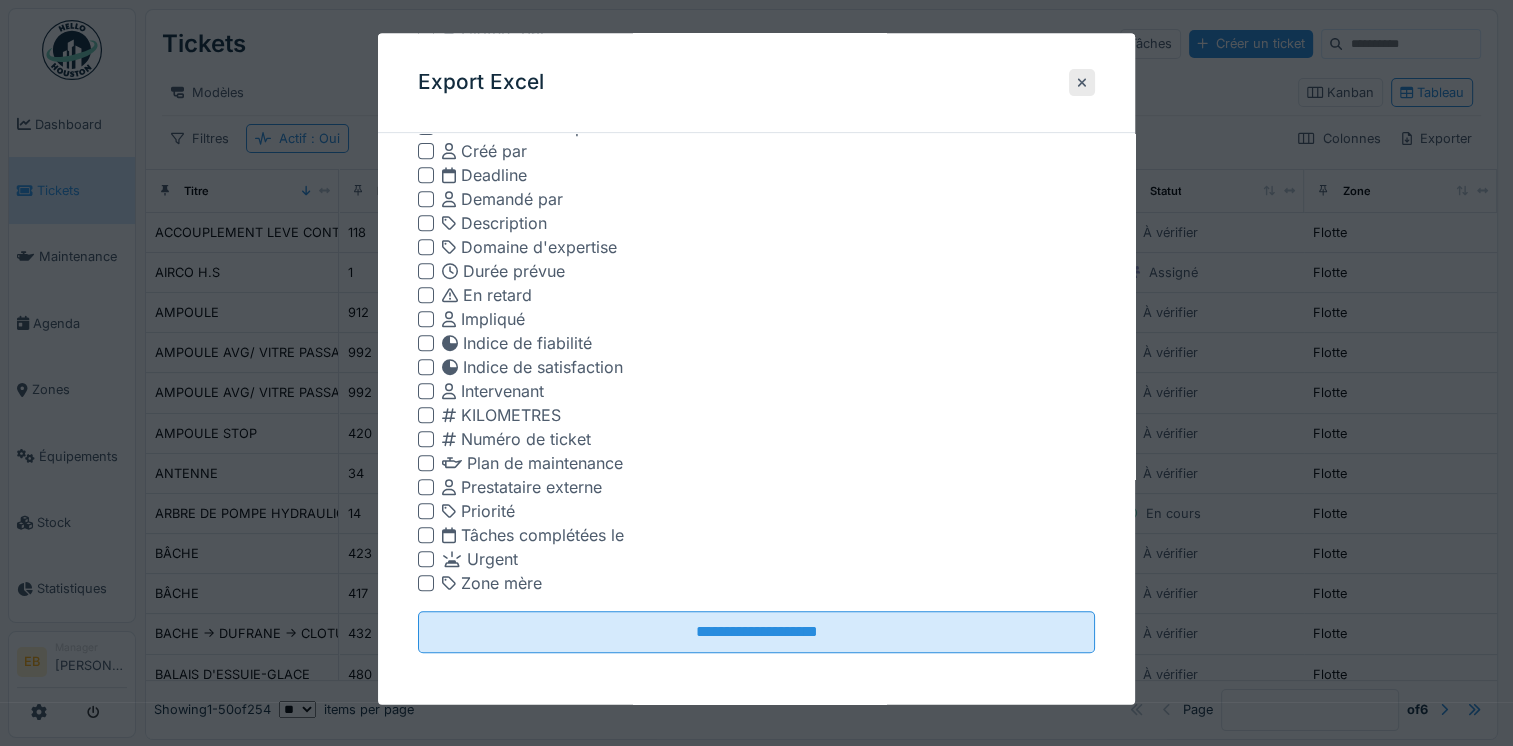 scroll, scrollTop: 827, scrollLeft: 0, axis: vertical 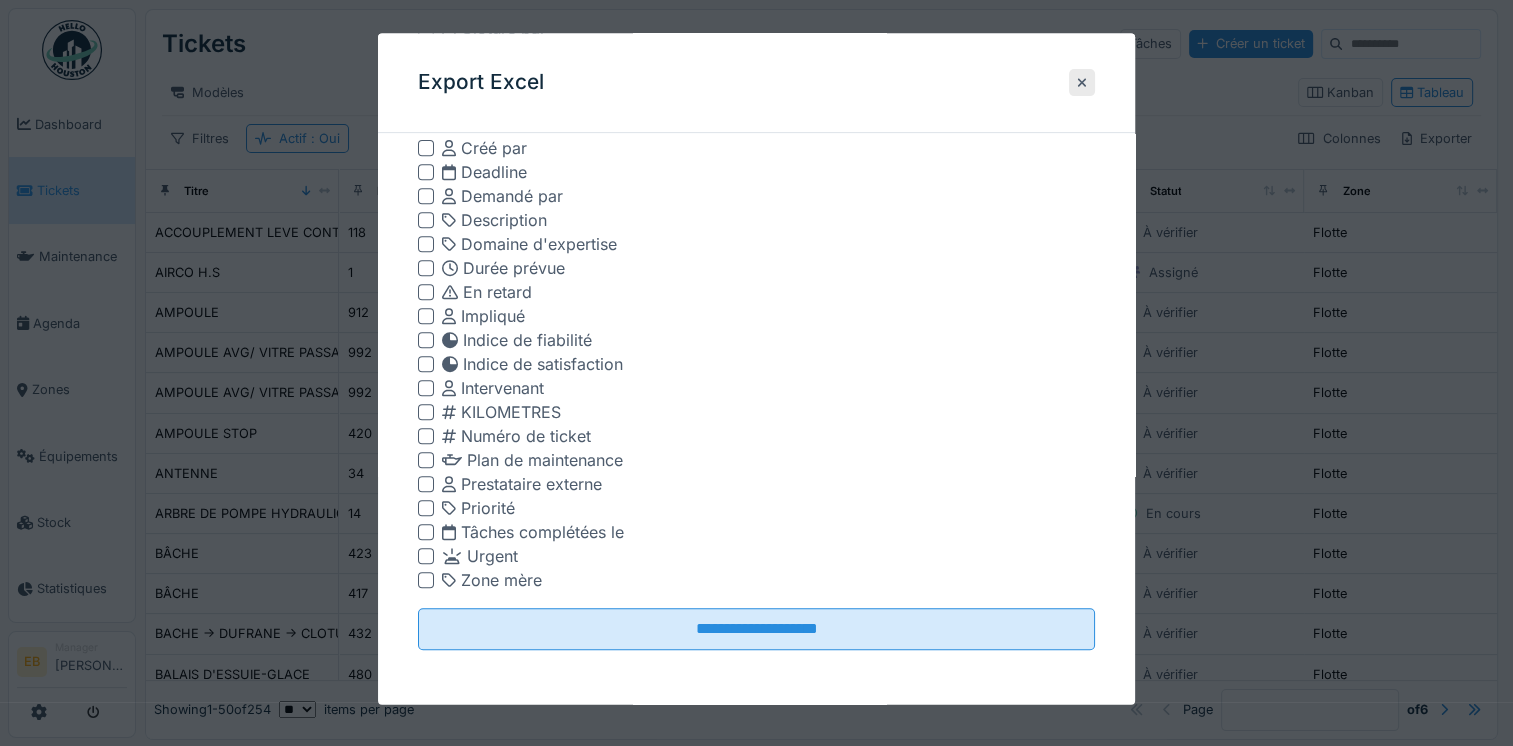click at bounding box center [426, 413] 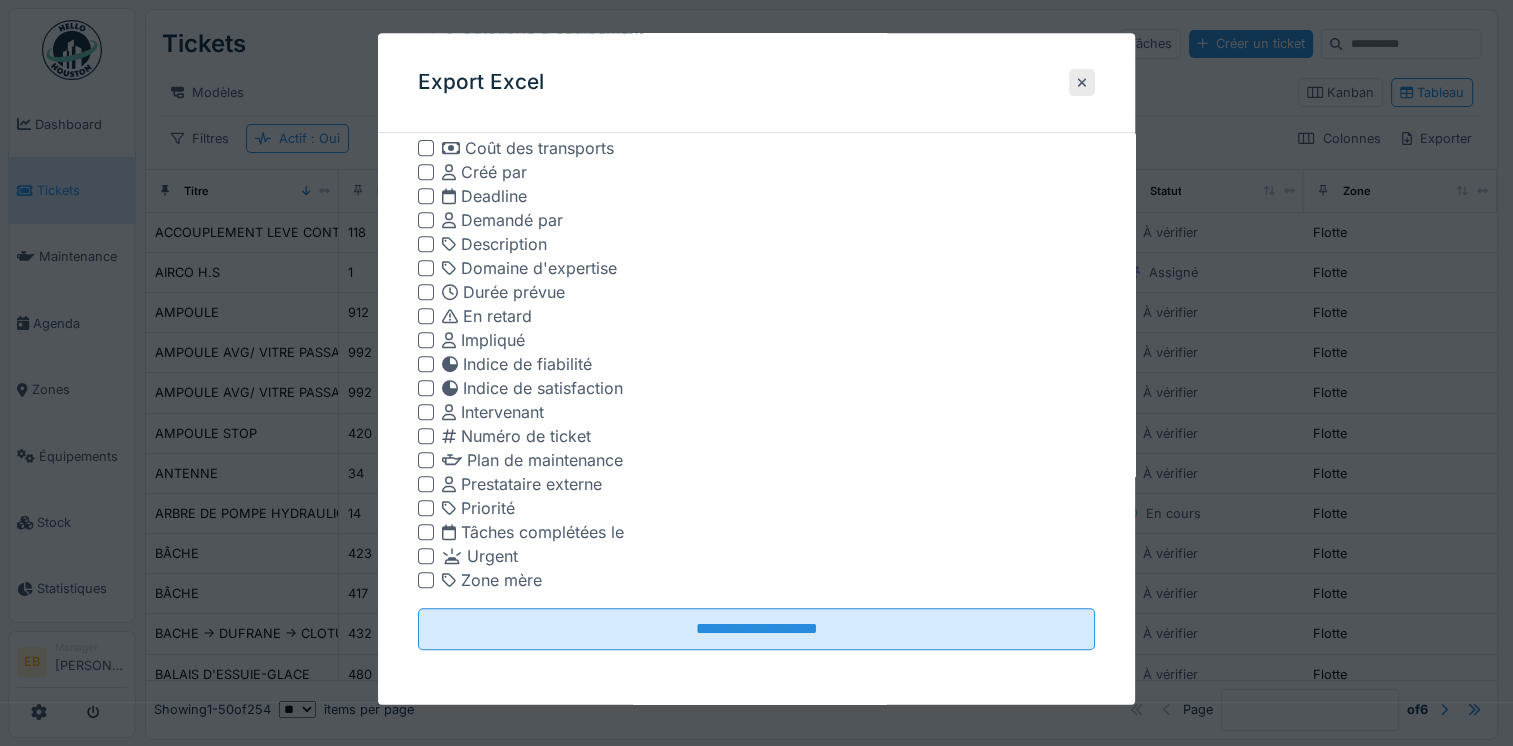 click at bounding box center (426, 437) 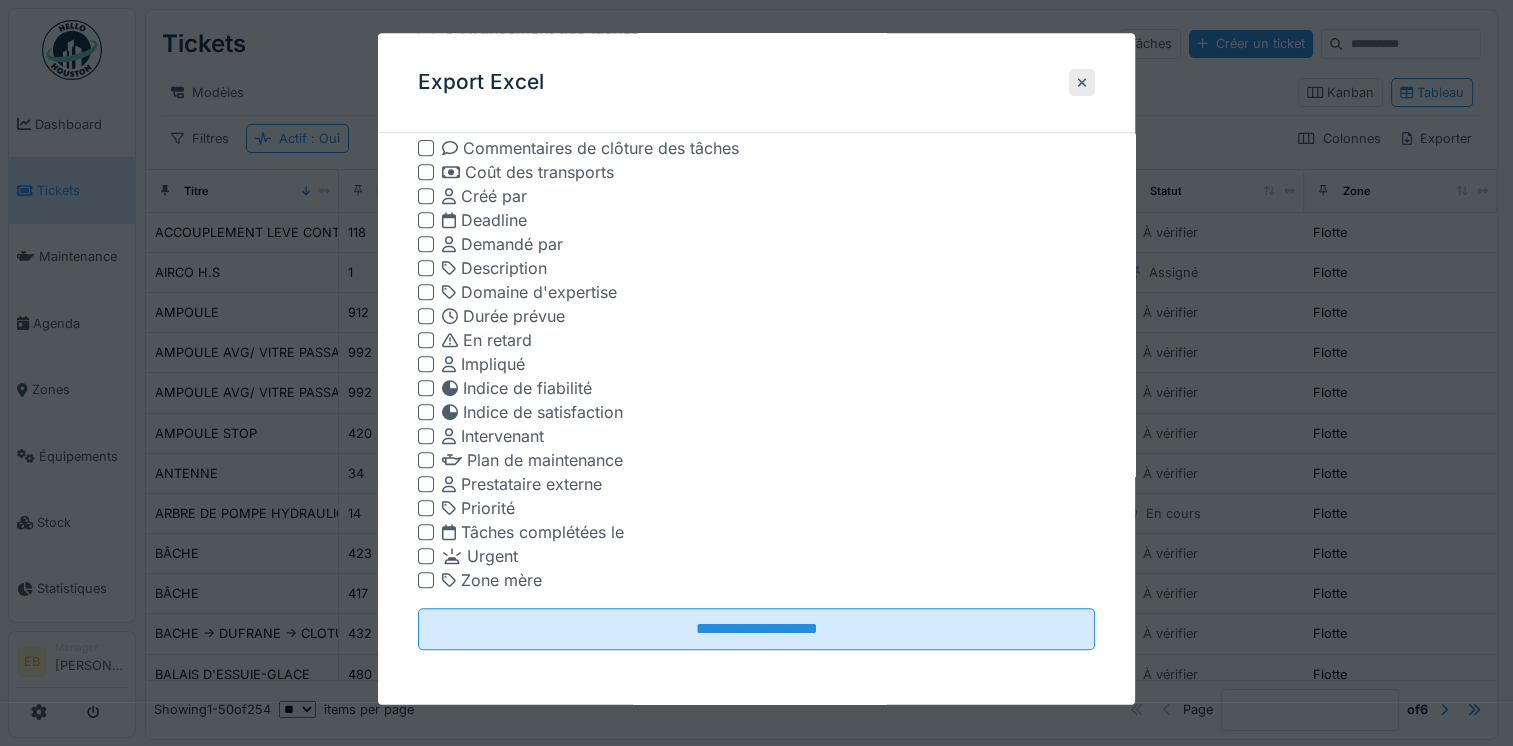 scroll, scrollTop: 18, scrollLeft: 0, axis: vertical 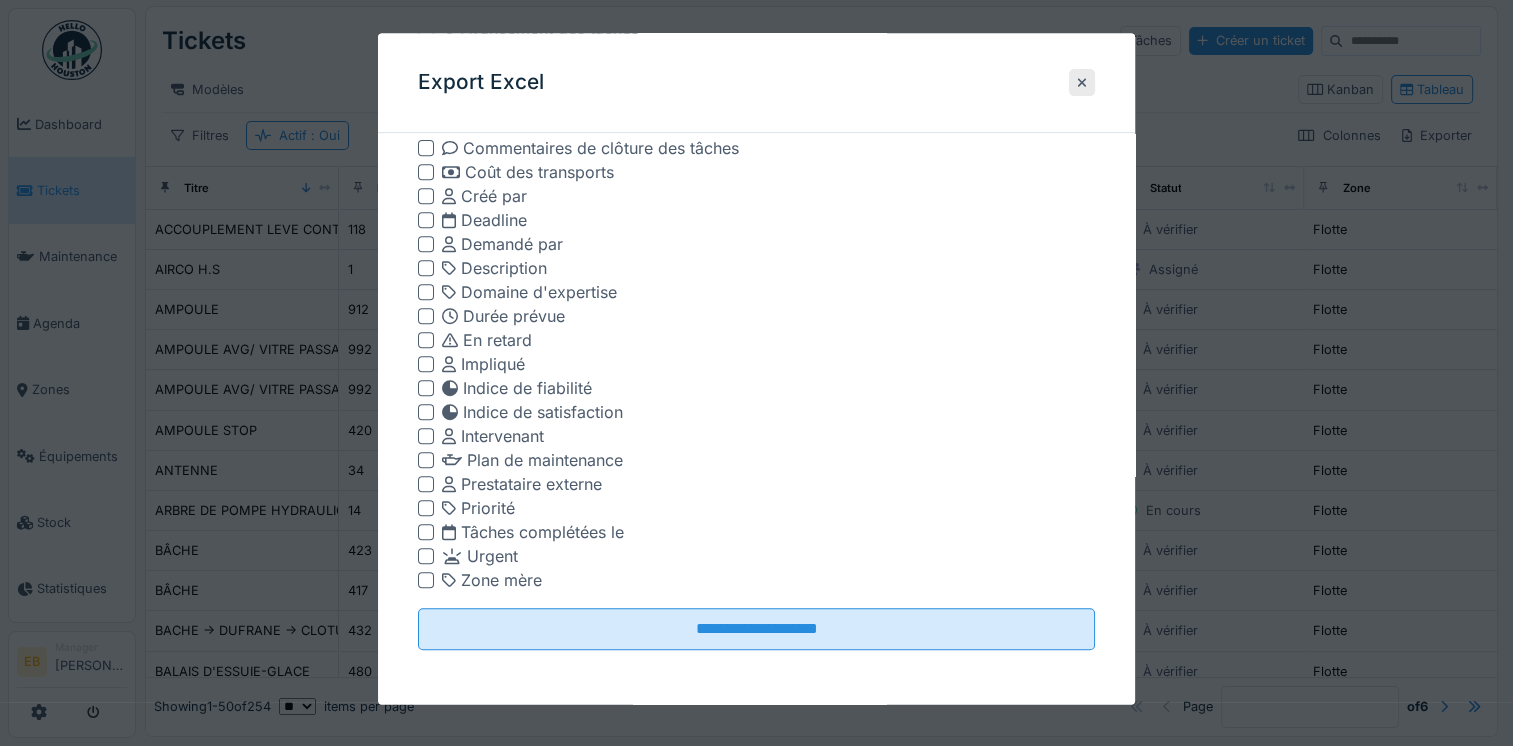 click at bounding box center [426, 485] 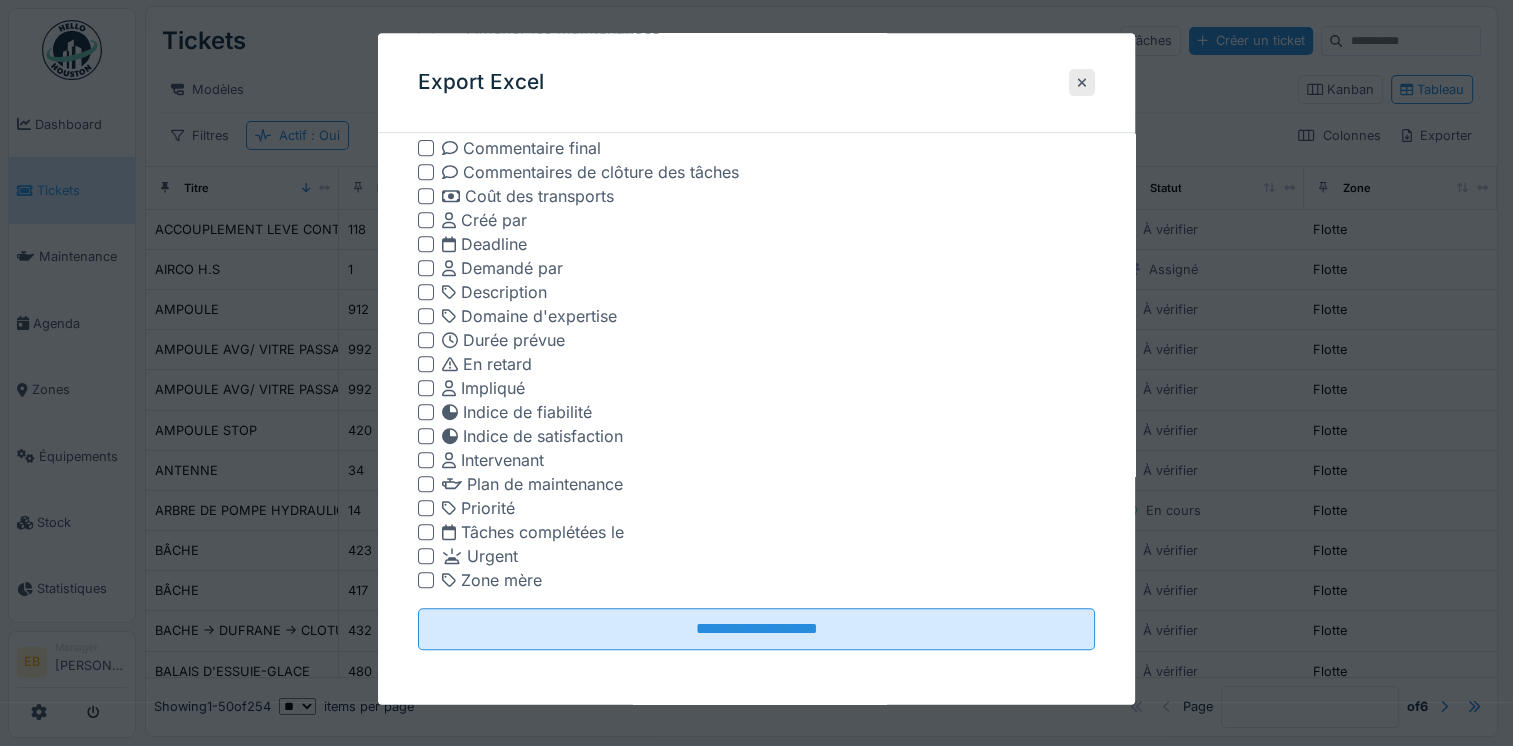 click at bounding box center [426, 533] 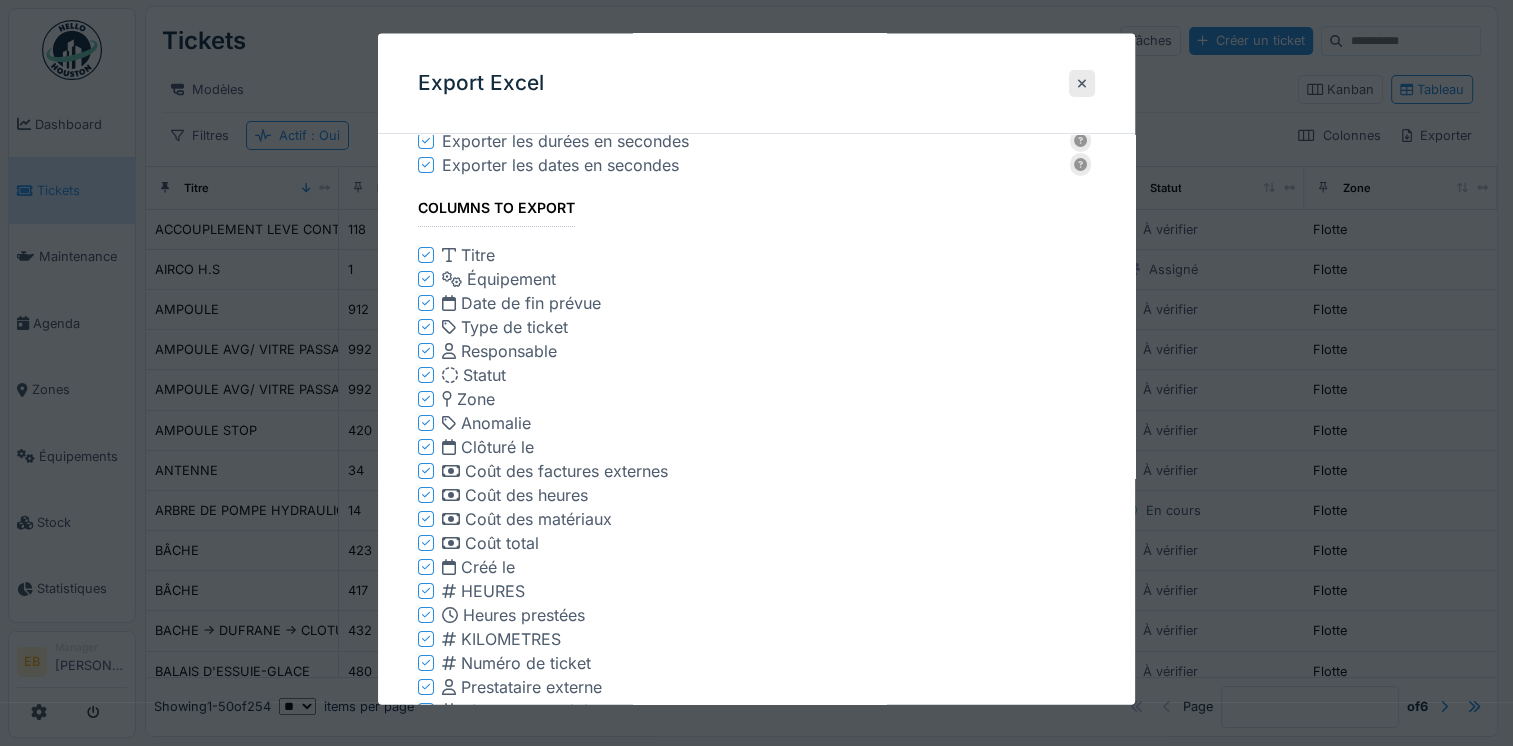 scroll, scrollTop: 0, scrollLeft: 0, axis: both 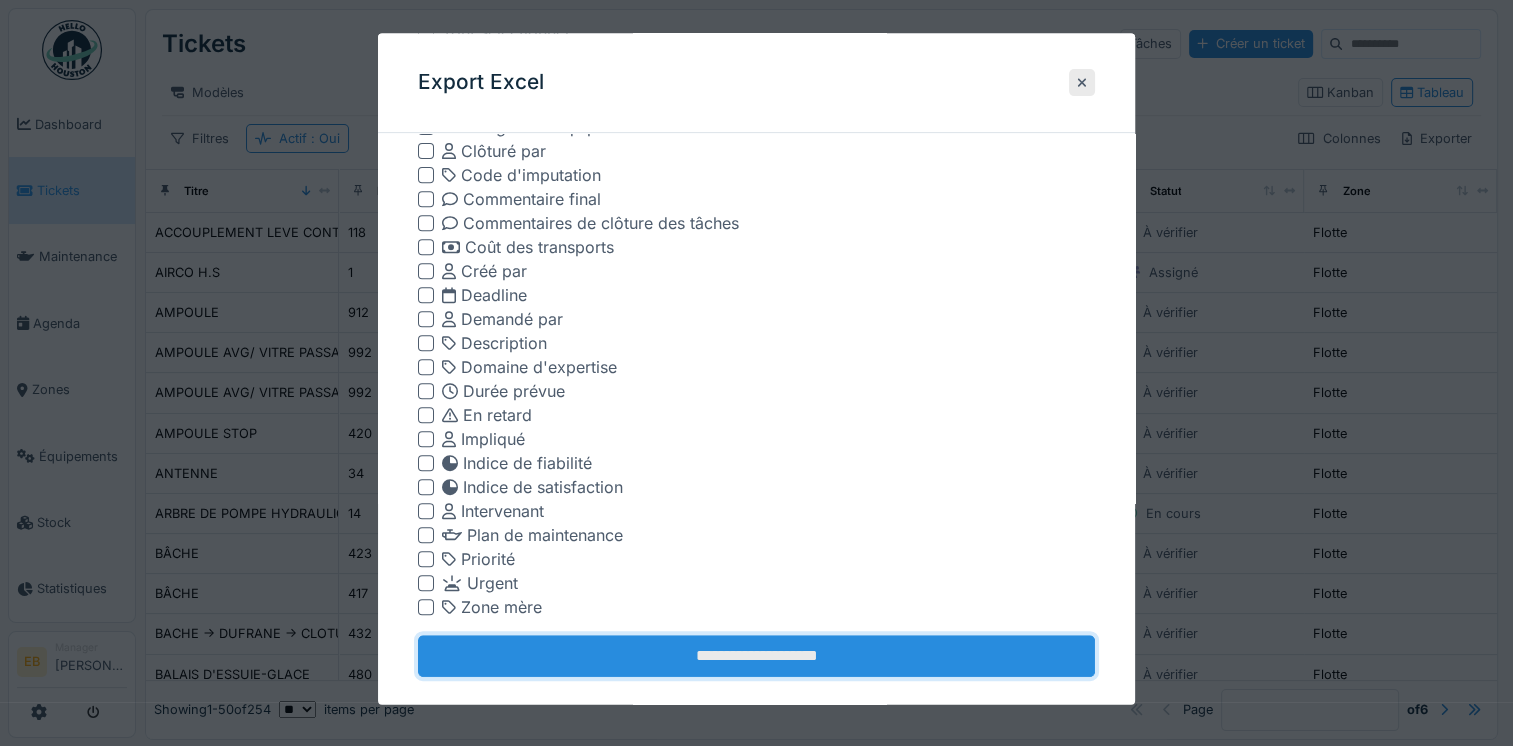 click on "**********" at bounding box center (756, 657) 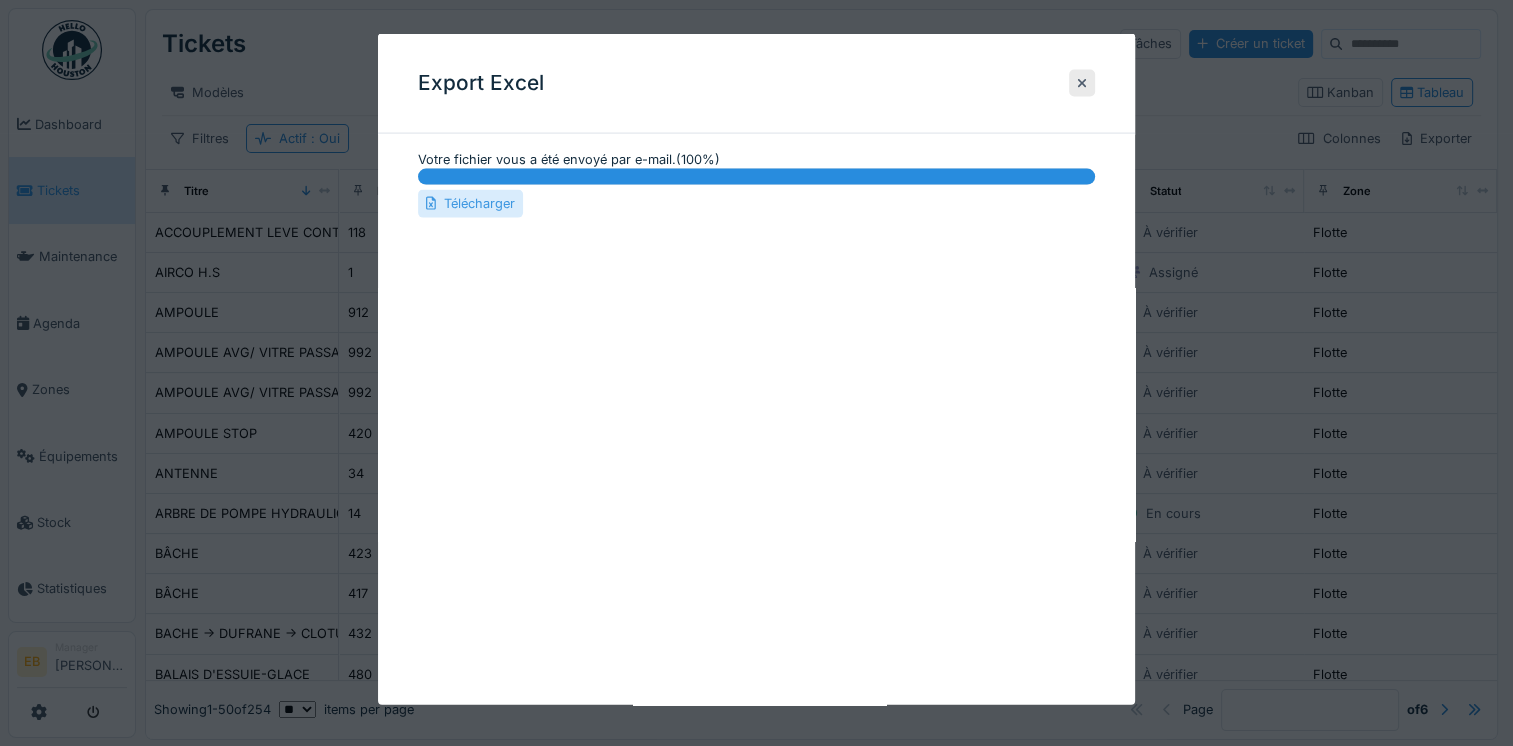 click on "Télécharger" at bounding box center [470, 203] 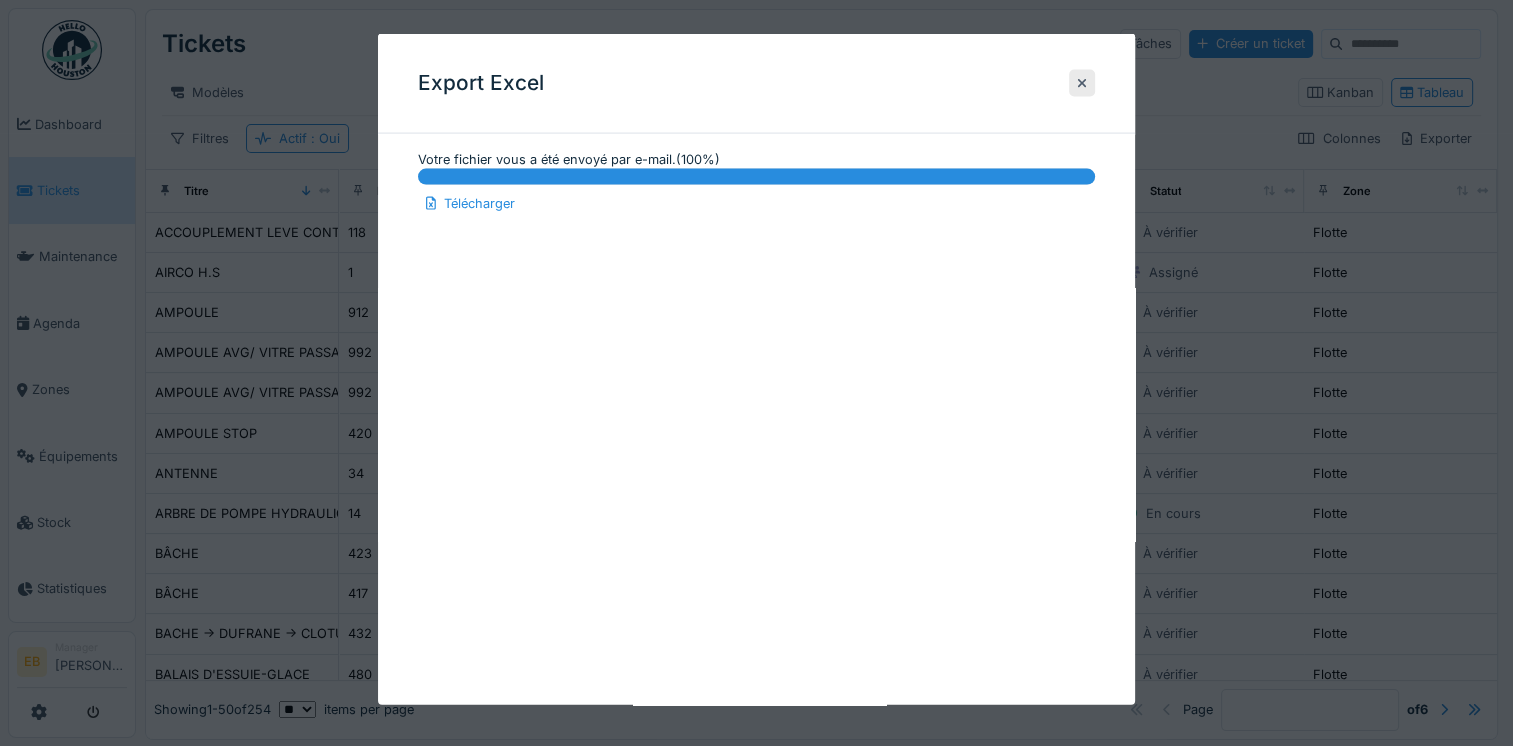 click at bounding box center (756, 373) 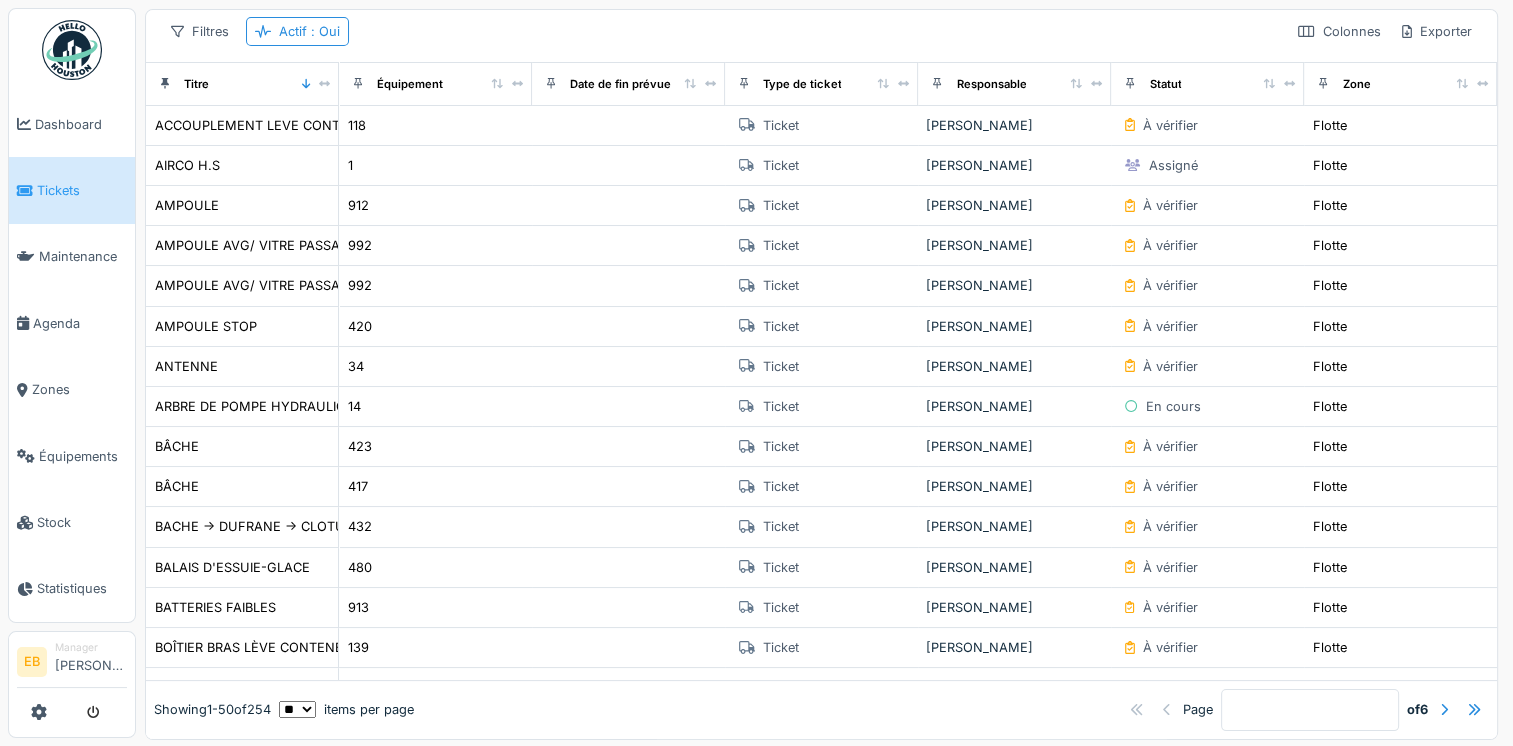 scroll, scrollTop: 0, scrollLeft: 0, axis: both 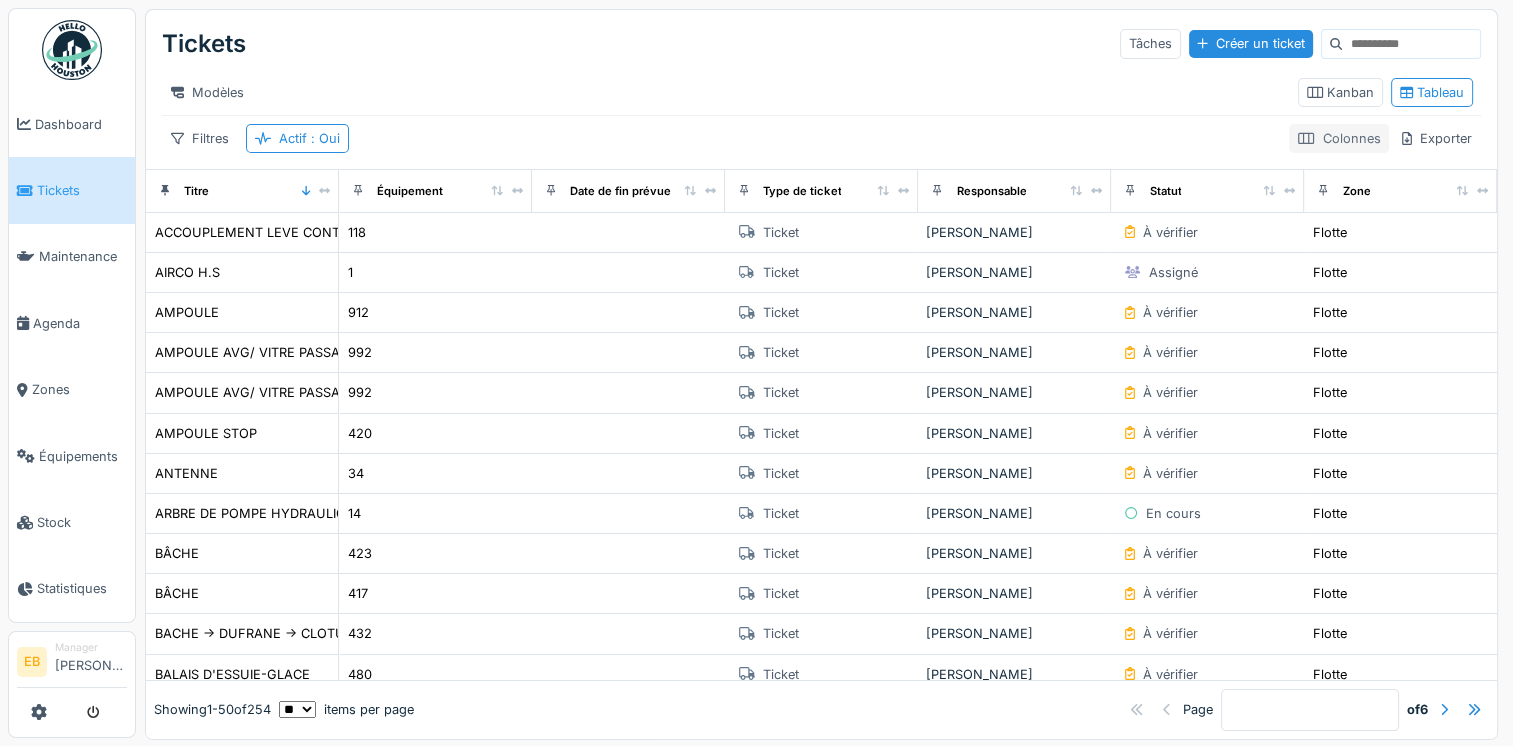 click on "Colonnes" at bounding box center [1339, 138] 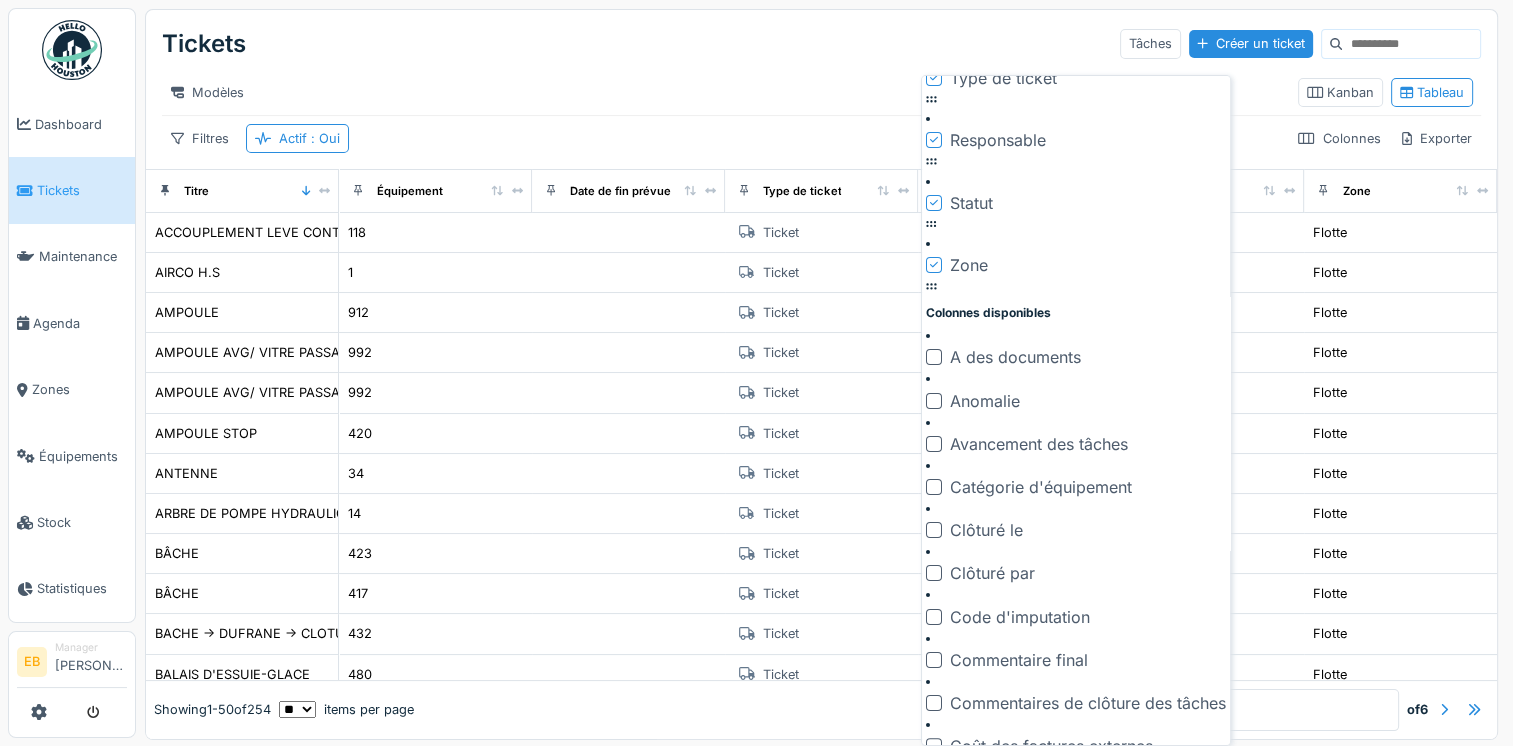scroll, scrollTop: 300, scrollLeft: 0, axis: vertical 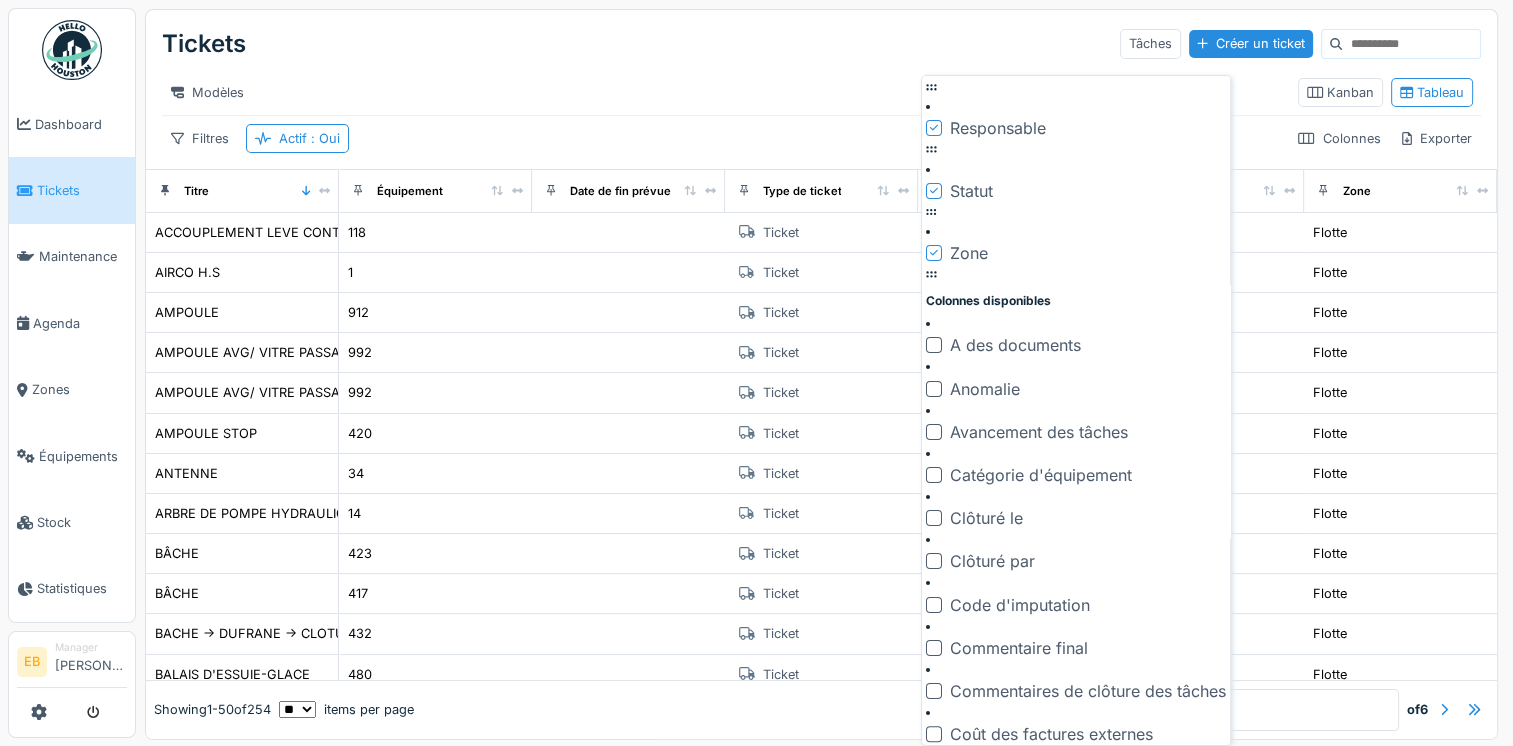 click at bounding box center (934, 950) 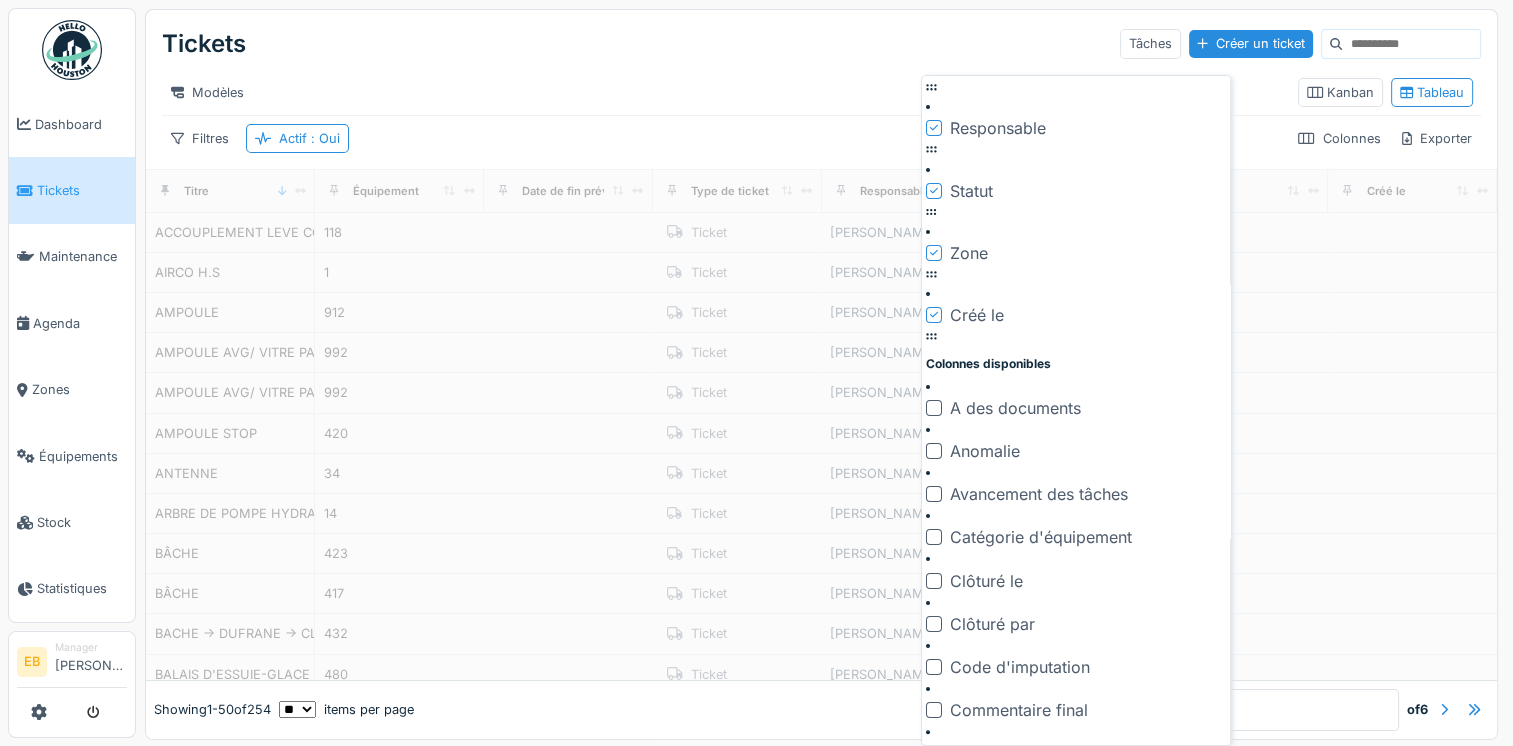 click at bounding box center (934, 1012) 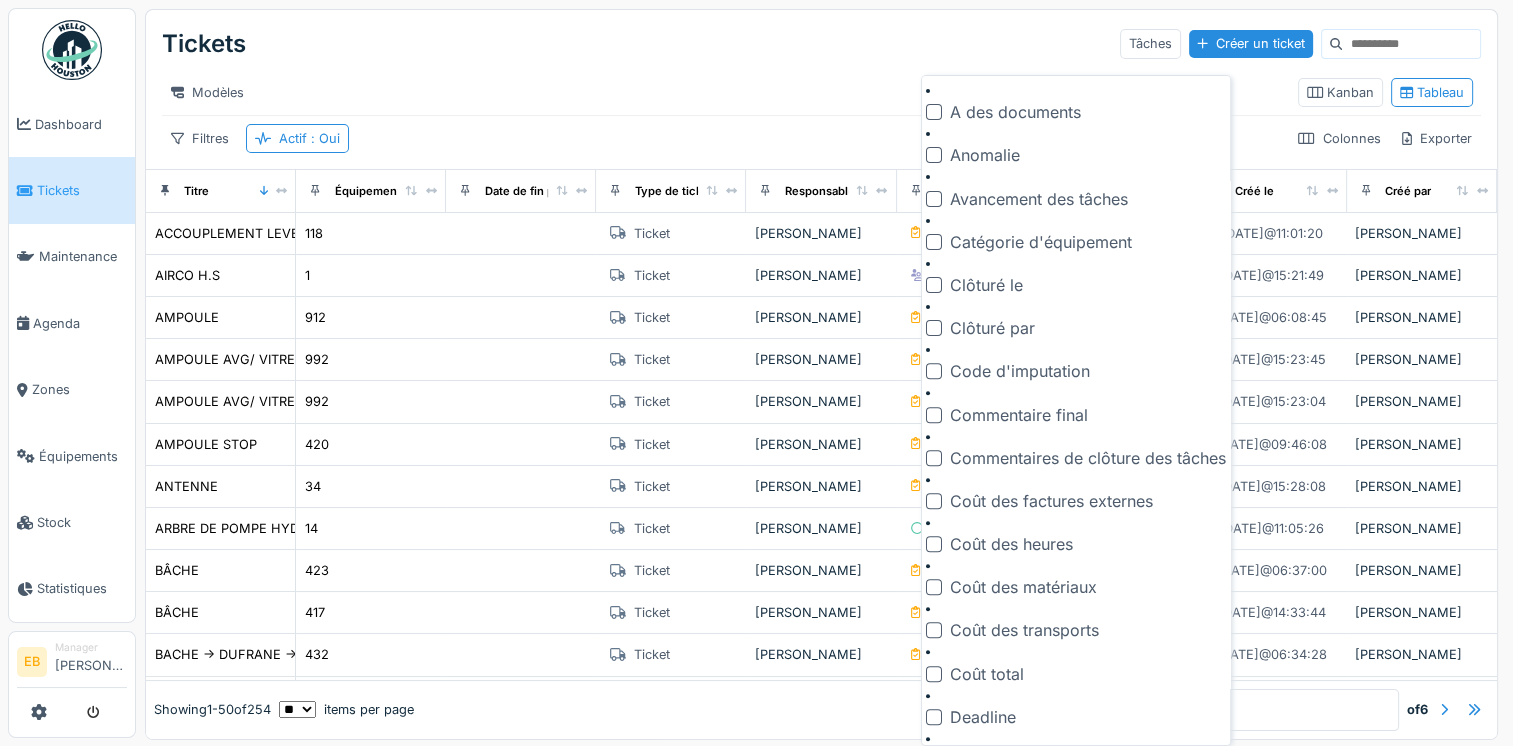 scroll, scrollTop: 670, scrollLeft: 0, axis: vertical 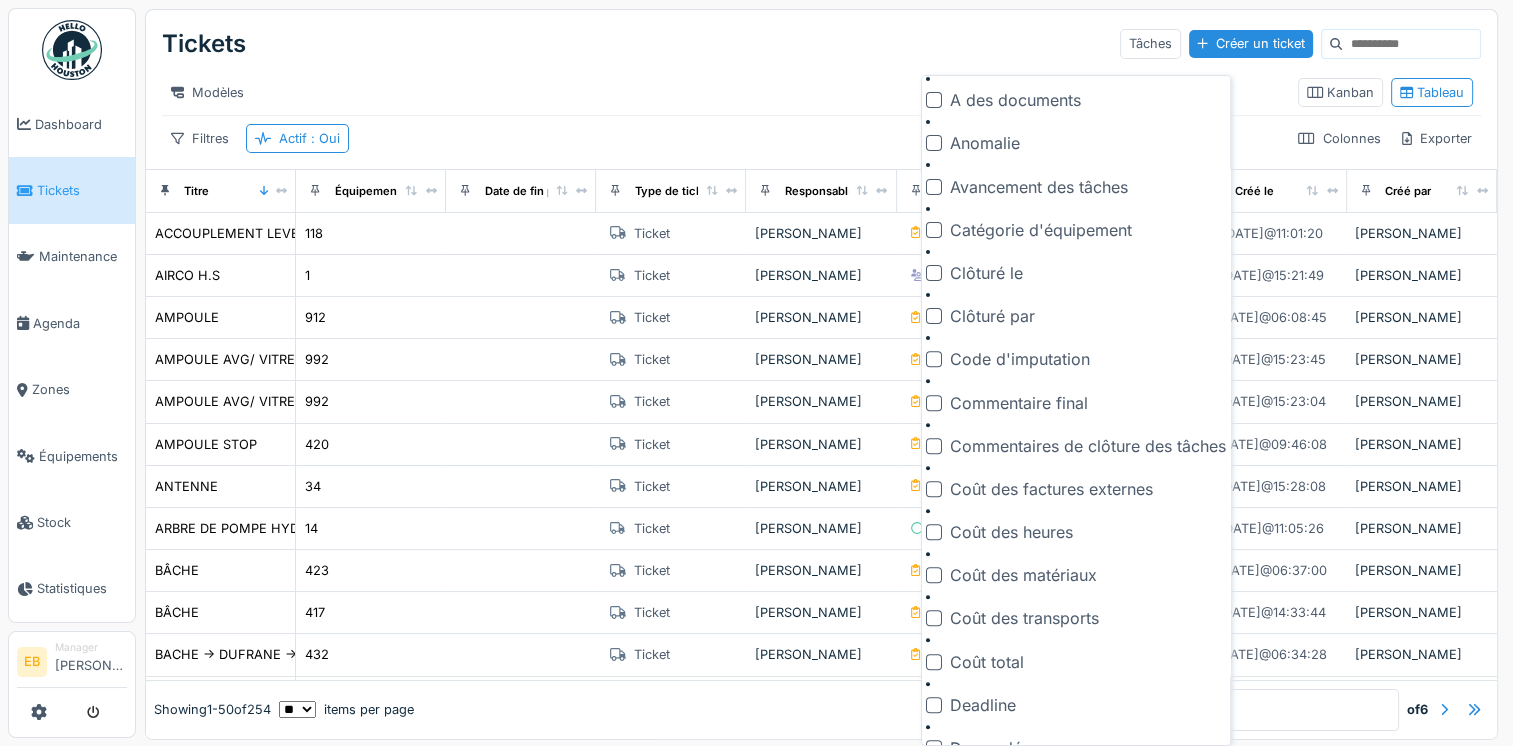 click at bounding box center (934, 1180) 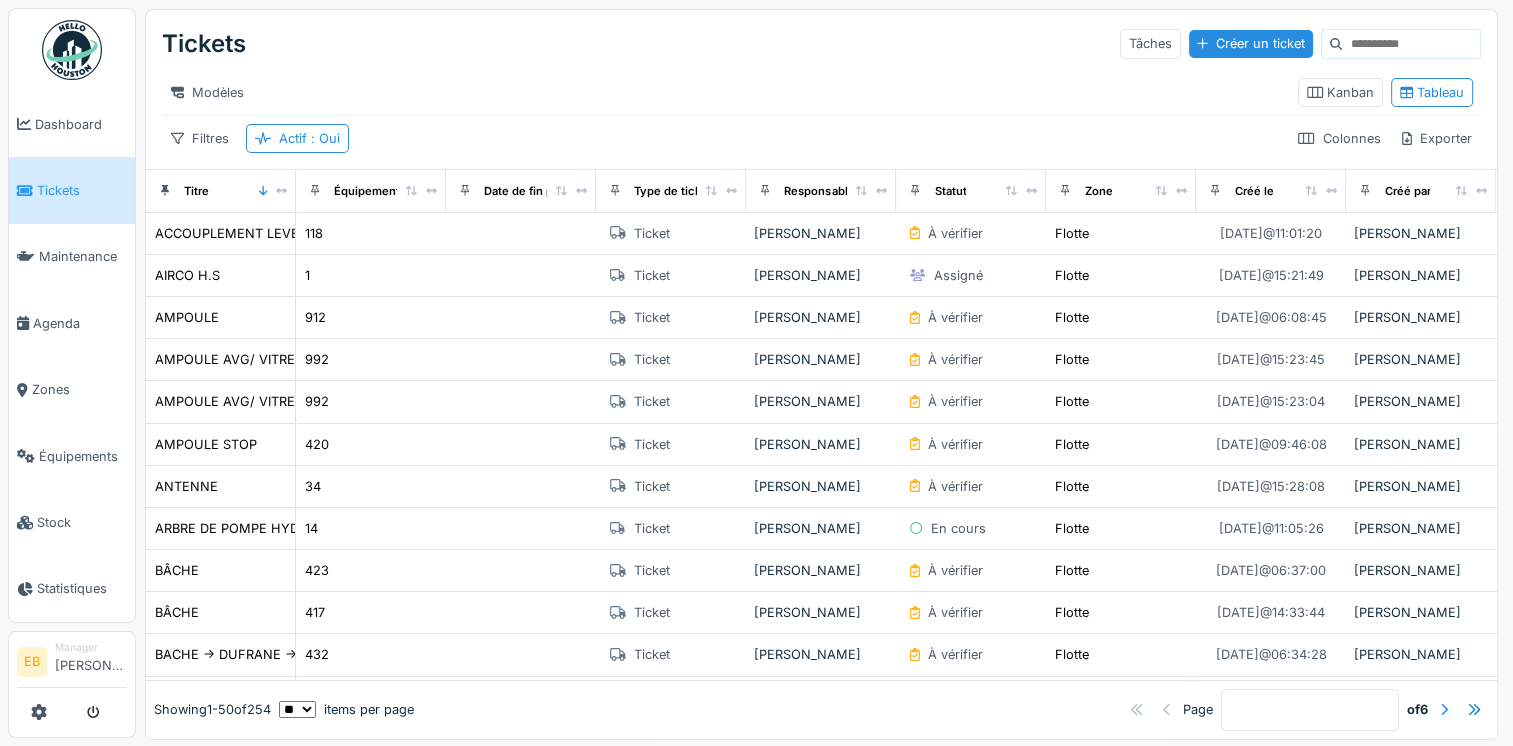 click on "Modèles" at bounding box center (722, 92) 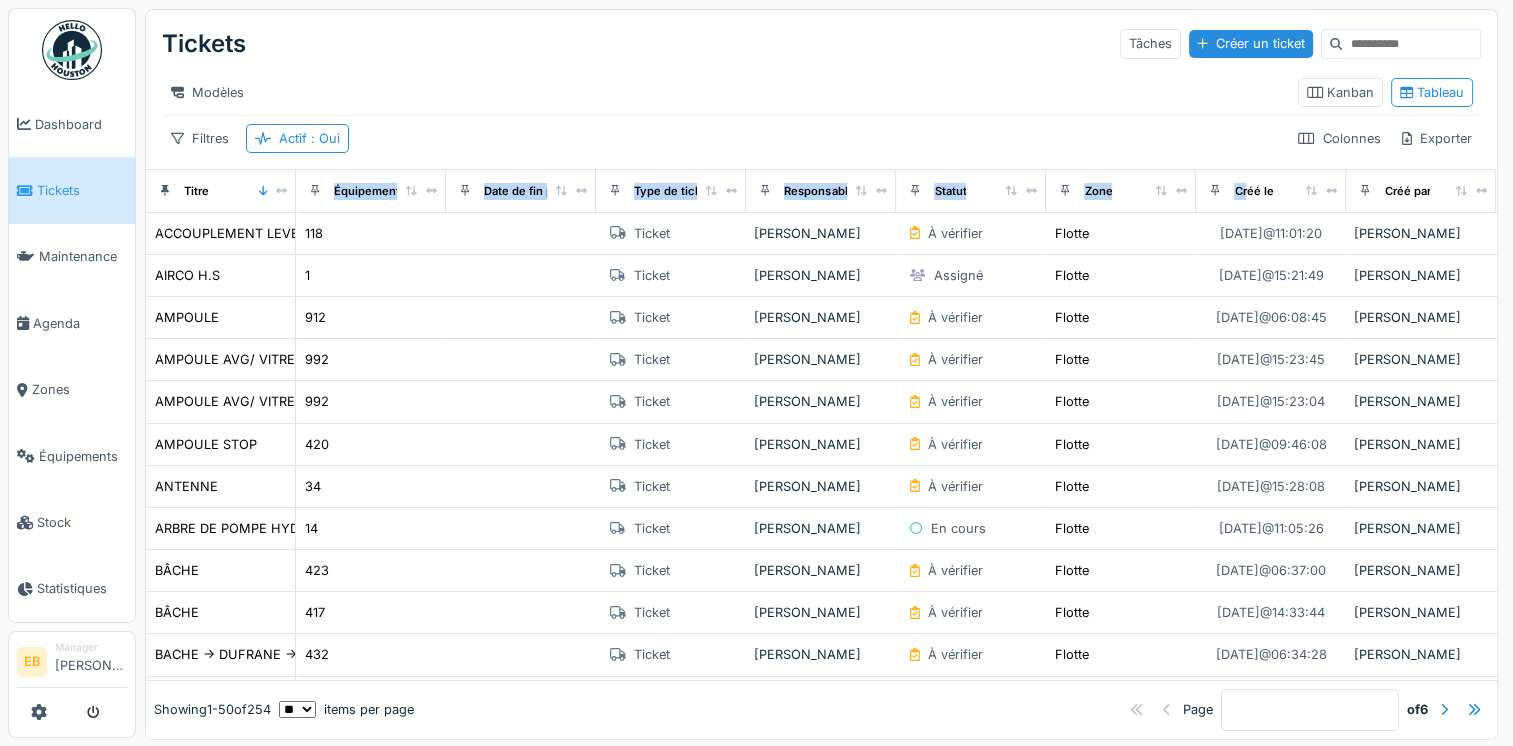 drag, startPoint x: 1244, startPoint y: 211, endPoint x: 282, endPoint y: 193, distance: 962.1684 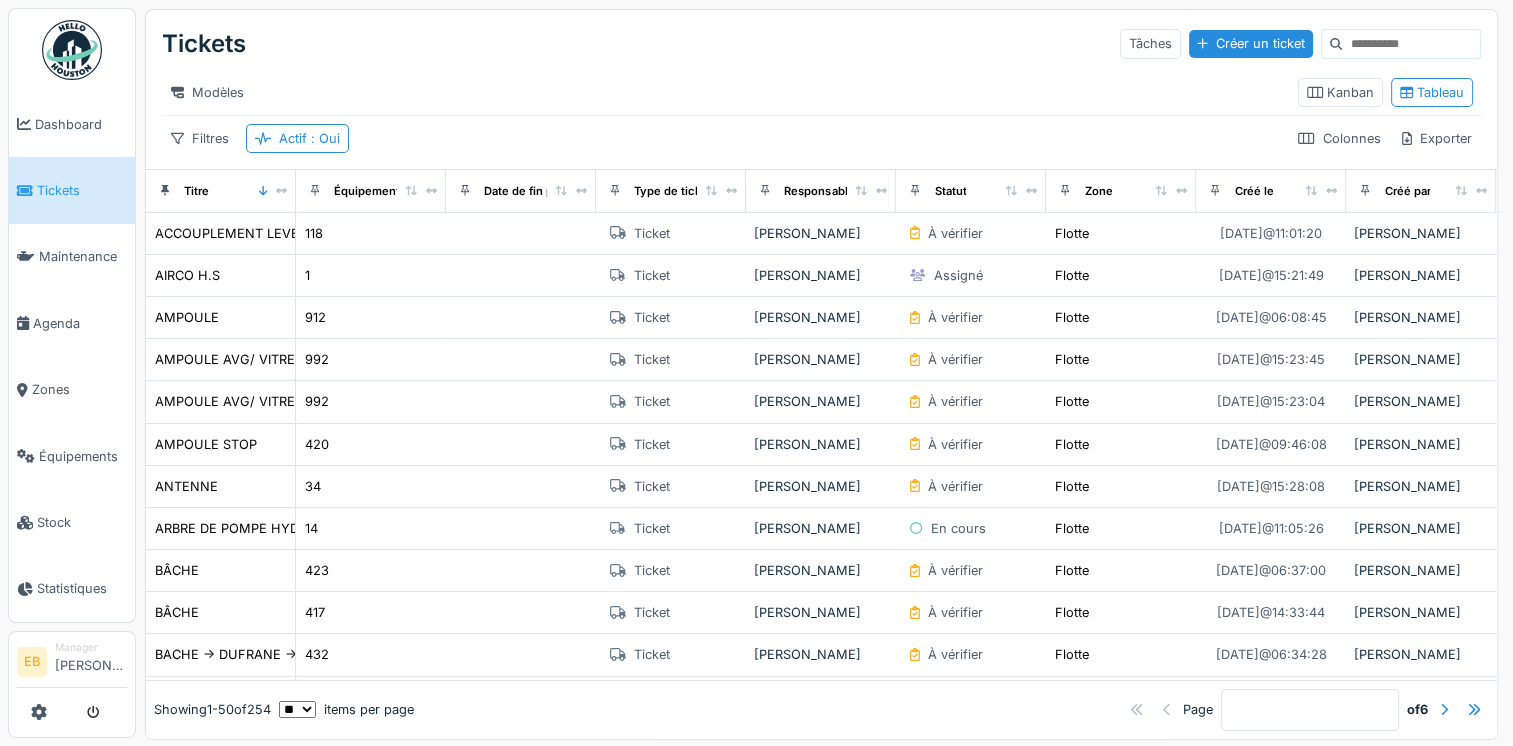 click on "Filtres Actif   :   Oui Colonnes Exporter" at bounding box center (821, 138) 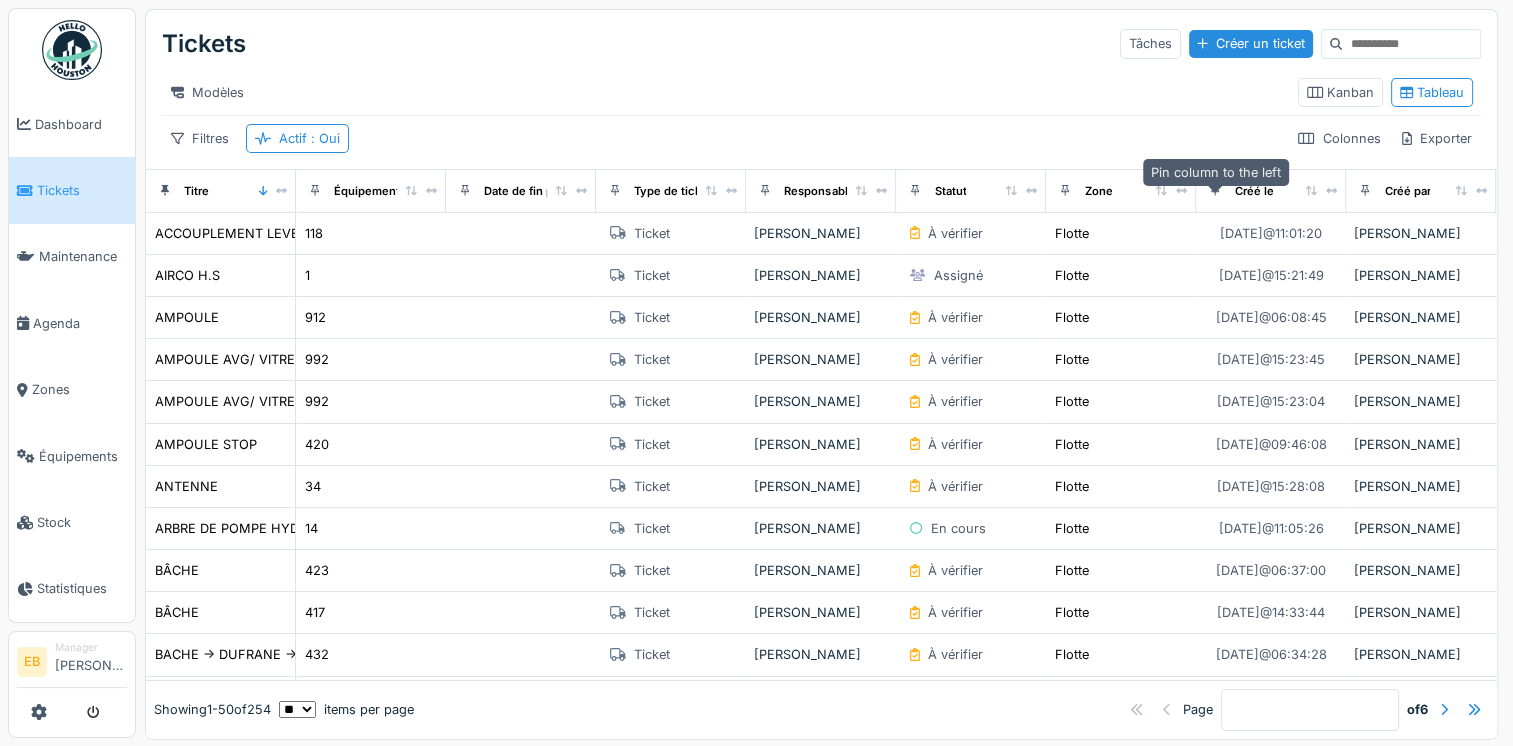 click 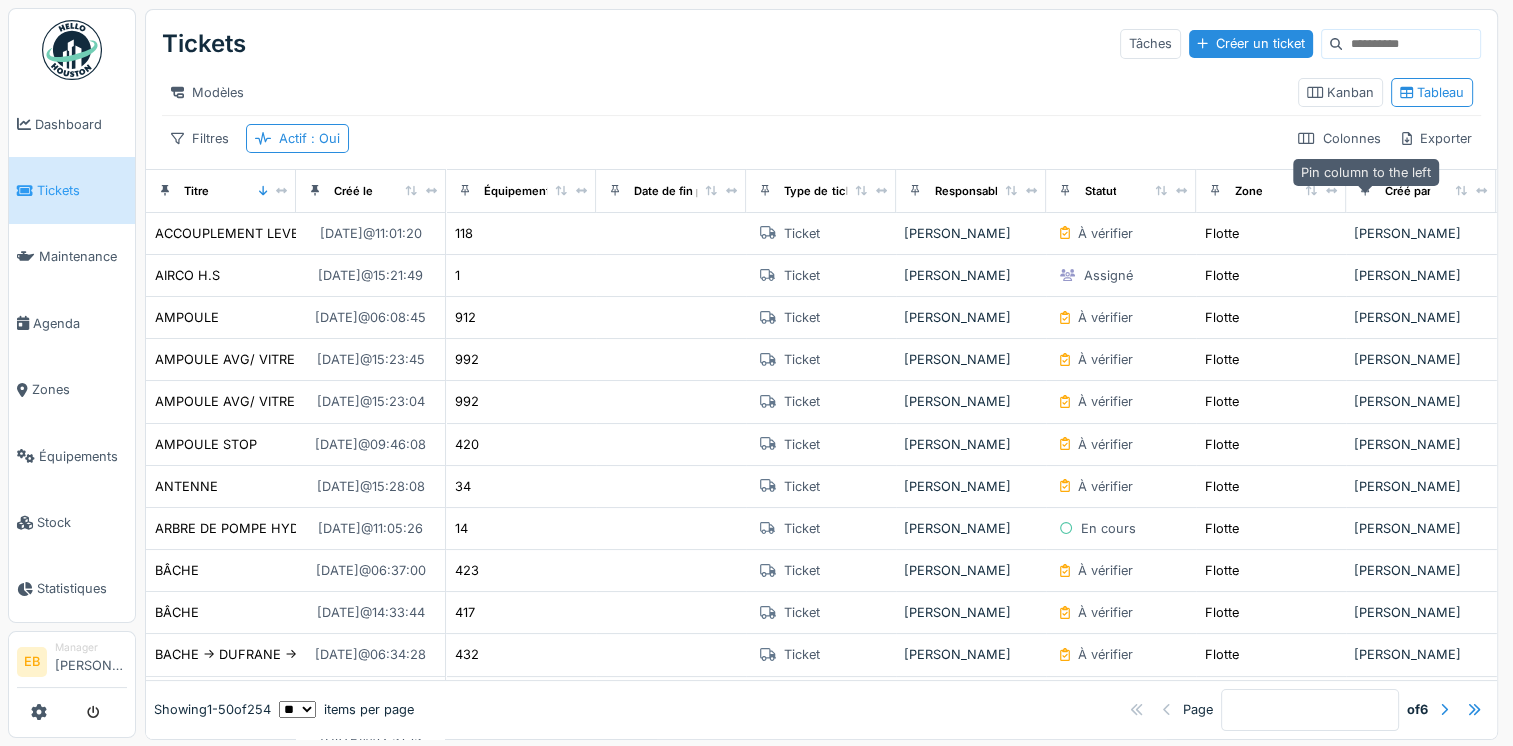 click 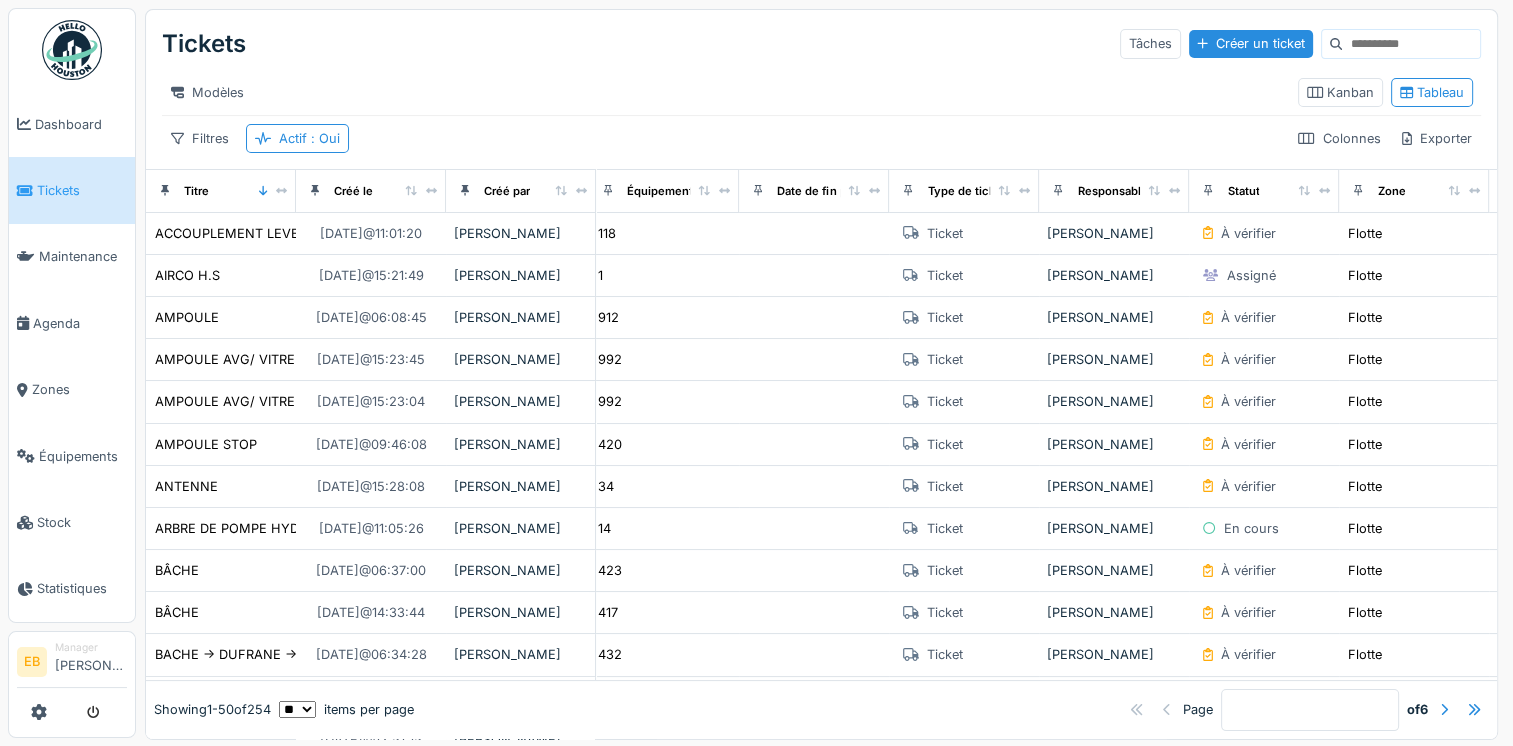 scroll, scrollTop: 0, scrollLeft: 9, axis: horizontal 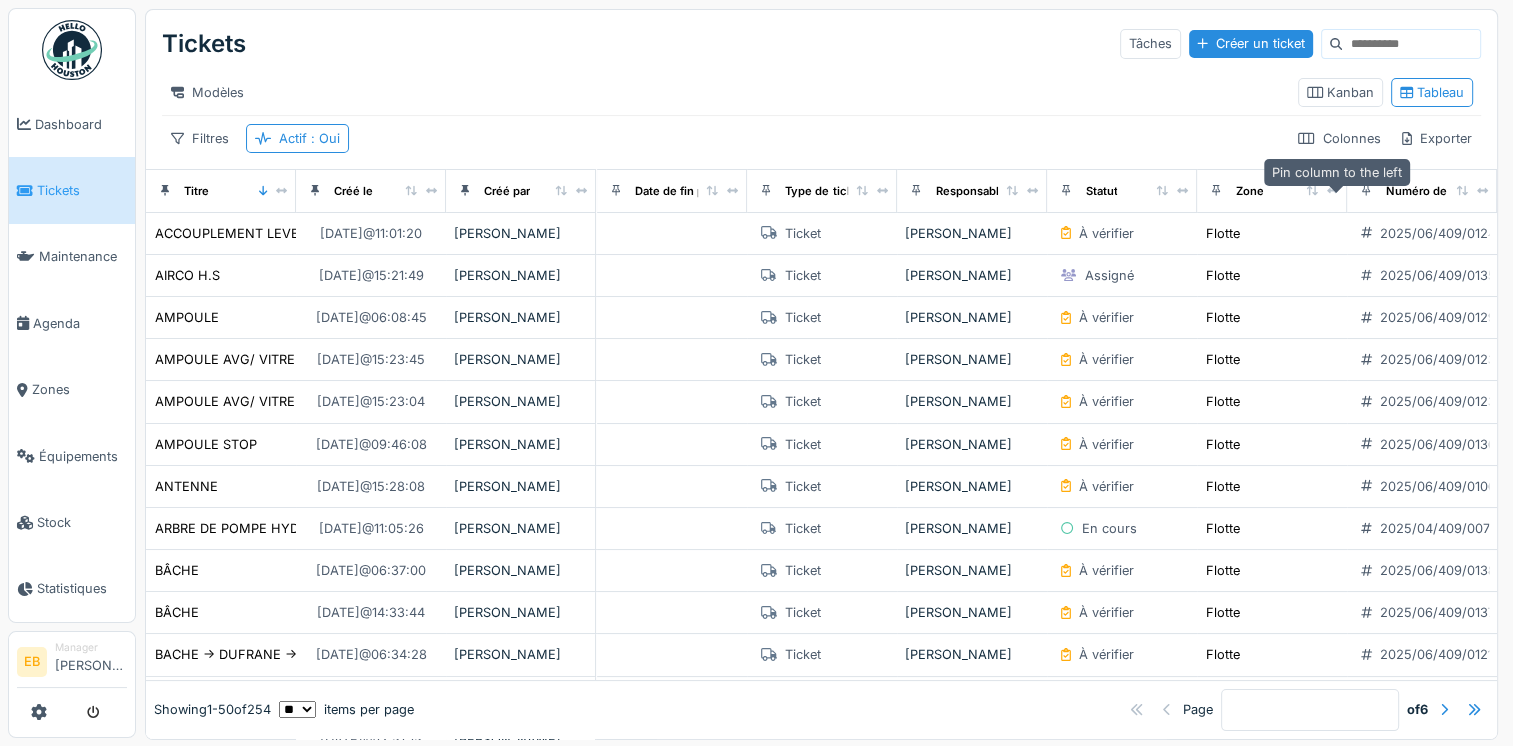 click 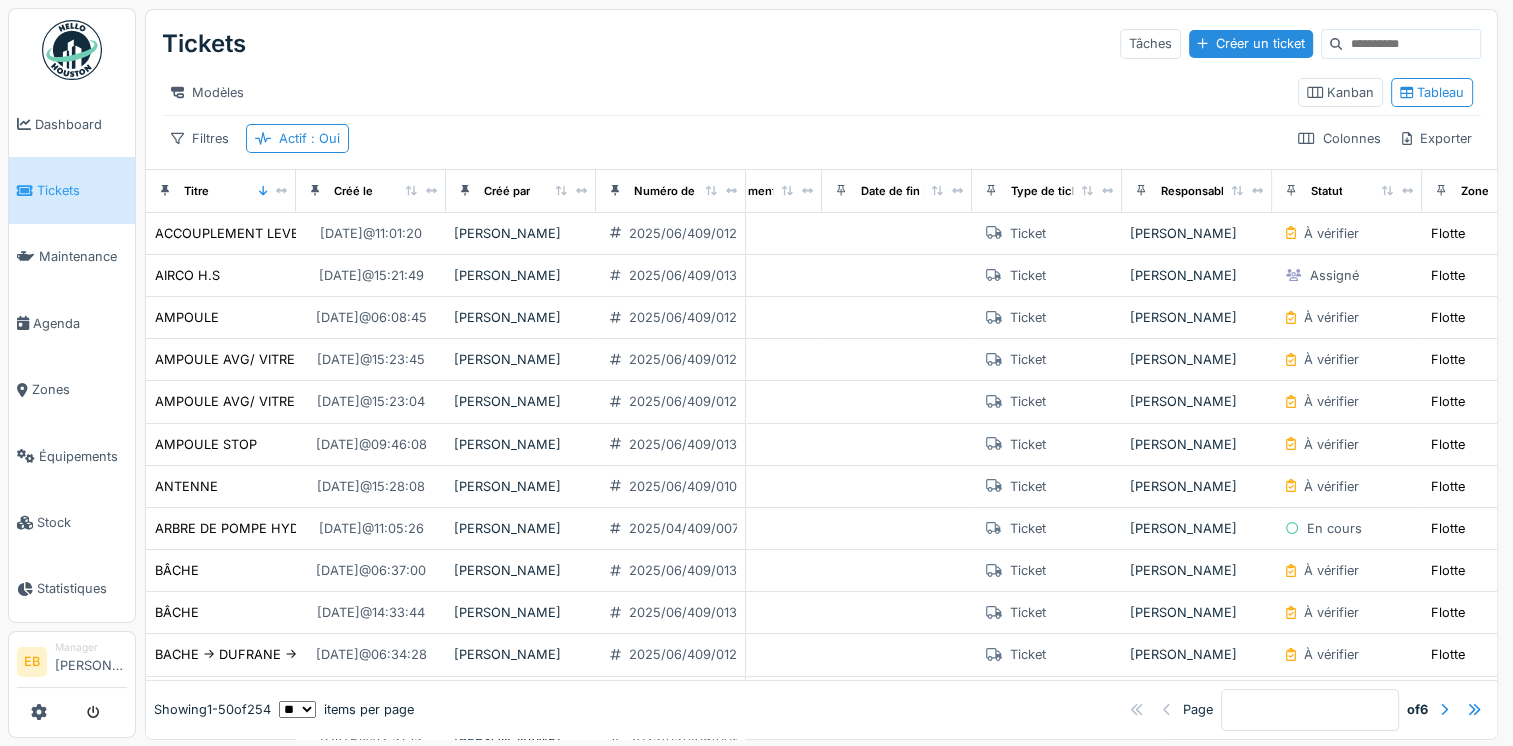 scroll, scrollTop: 0, scrollLeft: 0, axis: both 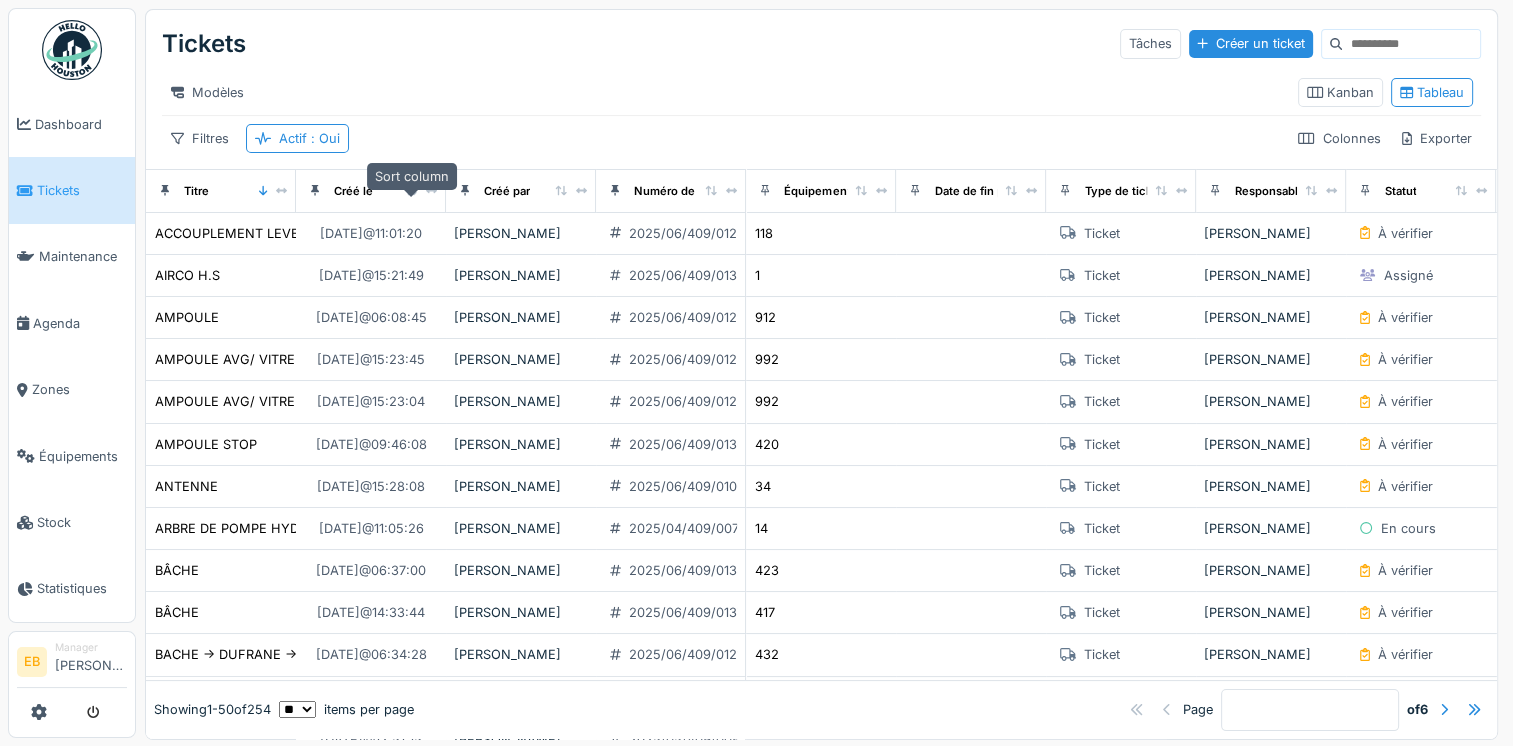 drag, startPoint x: 620, startPoint y: 204, endPoint x: 410, endPoint y: 209, distance: 210.05951 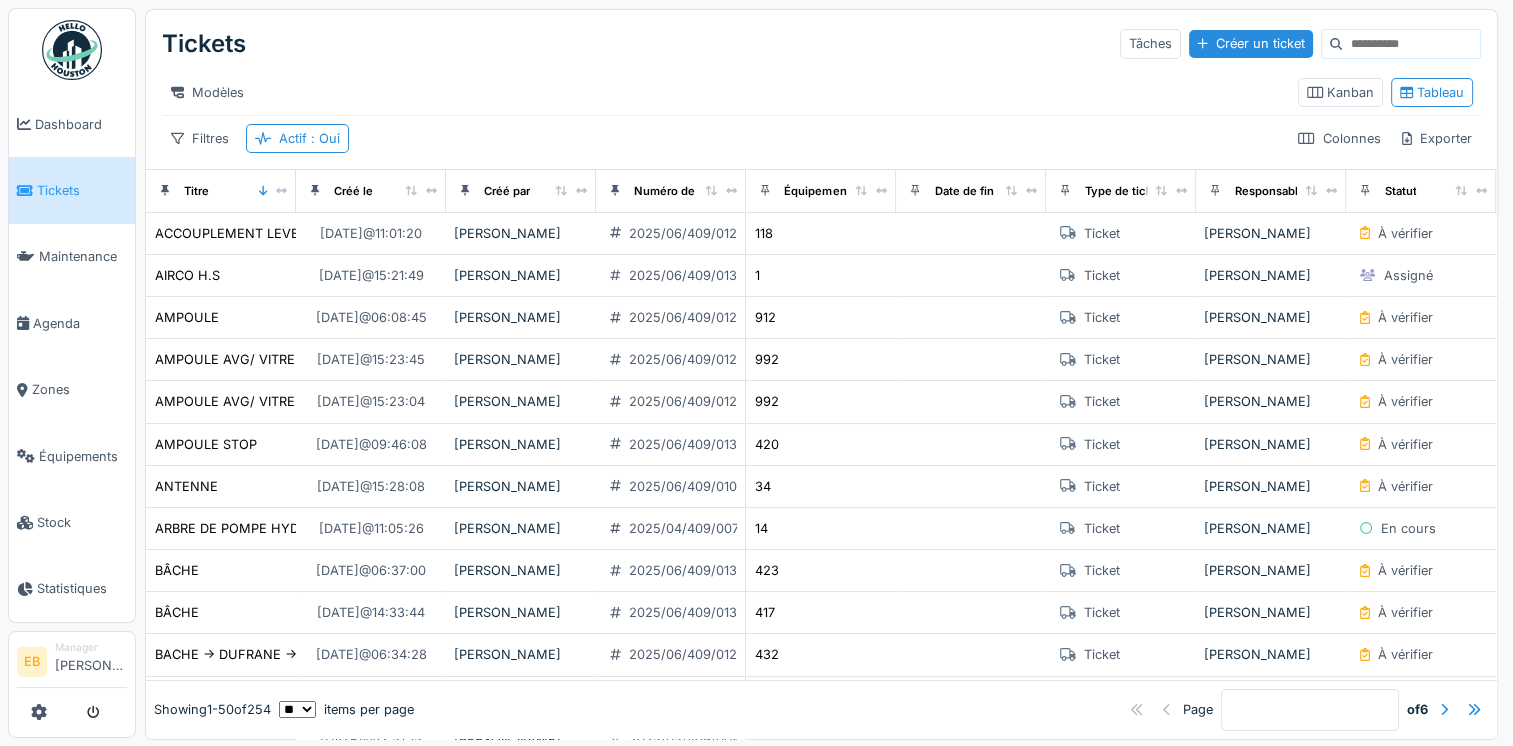 click on "Filtres Actif   :   Oui Colonnes Exporter" at bounding box center (821, 138) 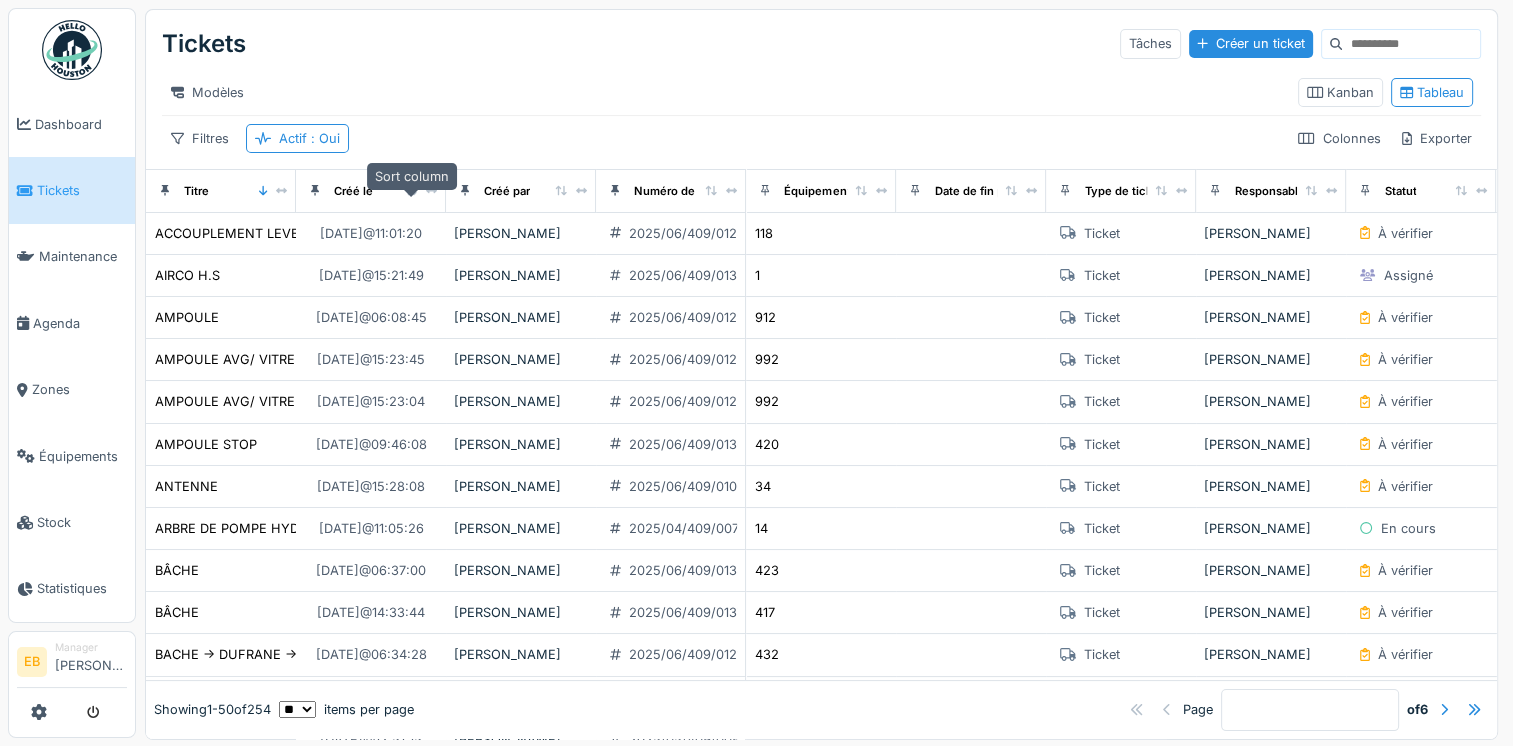 click 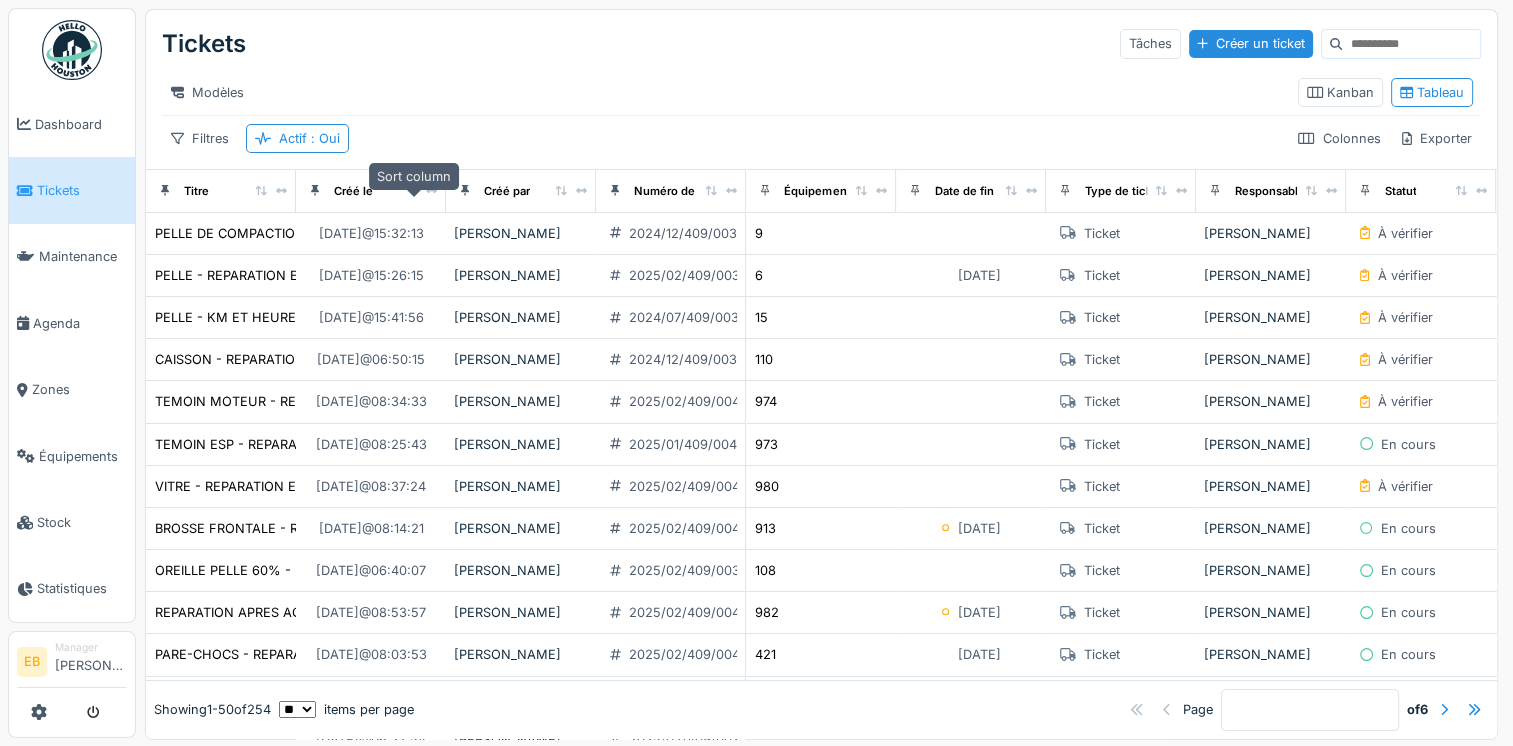 click 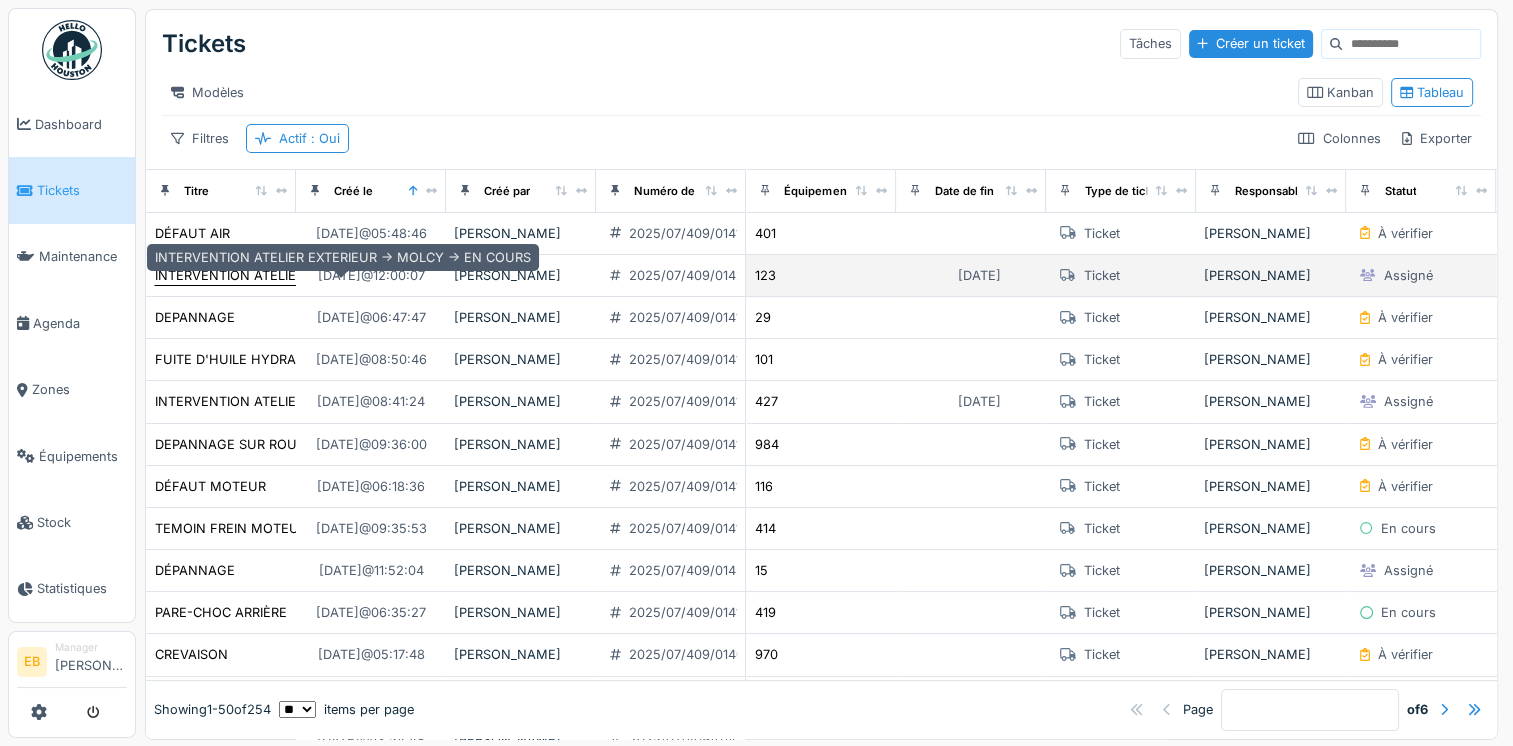 click on "INTERVENTION ATELIER EXTERIEUR -> MOLCY -> EN COURS" at bounding box center (343, 275) 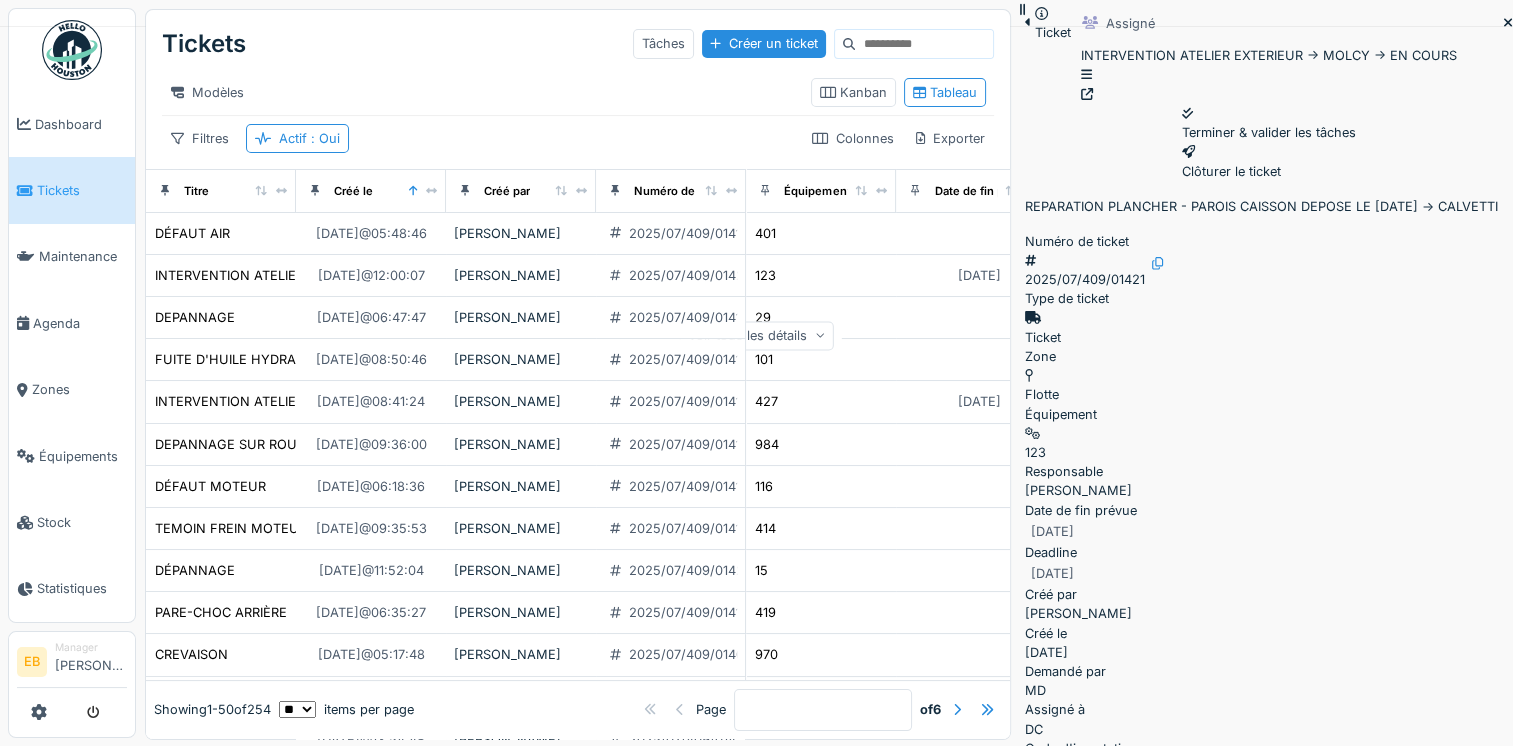 scroll, scrollTop: 100, scrollLeft: 0, axis: vertical 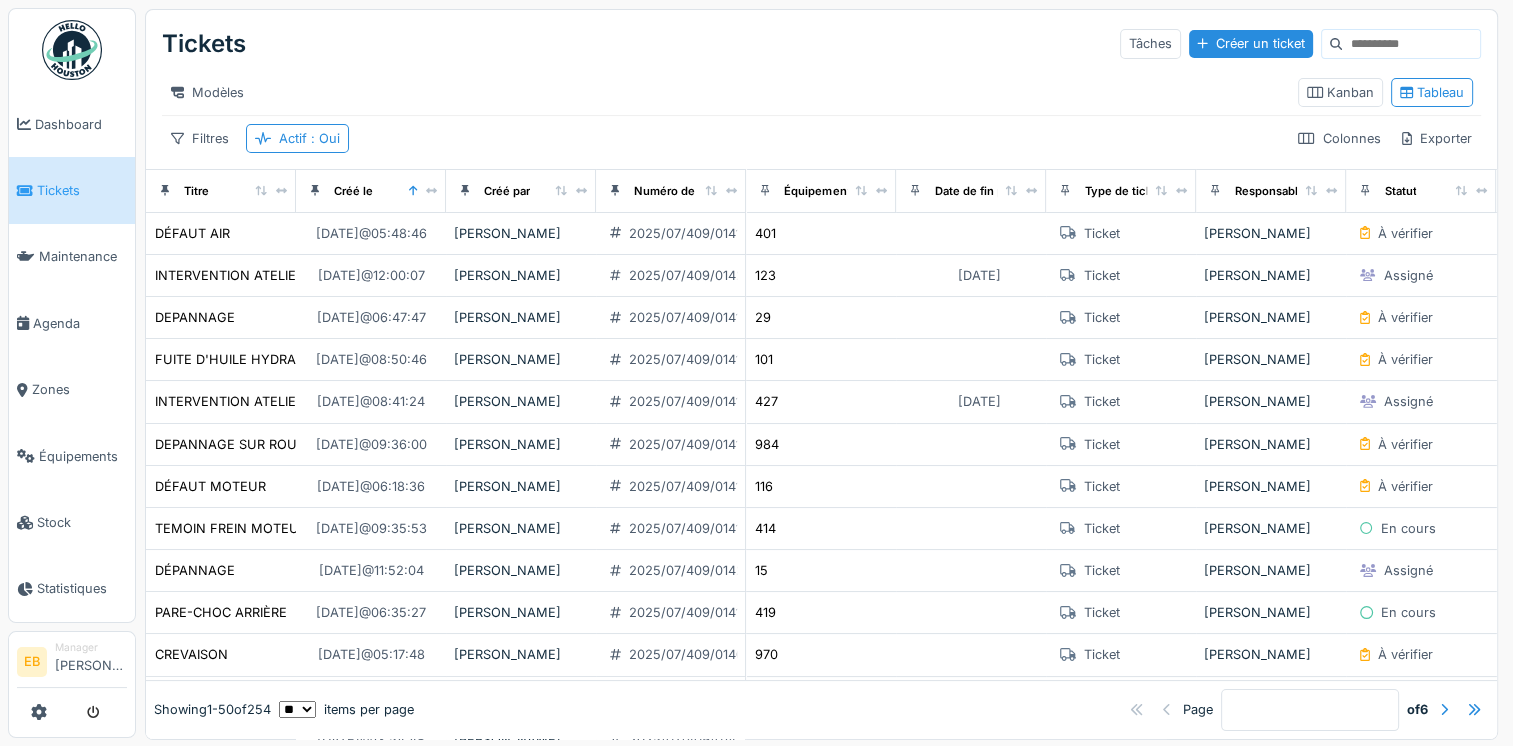 click on "Tableau" at bounding box center [1432, 92] 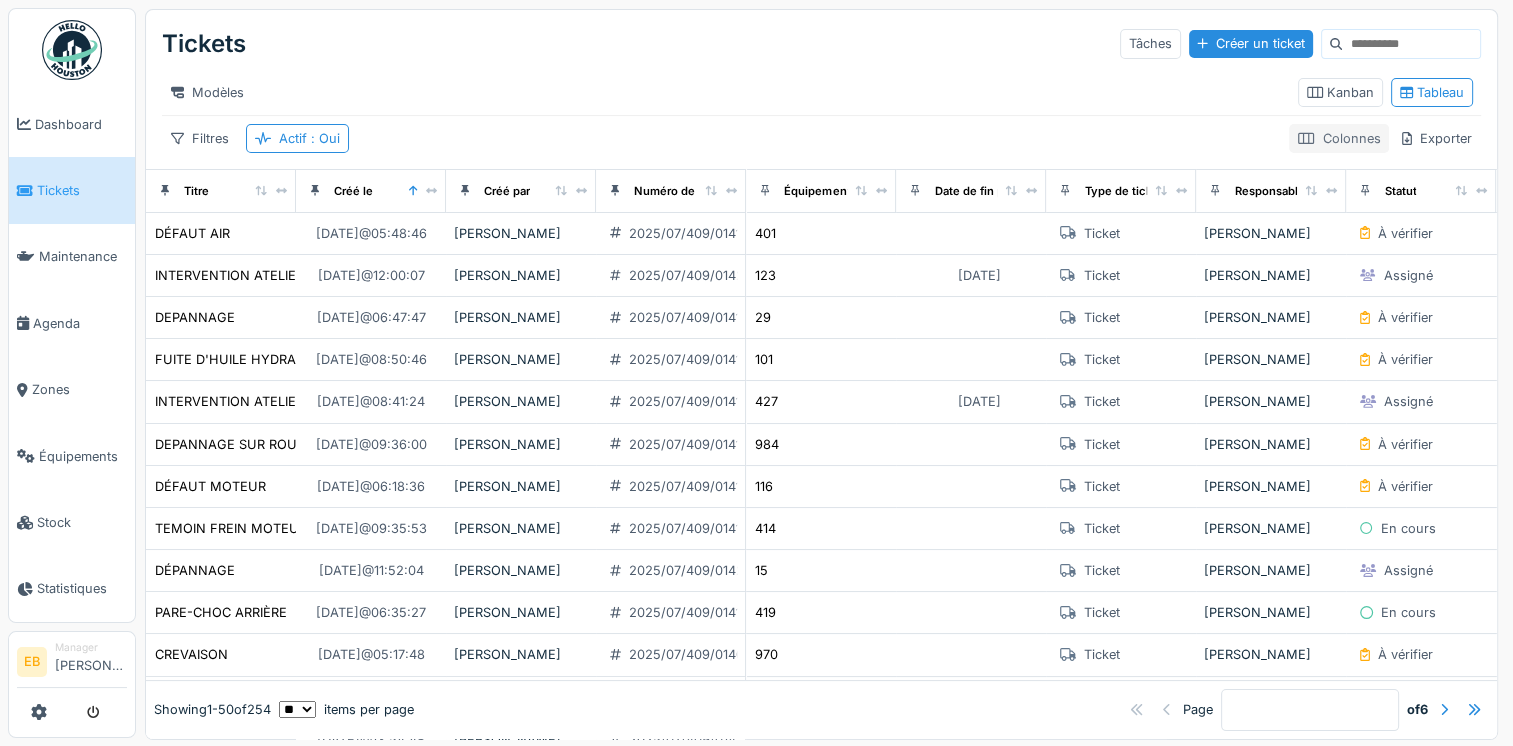 click on "Colonnes" at bounding box center (1339, 138) 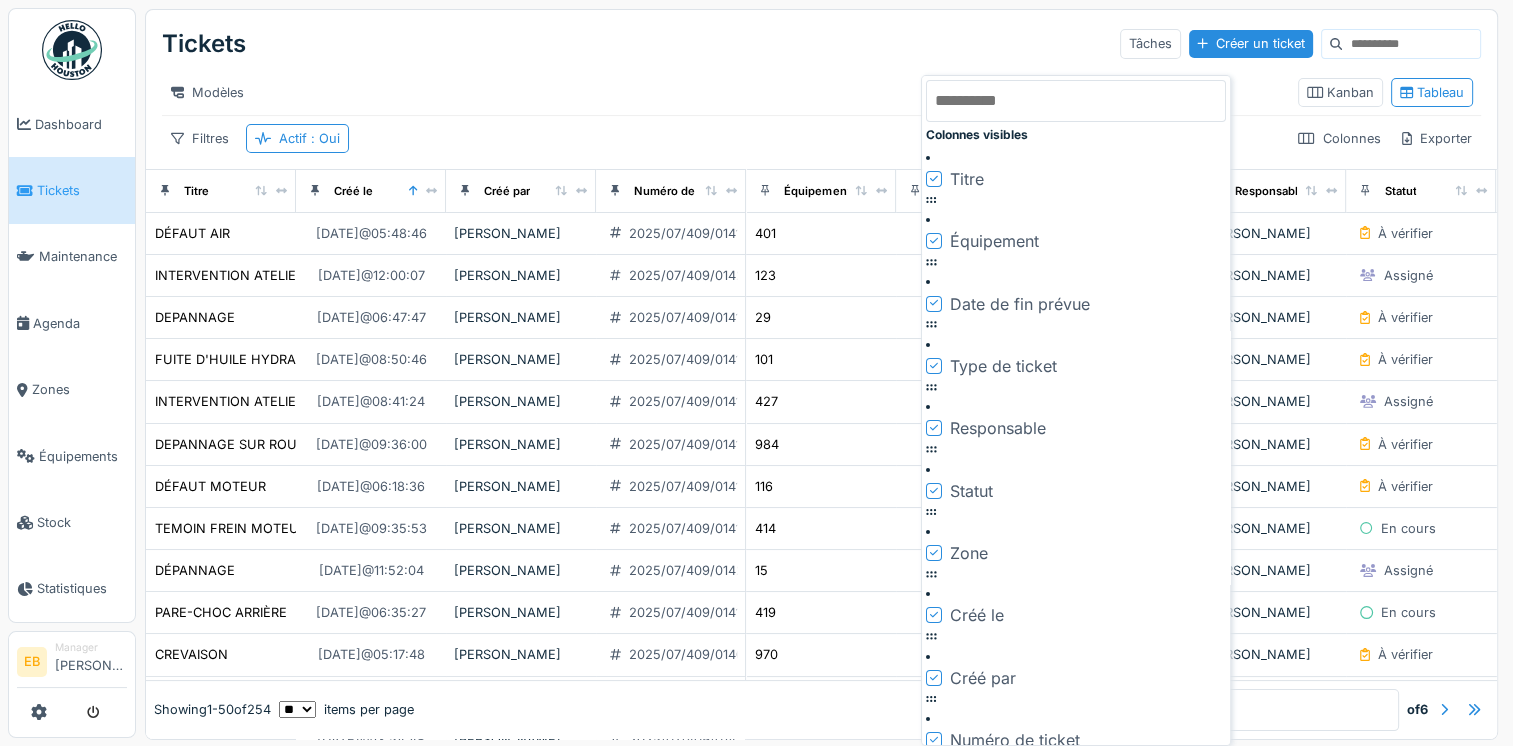 click 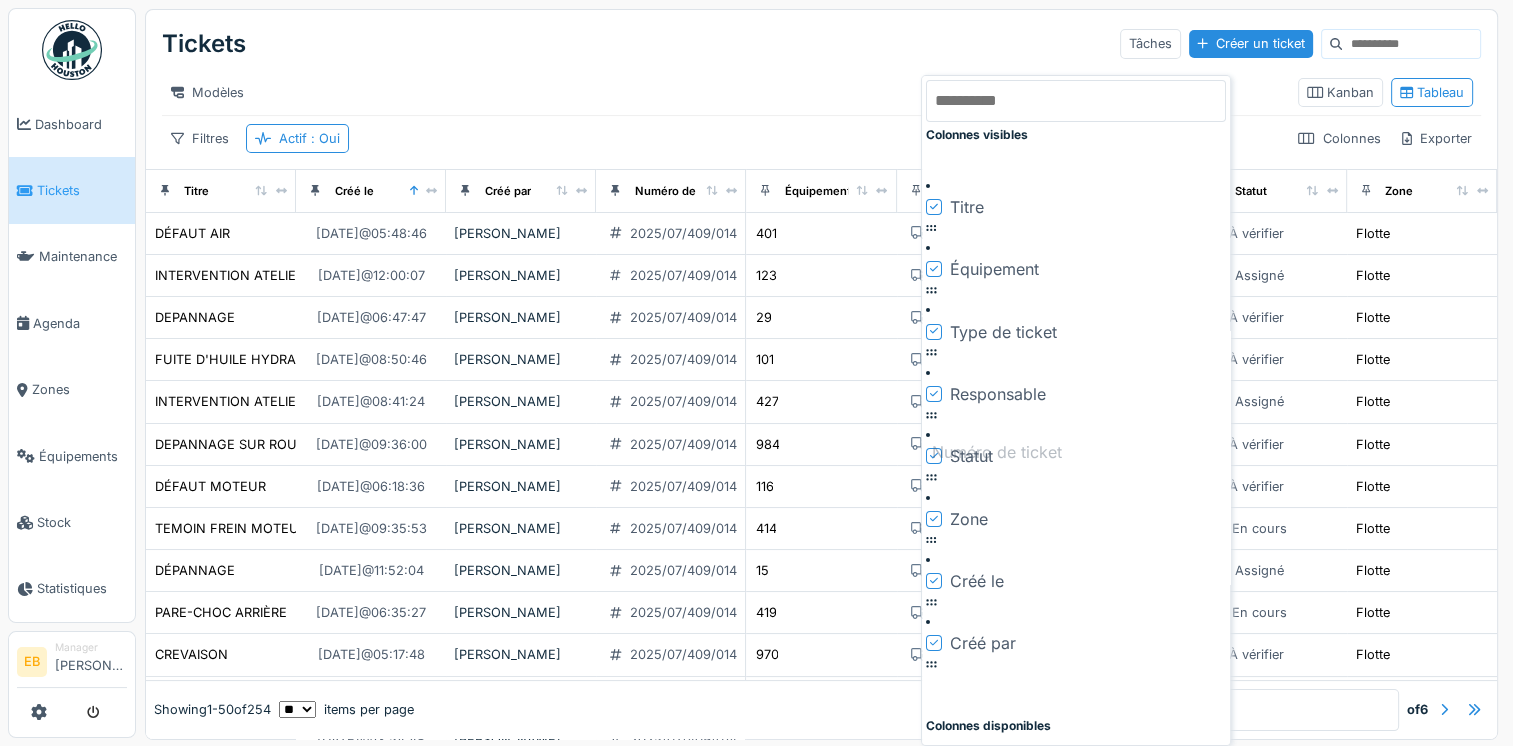 drag, startPoint x: 1218, startPoint y: 390, endPoint x: 1200, endPoint y: 164, distance: 226.71568 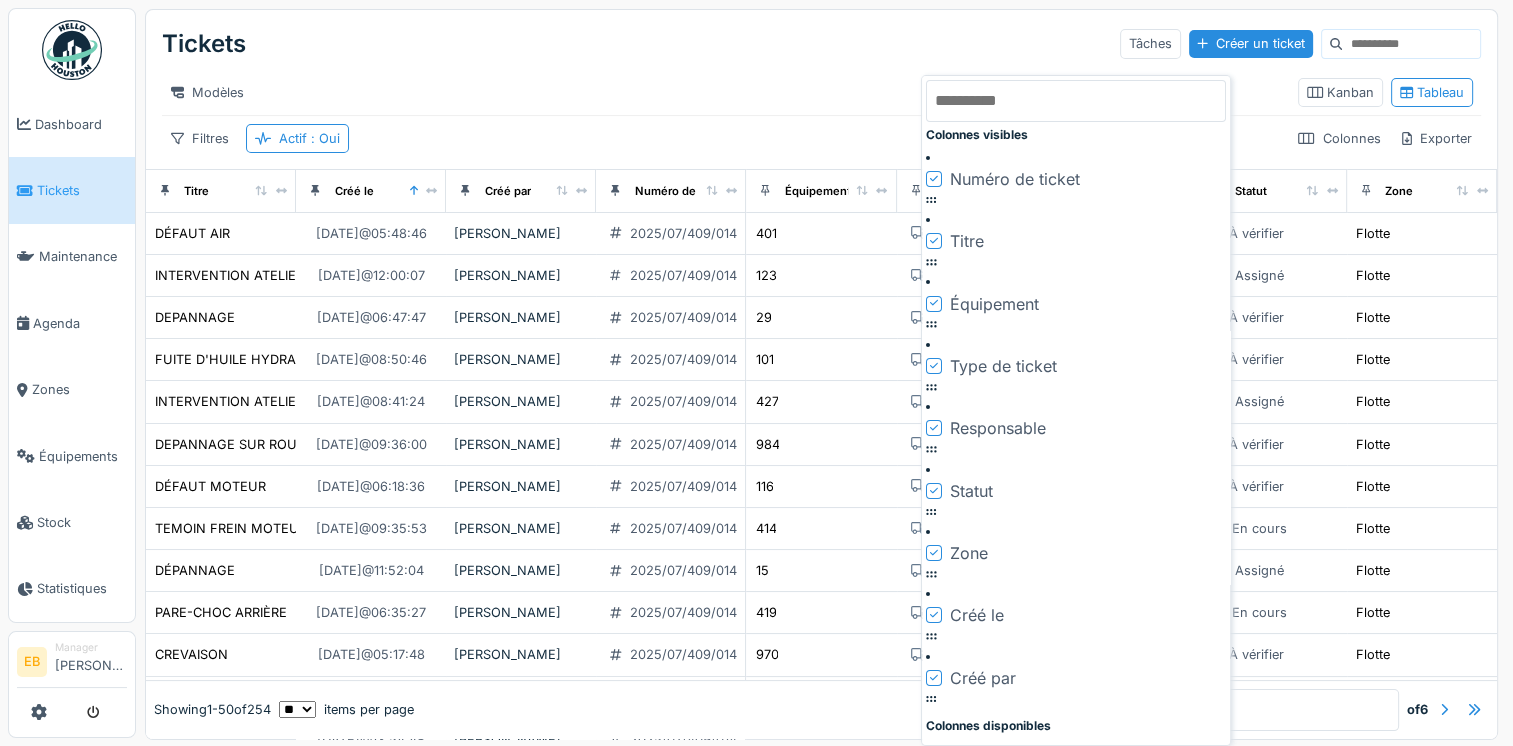 click on "Créé le" at bounding box center (1076, 615) 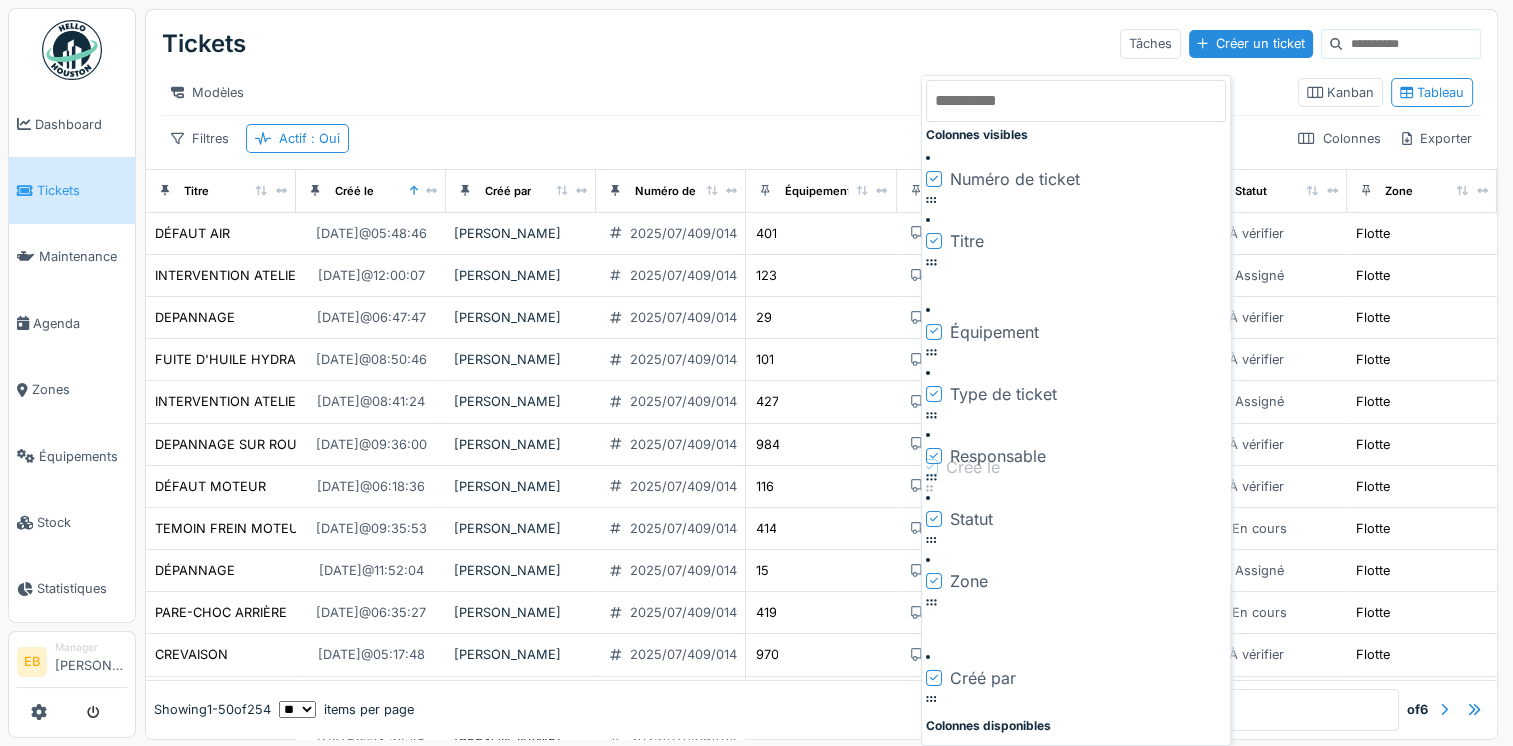 drag, startPoint x: 1215, startPoint y: 358, endPoint x: 1211, endPoint y: 210, distance: 148.05405 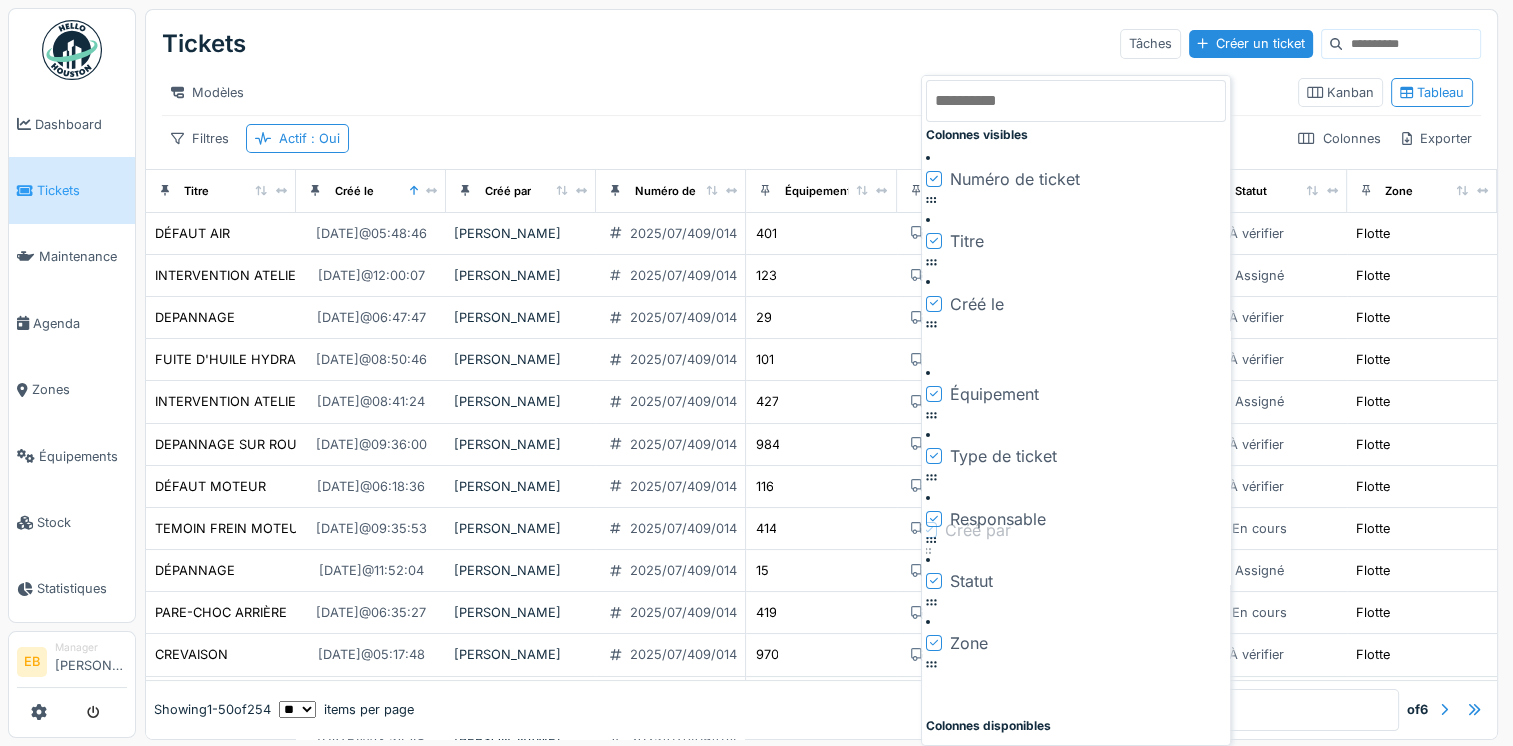 drag, startPoint x: 1211, startPoint y: 392, endPoint x: 1206, endPoint y: 244, distance: 148.08444 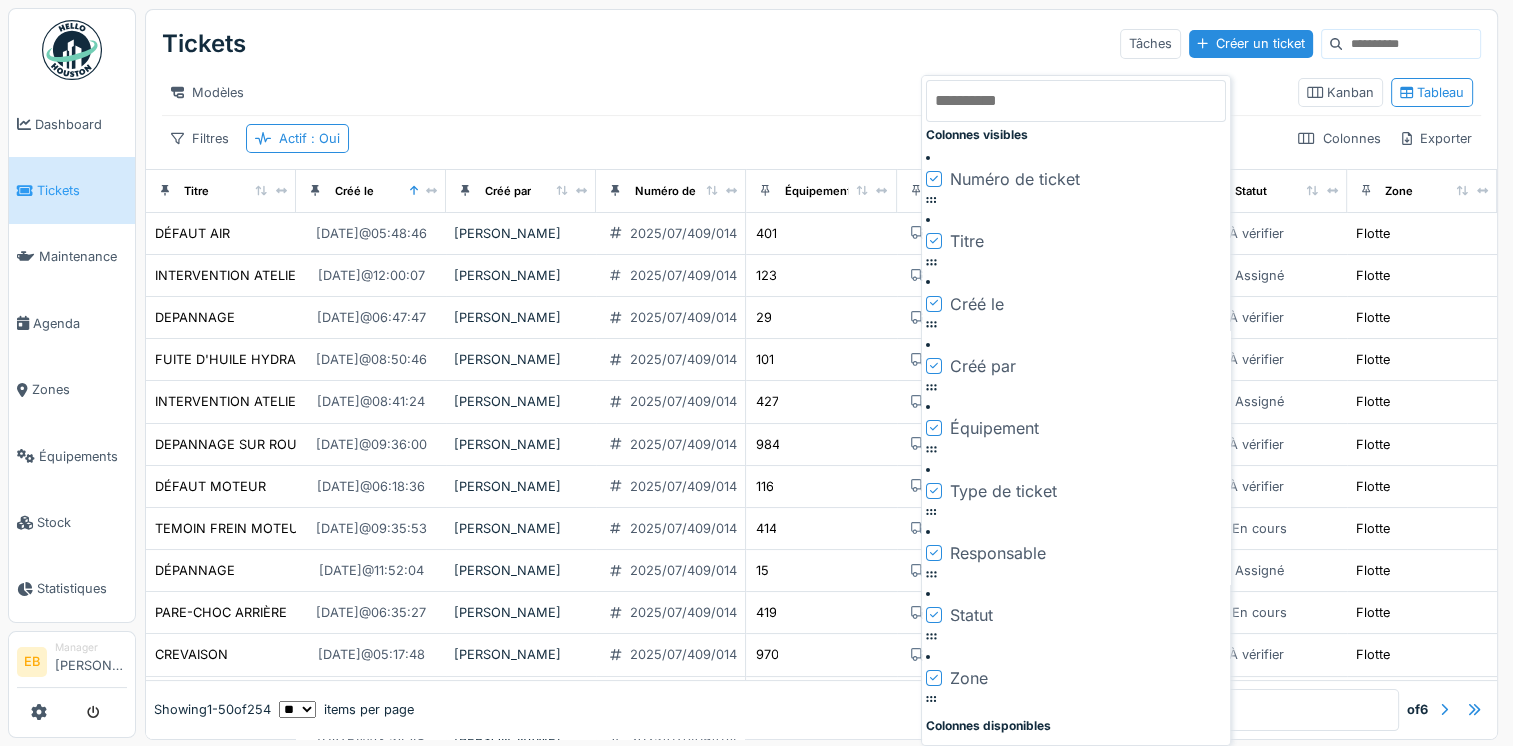 scroll, scrollTop: 0, scrollLeft: 29, axis: horizontal 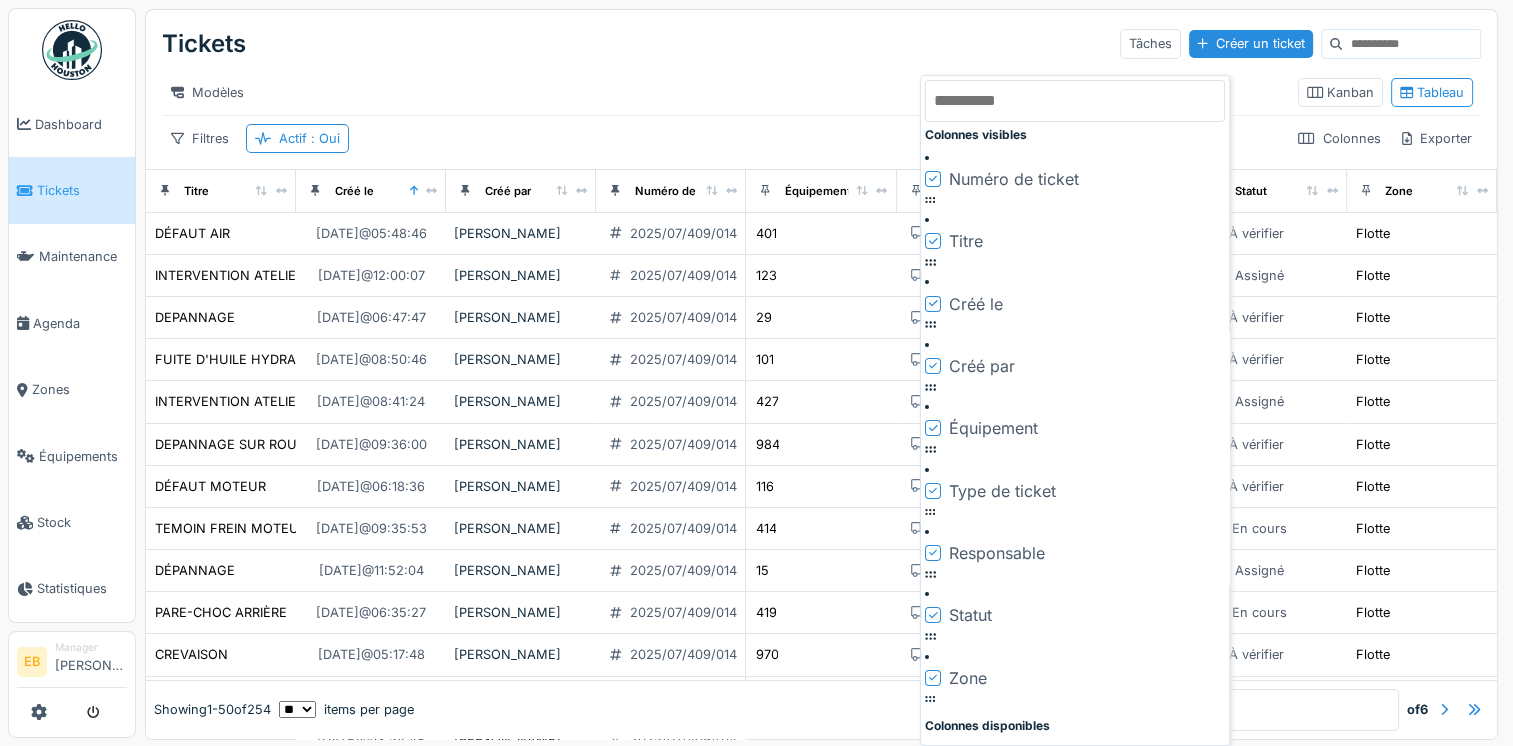 click 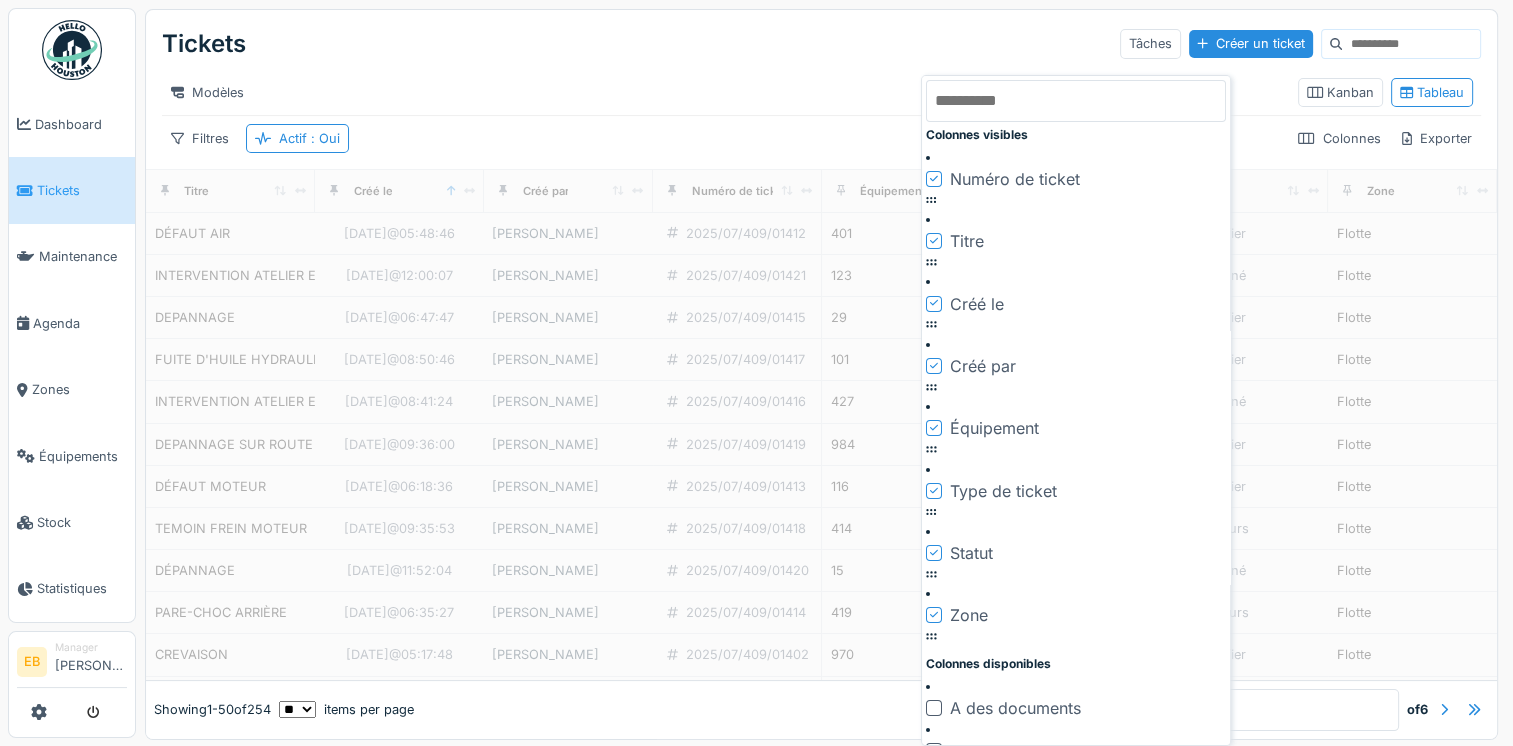 scroll, scrollTop: 0, scrollLeft: 0, axis: both 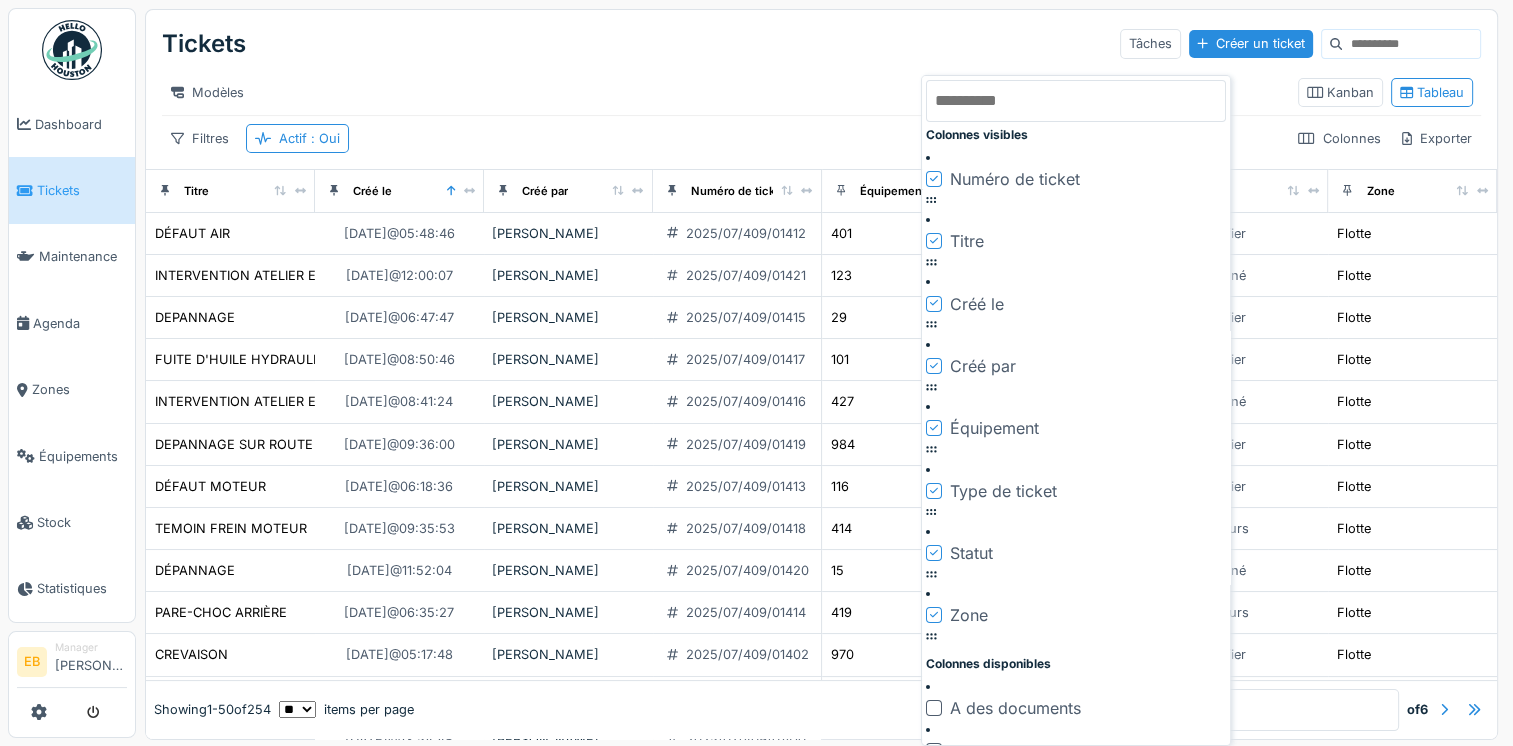 click at bounding box center [934, 794] 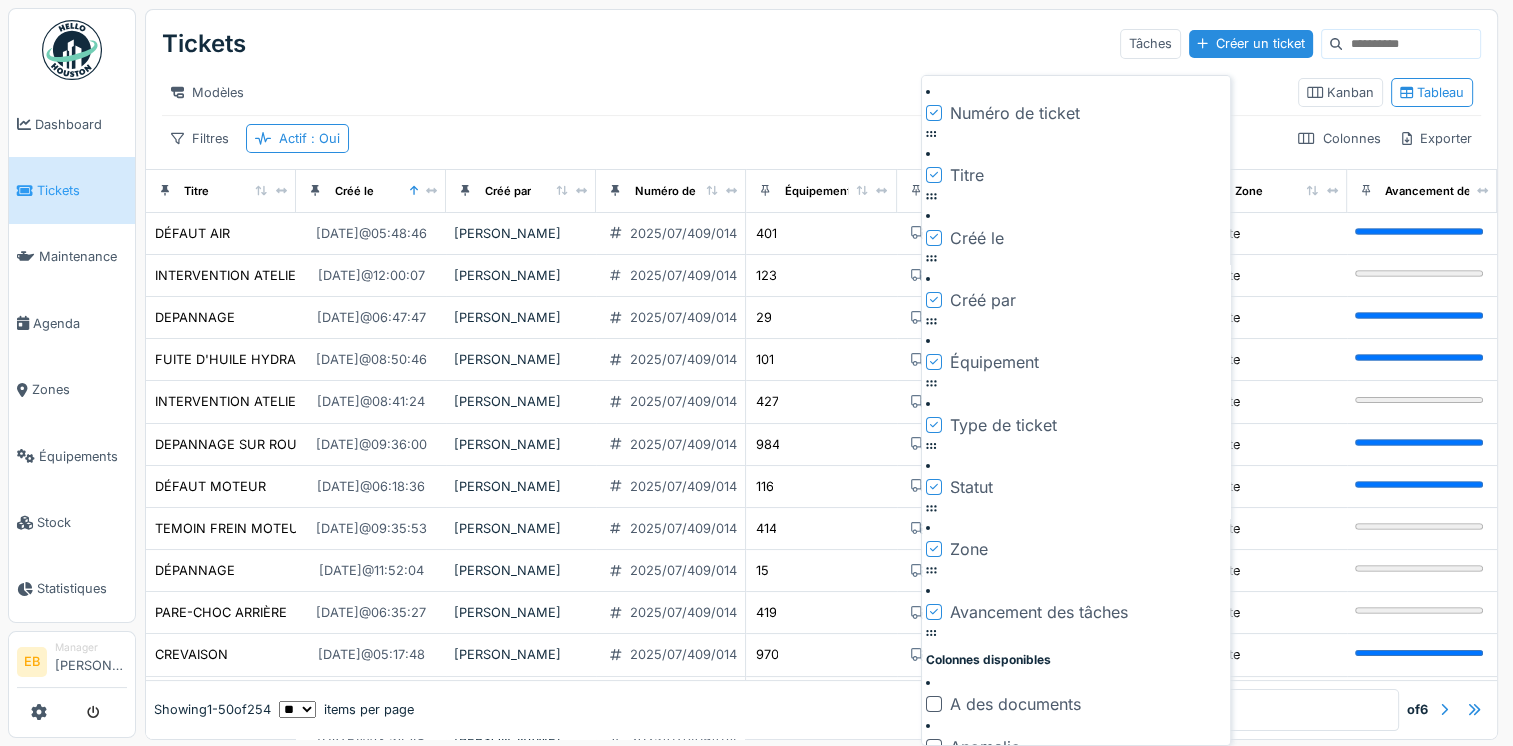 scroll, scrollTop: 100, scrollLeft: 0, axis: vertical 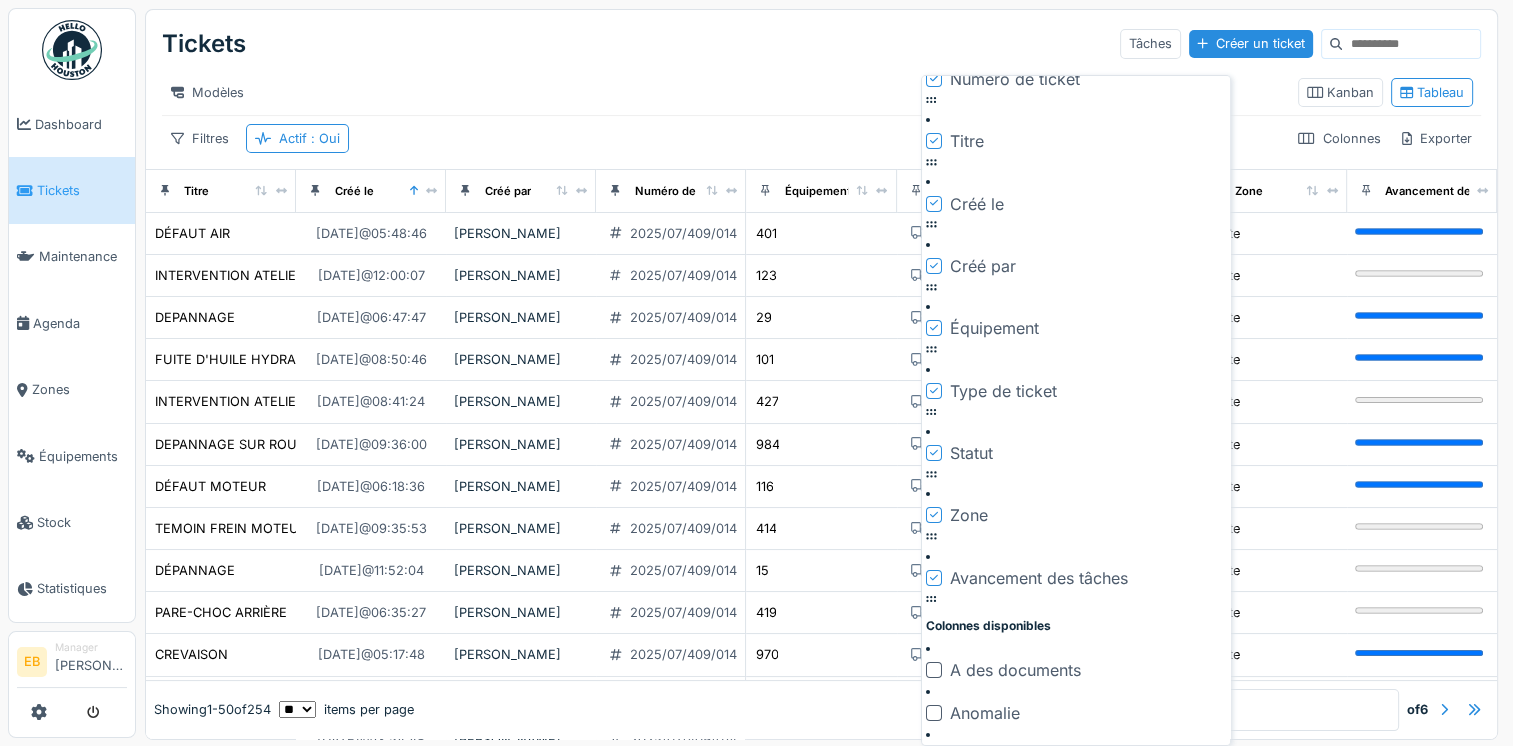 click at bounding box center (934, 800) 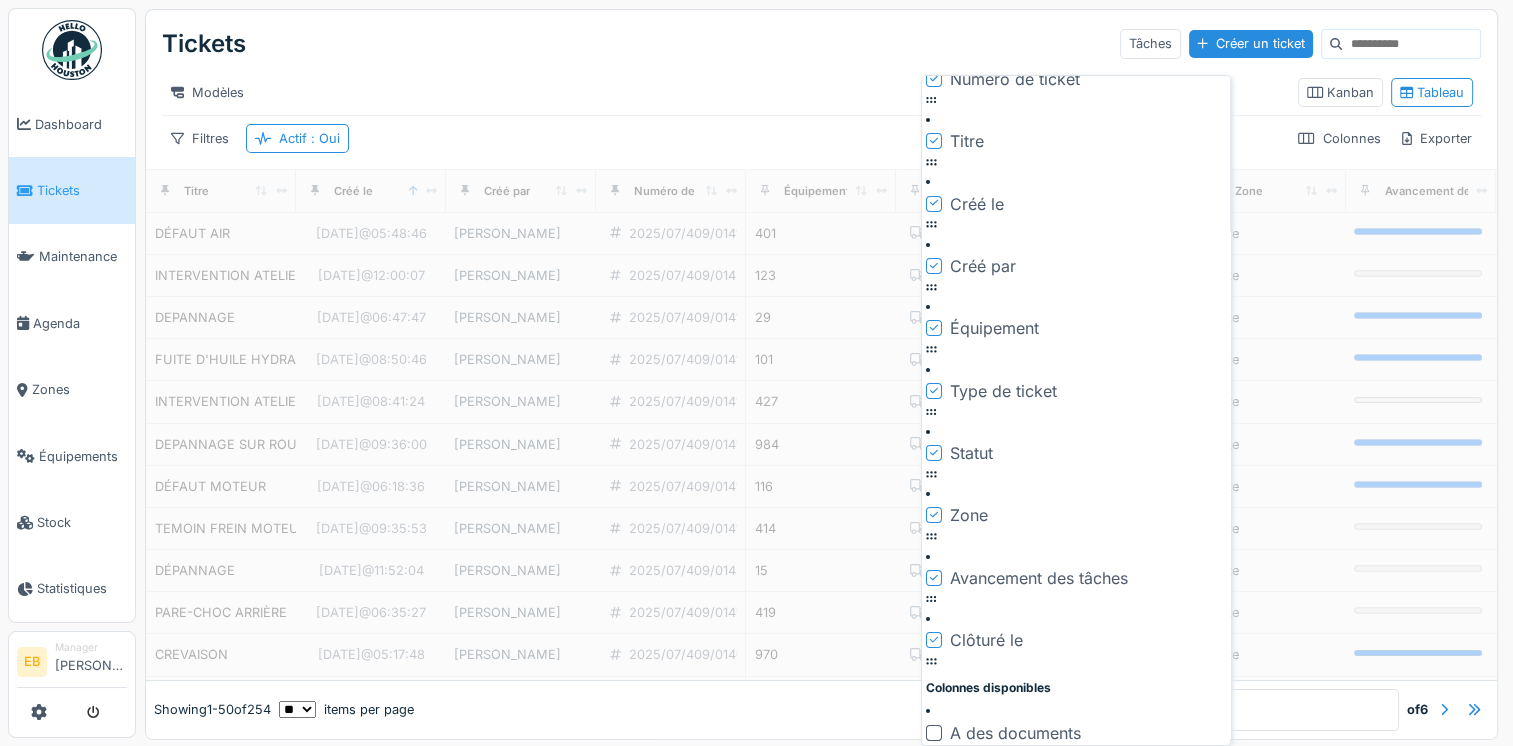 click at bounding box center [934, 862] 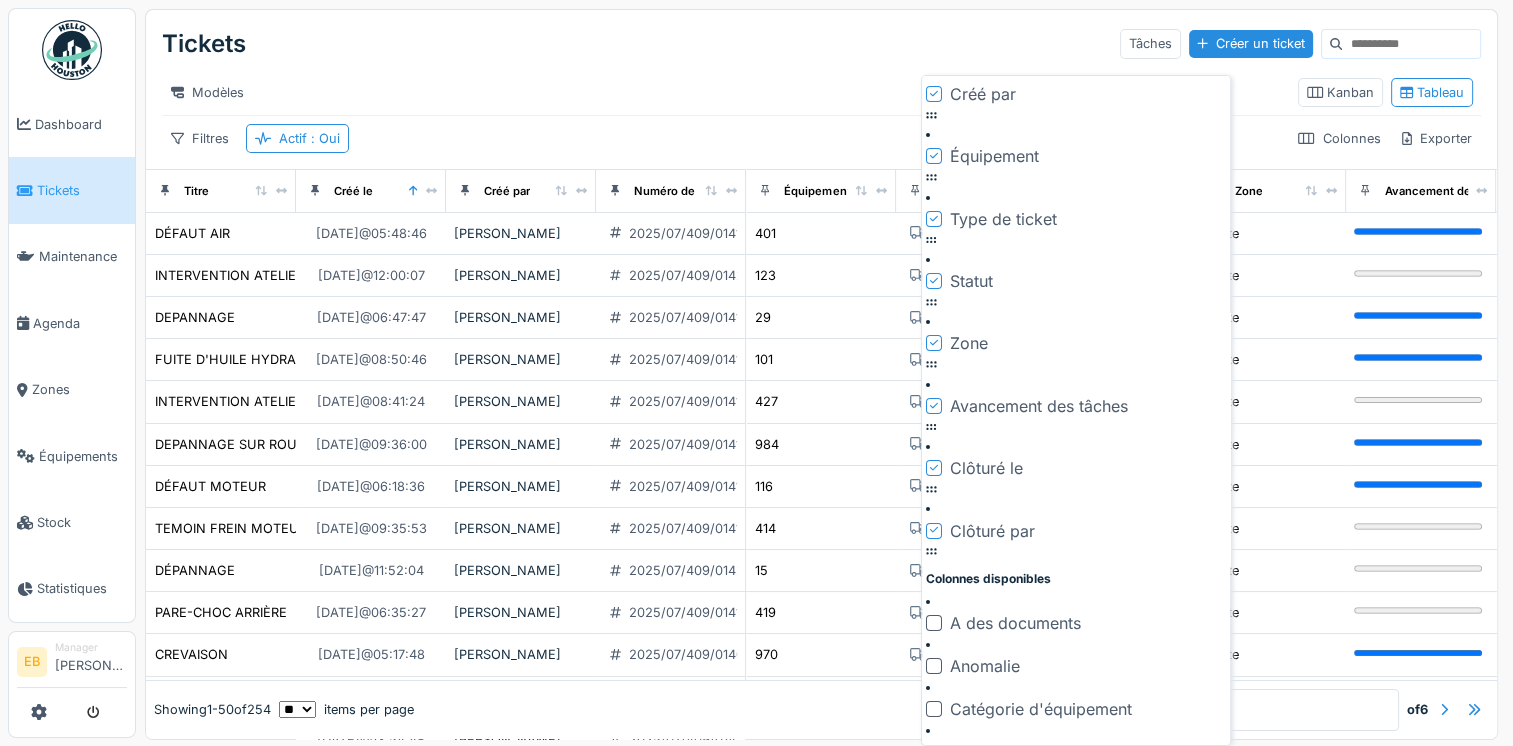 scroll, scrollTop: 300, scrollLeft: 0, axis: vertical 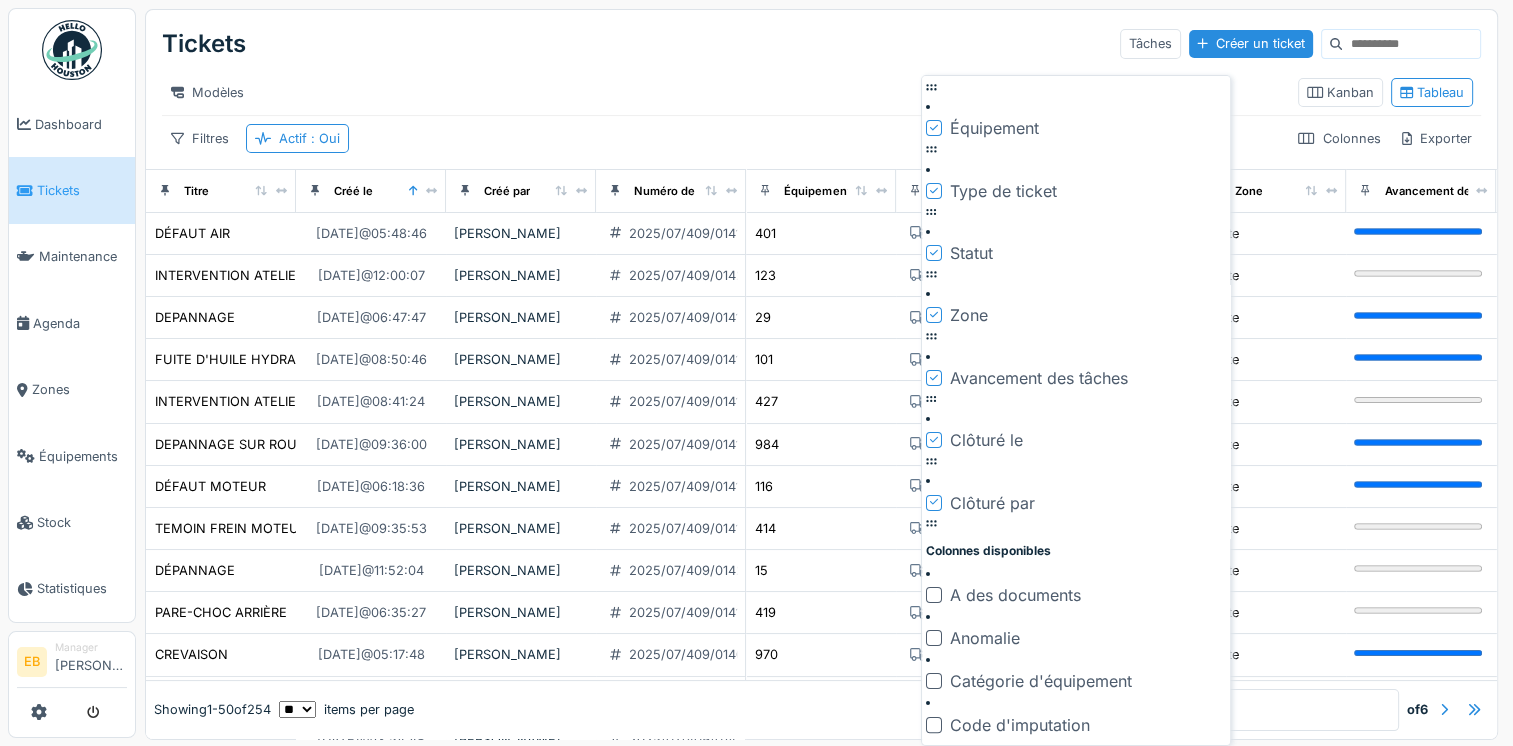 click at bounding box center (934, 897) 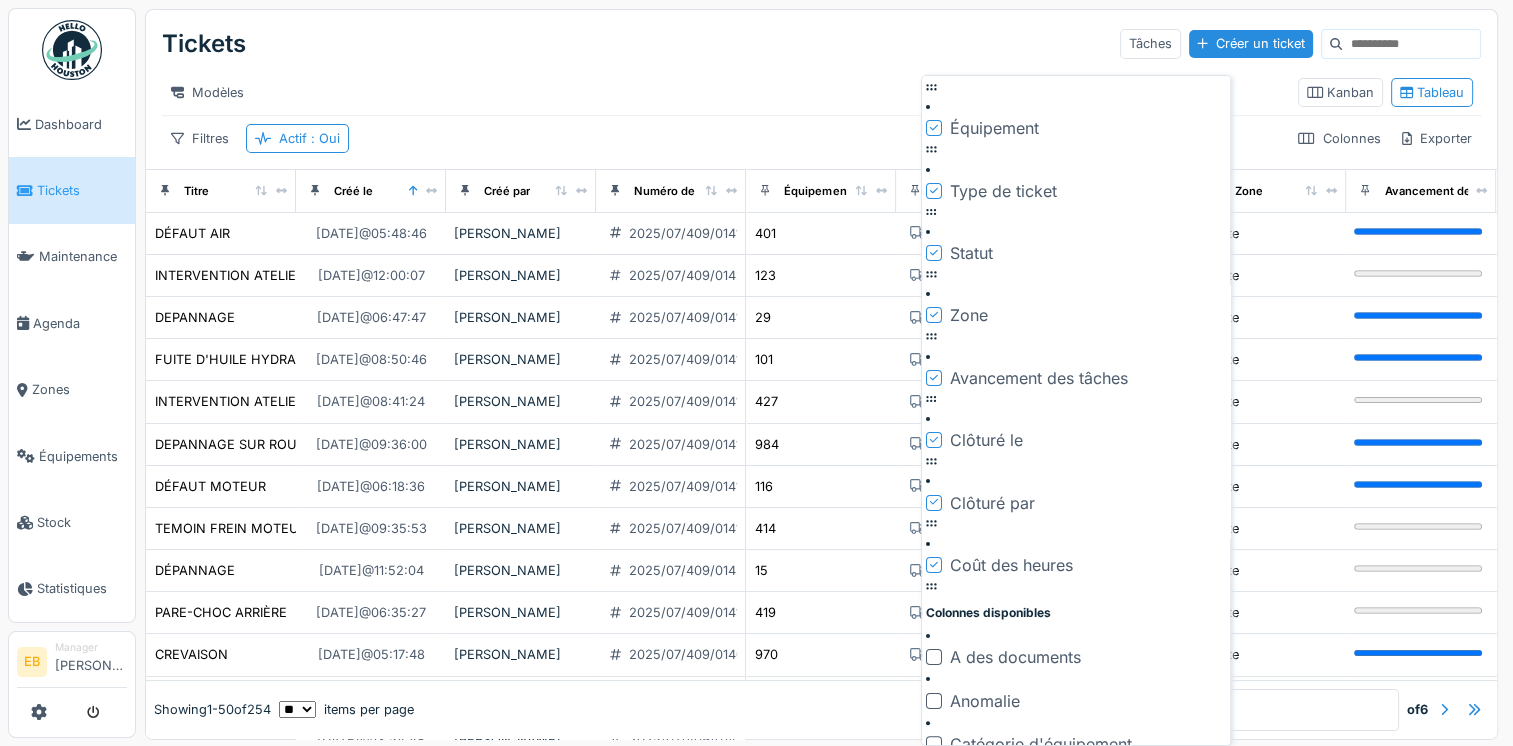 click at bounding box center [934, 960] 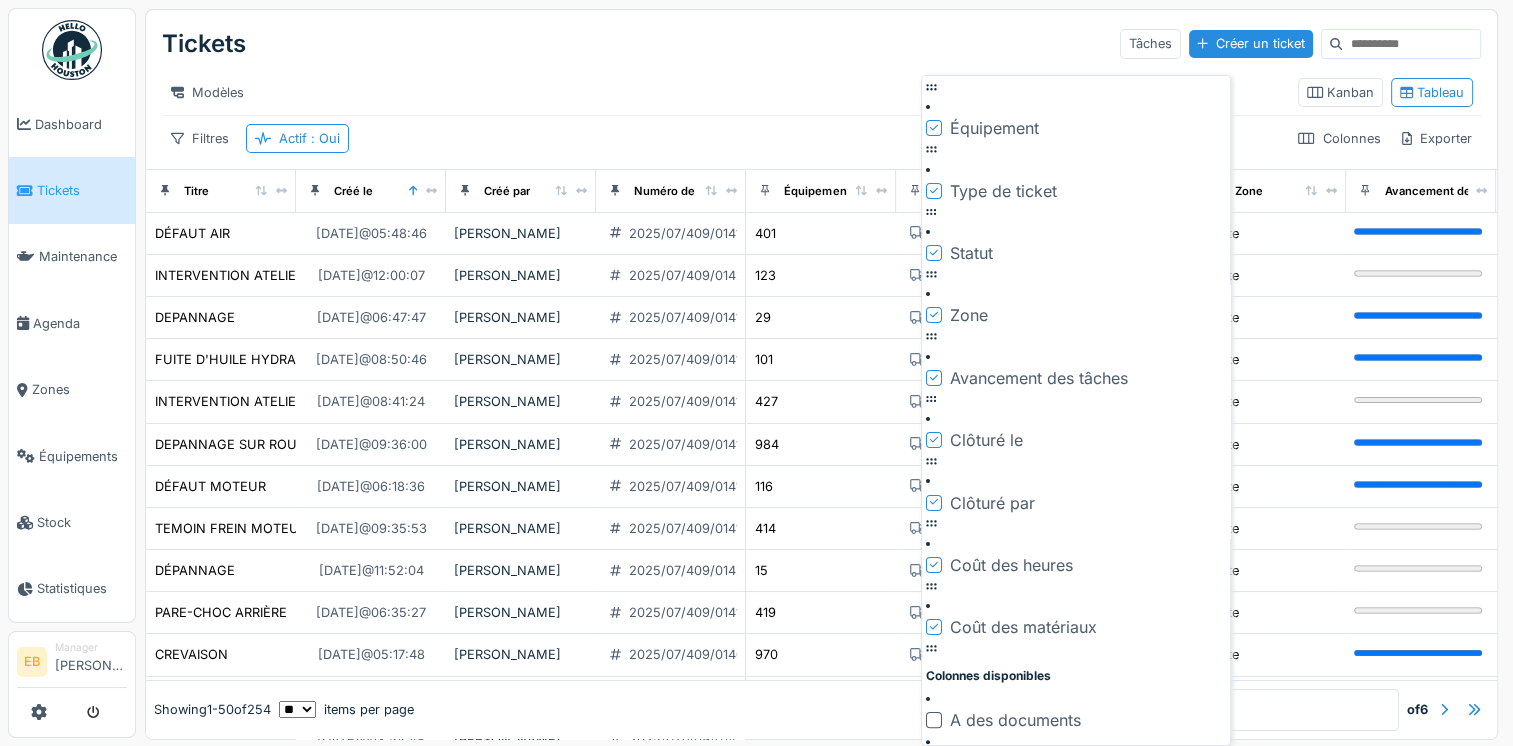 click at bounding box center [934, 1065] 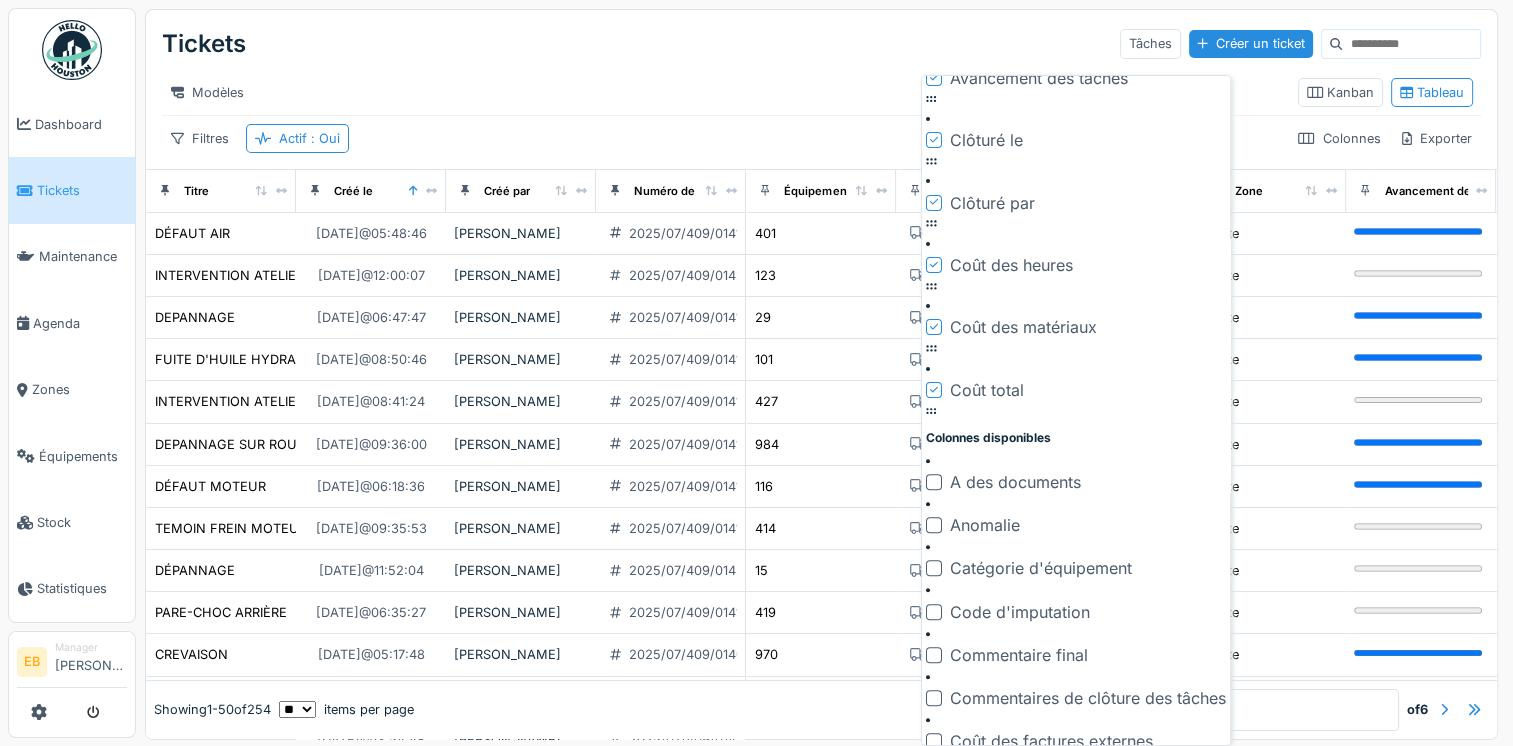 scroll, scrollTop: 670, scrollLeft: 0, axis: vertical 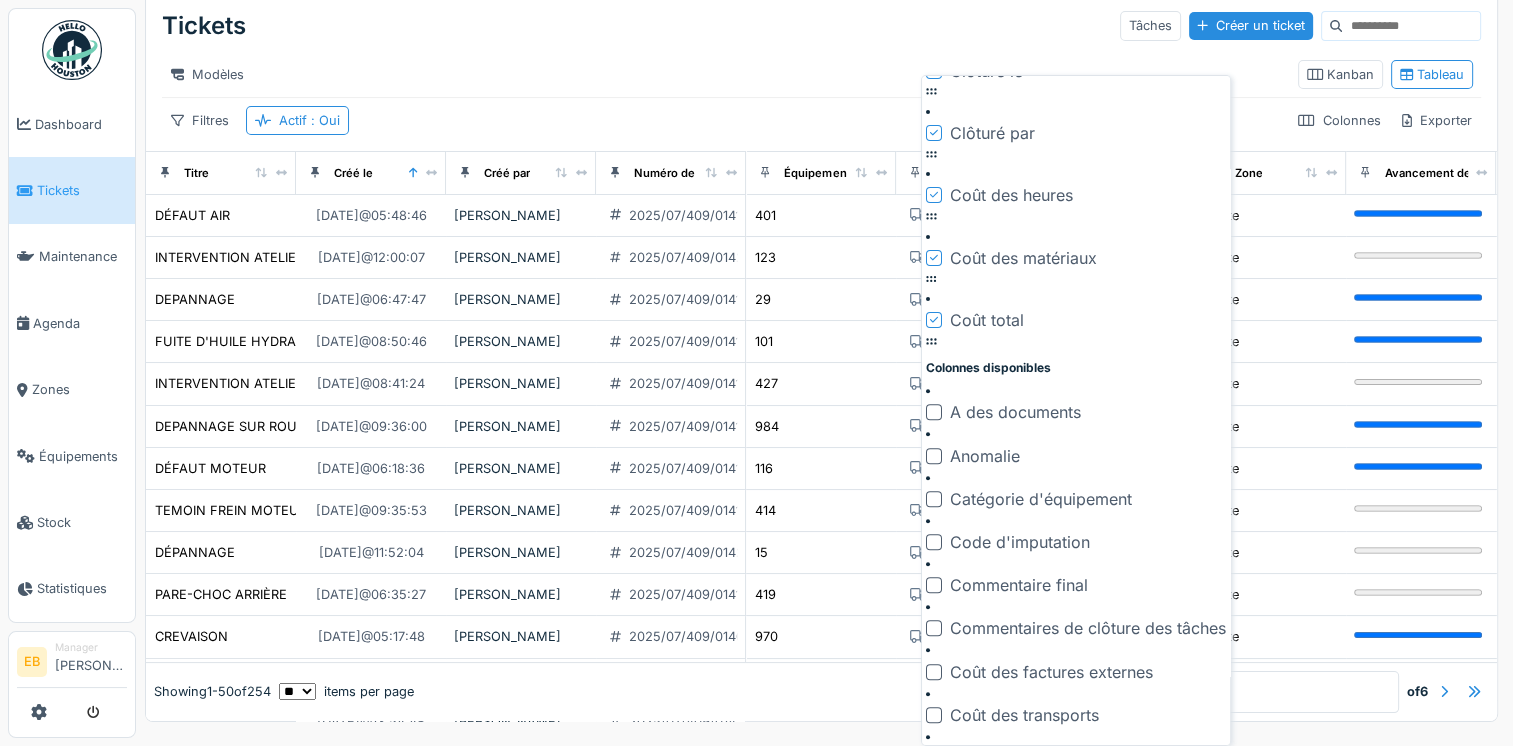 click on "Tickets Tâches Créer un ticket" at bounding box center [821, 26] 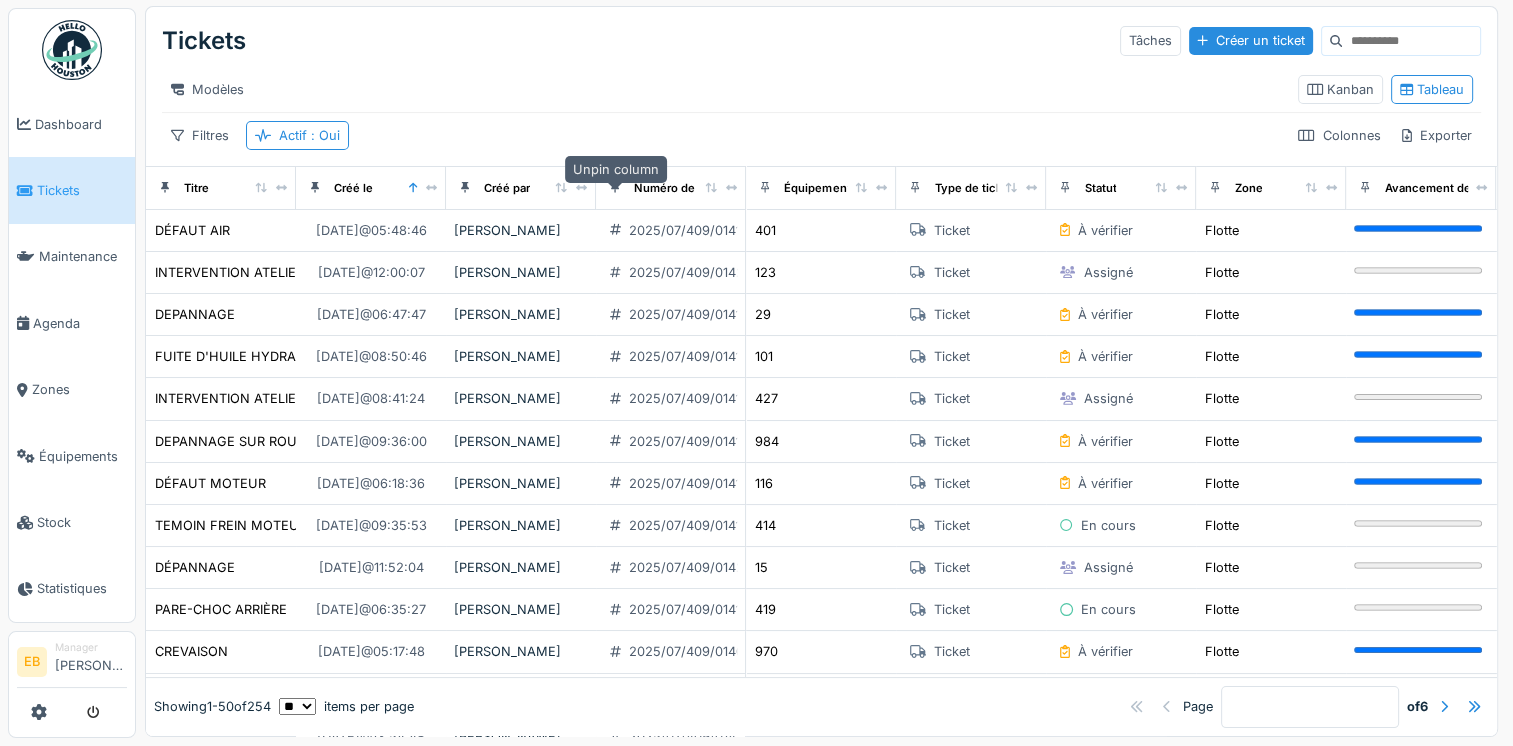click 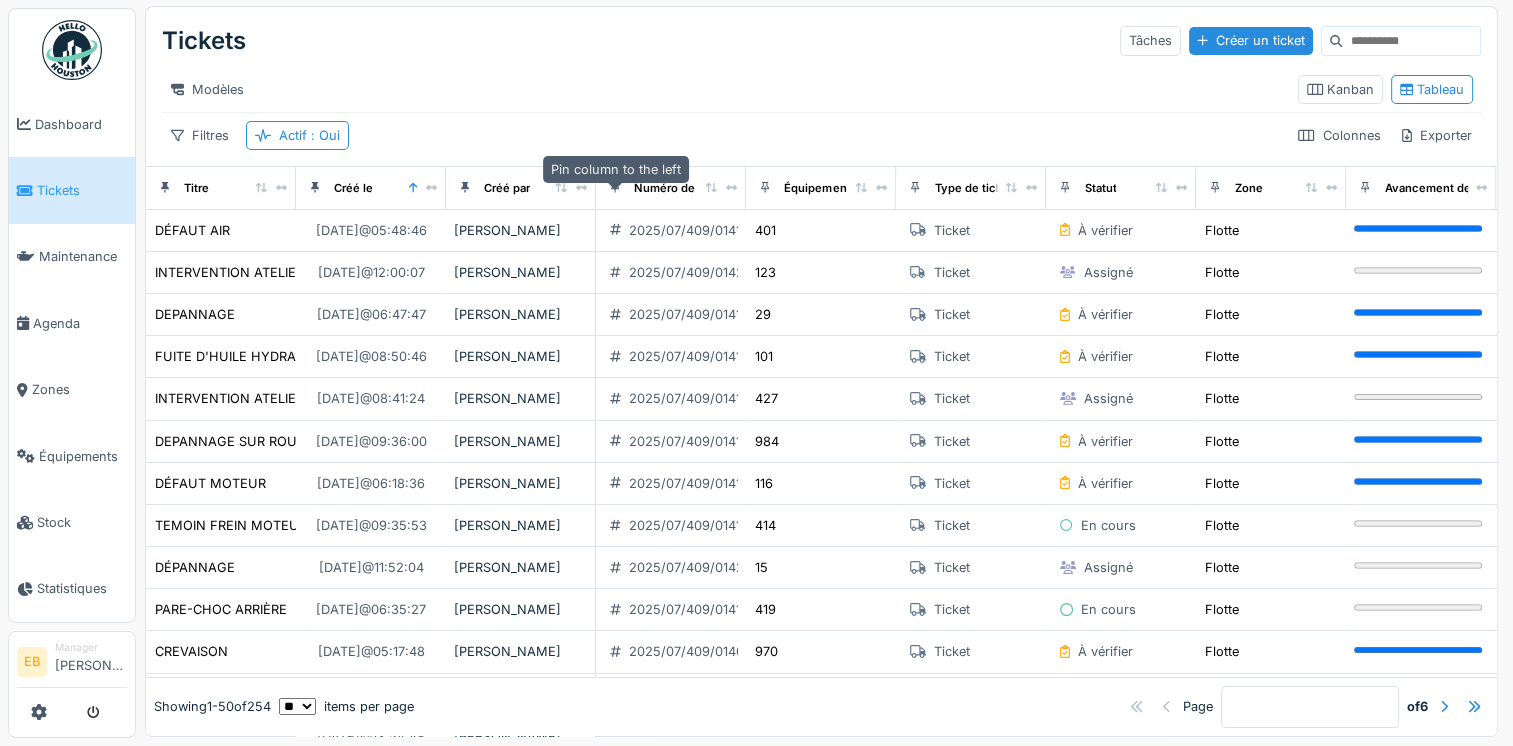 click 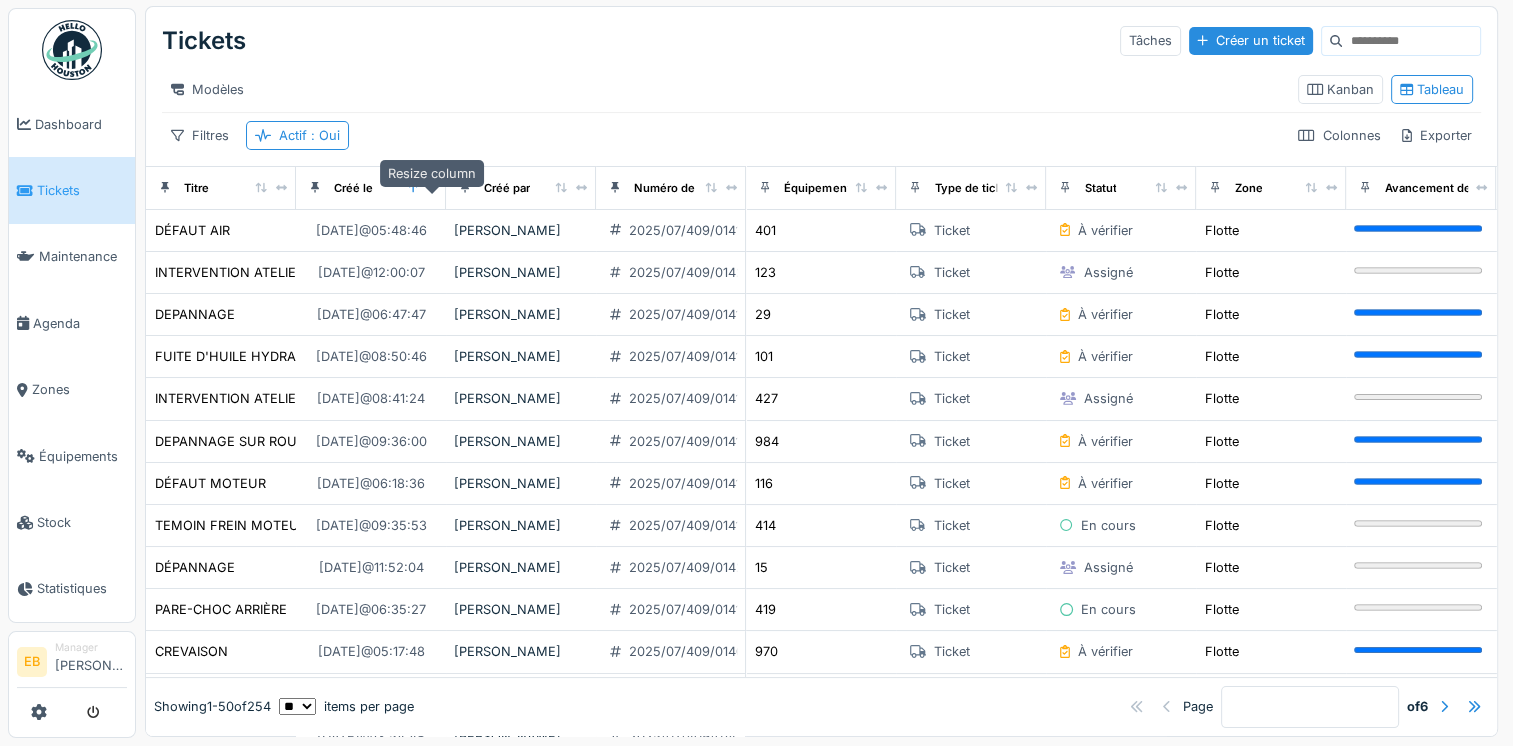 drag, startPoint x: 620, startPoint y: 183, endPoint x: 702, endPoint y: 209, distance: 86.023254 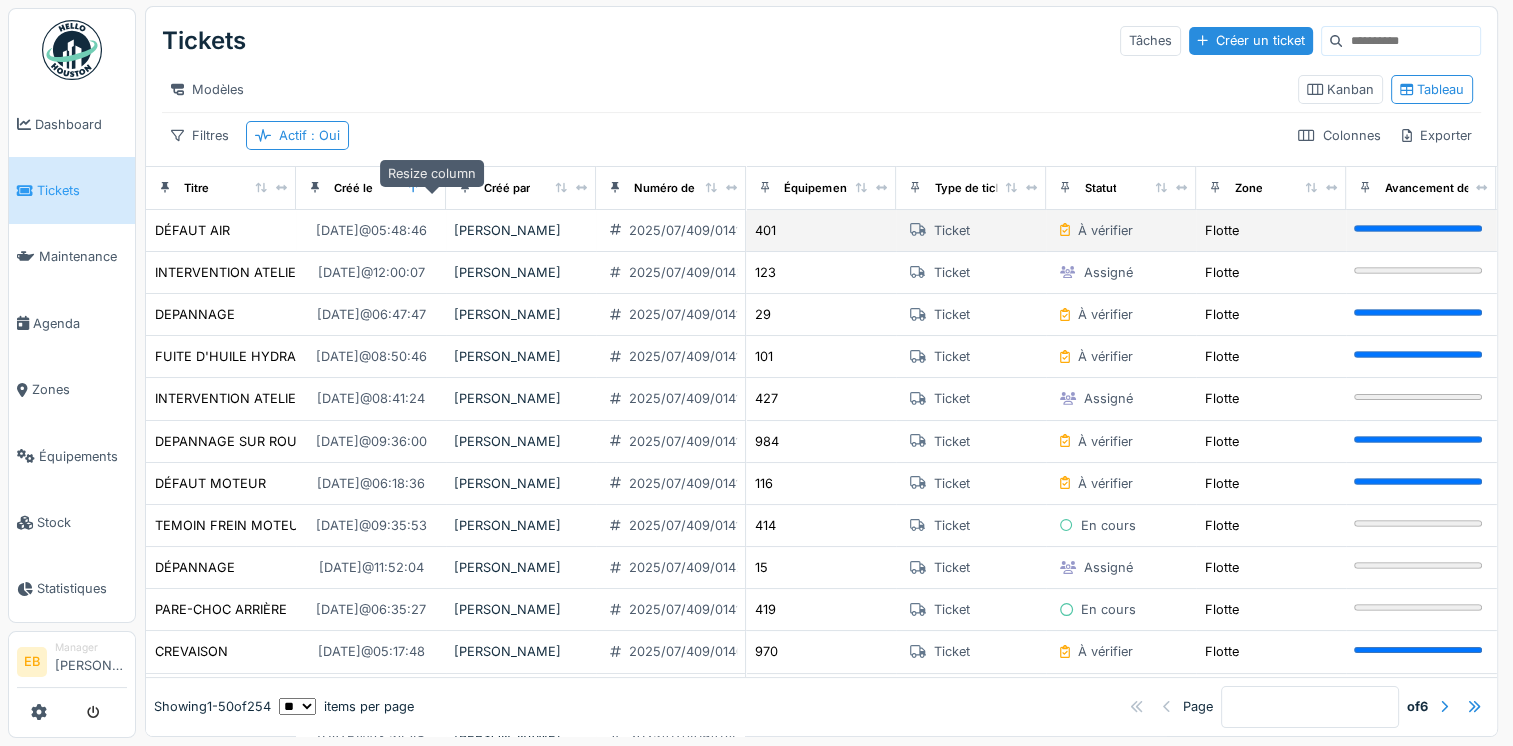 click on "Titre Créé le  Créé par Numéro de ticket Équipement Type de ticket Statut Zone Avancement des tâches Clôturé le Clôturé par Coût des heures Coût des matériaux Coût total" at bounding box center (1196, 187) 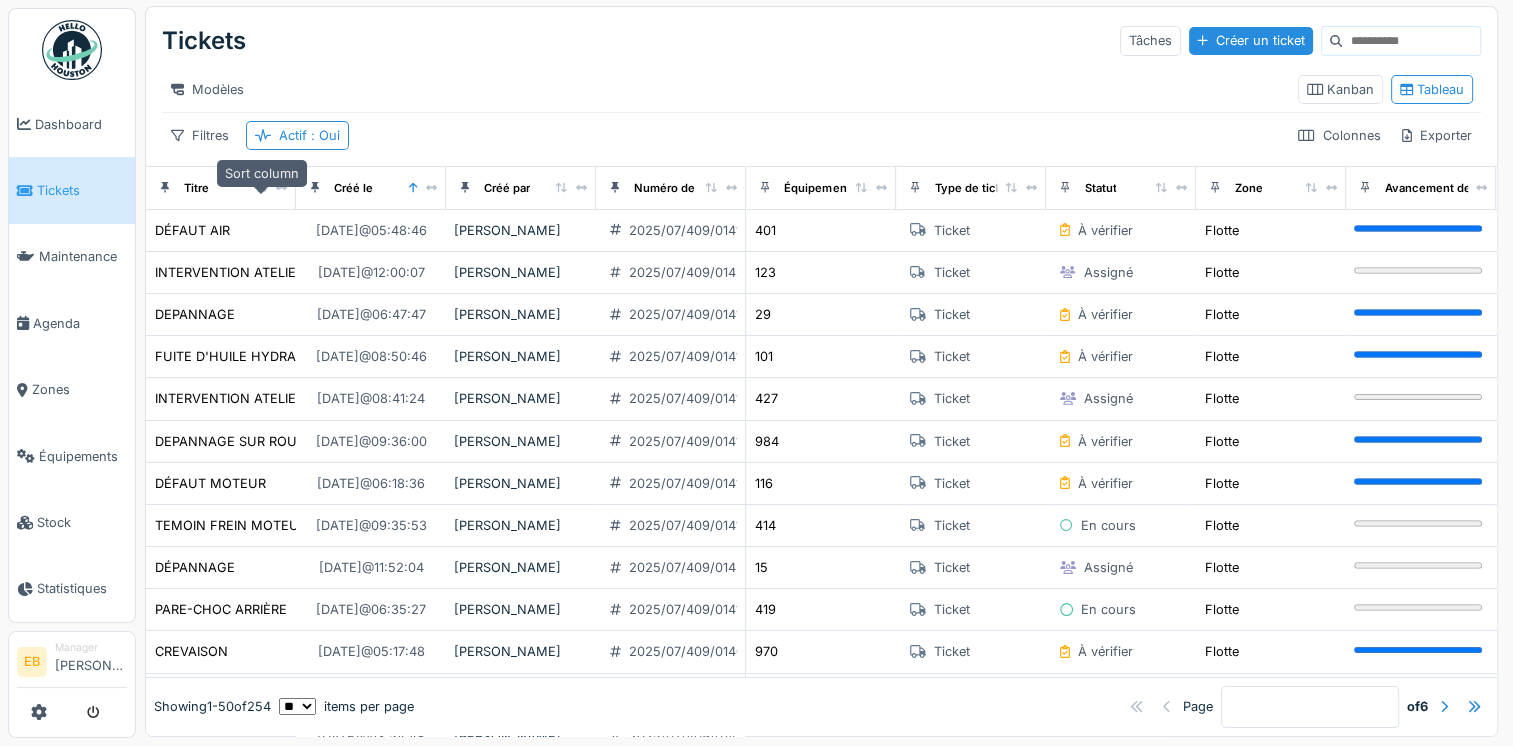 click 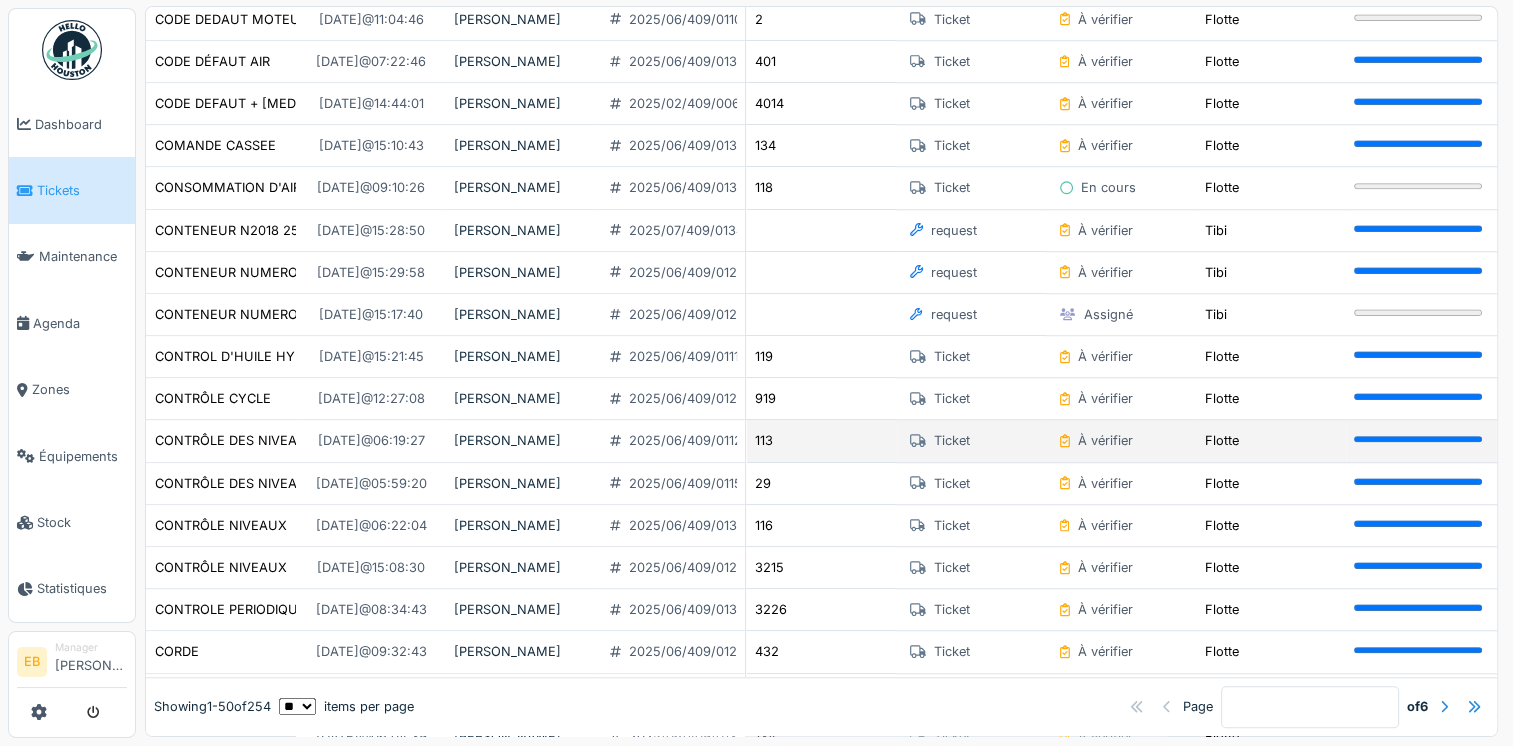 scroll, scrollTop: 1639, scrollLeft: 0, axis: vertical 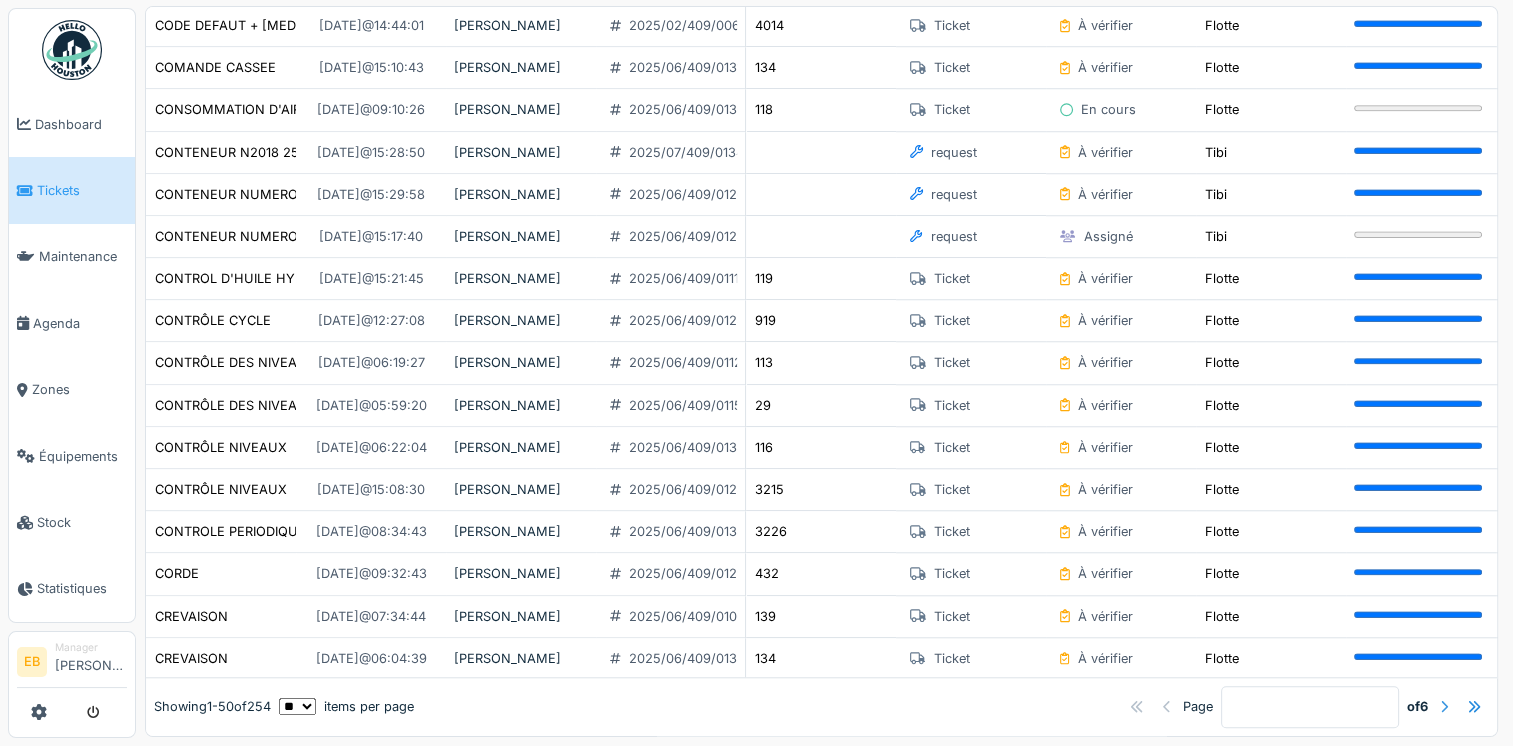 click at bounding box center (1444, 706) 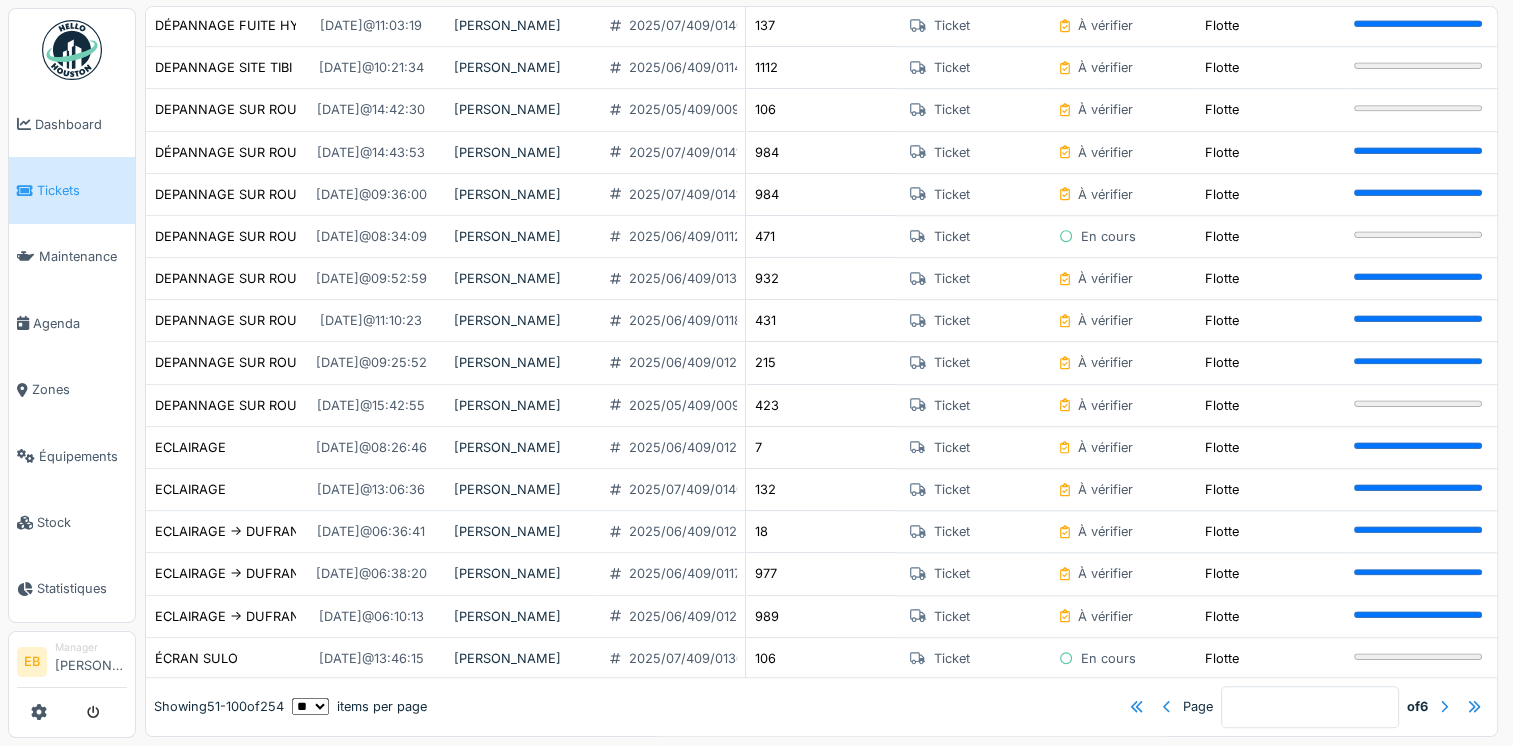 scroll, scrollTop: 0, scrollLeft: 0, axis: both 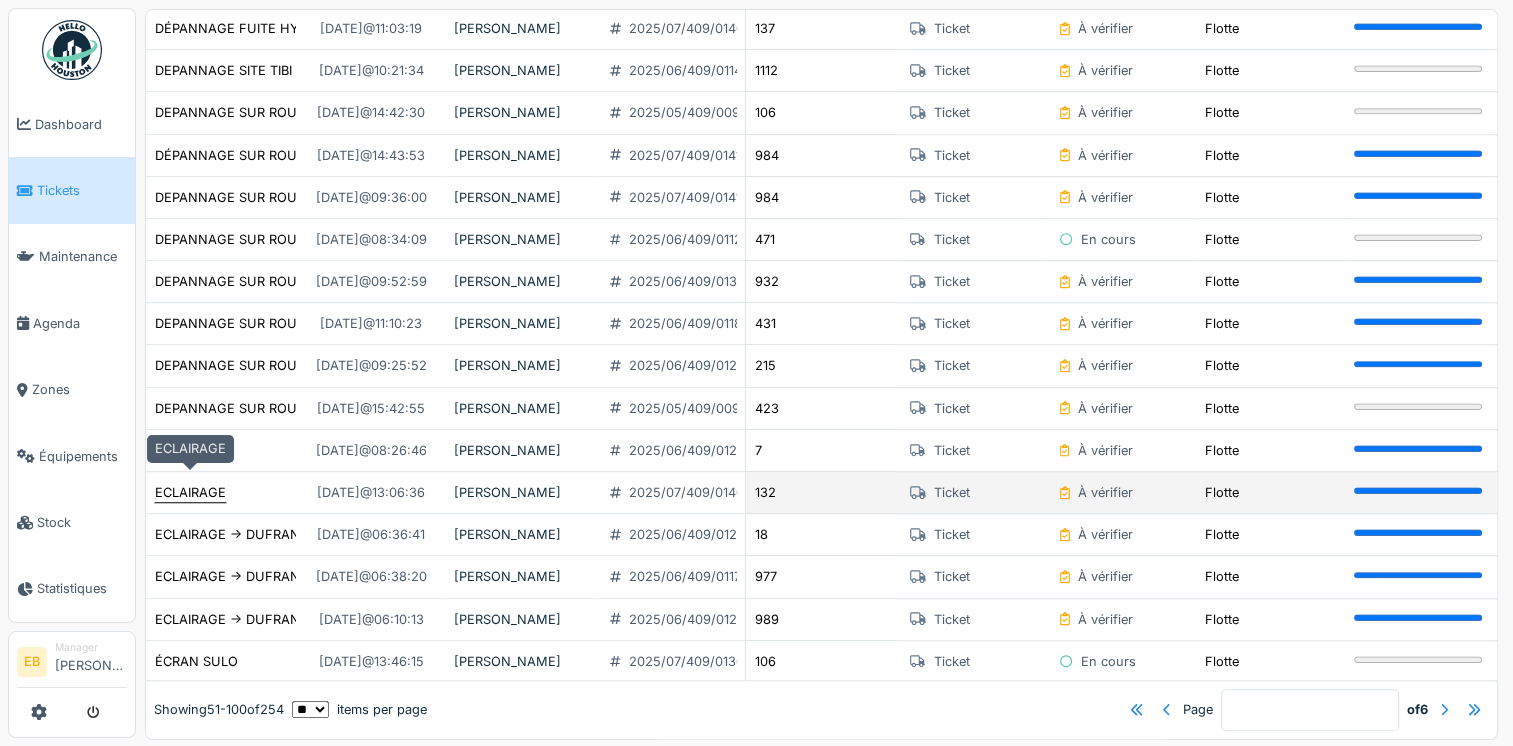 click on "ECLAIRAGE" at bounding box center (190, 492) 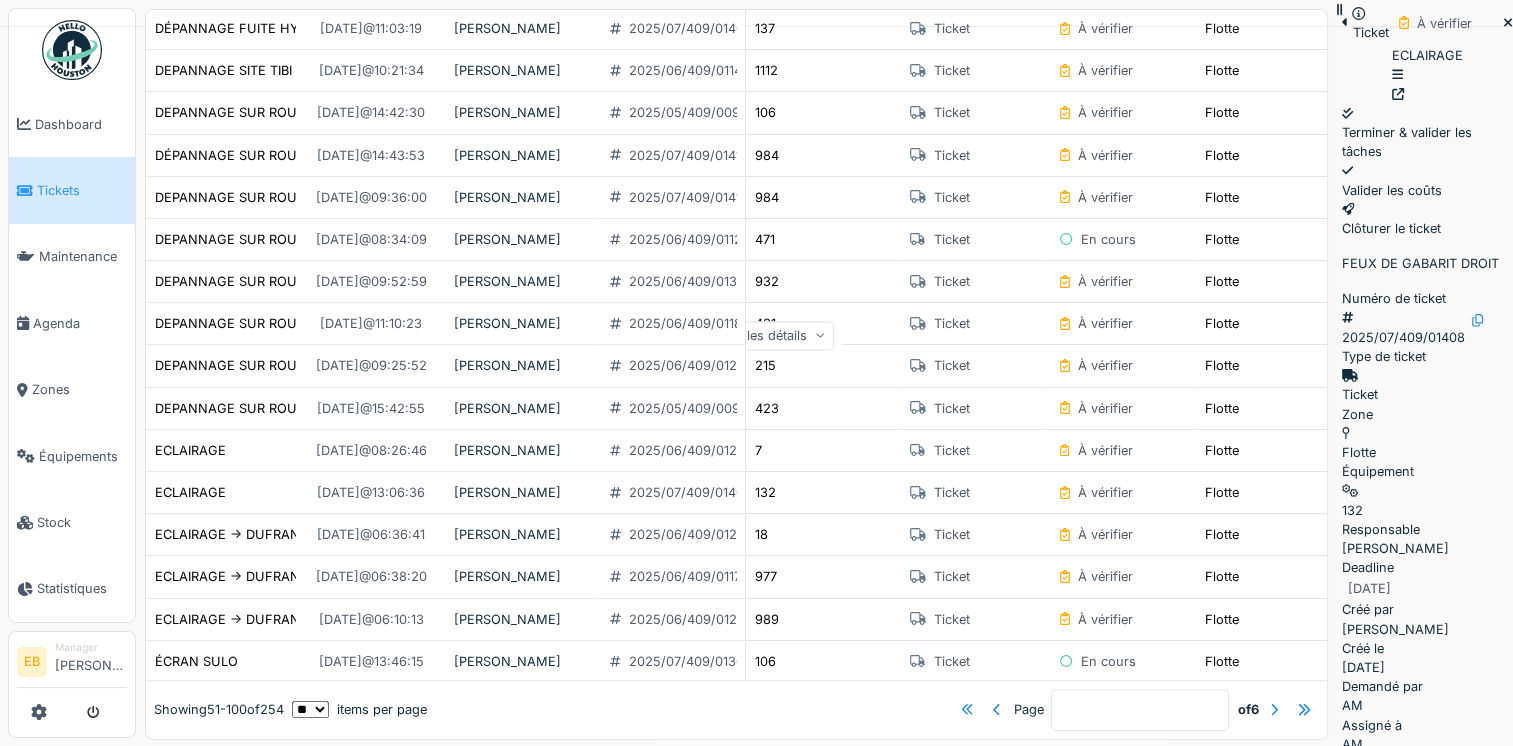 scroll, scrollTop: 100, scrollLeft: 0, axis: vertical 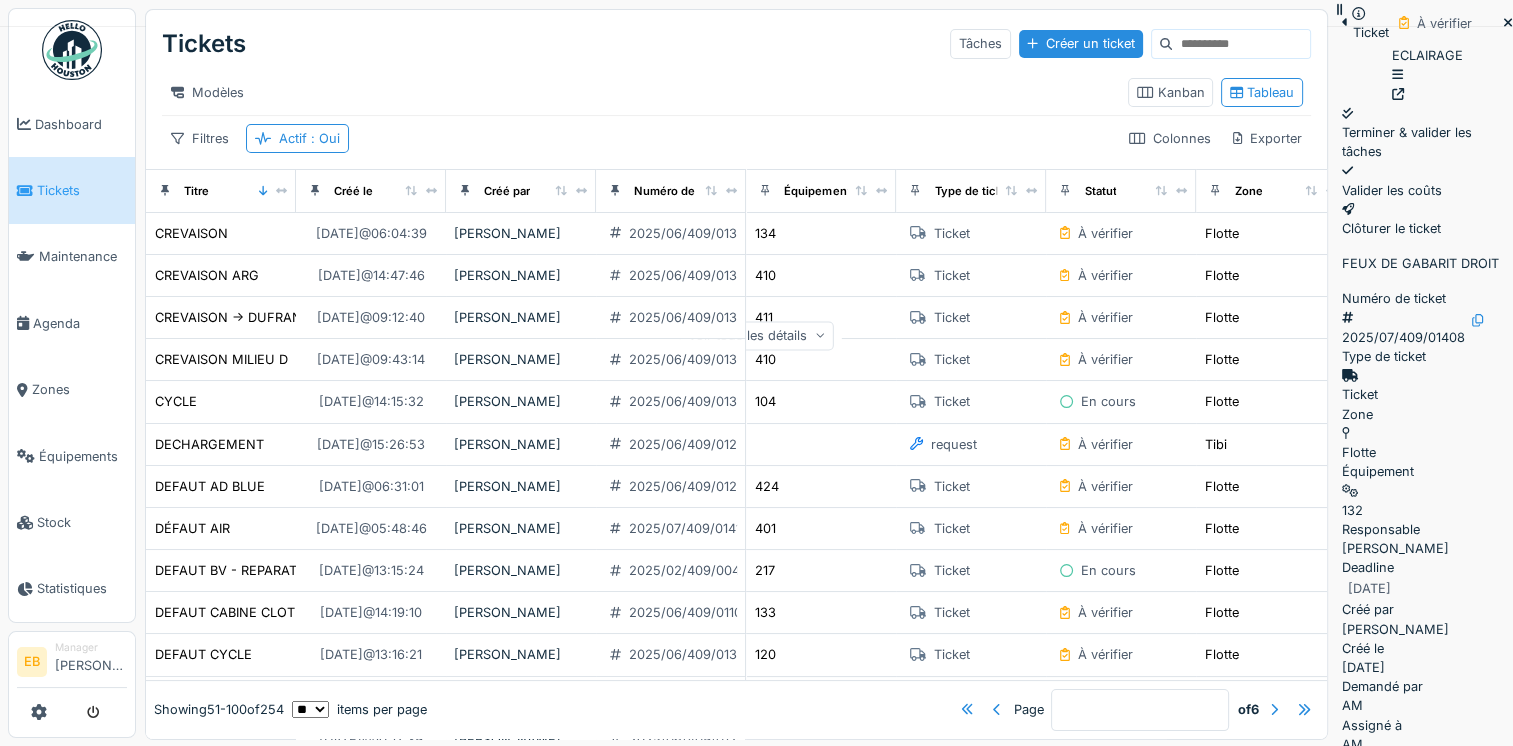 click 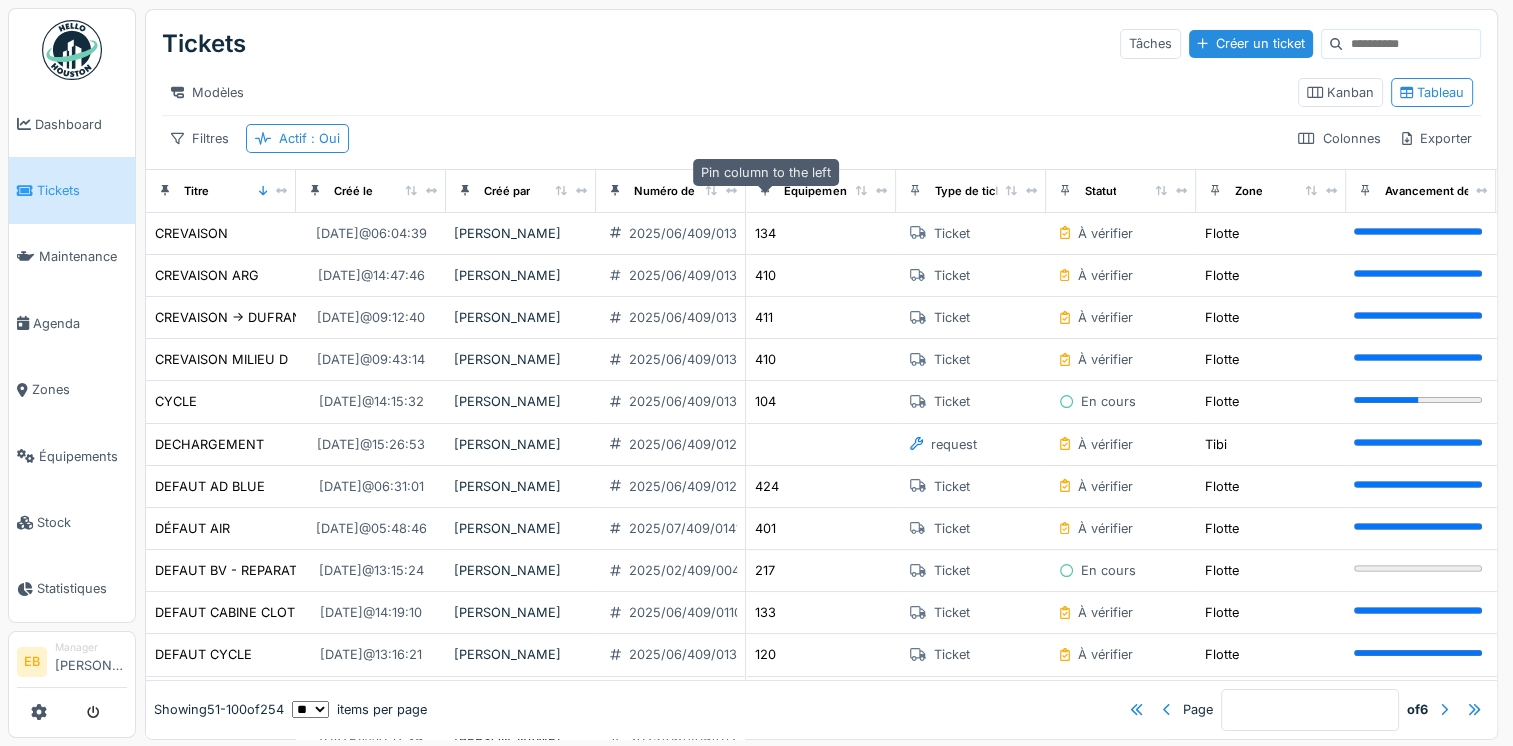 click 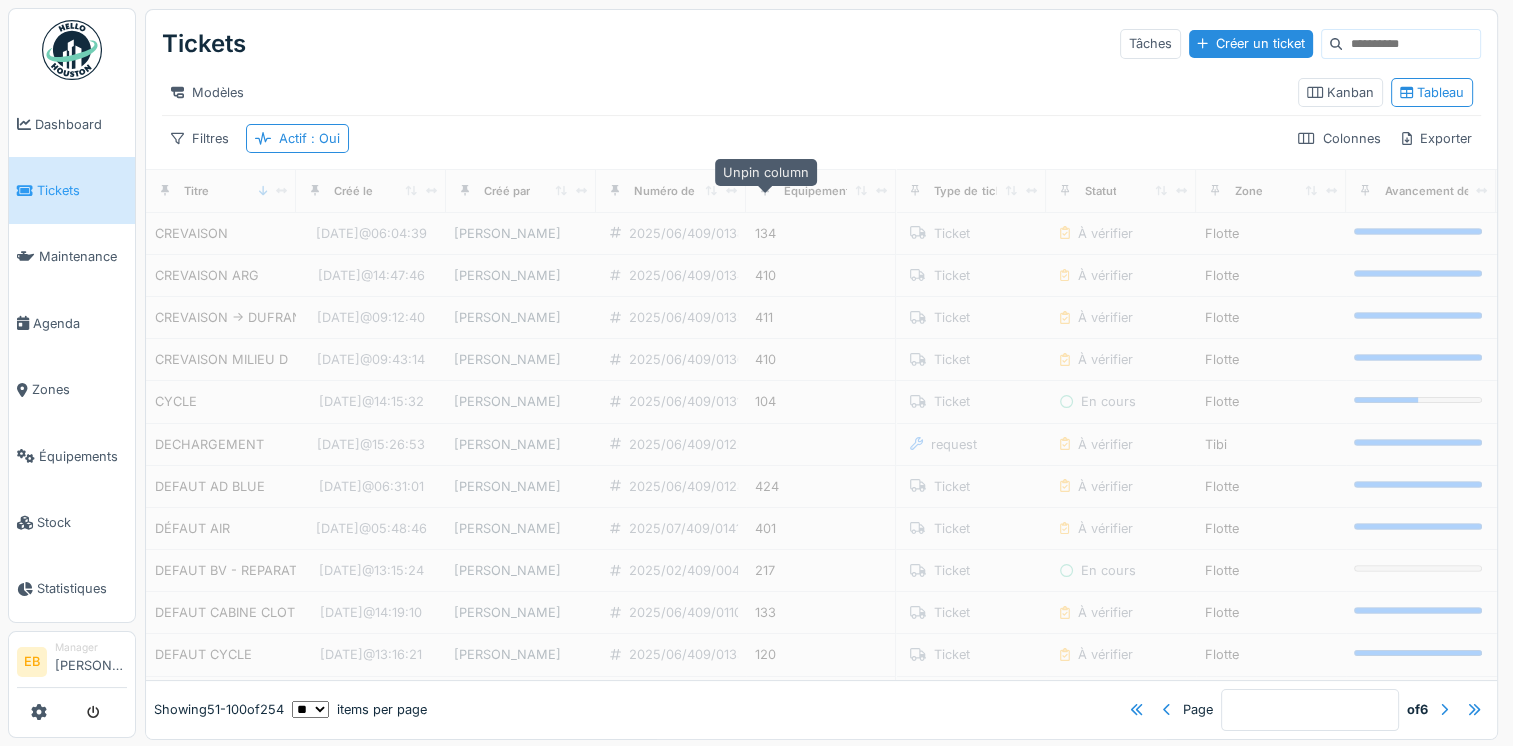 type on "*" 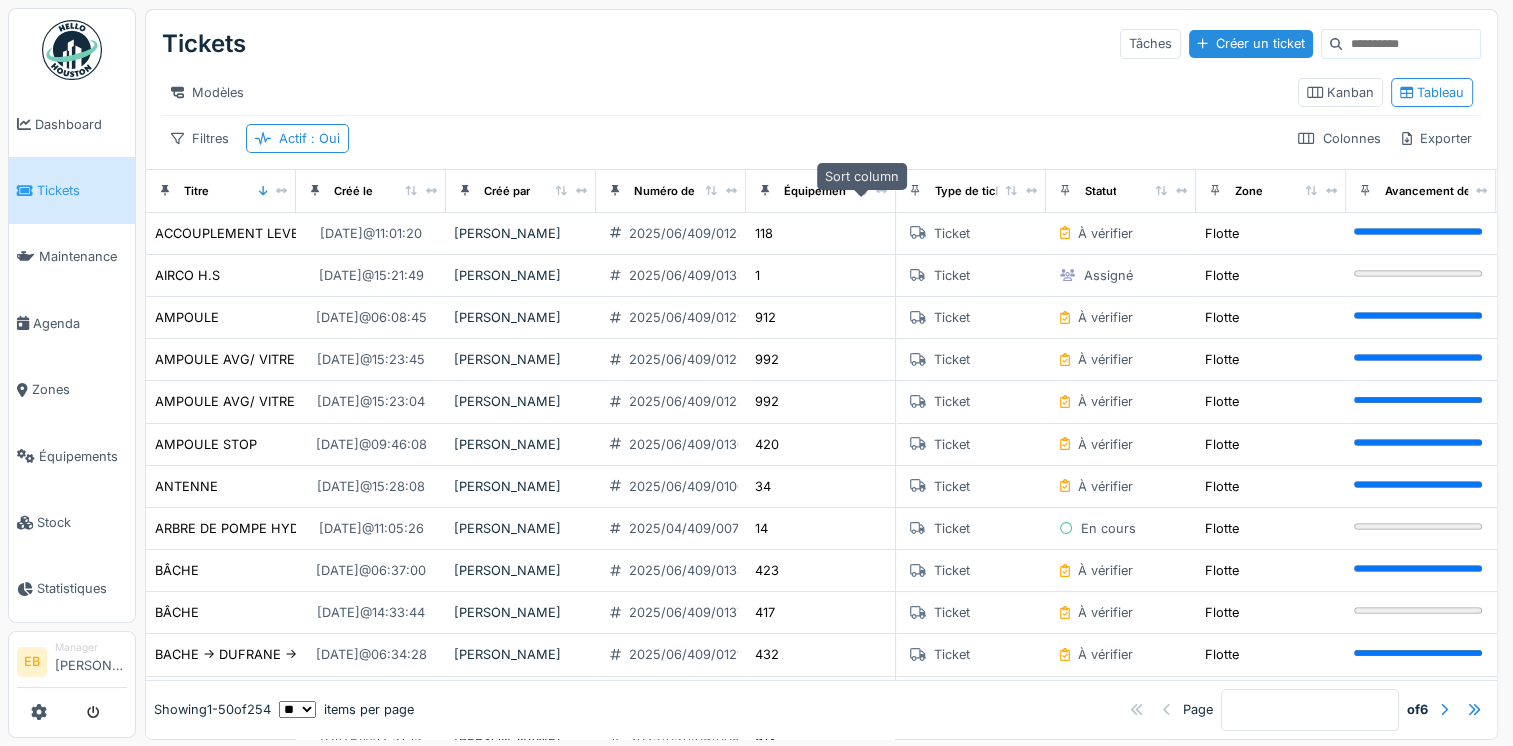 click 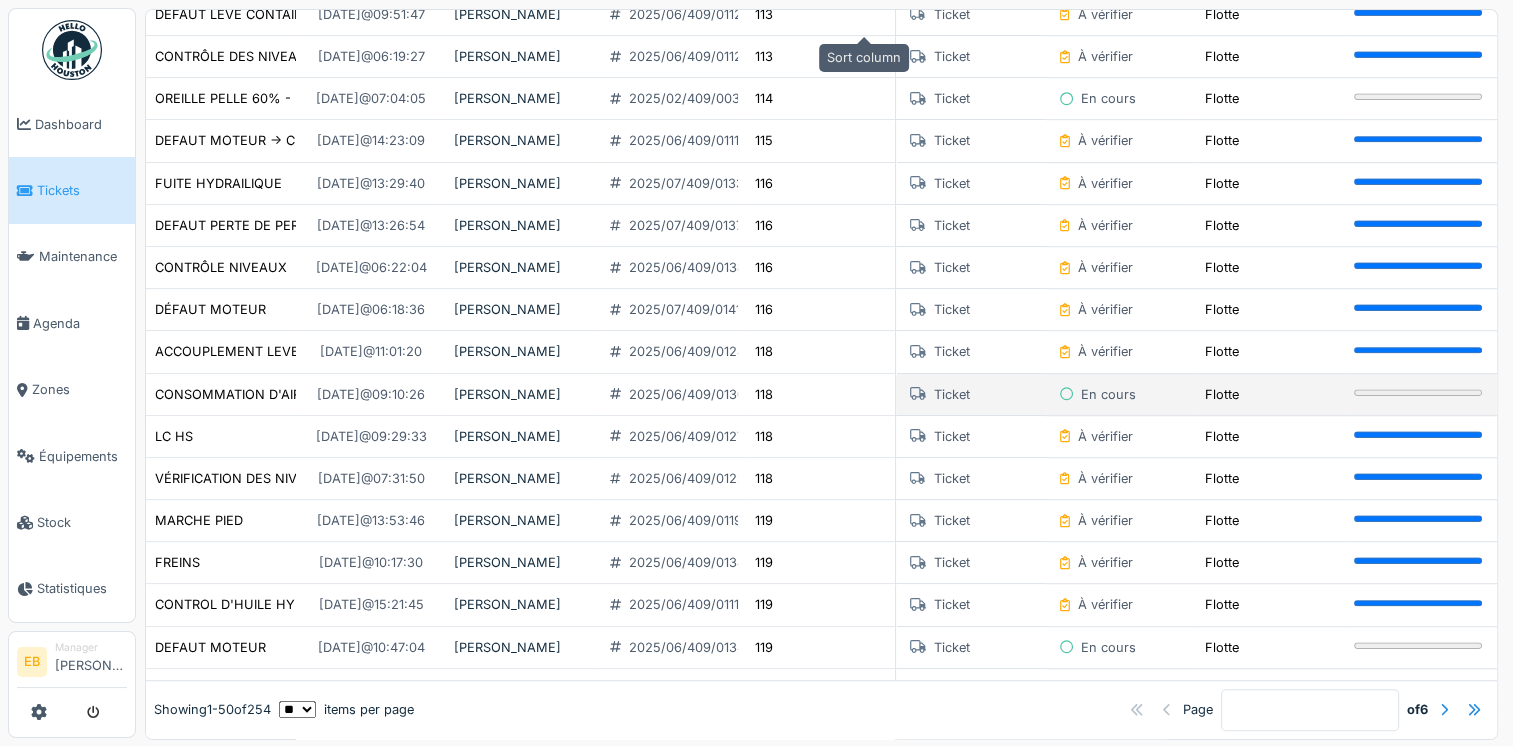 scroll, scrollTop: 1639, scrollLeft: 0, axis: vertical 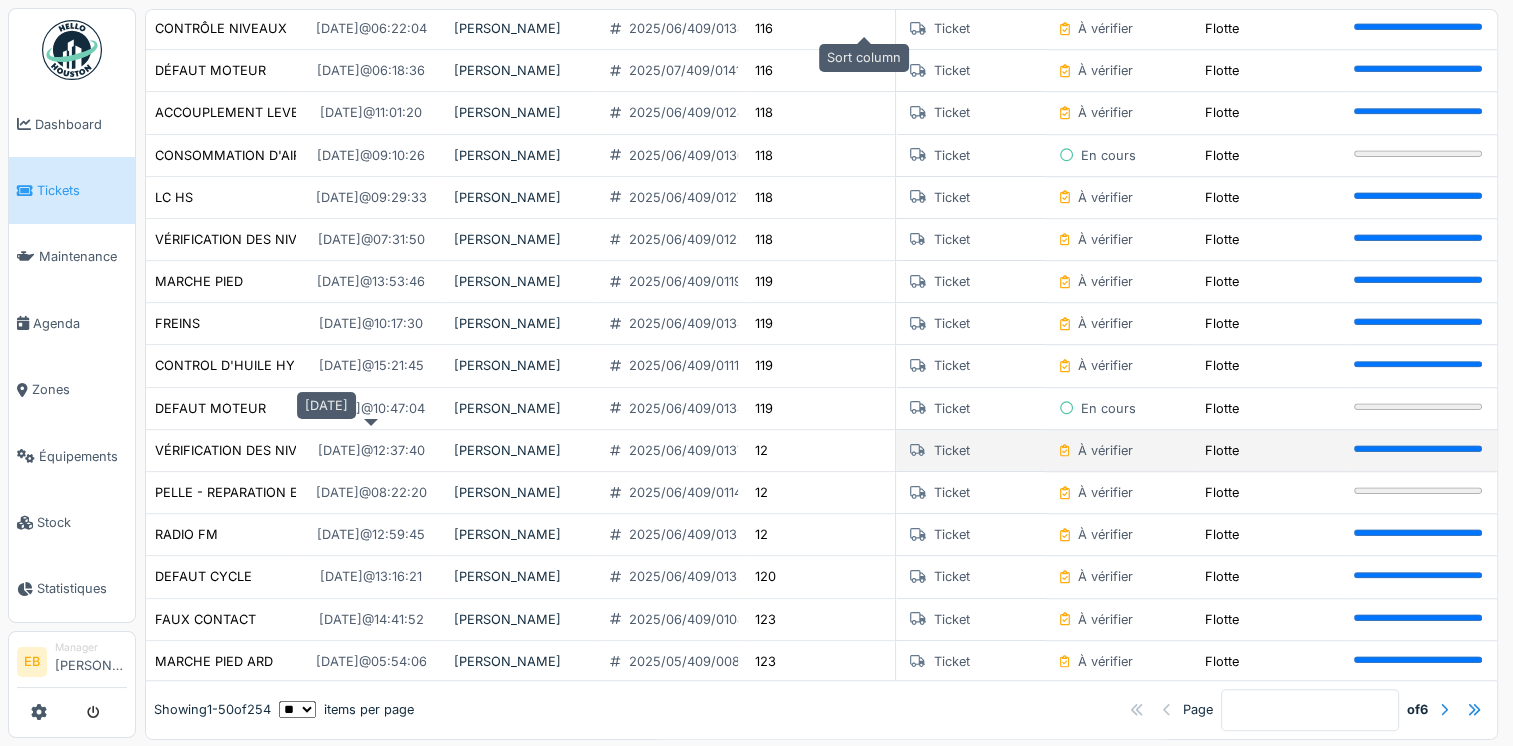 click on "27/06/2025  @  12:37:40" at bounding box center [371, 450] 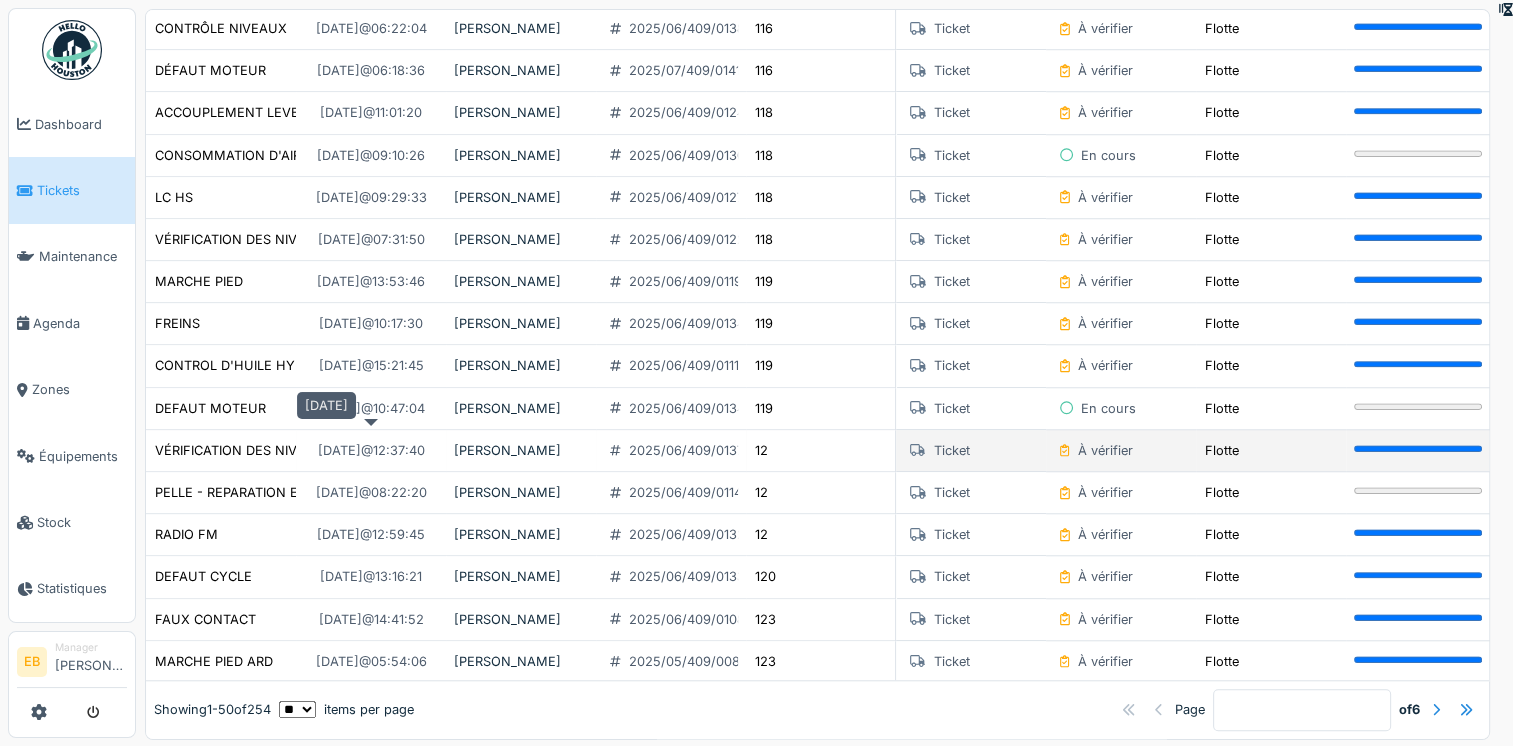 click on "27/06/2025  @  12:37:40" at bounding box center [371, 450] 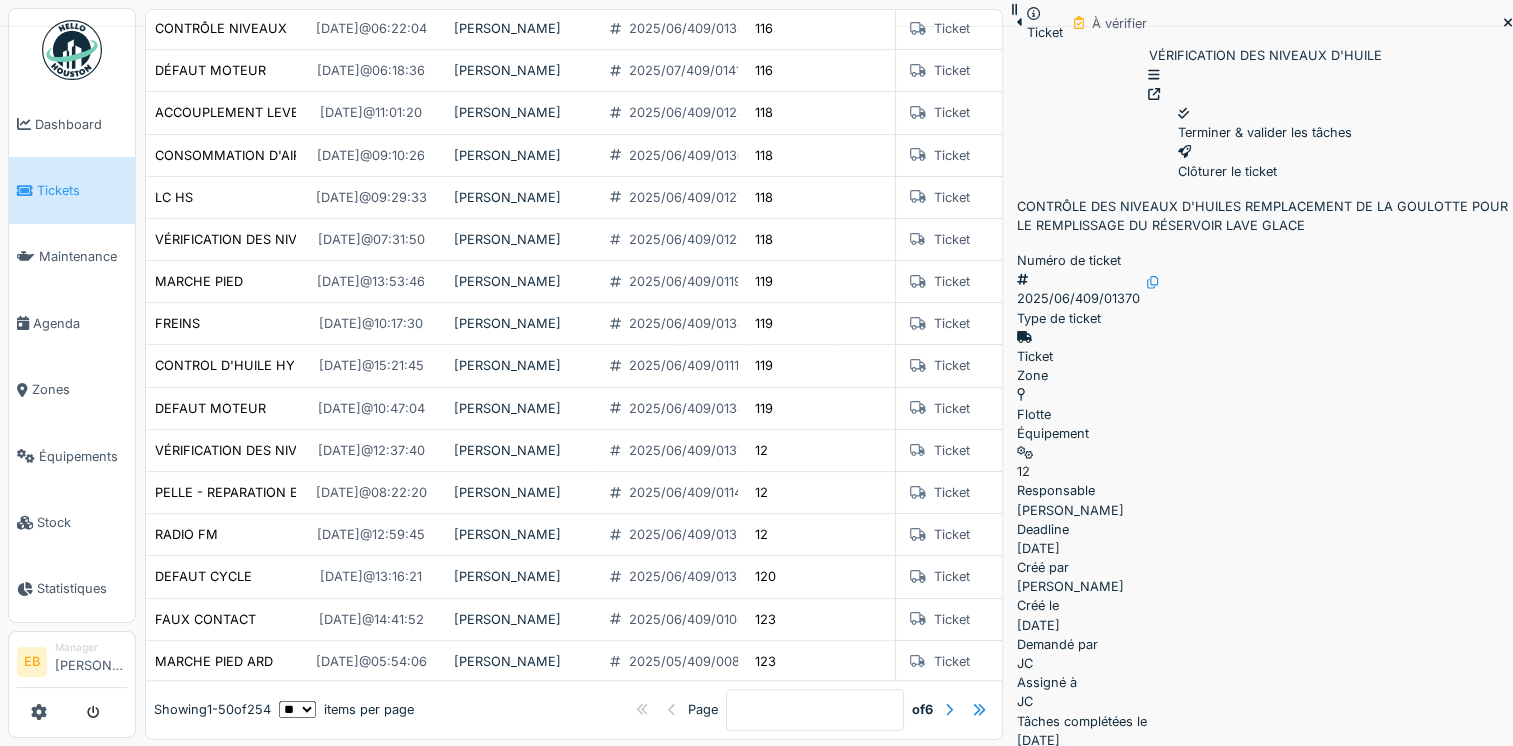 scroll, scrollTop: 200, scrollLeft: 0, axis: vertical 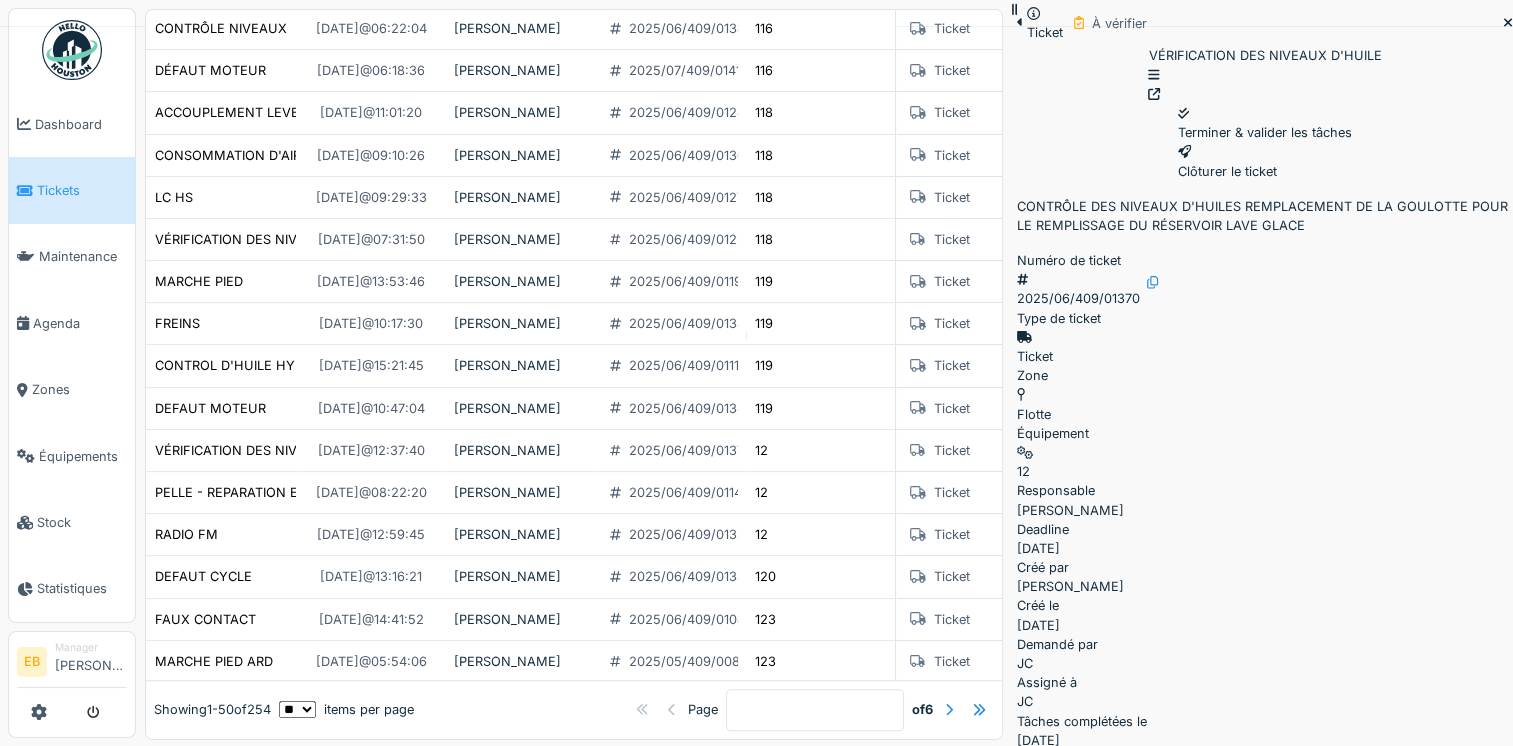 click on "Tickets" at bounding box center [82, 190] 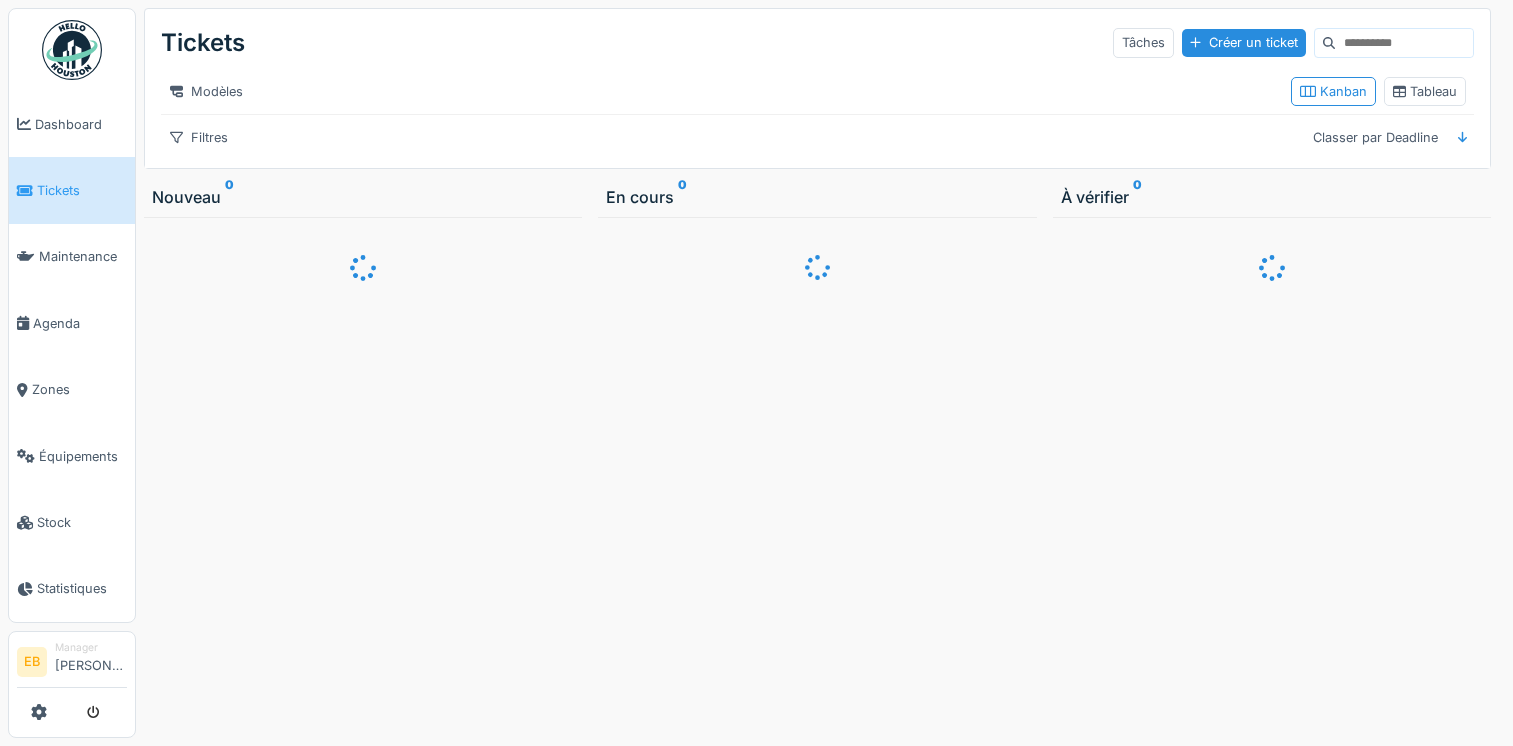 scroll, scrollTop: 0, scrollLeft: 0, axis: both 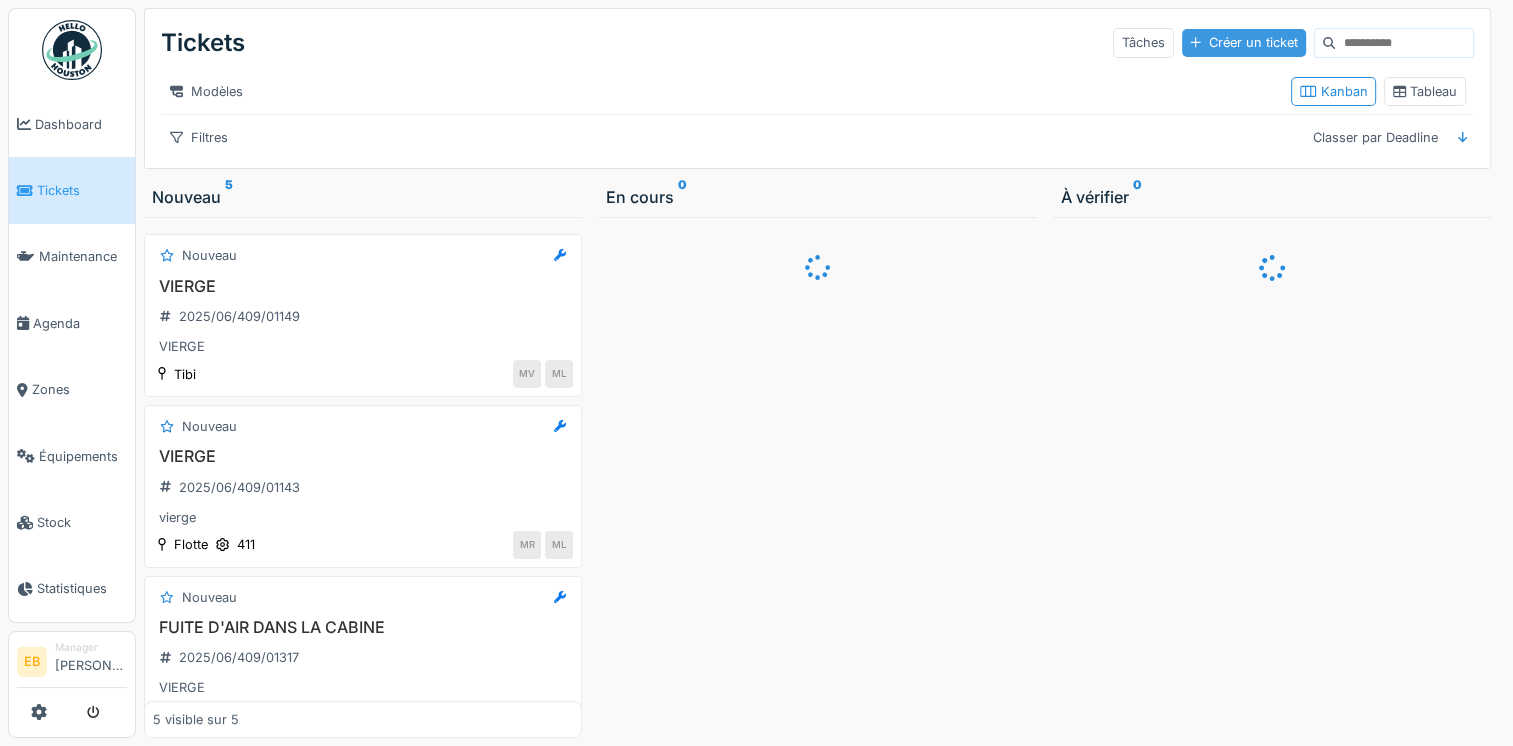 click at bounding box center [1195, 42] 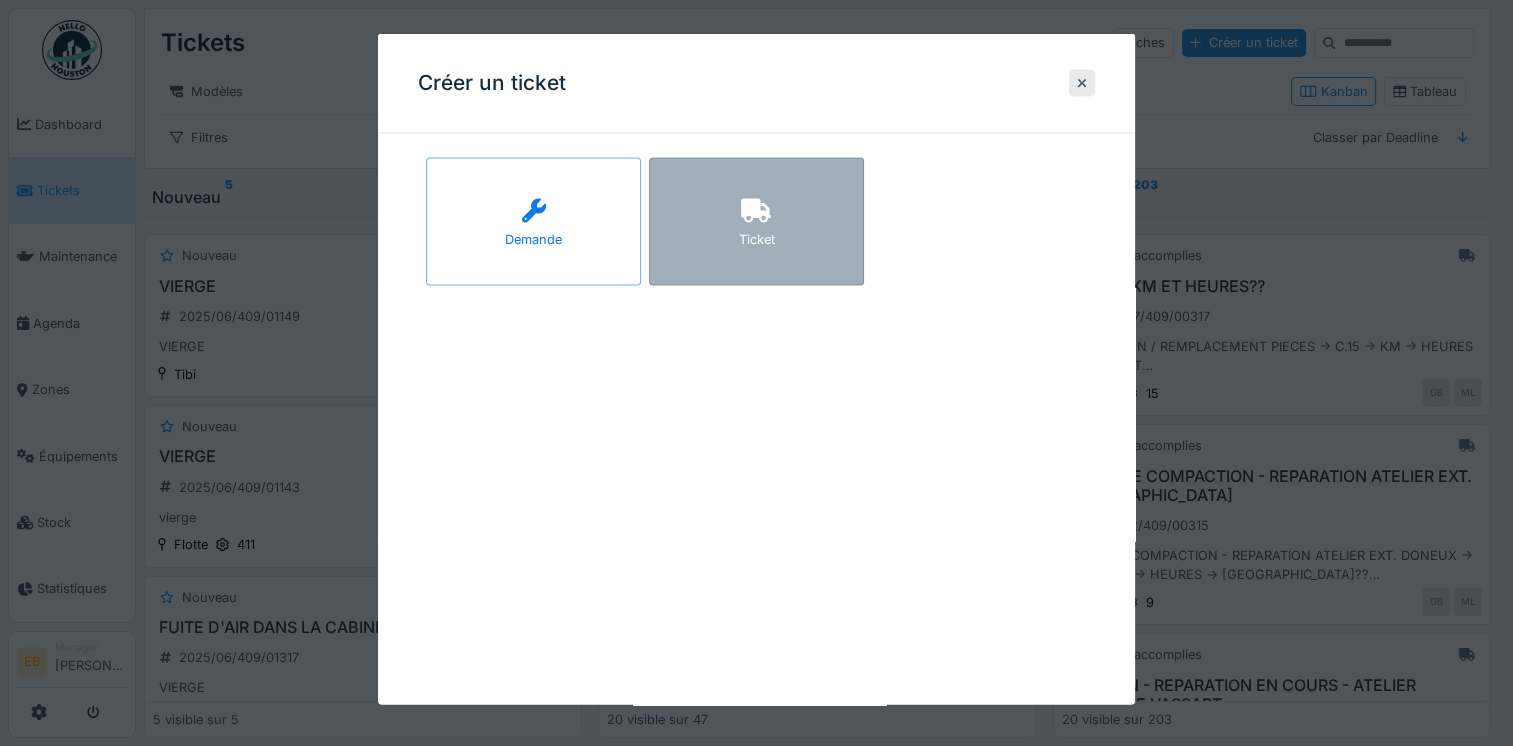 click 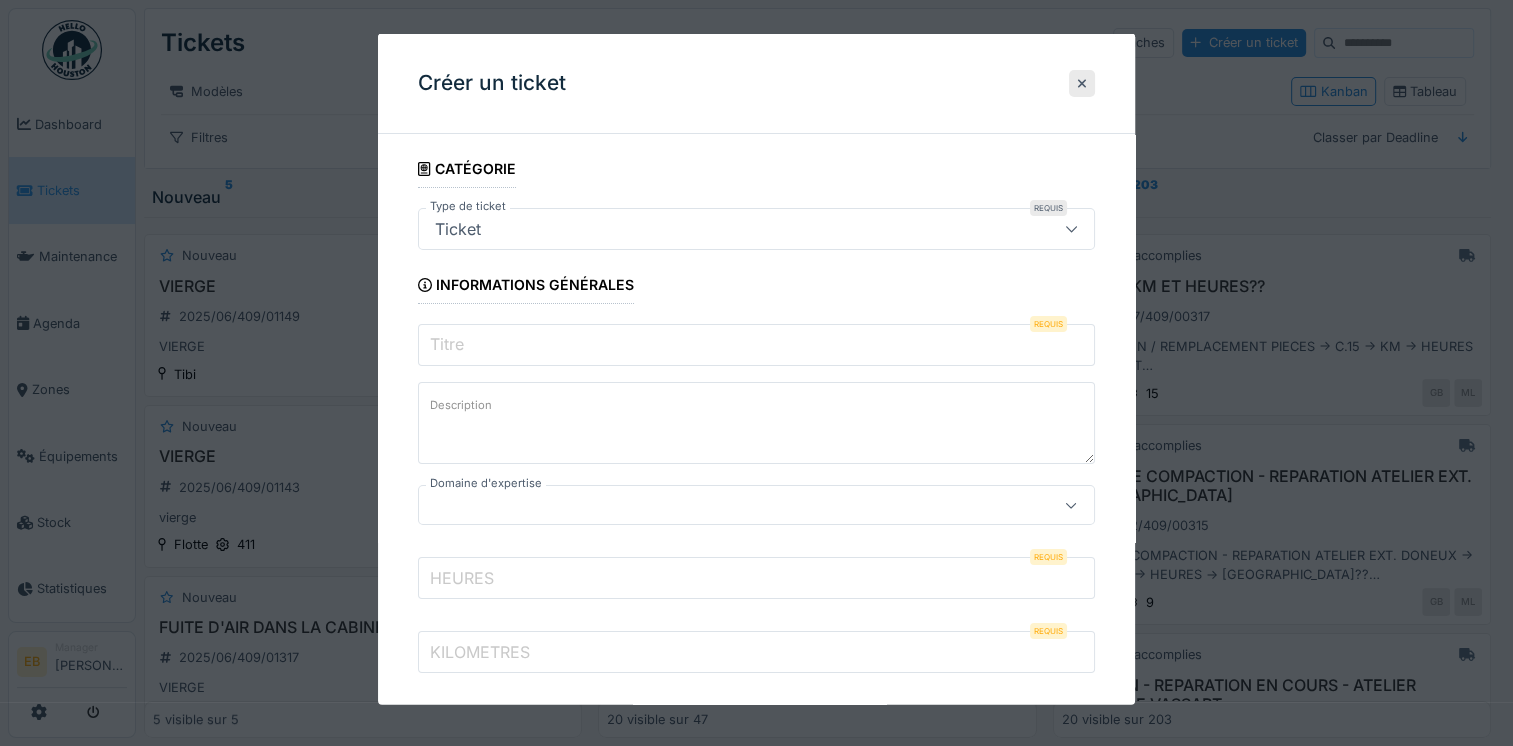 click on "Titre" at bounding box center (756, 345) 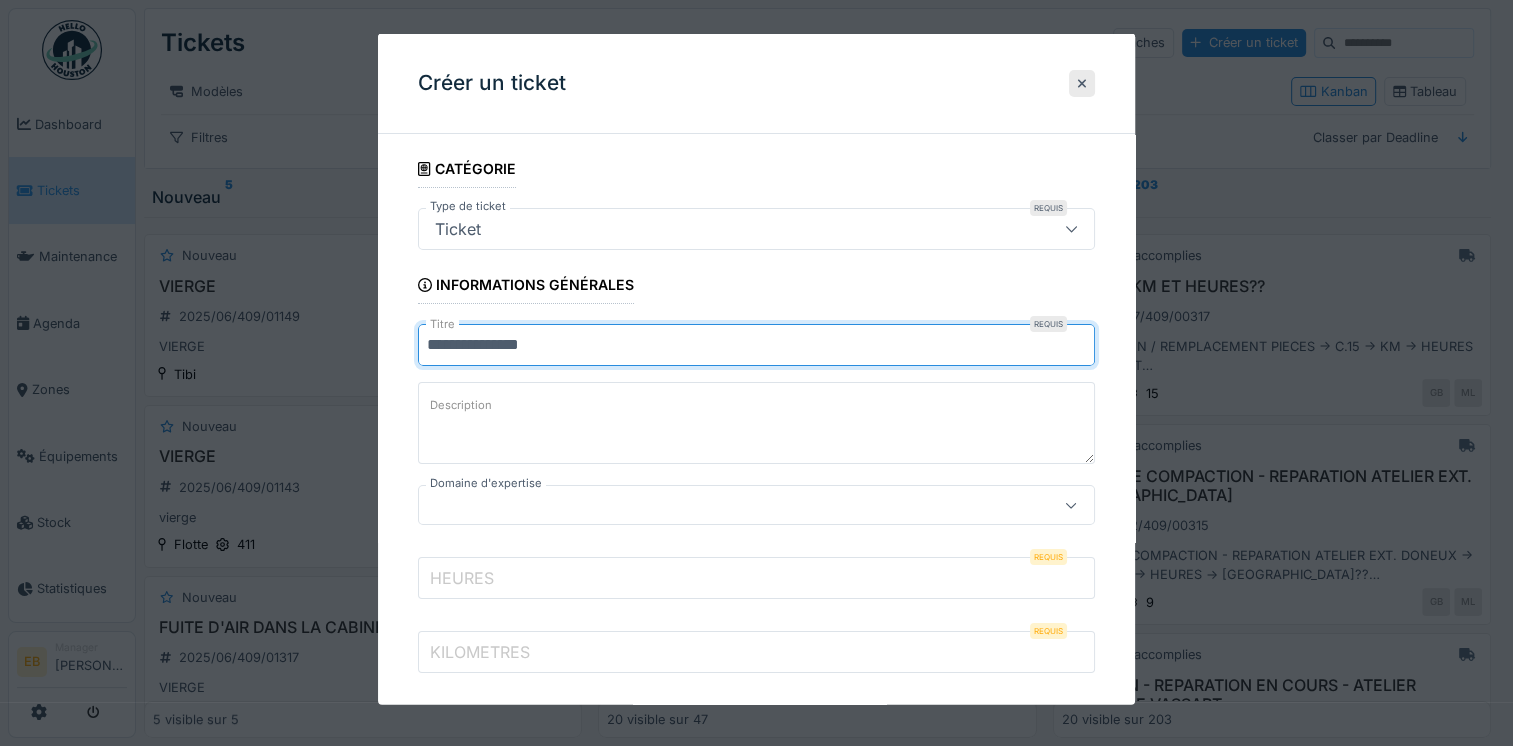 type on "**********" 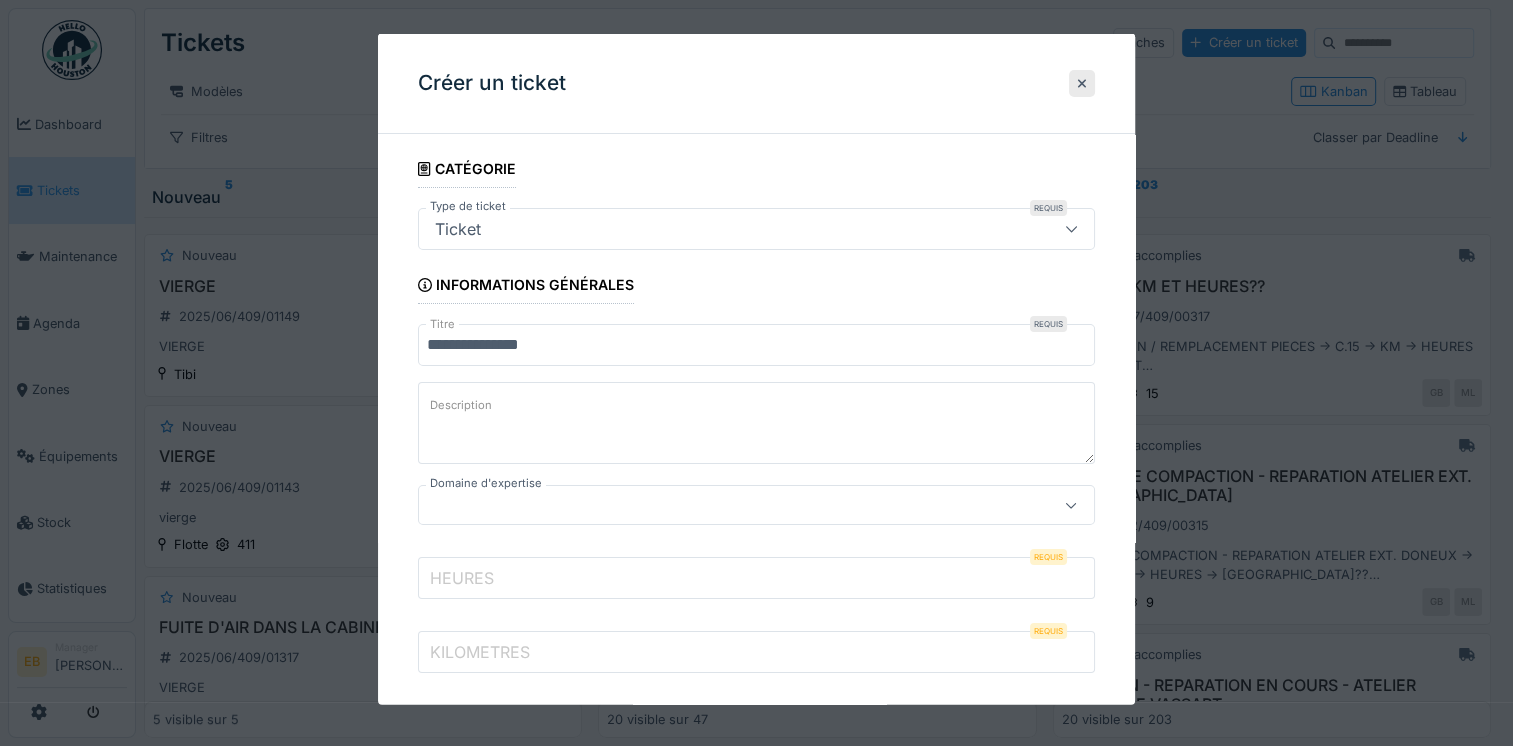 click on "Description" at bounding box center [461, 405] 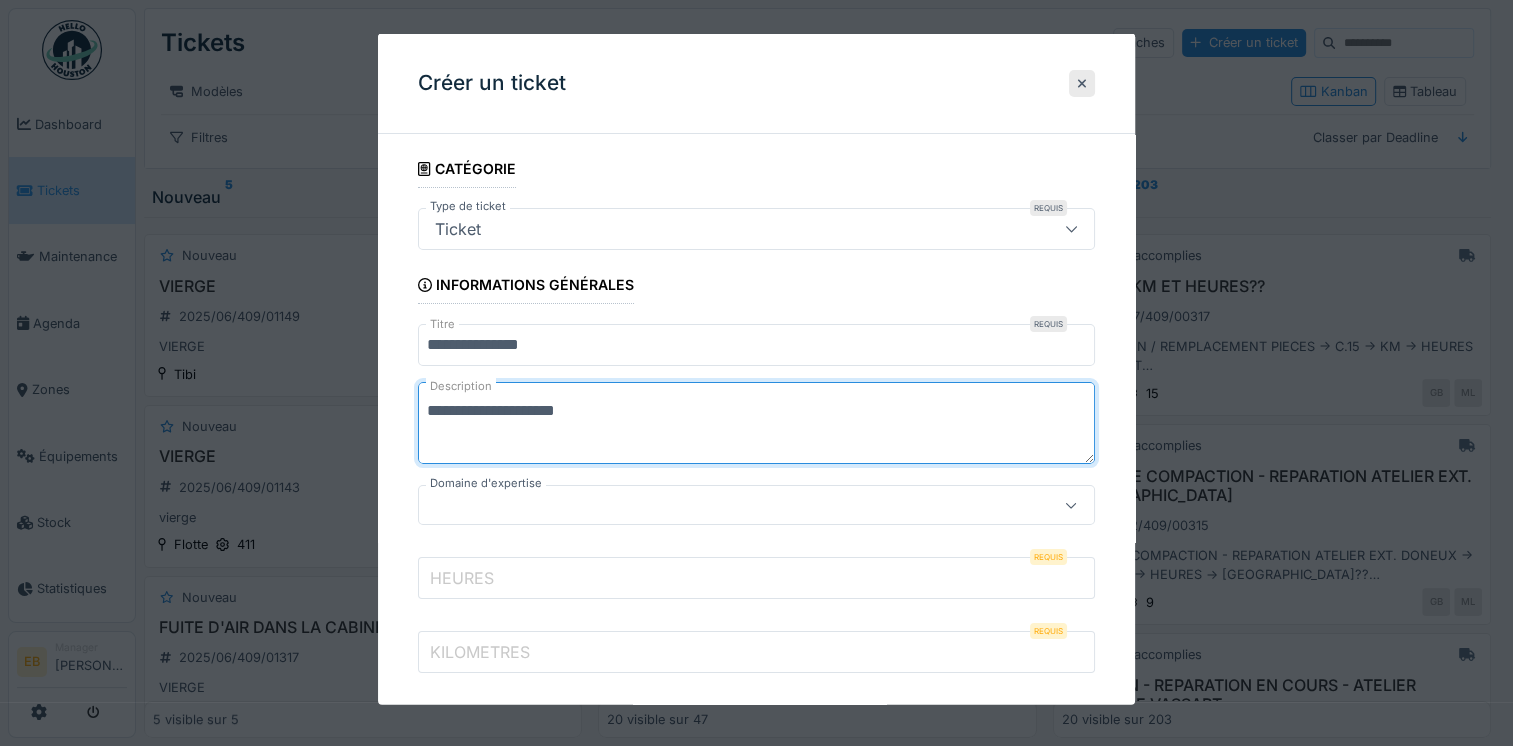 type on "**********" 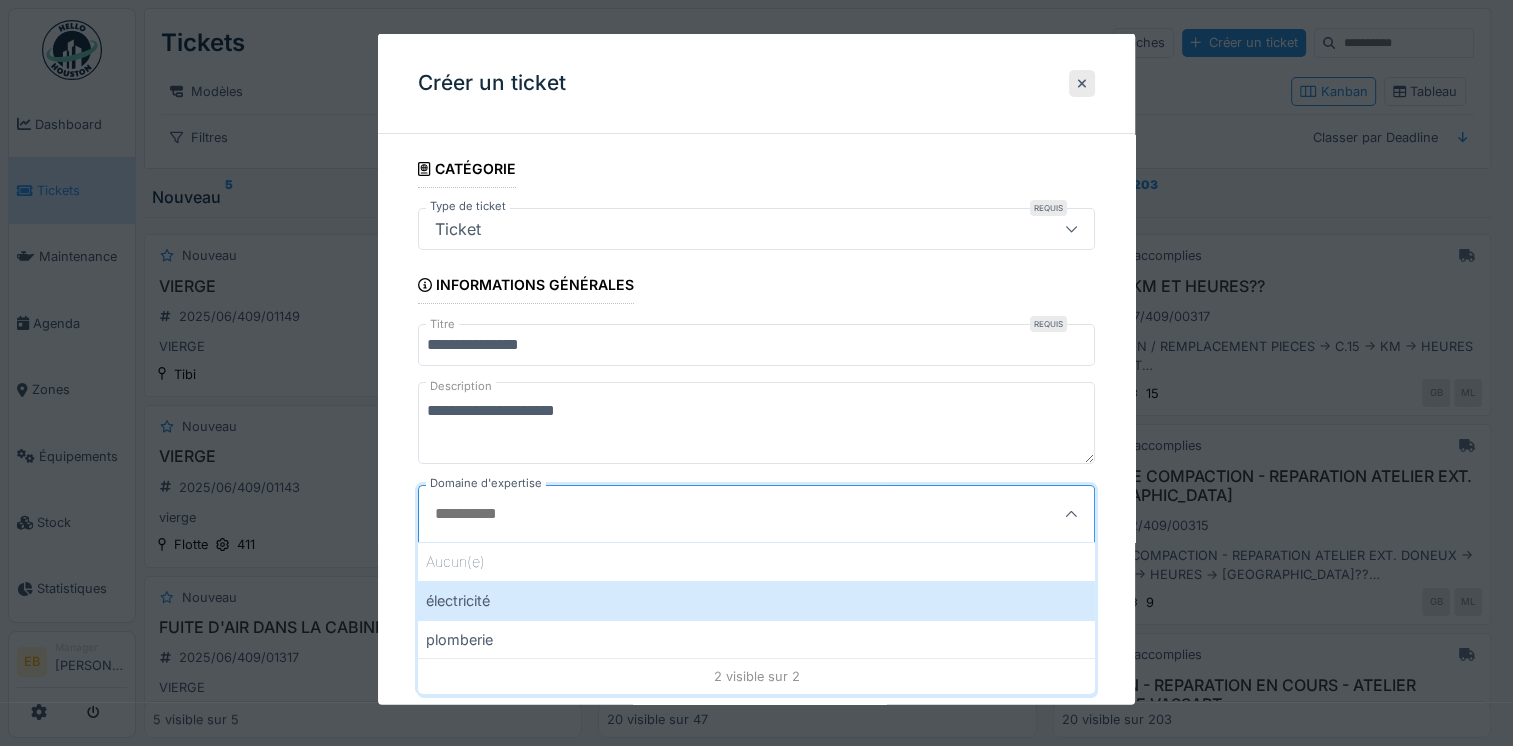click at bounding box center [1071, 513] 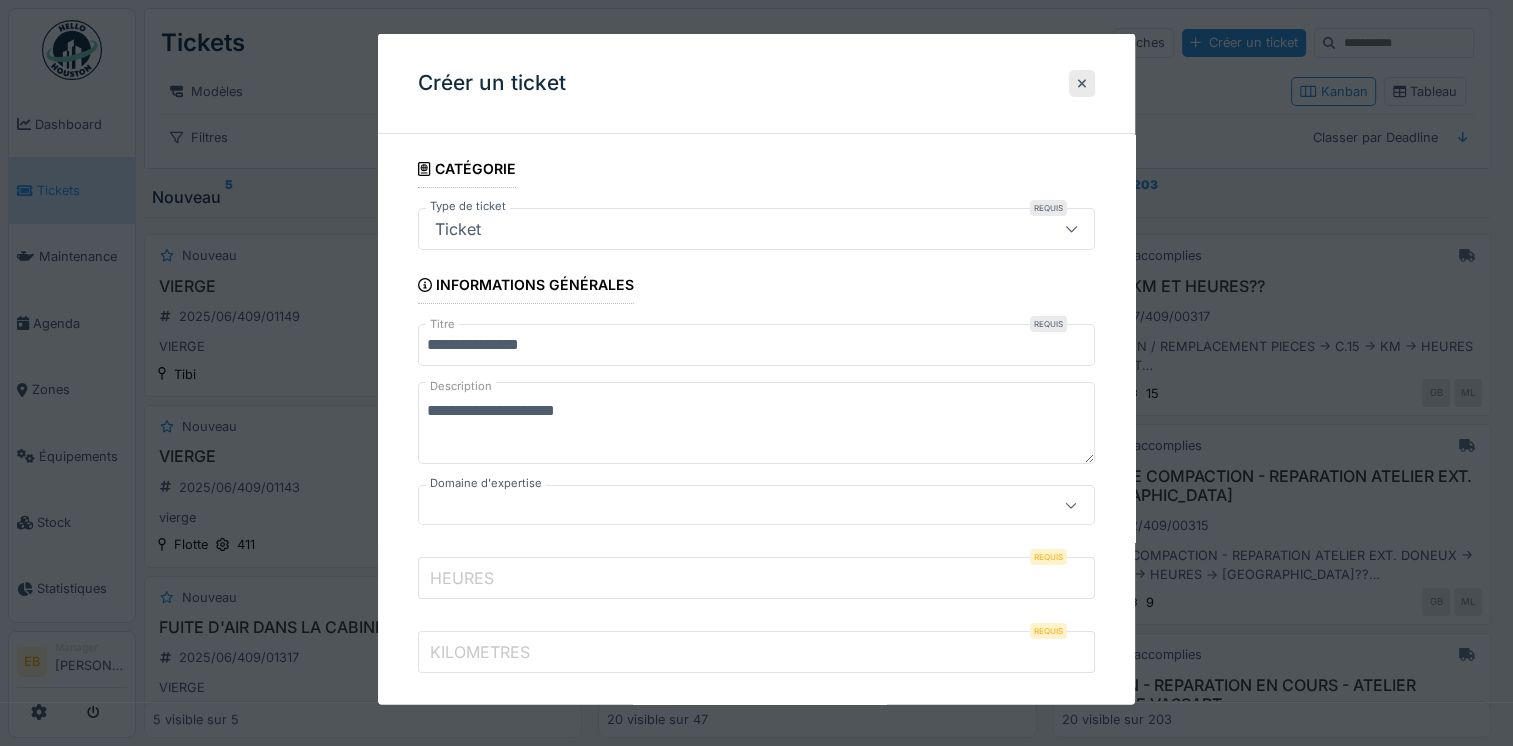 click 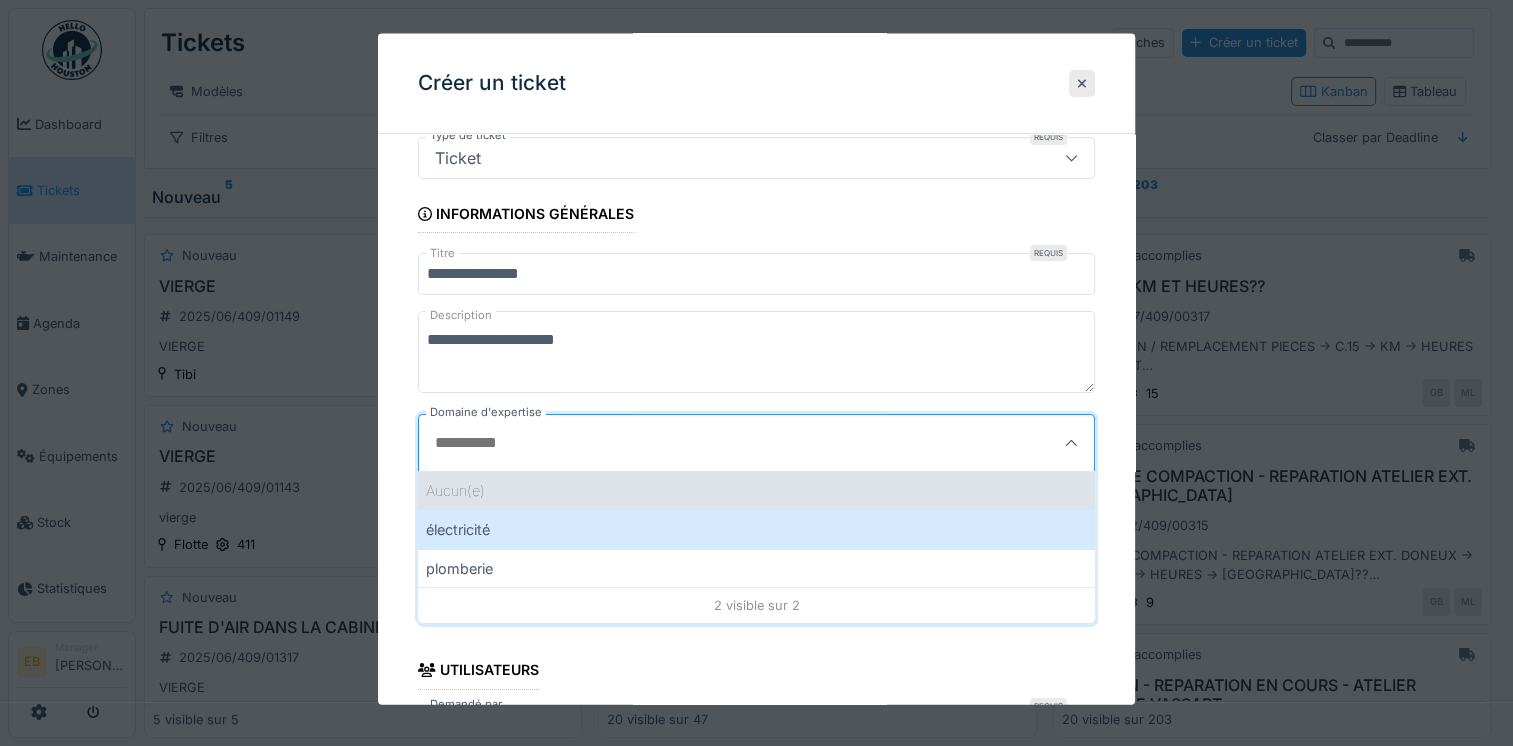 scroll, scrollTop: 200, scrollLeft: 0, axis: vertical 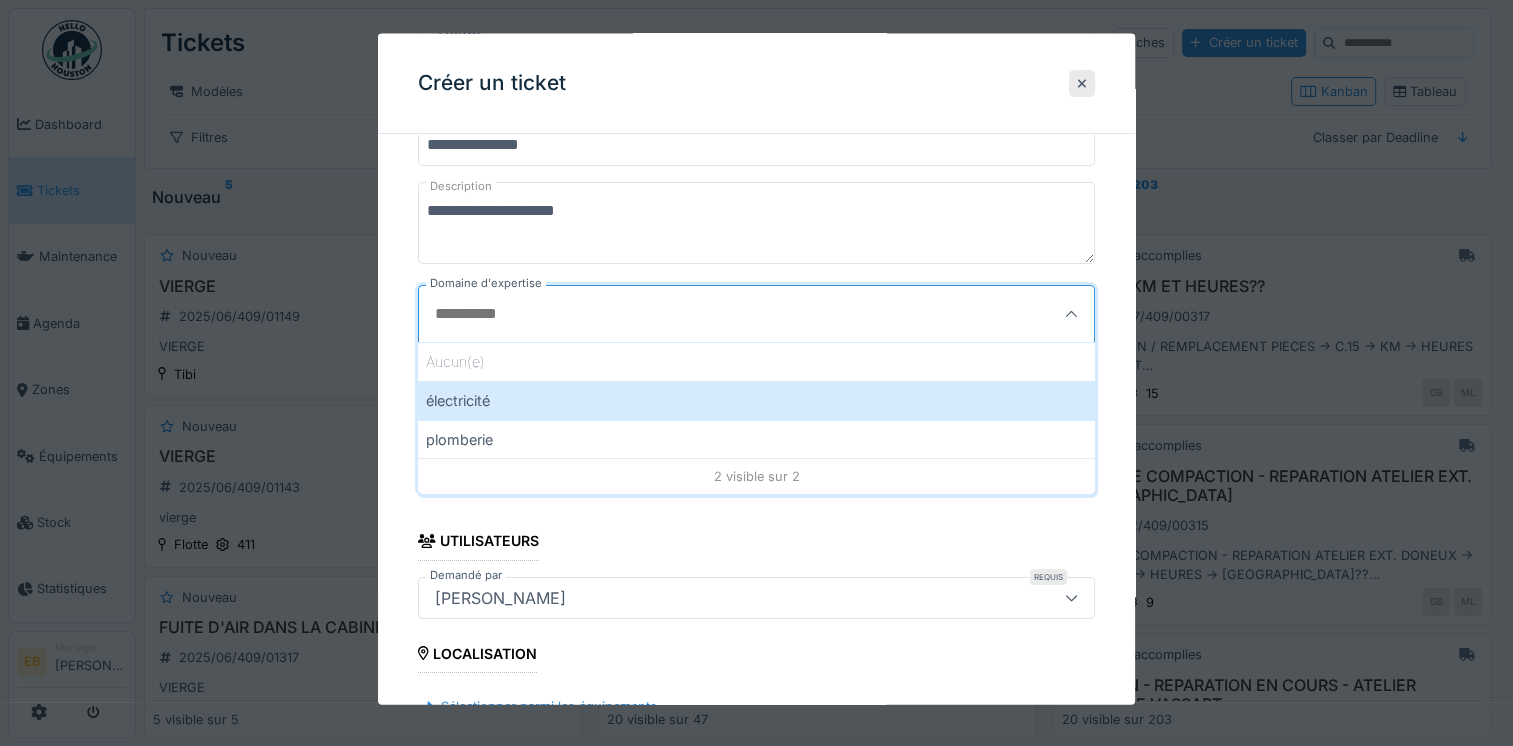click on "**********" at bounding box center [756, 880] 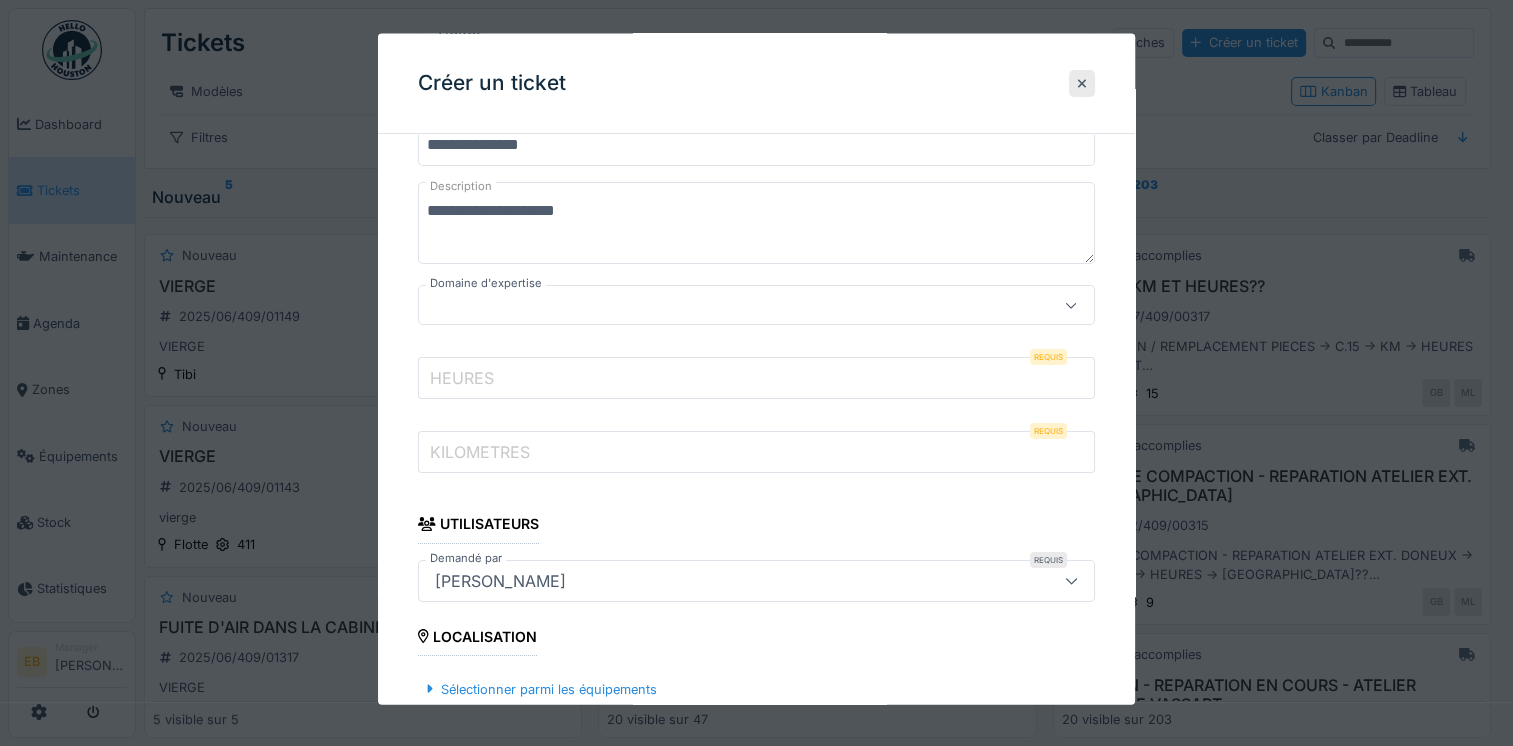 click on "HEURES" at bounding box center [756, 378] 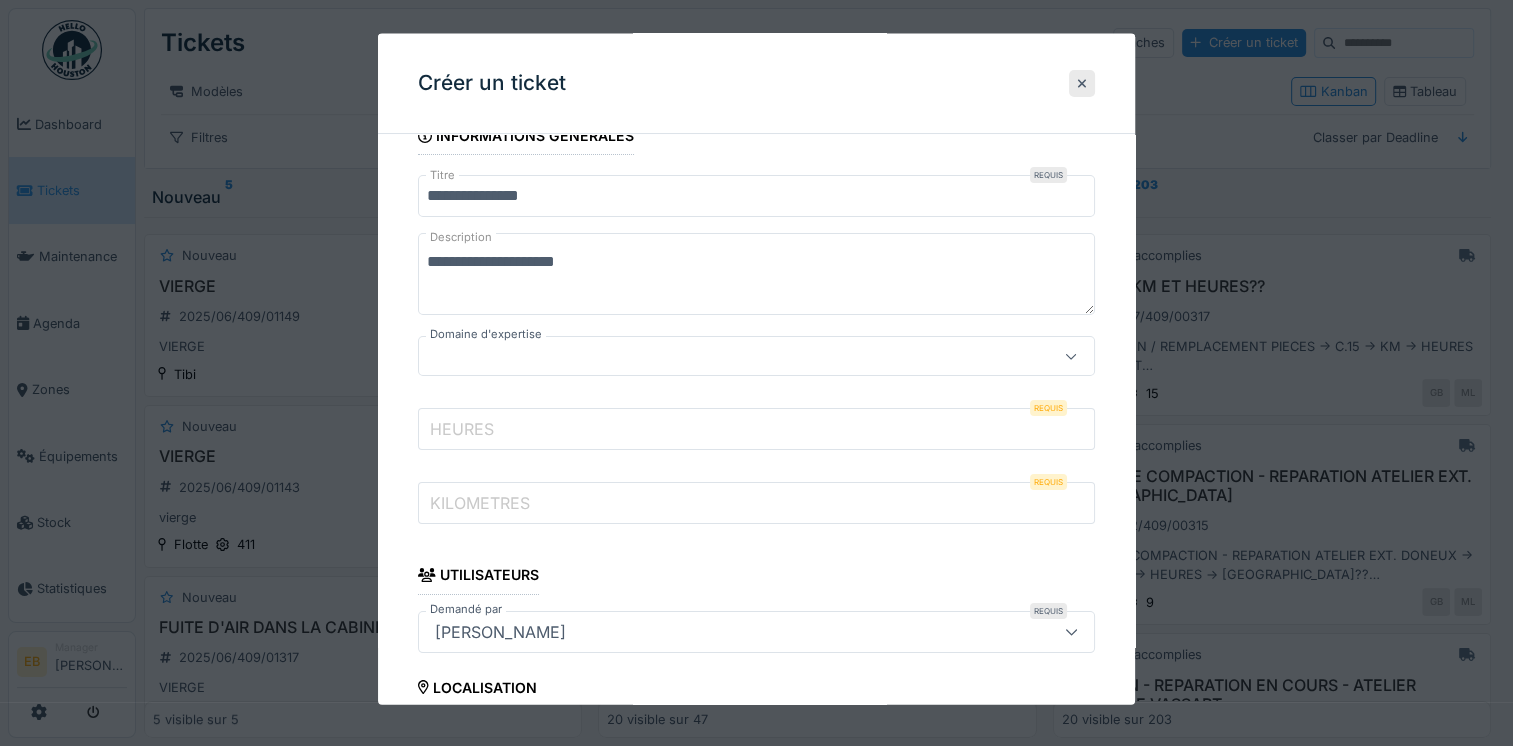 scroll, scrollTop: 200, scrollLeft: 0, axis: vertical 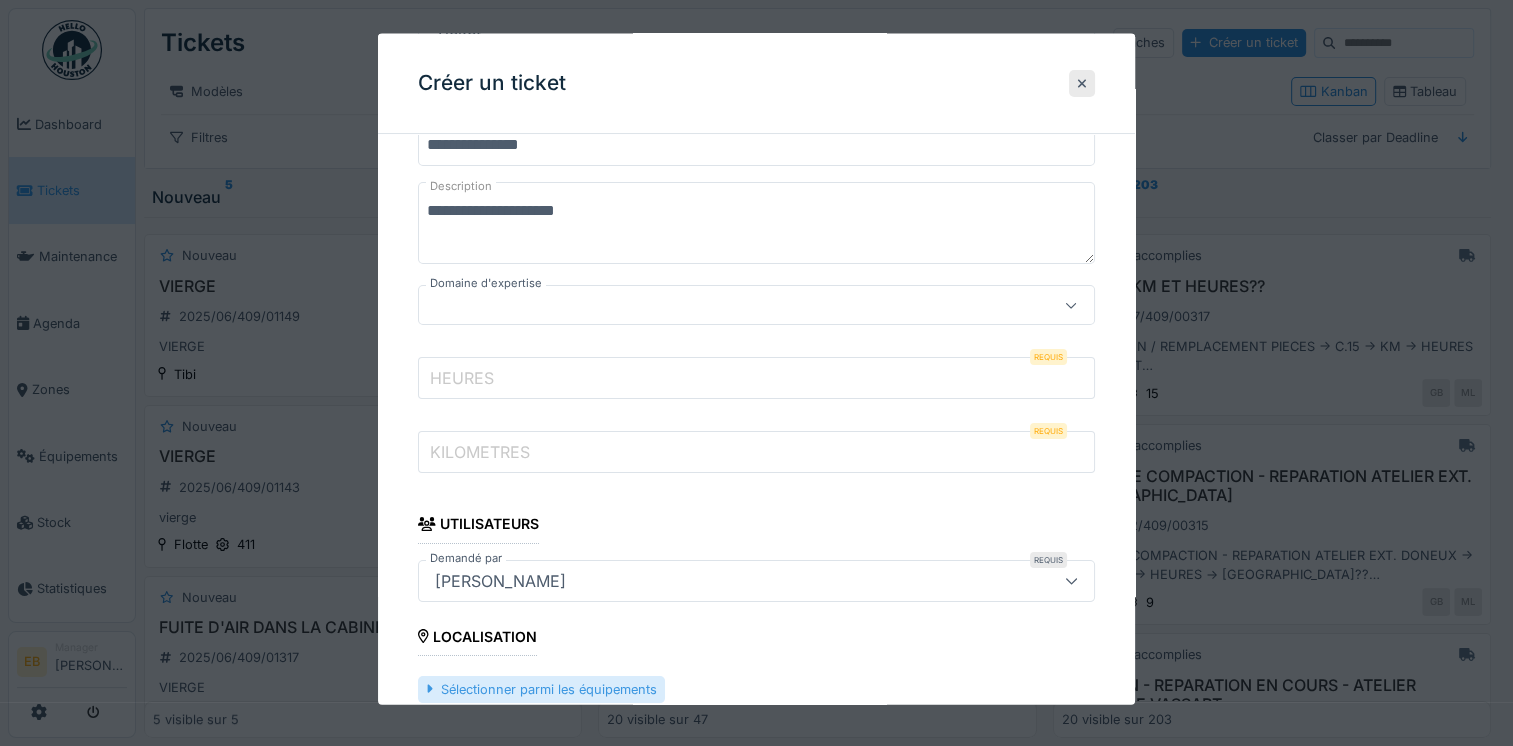 click on "Sélectionner parmi les équipements" at bounding box center (541, 688) 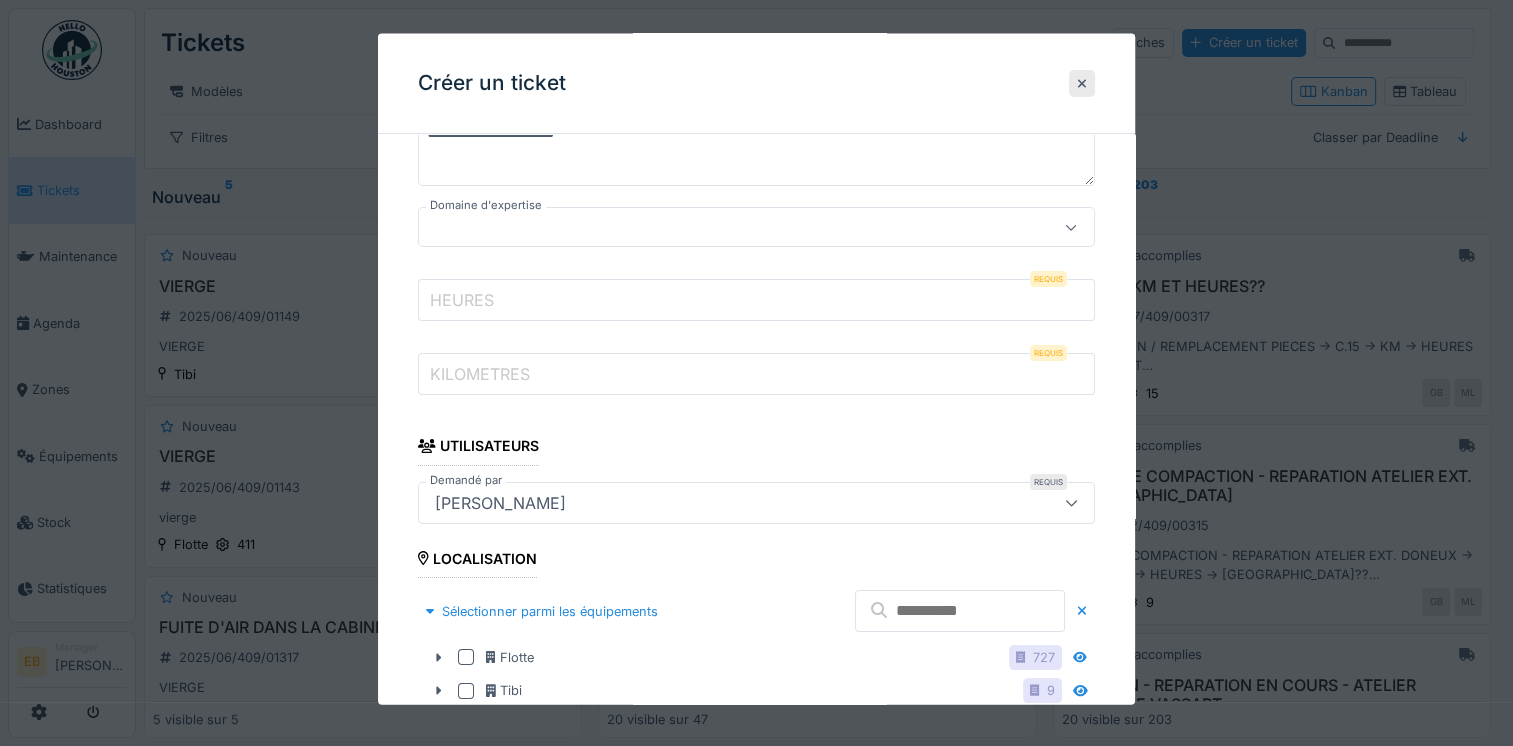 scroll, scrollTop: 400, scrollLeft: 0, axis: vertical 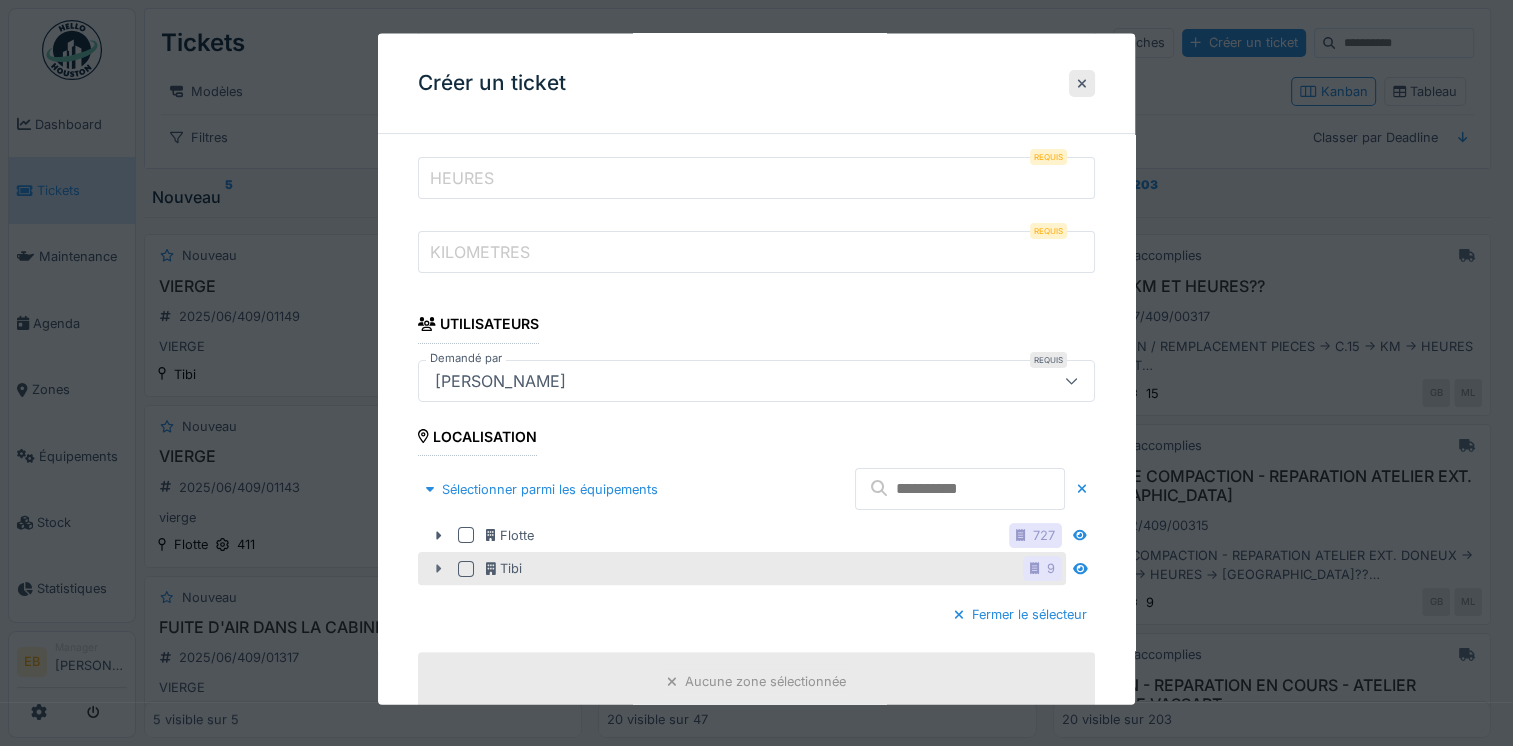 click 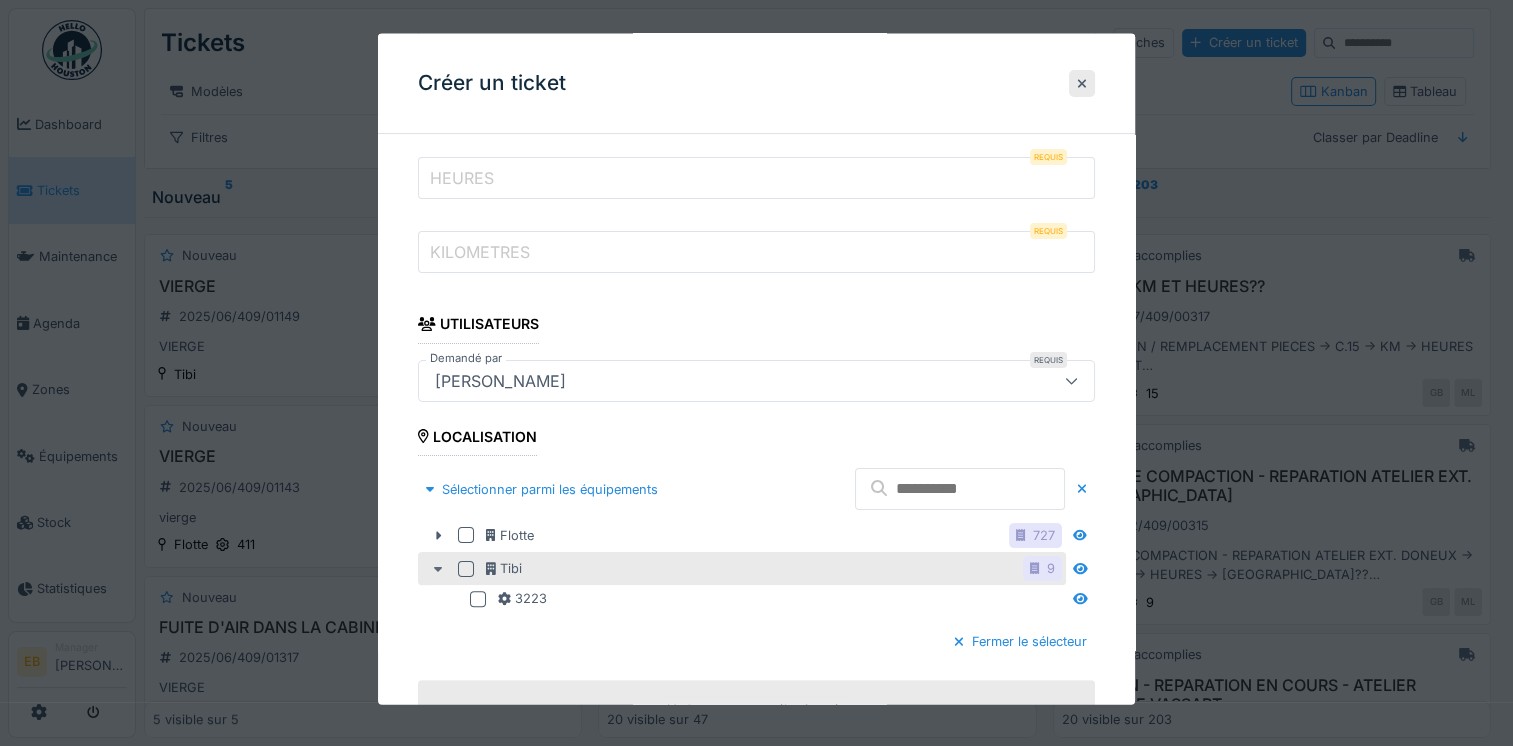 click 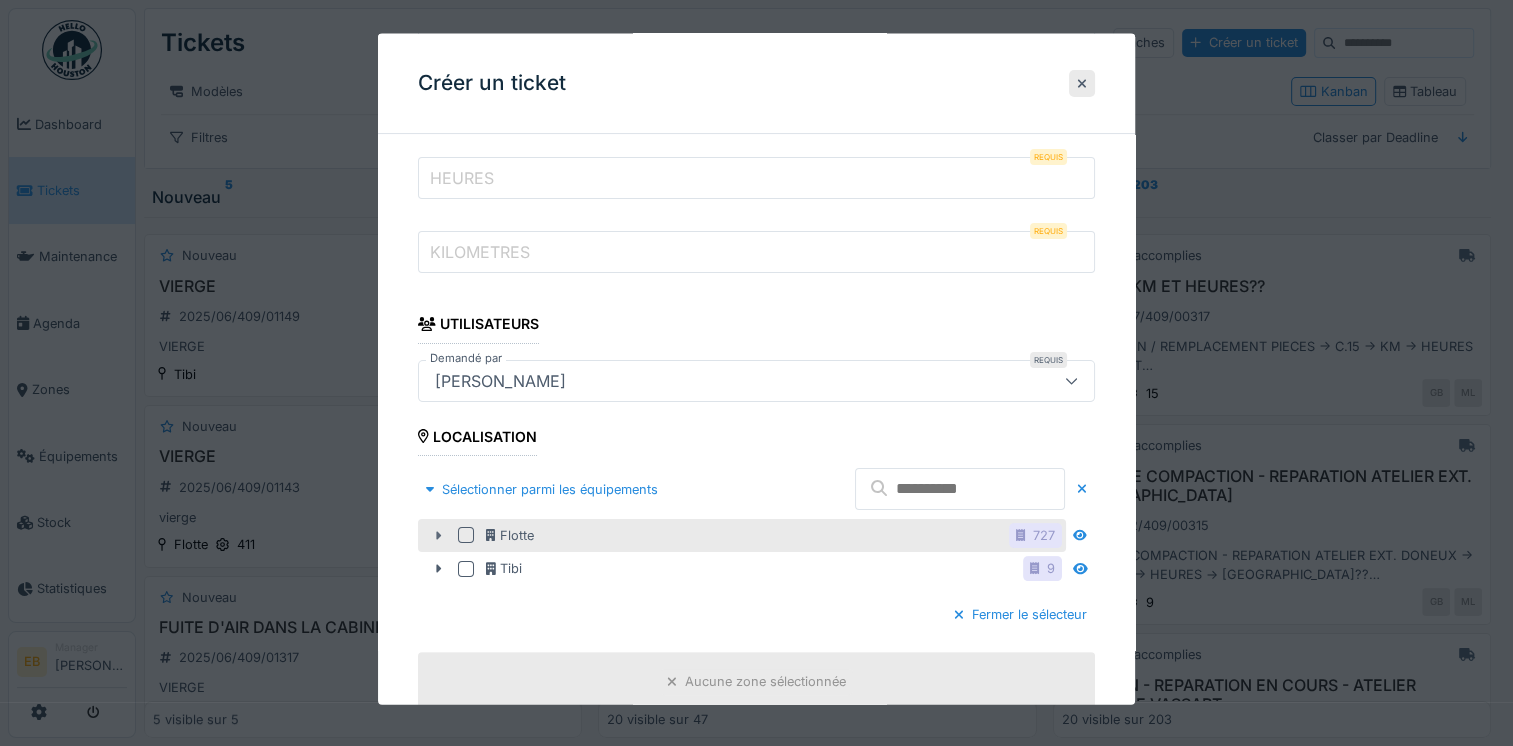 click 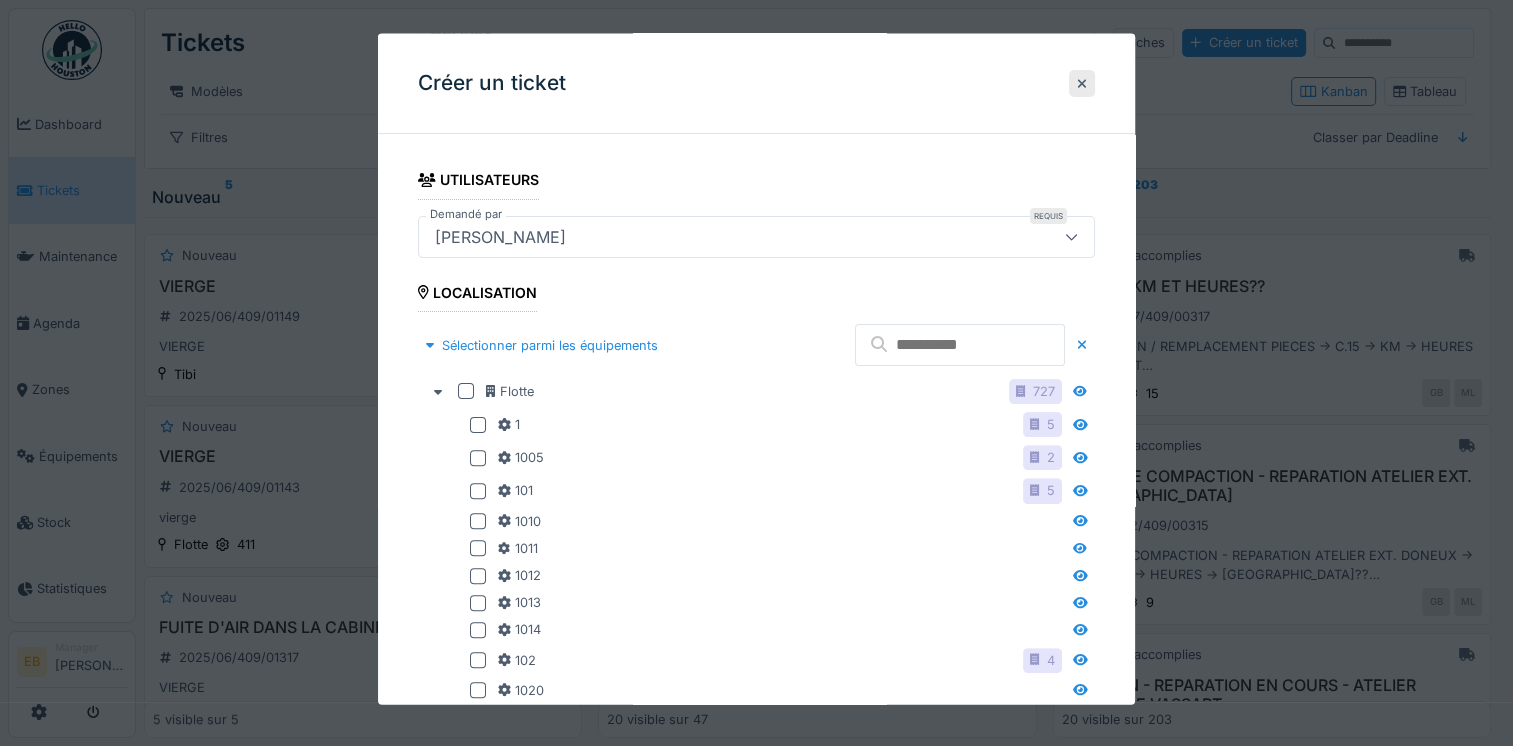 scroll, scrollTop: 500, scrollLeft: 0, axis: vertical 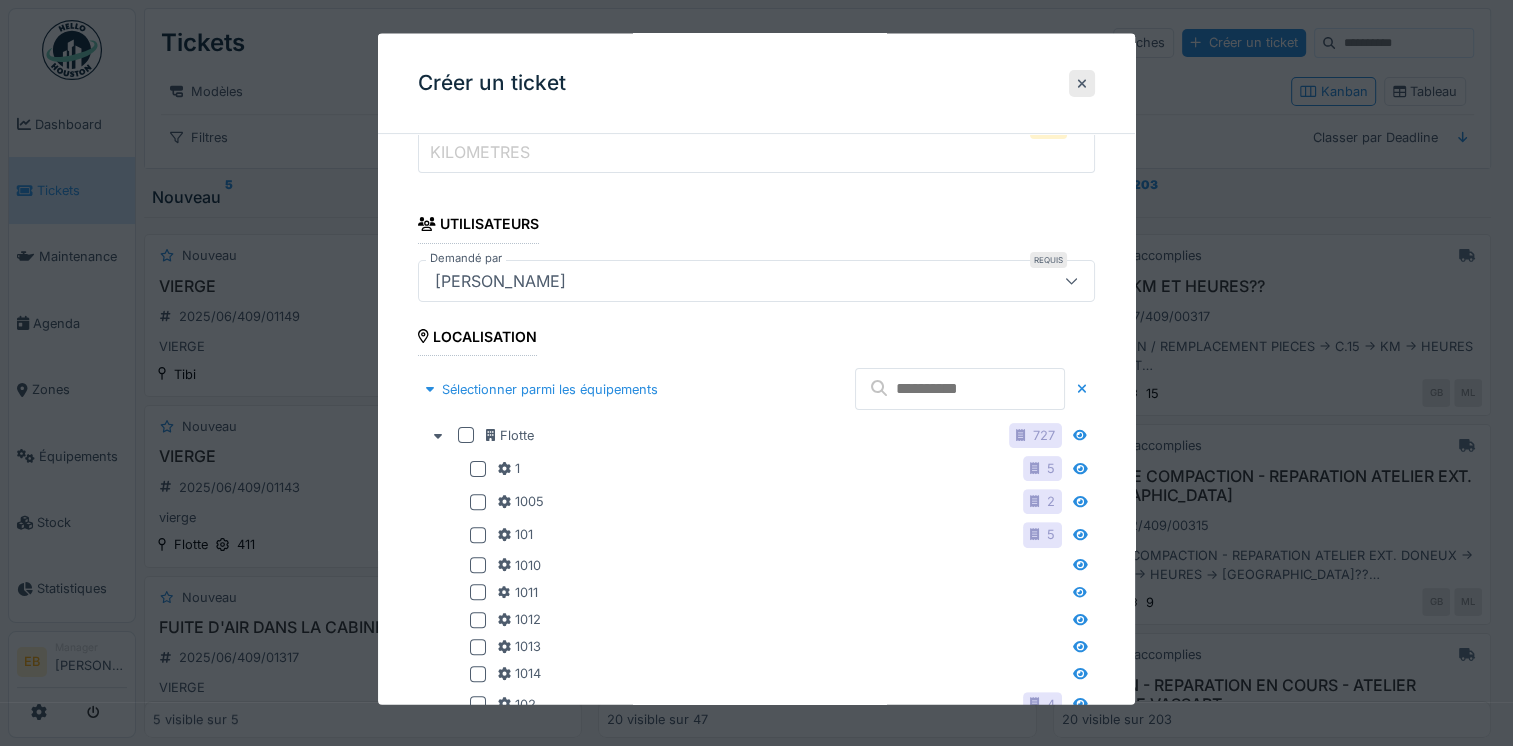 click at bounding box center (960, 389) 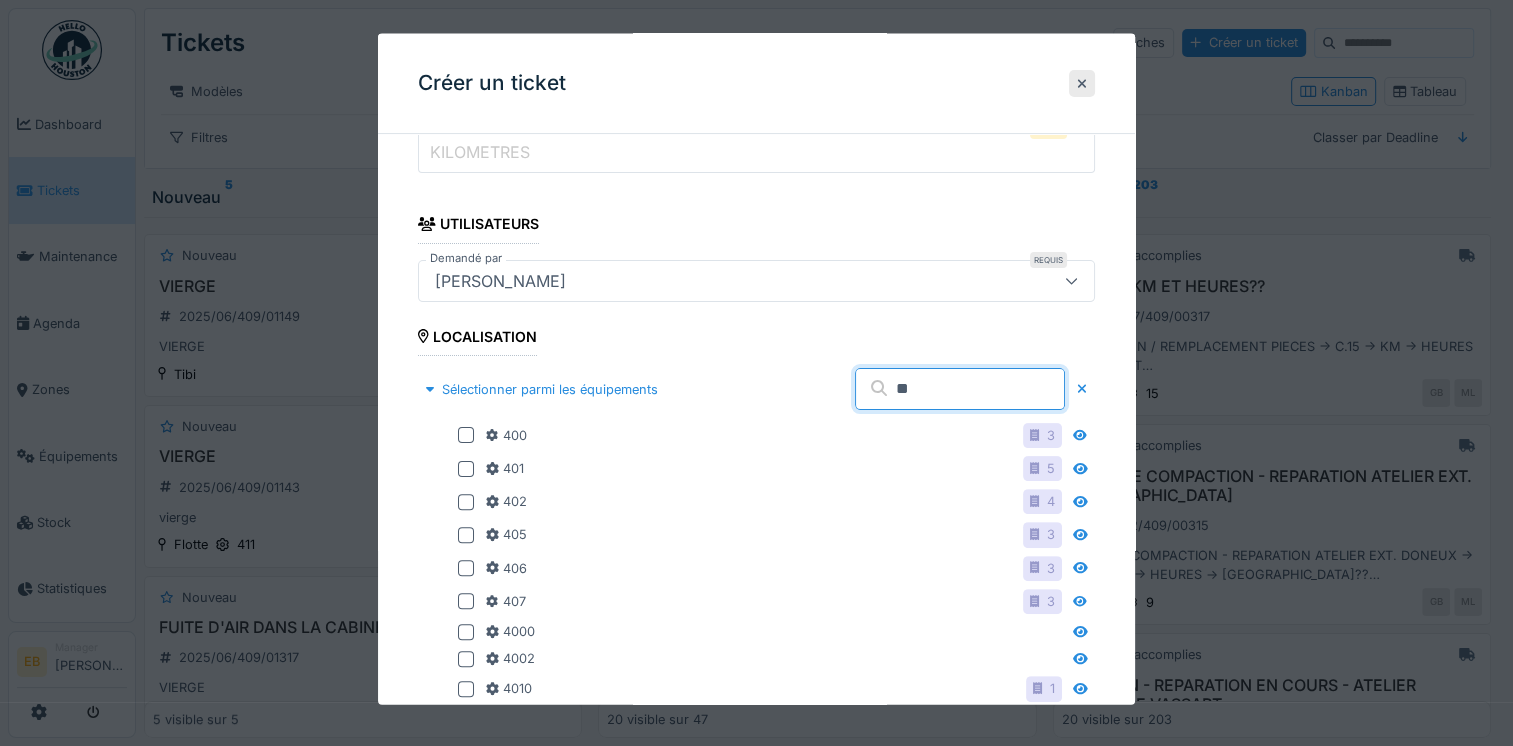 drag, startPoint x: 875, startPoint y: 375, endPoint x: 772, endPoint y: 346, distance: 107.00467 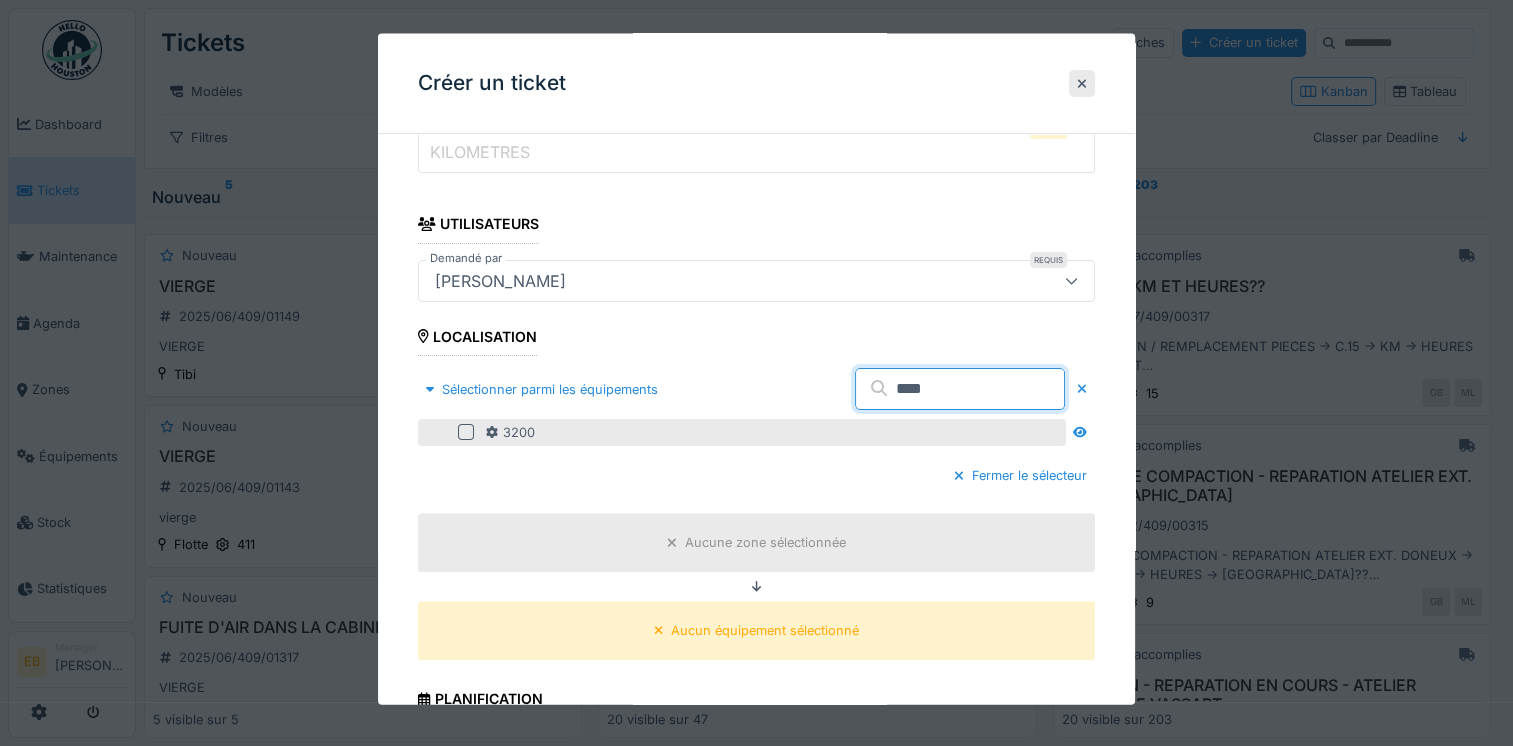 type on "****" 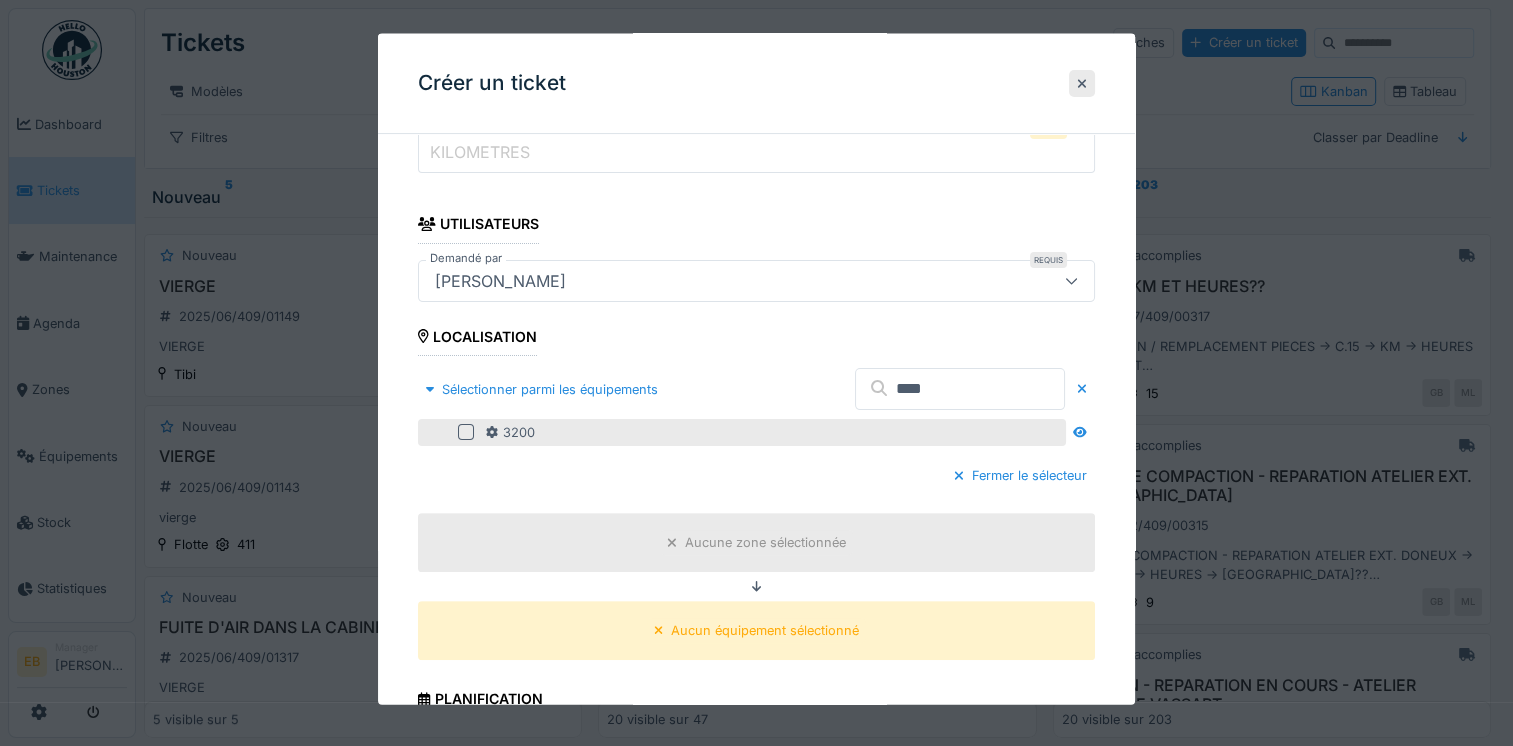click at bounding box center [466, 432] 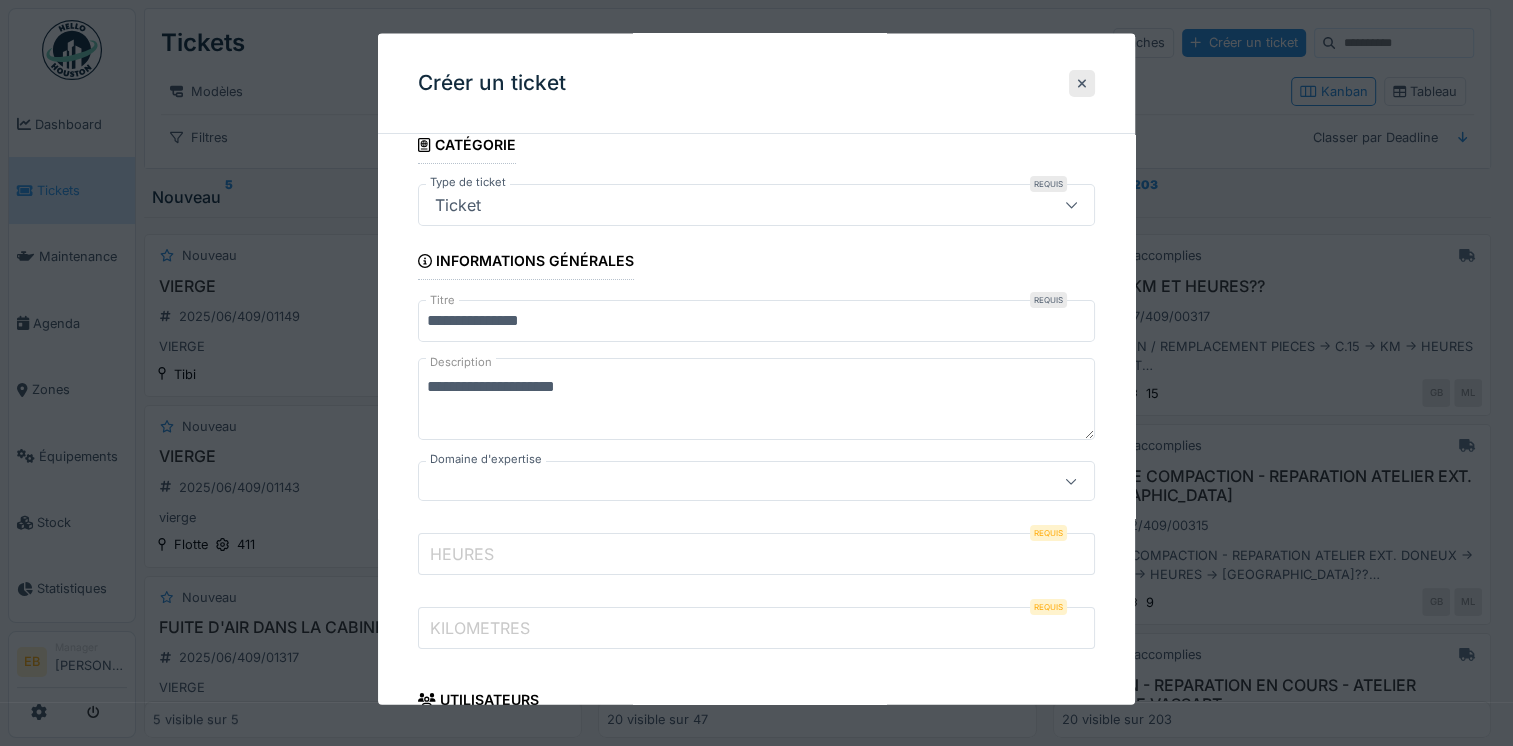 scroll, scrollTop: 0, scrollLeft: 0, axis: both 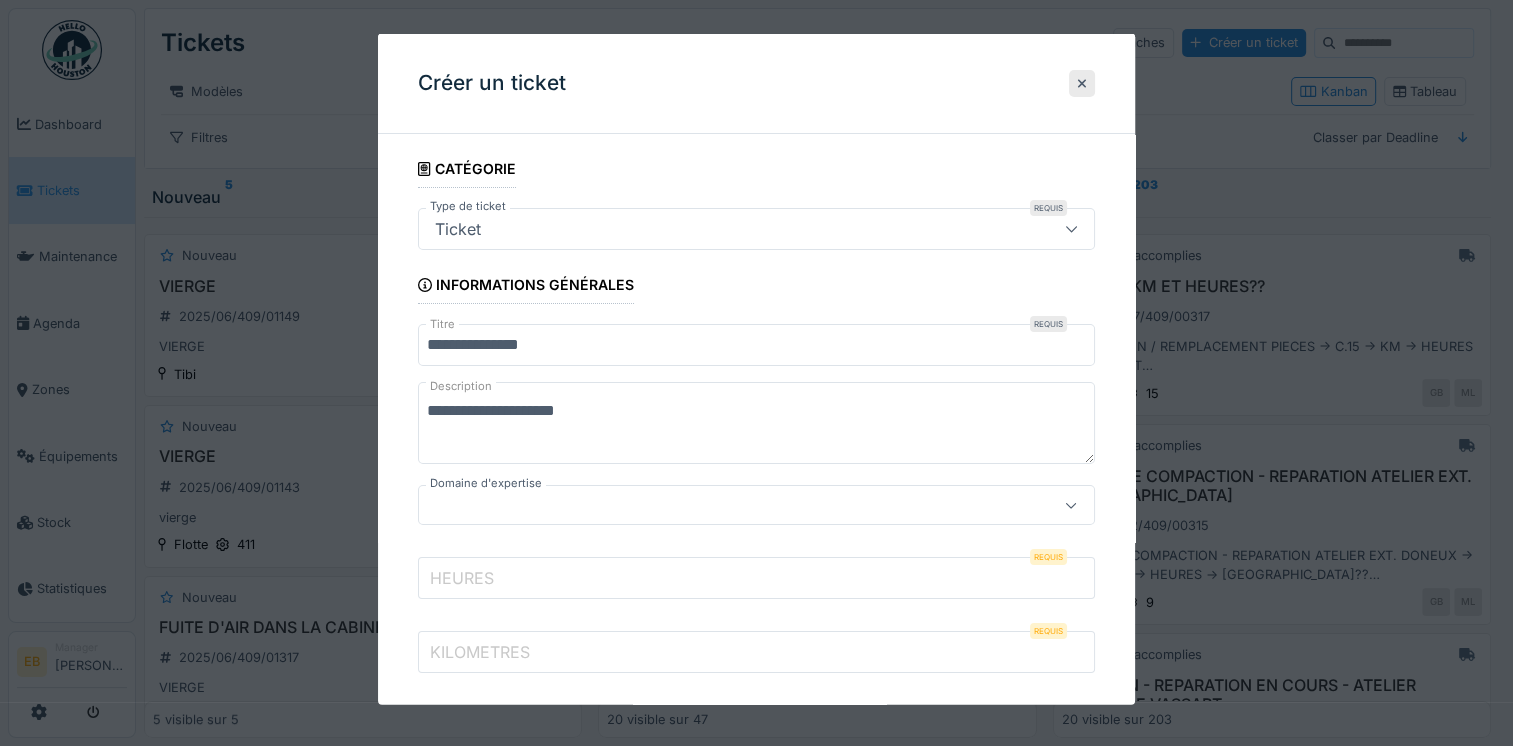 click on "HEURES" at bounding box center (756, 578) 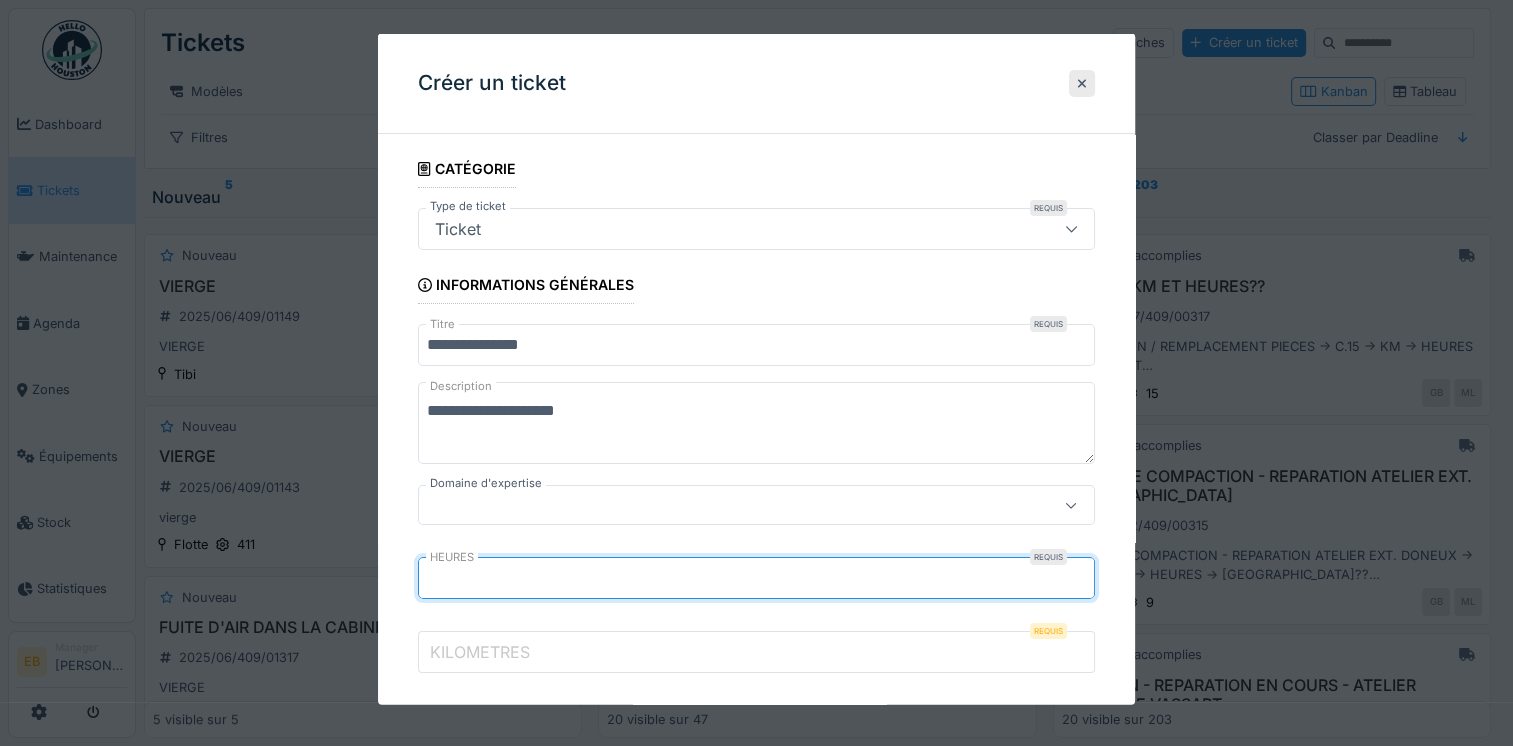 click on "*" at bounding box center (756, 578) 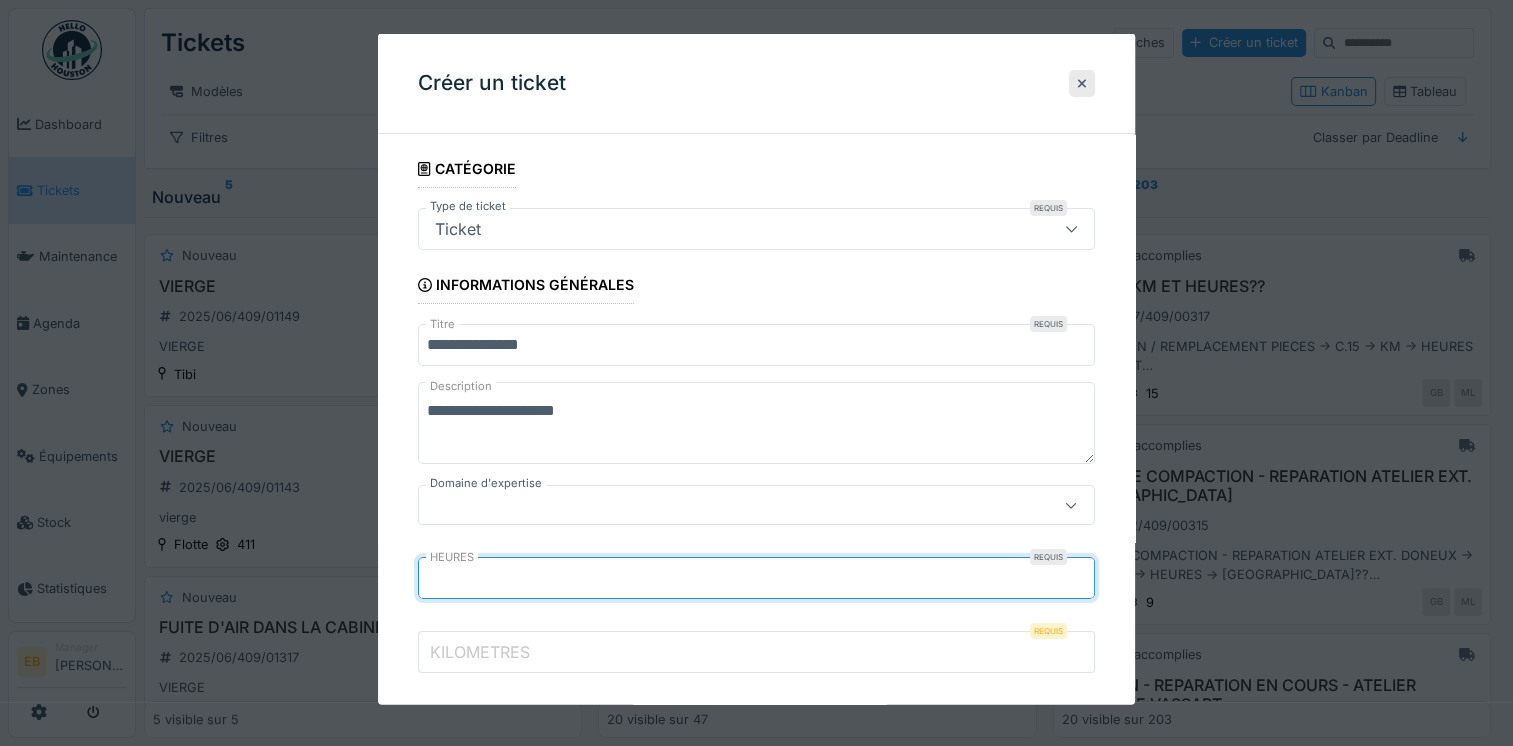 drag, startPoint x: 427, startPoint y: 571, endPoint x: 444, endPoint y: 570, distance: 17.029387 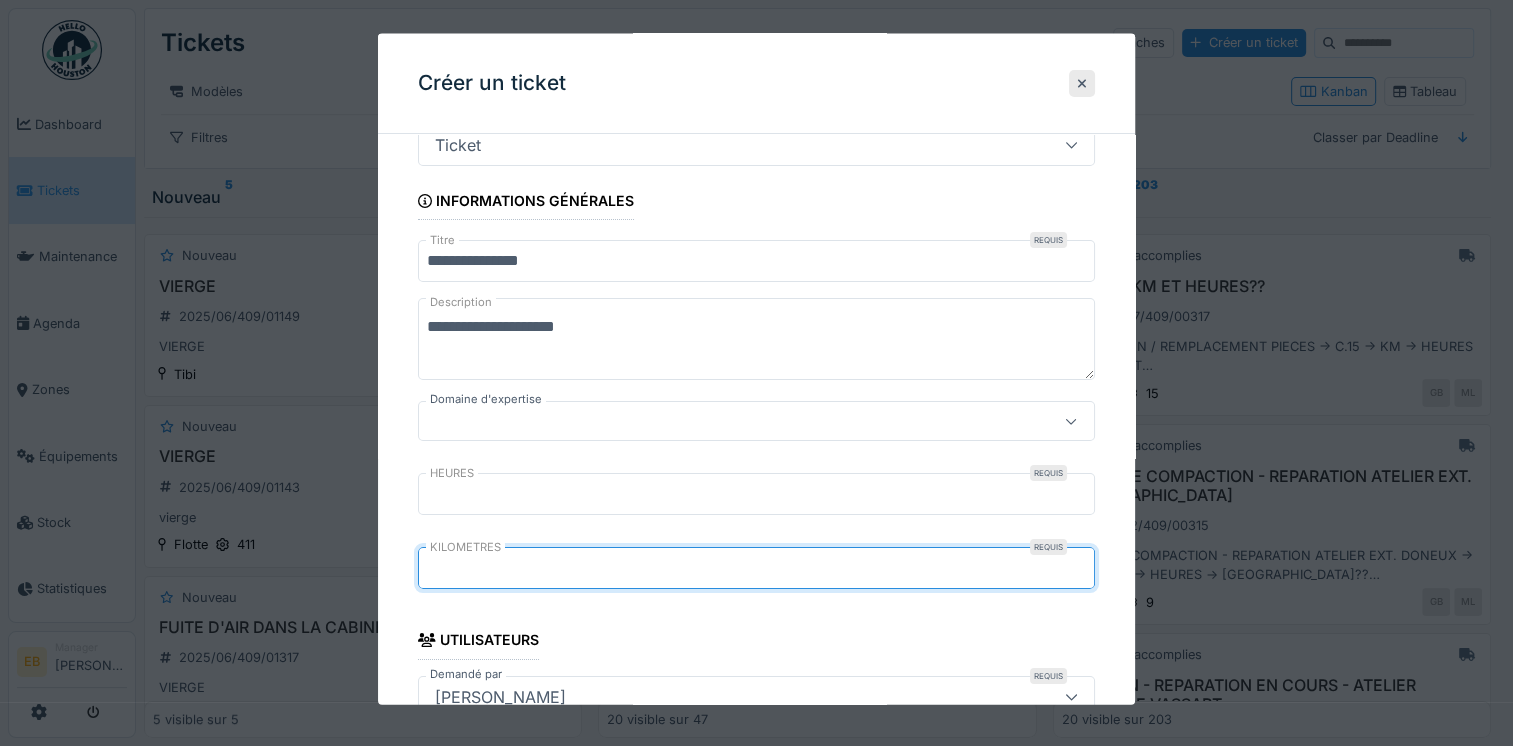 scroll, scrollTop: 0, scrollLeft: 0, axis: both 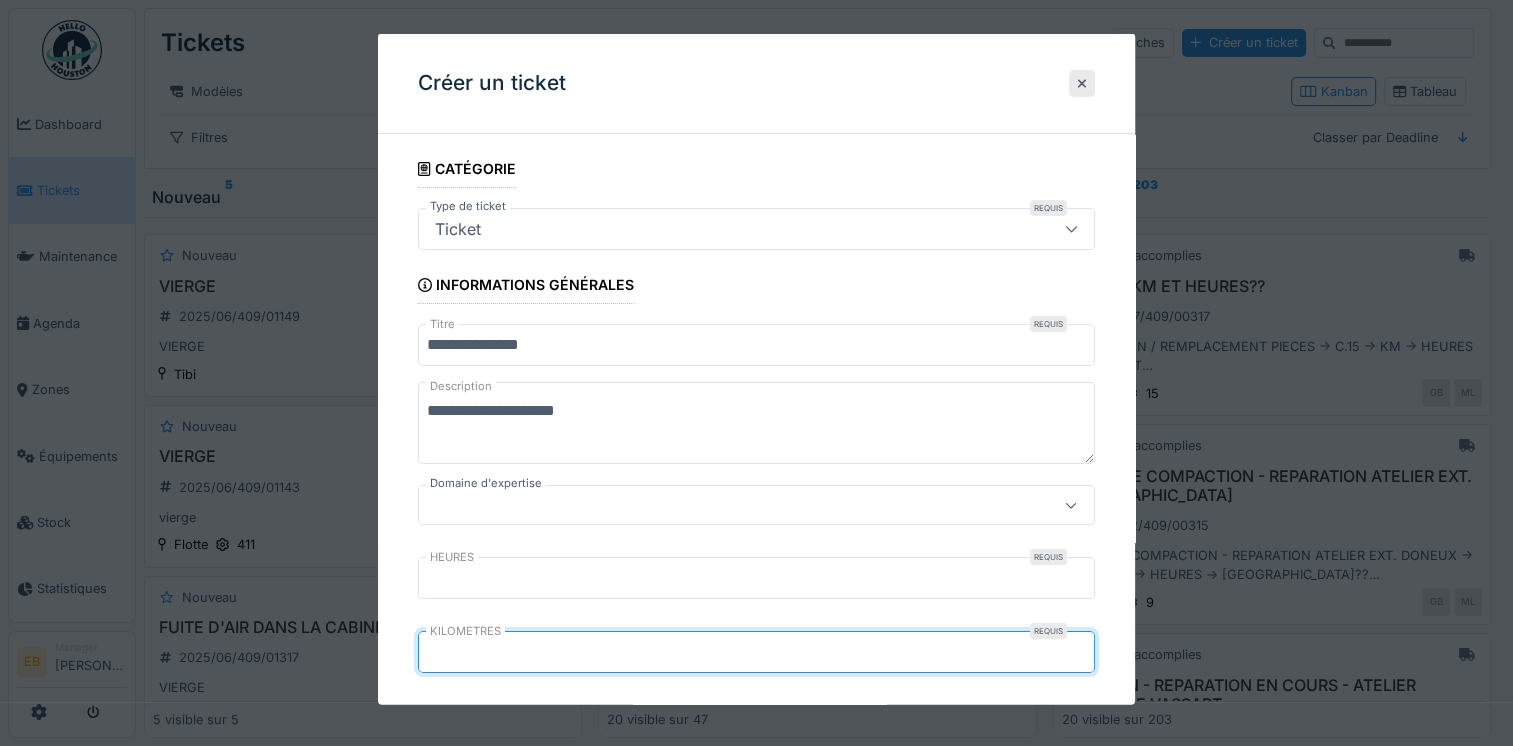 type on "******" 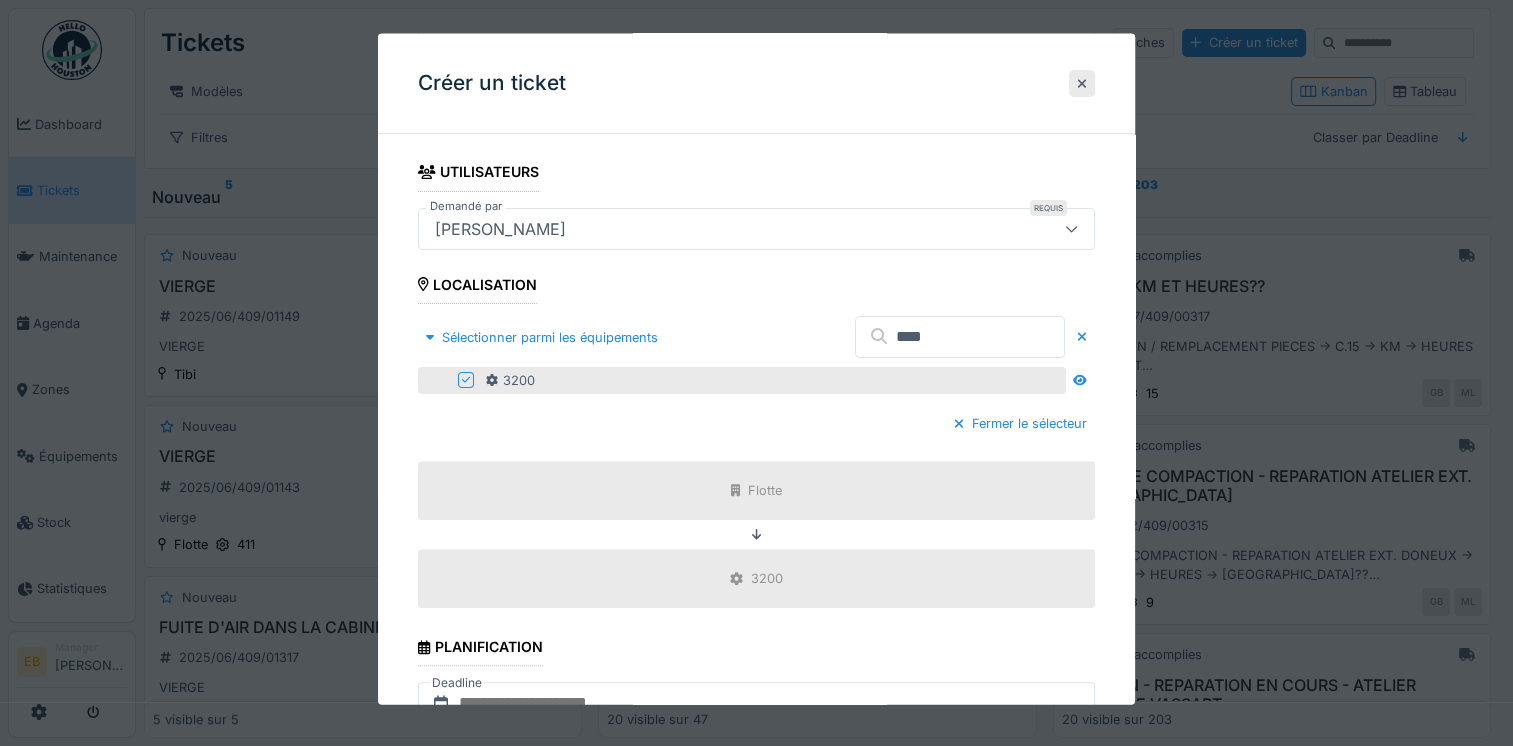scroll, scrollTop: 600, scrollLeft: 0, axis: vertical 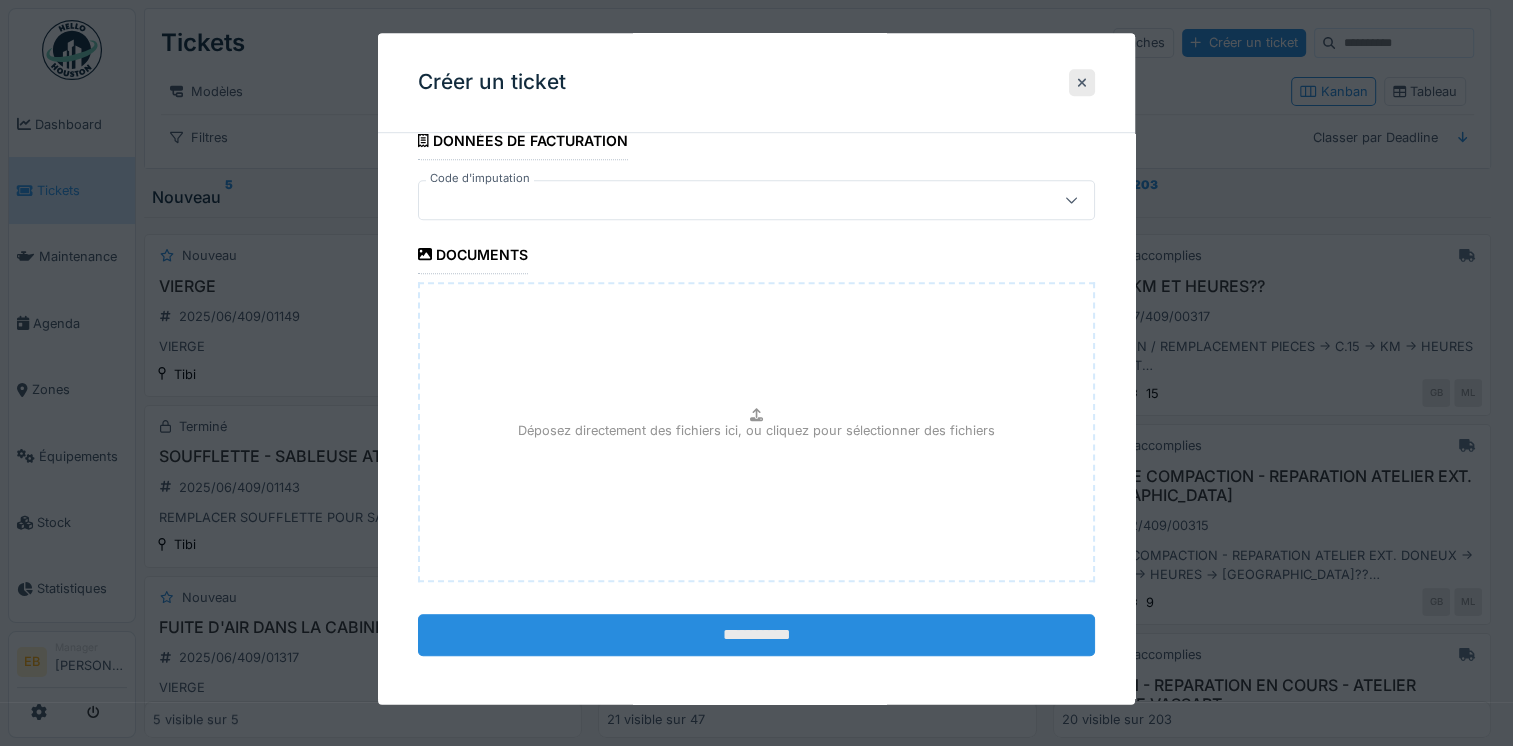 click on "**********" at bounding box center (756, 635) 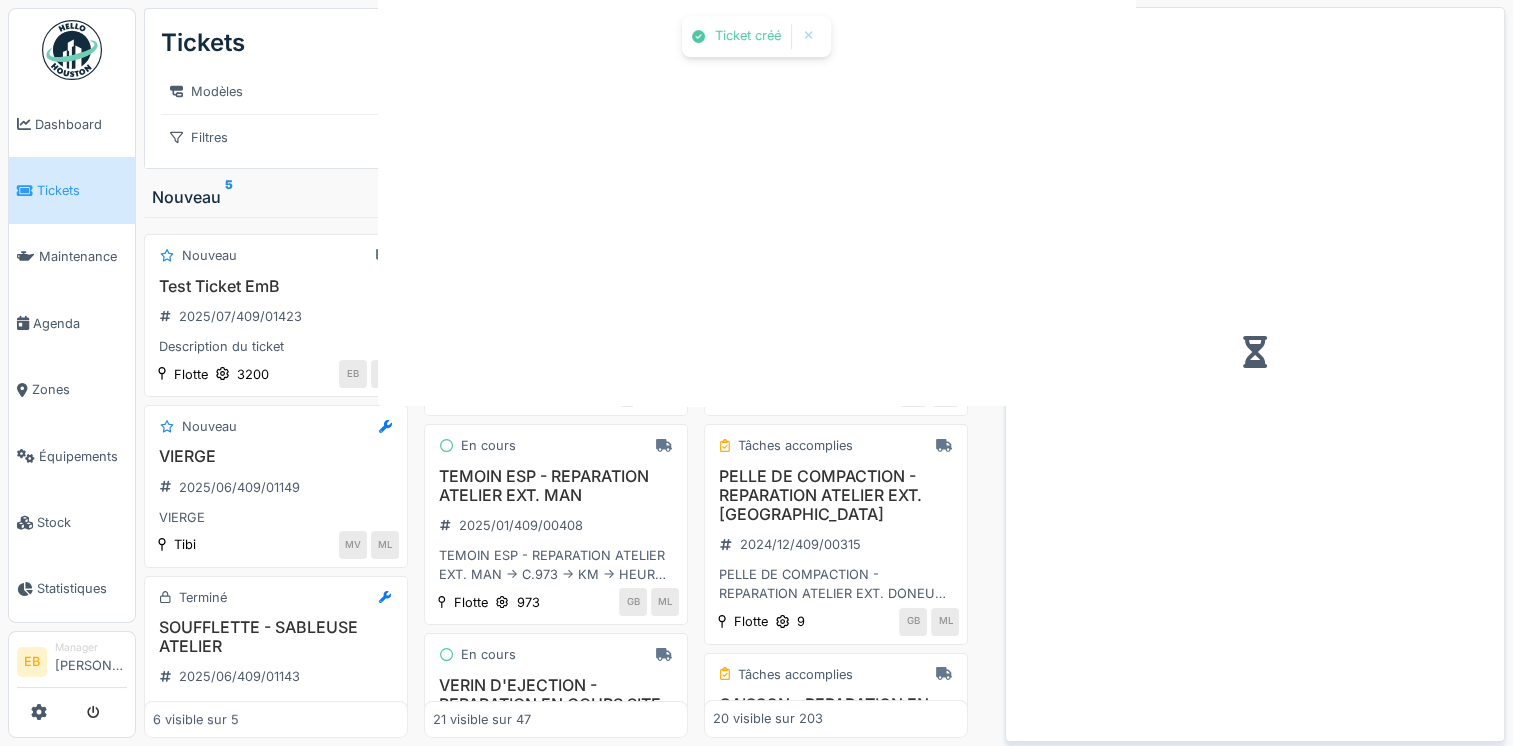 scroll, scrollTop: 0, scrollLeft: 0, axis: both 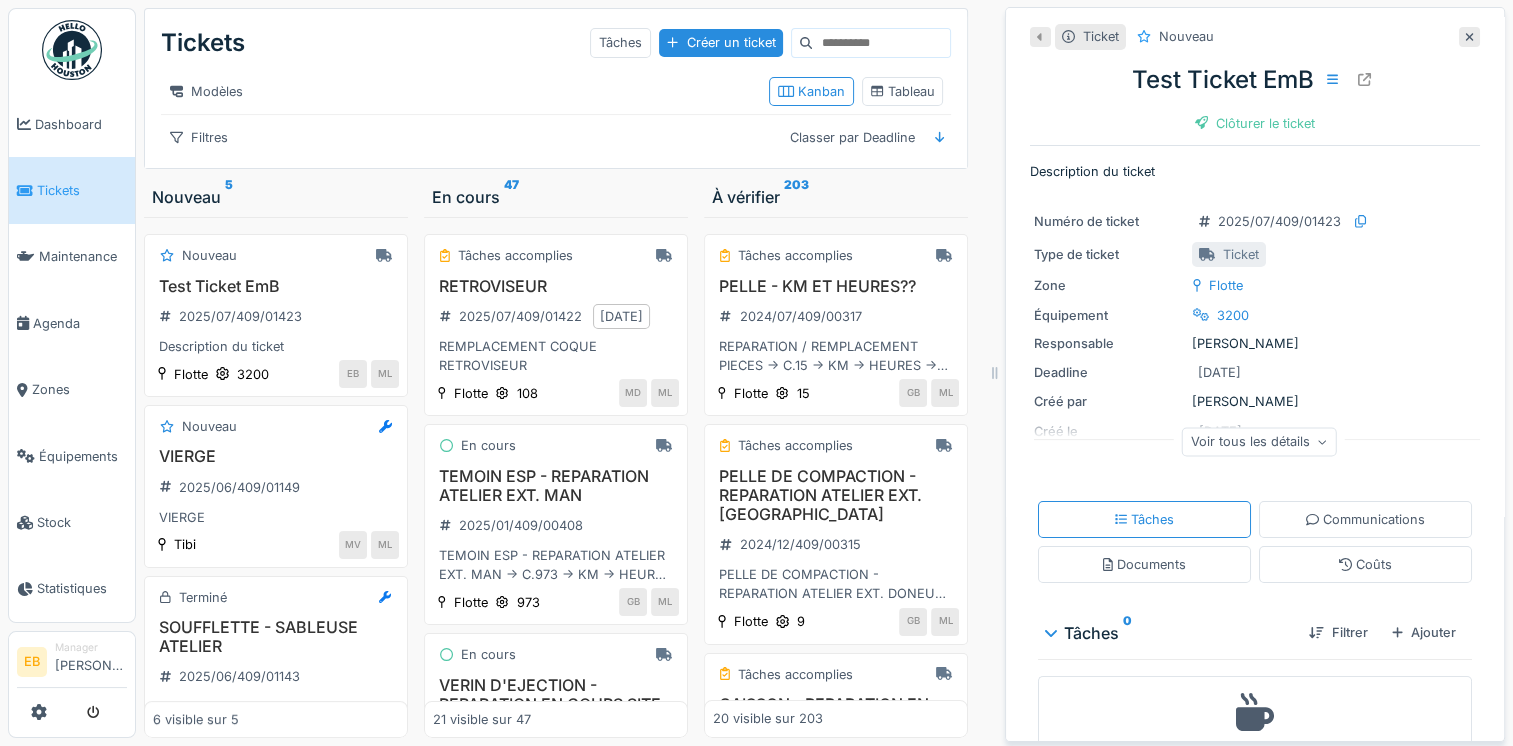 click on "Modèles   Kanban   Tableau" at bounding box center (556, 91) 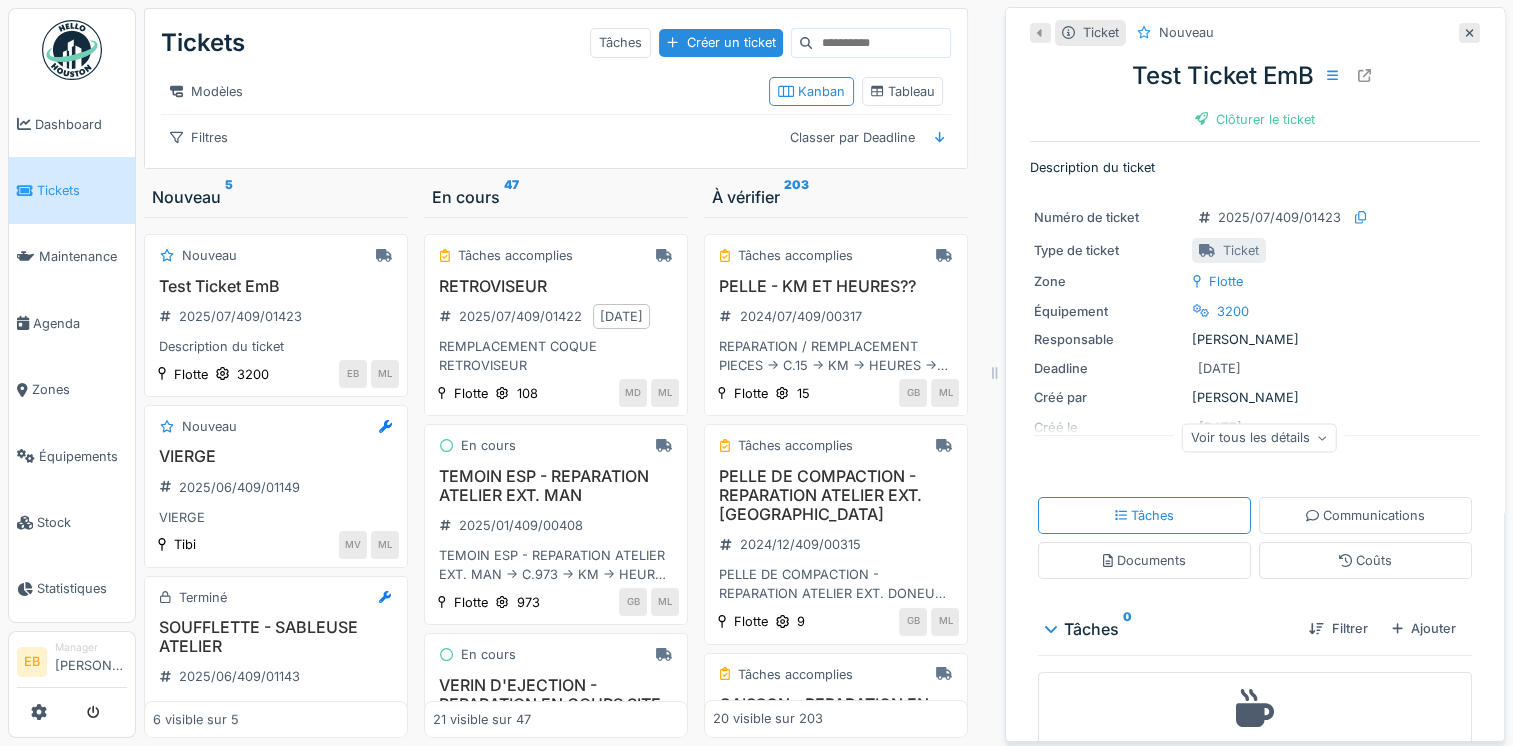 scroll, scrollTop: 3, scrollLeft: 0, axis: vertical 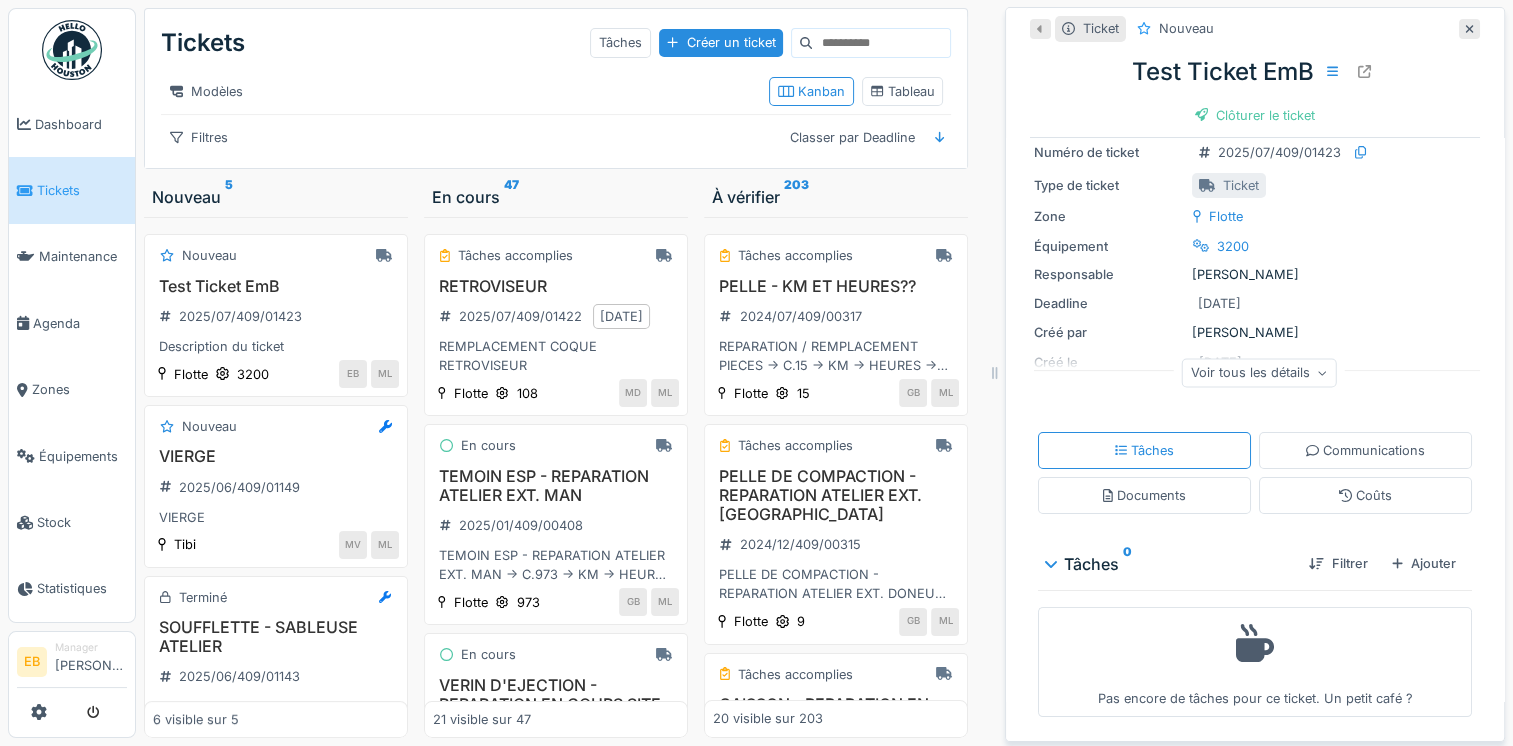 click on "Voir tous les détails" at bounding box center (1259, 372) 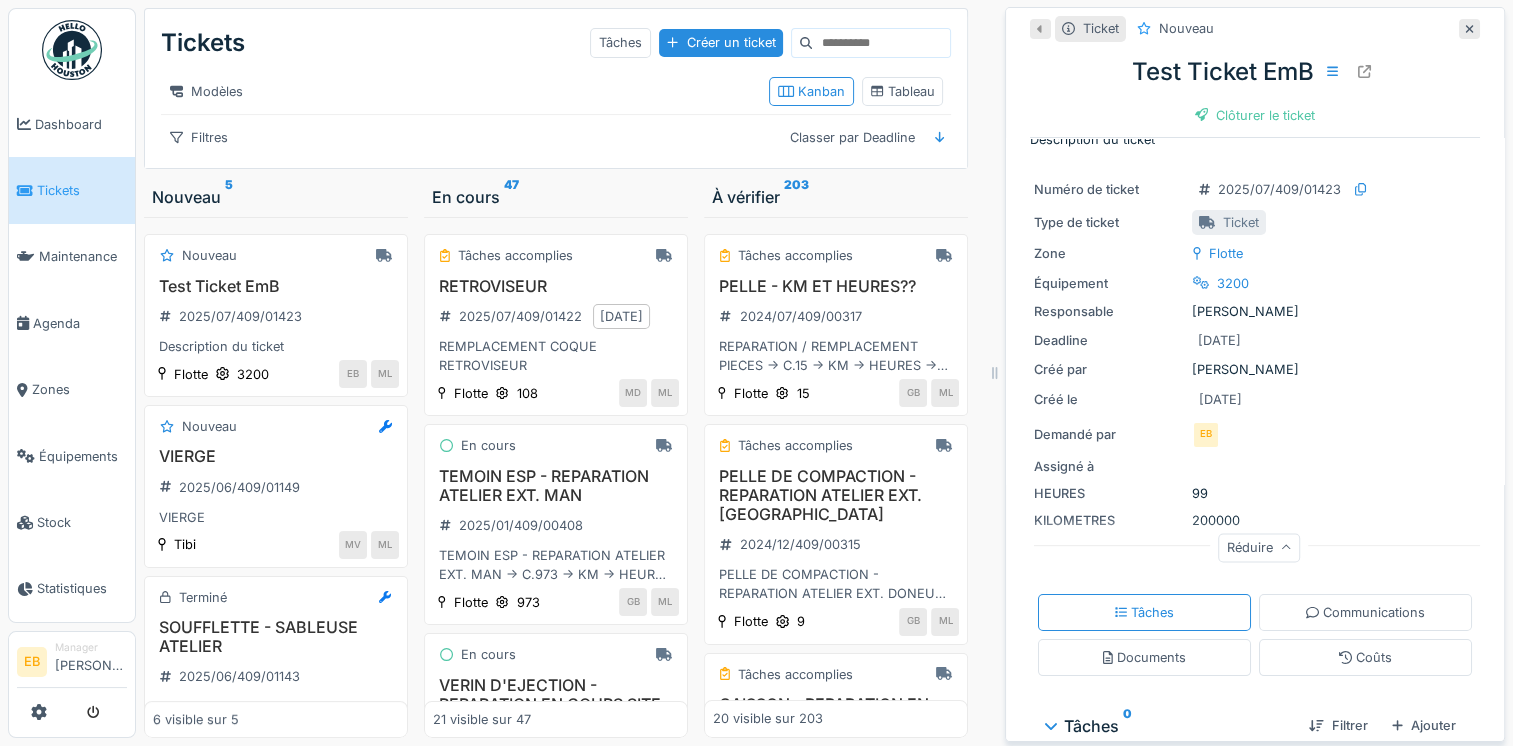 scroll, scrollTop: 0, scrollLeft: 0, axis: both 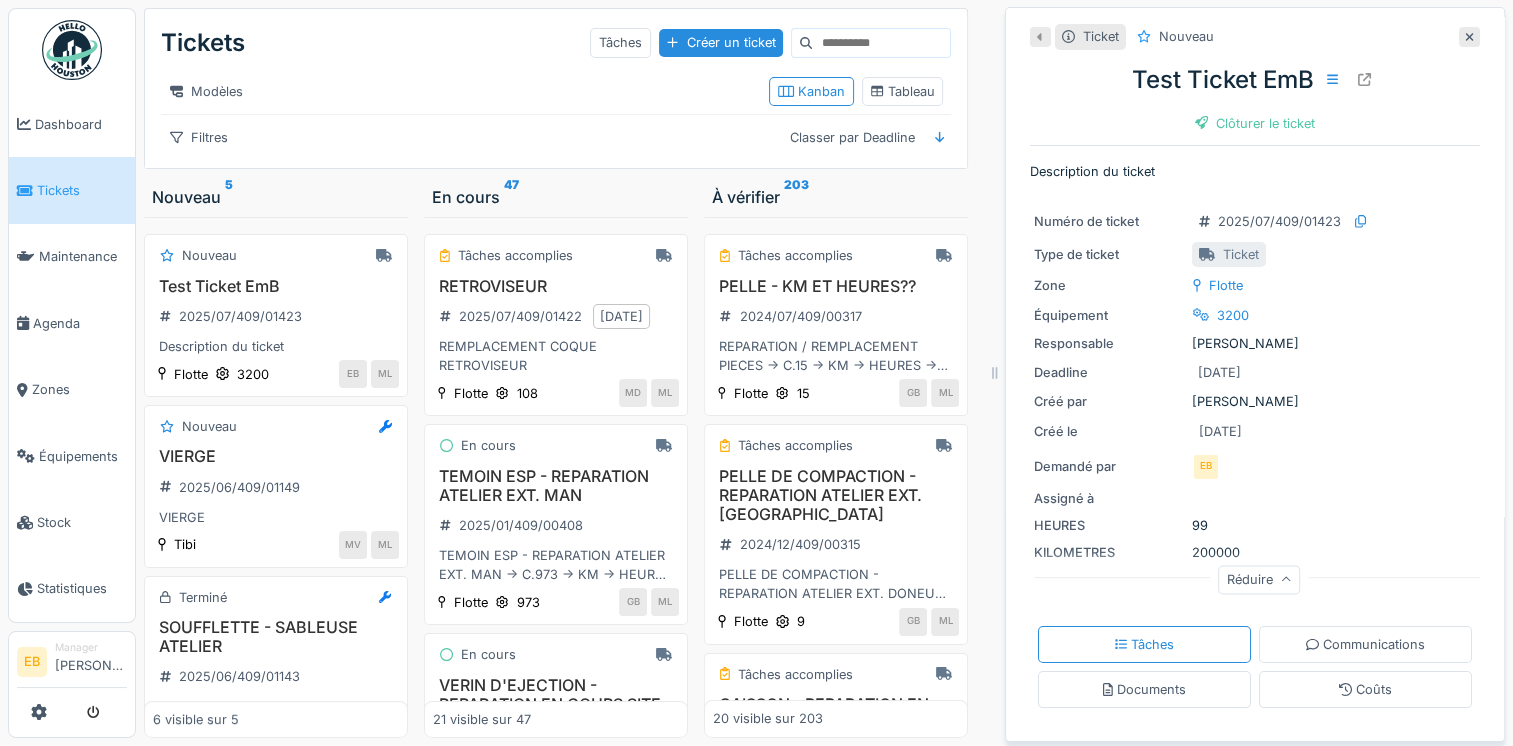 click 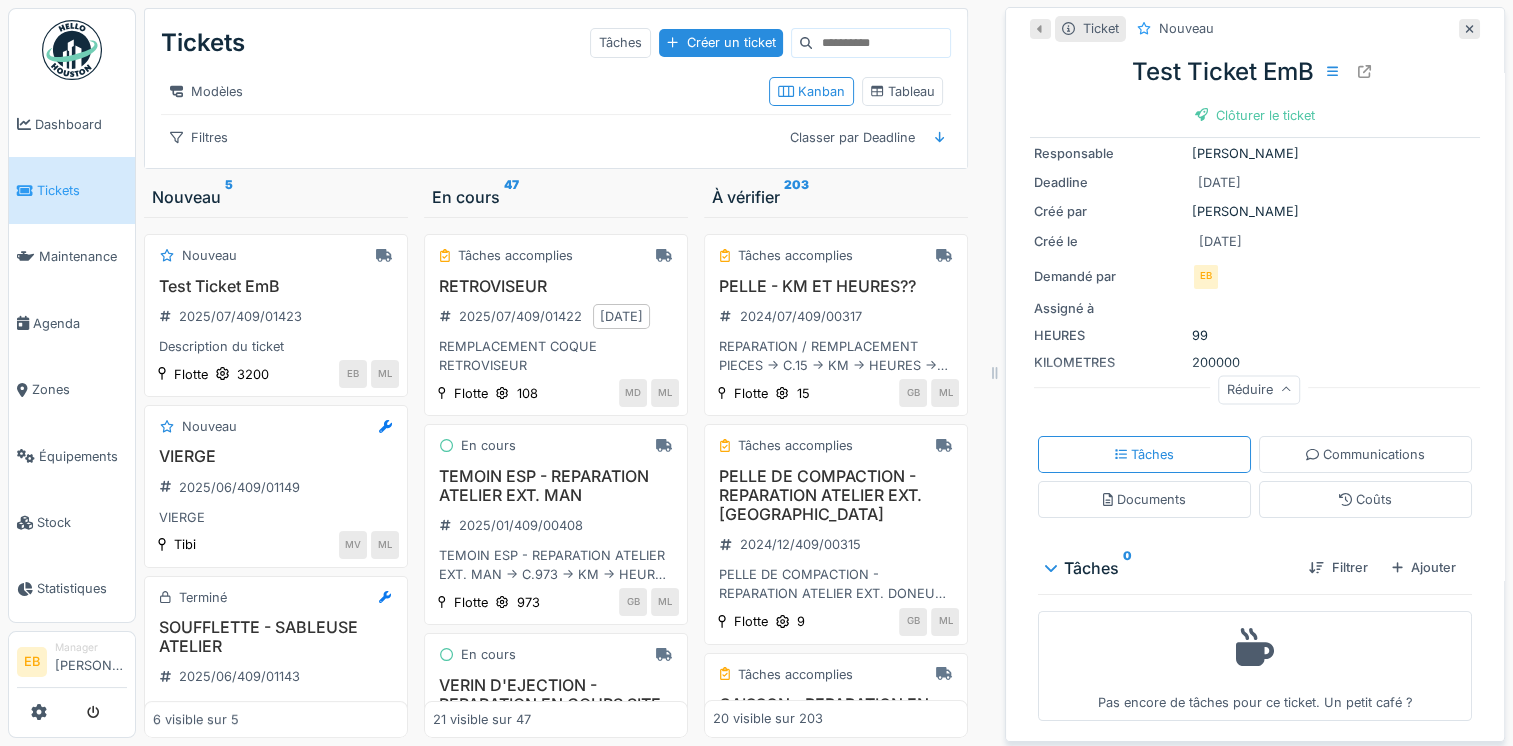 scroll, scrollTop: 90, scrollLeft: 0, axis: vertical 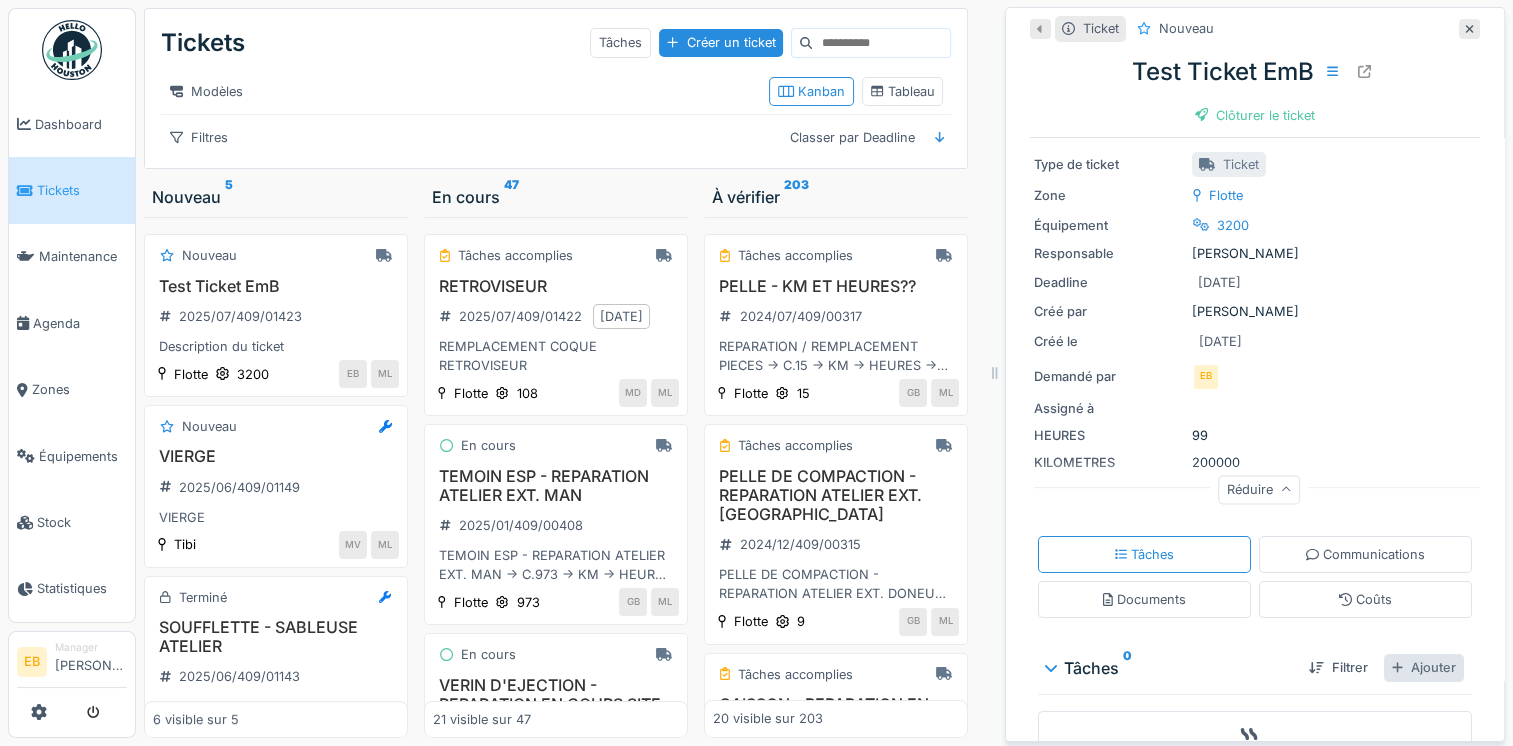 click on "Ajouter" at bounding box center (1424, 667) 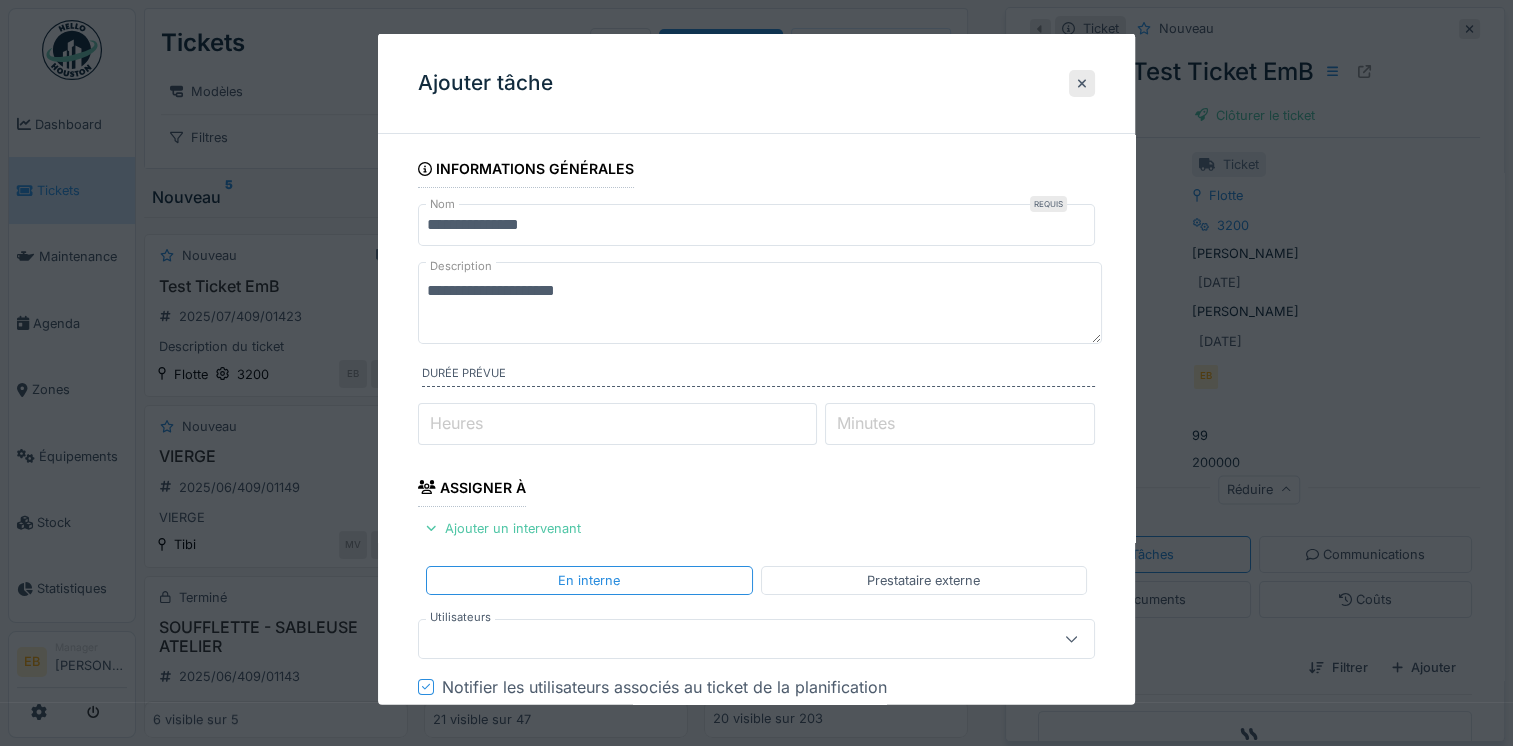 click on "Heures" at bounding box center [617, 423] 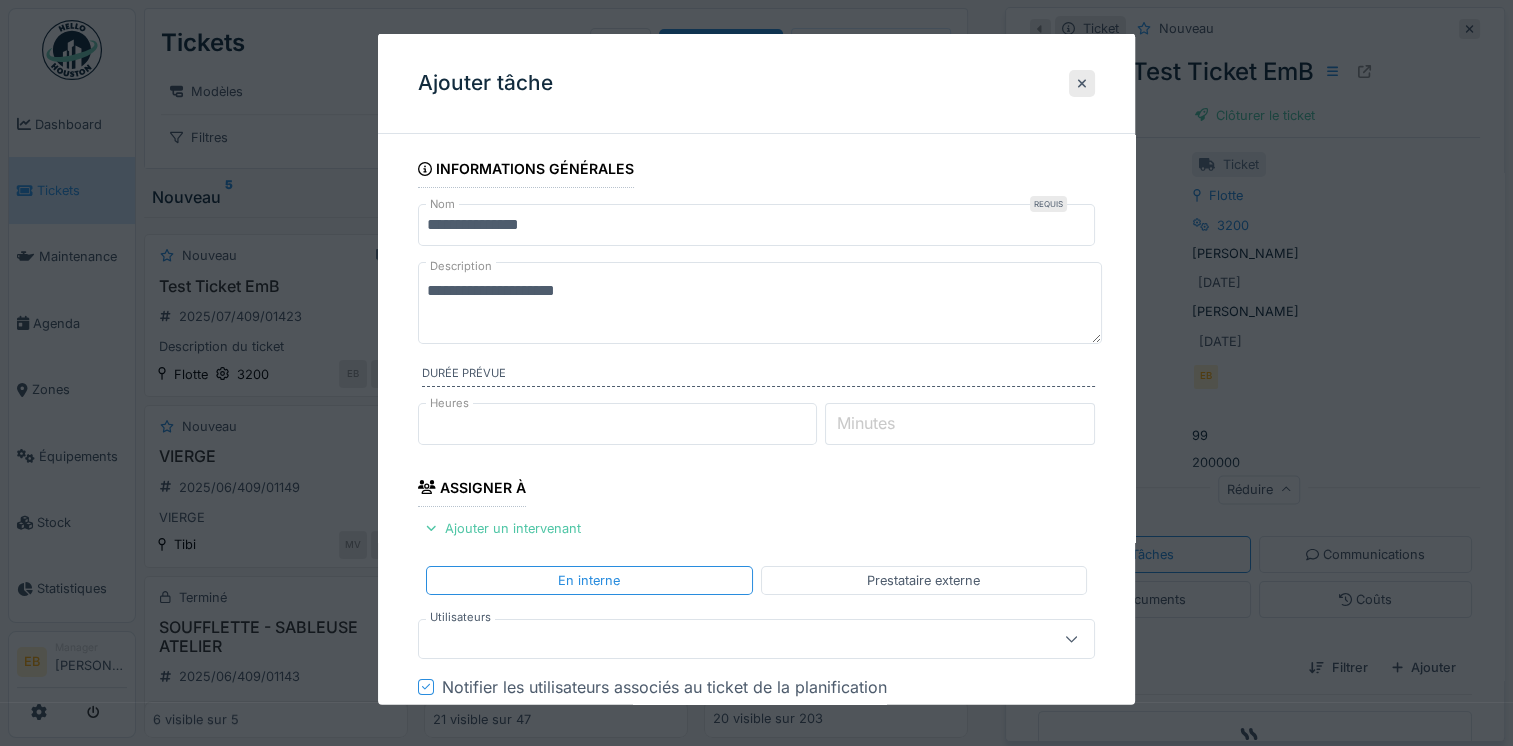 click on "Minutes" at bounding box center (960, 423) 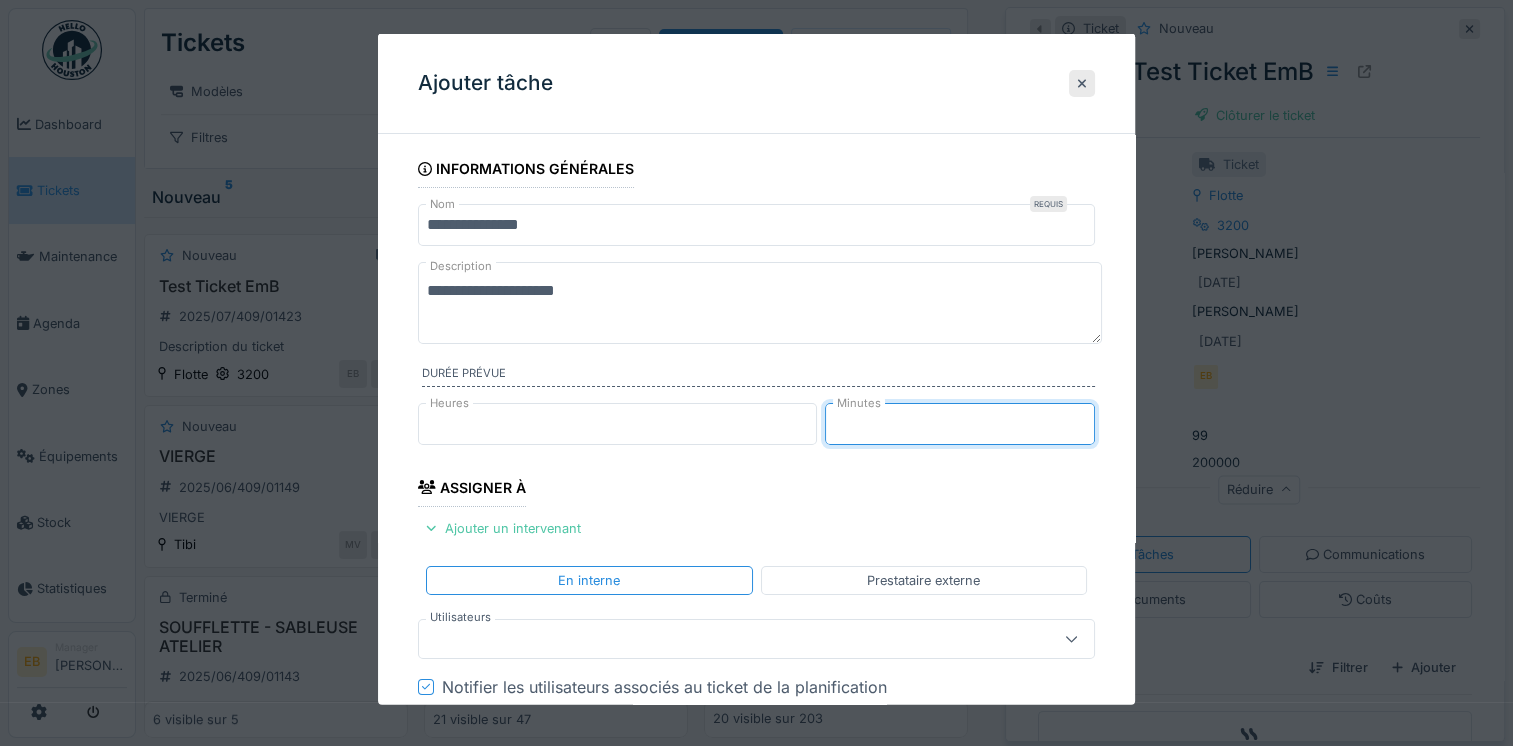 click on "*" at bounding box center (960, 423) 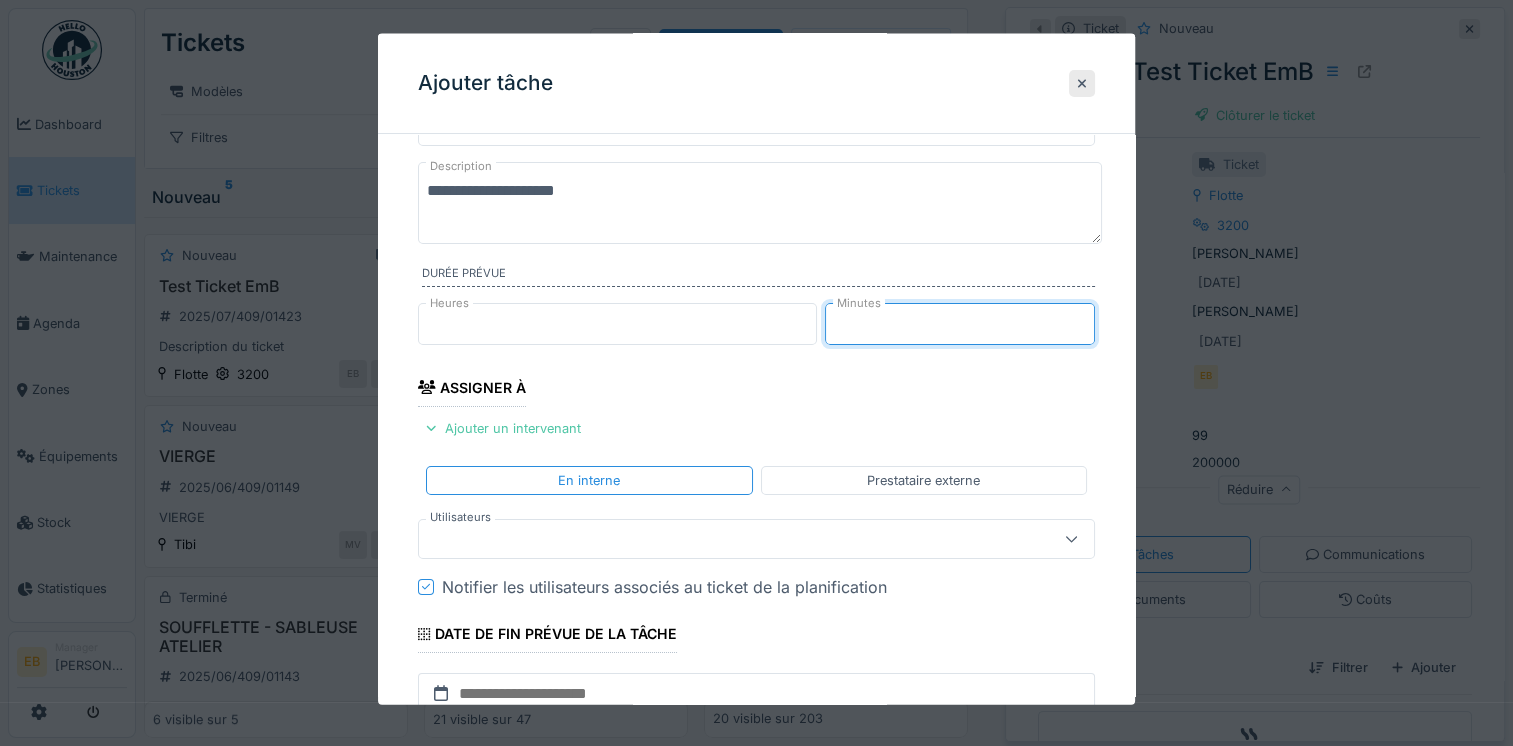 type on "**" 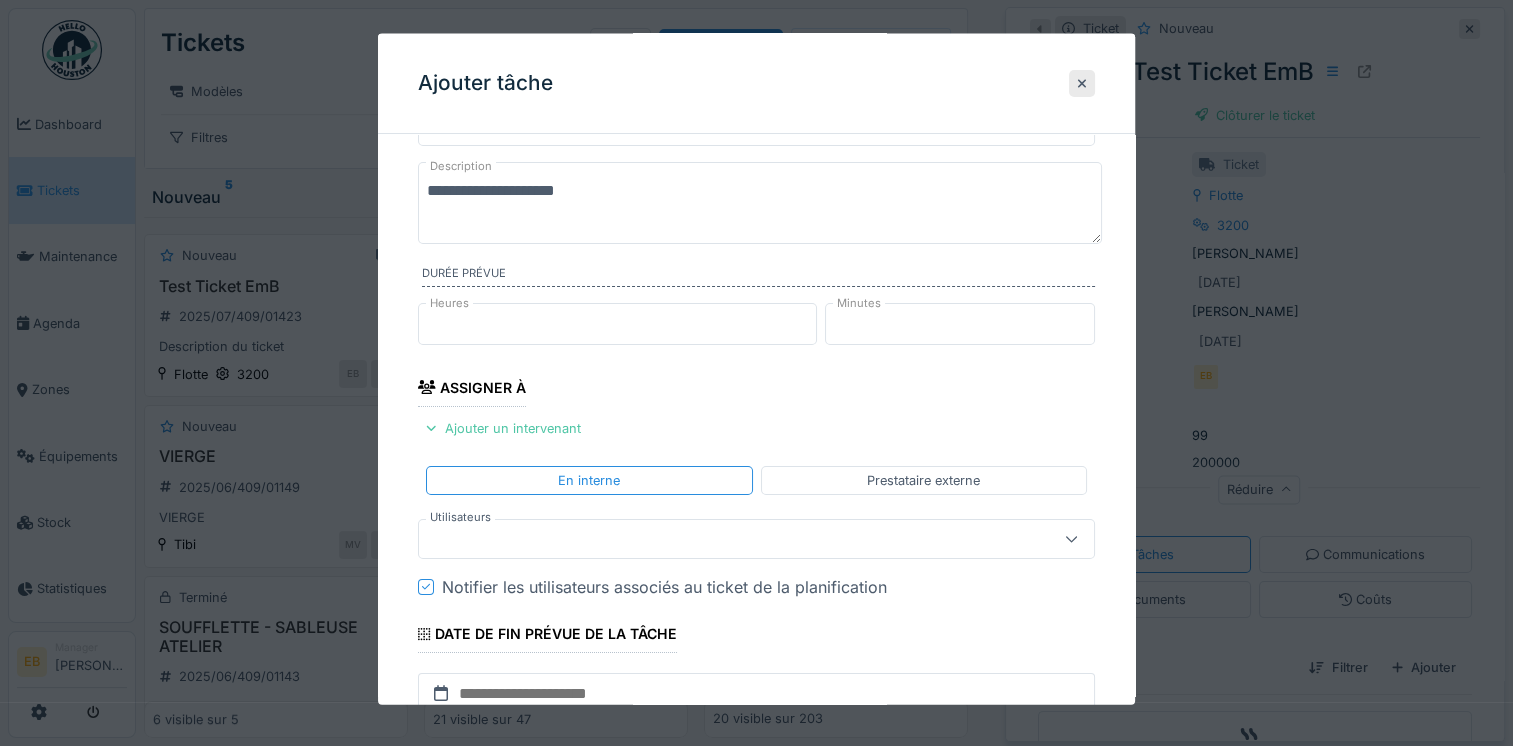 click on "En interne" at bounding box center (589, 480) 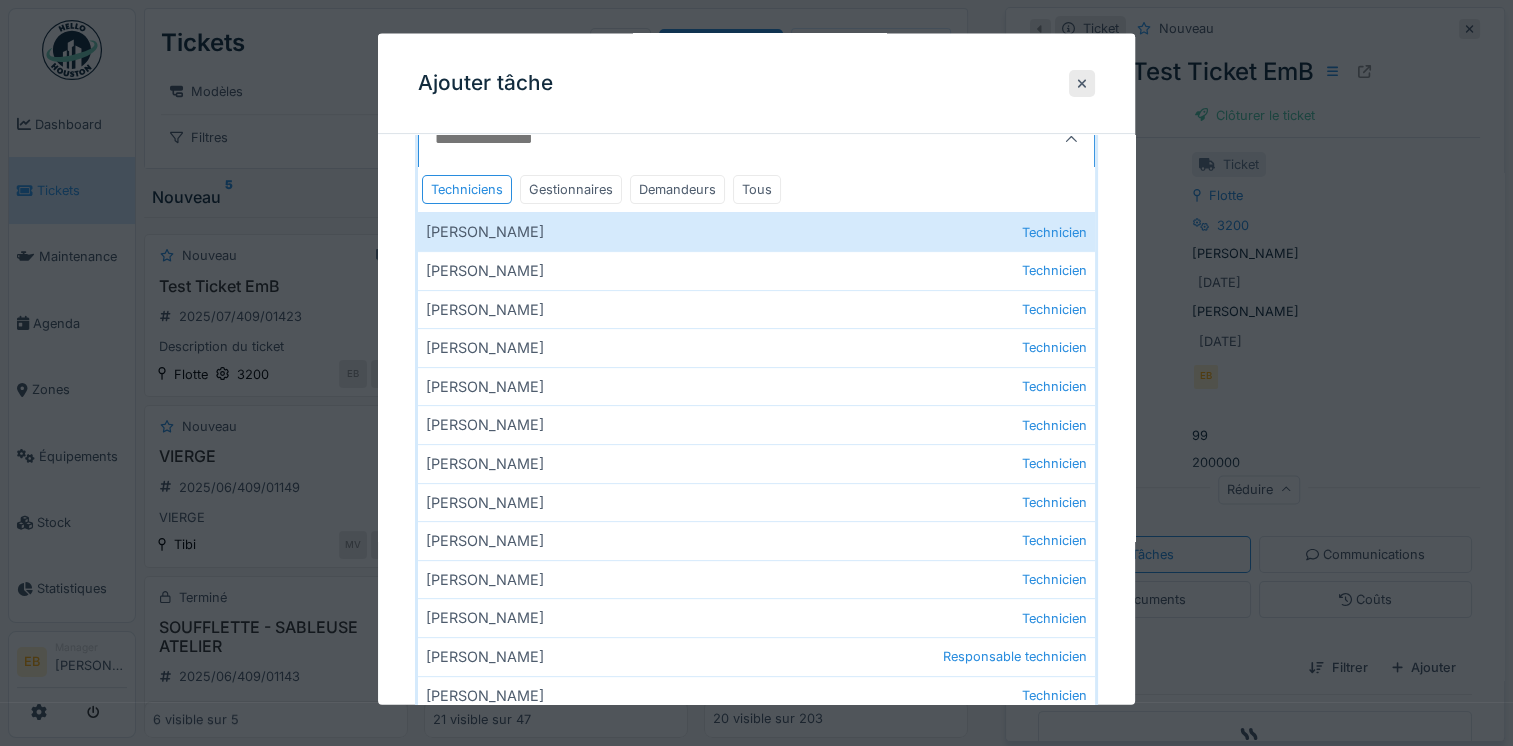 scroll, scrollTop: 501, scrollLeft: 0, axis: vertical 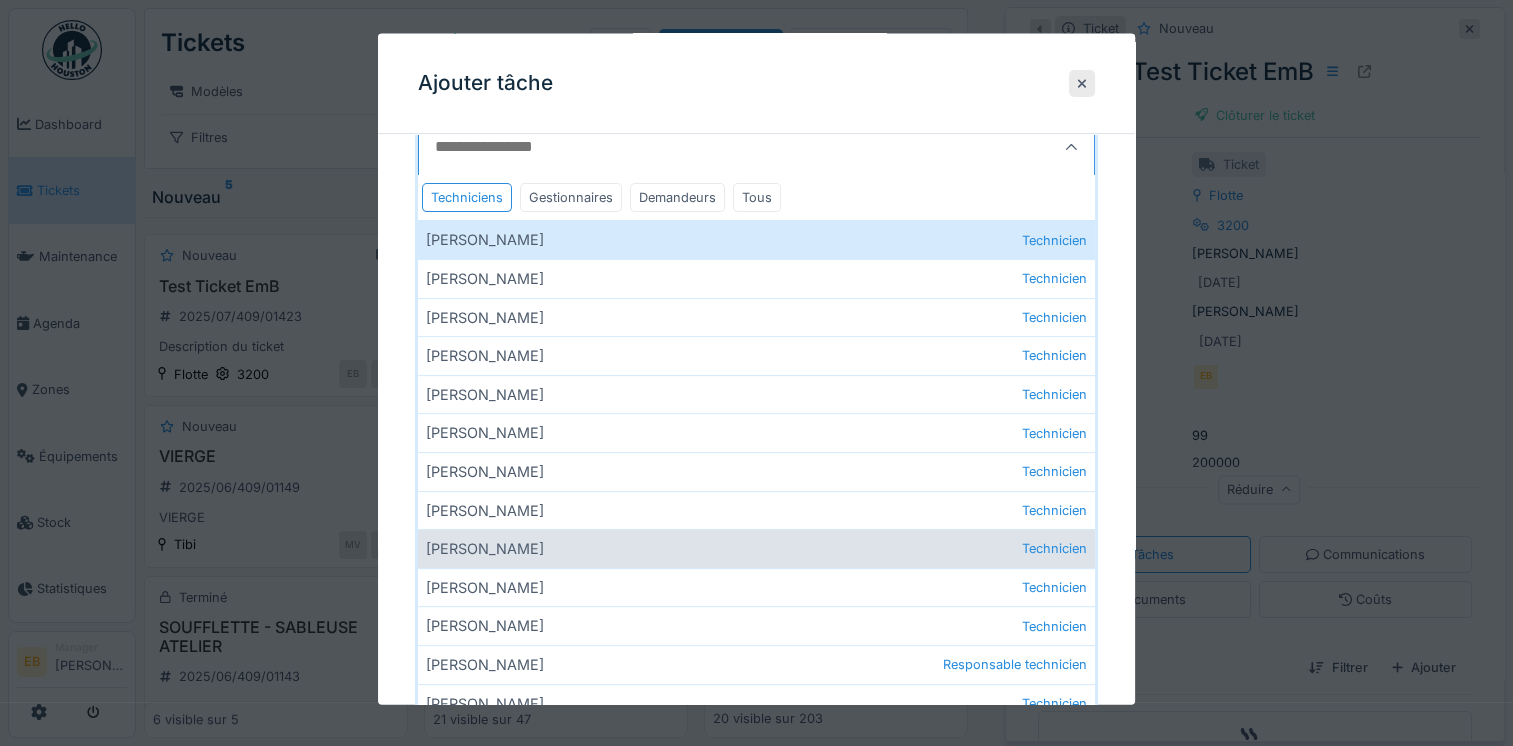 click on "Frédéric Potke   Technicien" at bounding box center (756, 548) 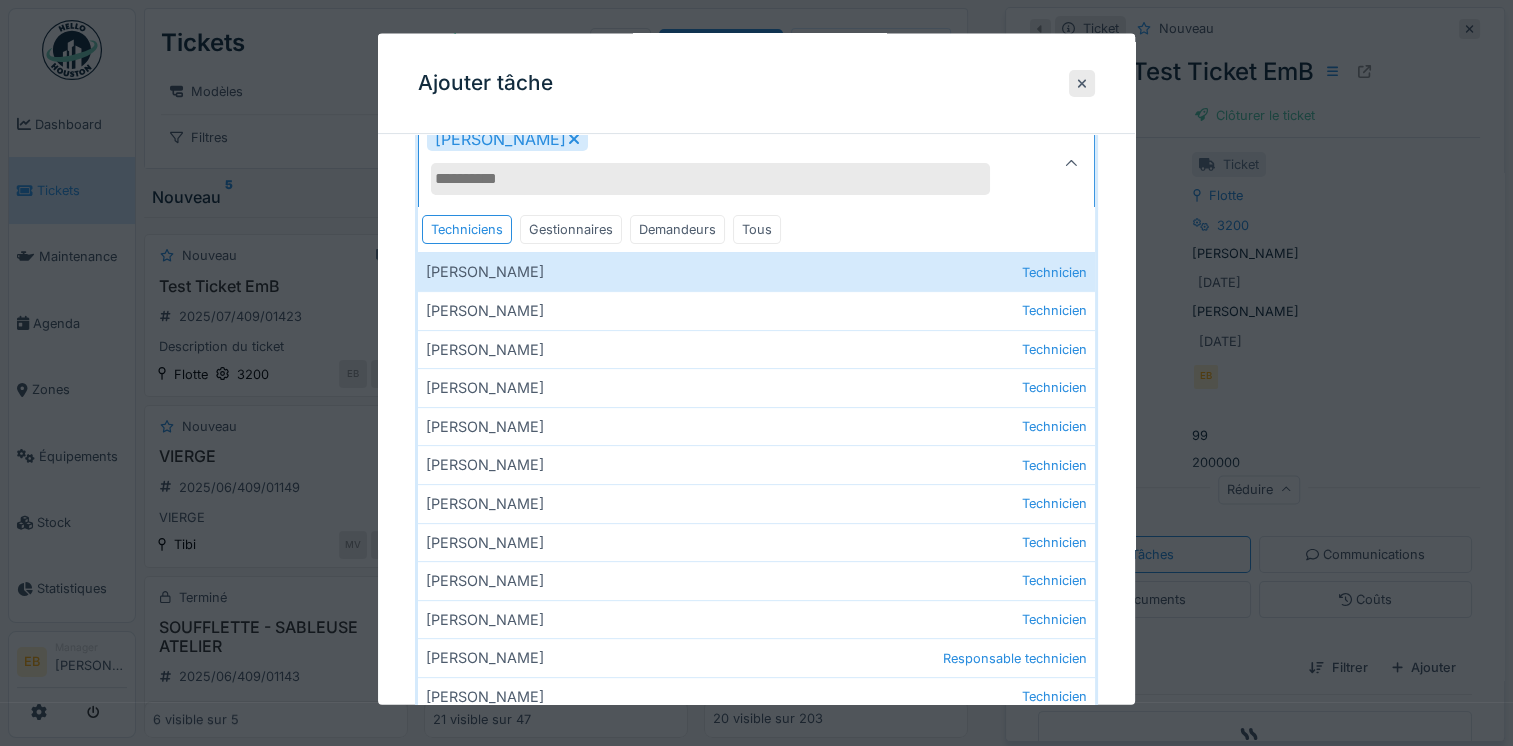 click on "Ajouter tâche" at bounding box center (485, 83) 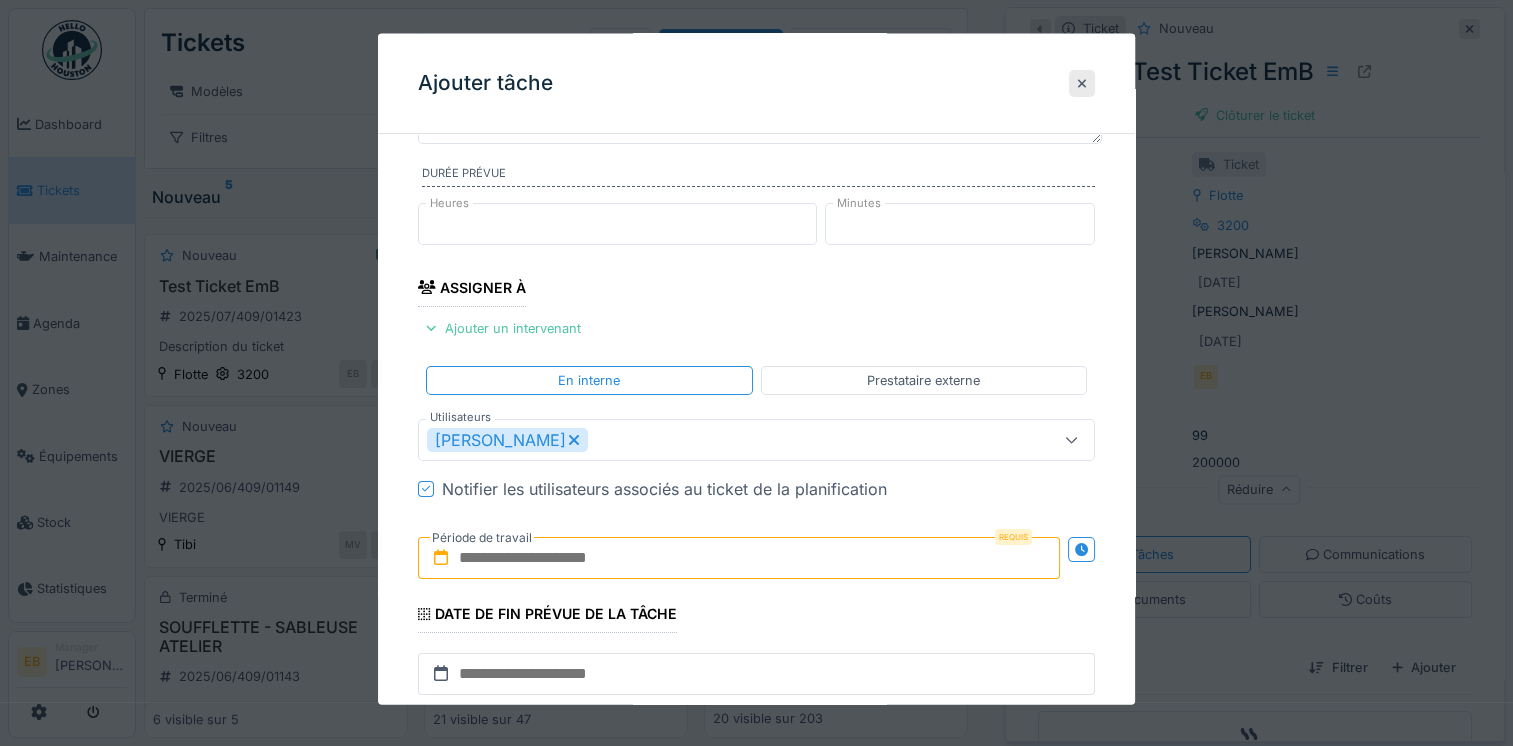 scroll, scrollTop: 300, scrollLeft: 0, axis: vertical 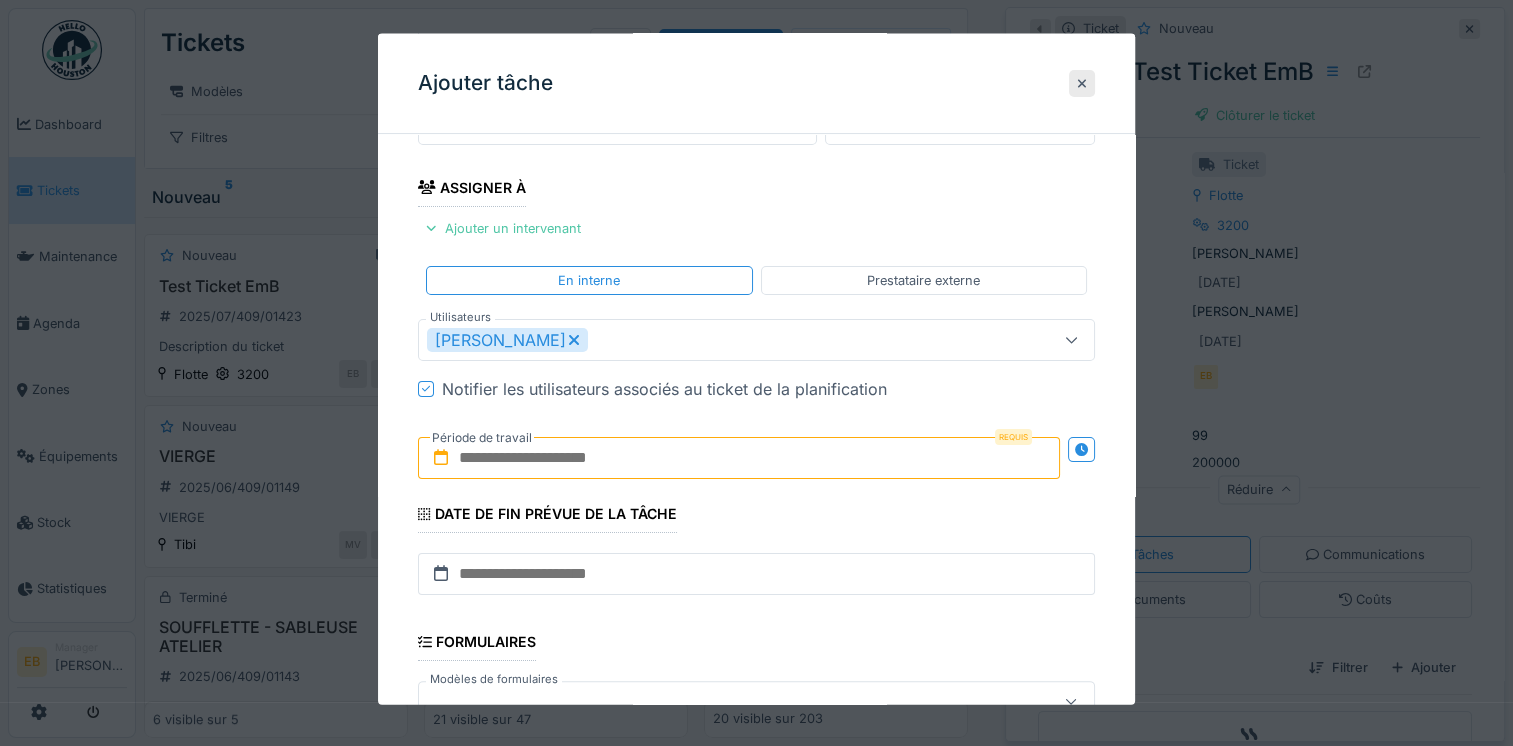 click at bounding box center [739, 458] 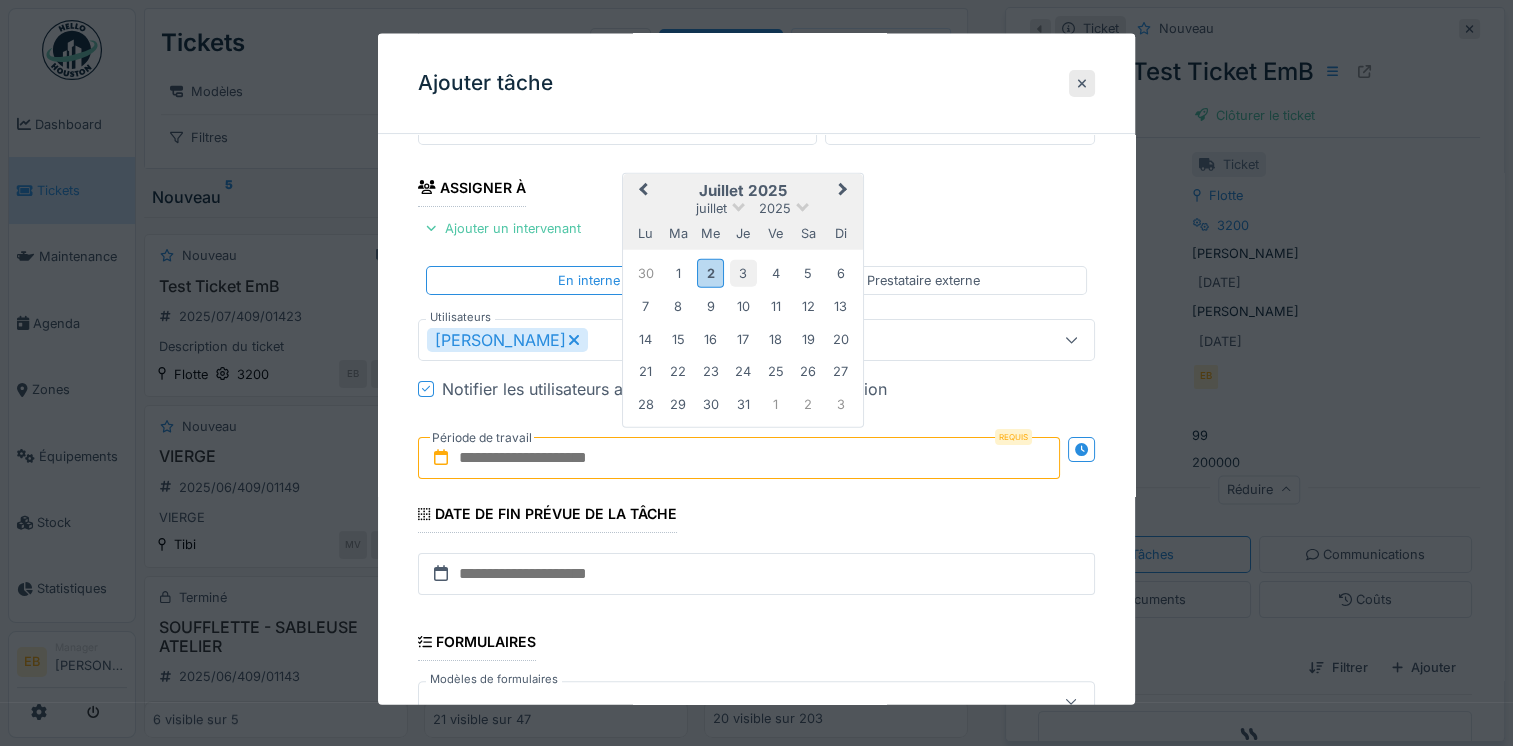 click on "3" at bounding box center [743, 272] 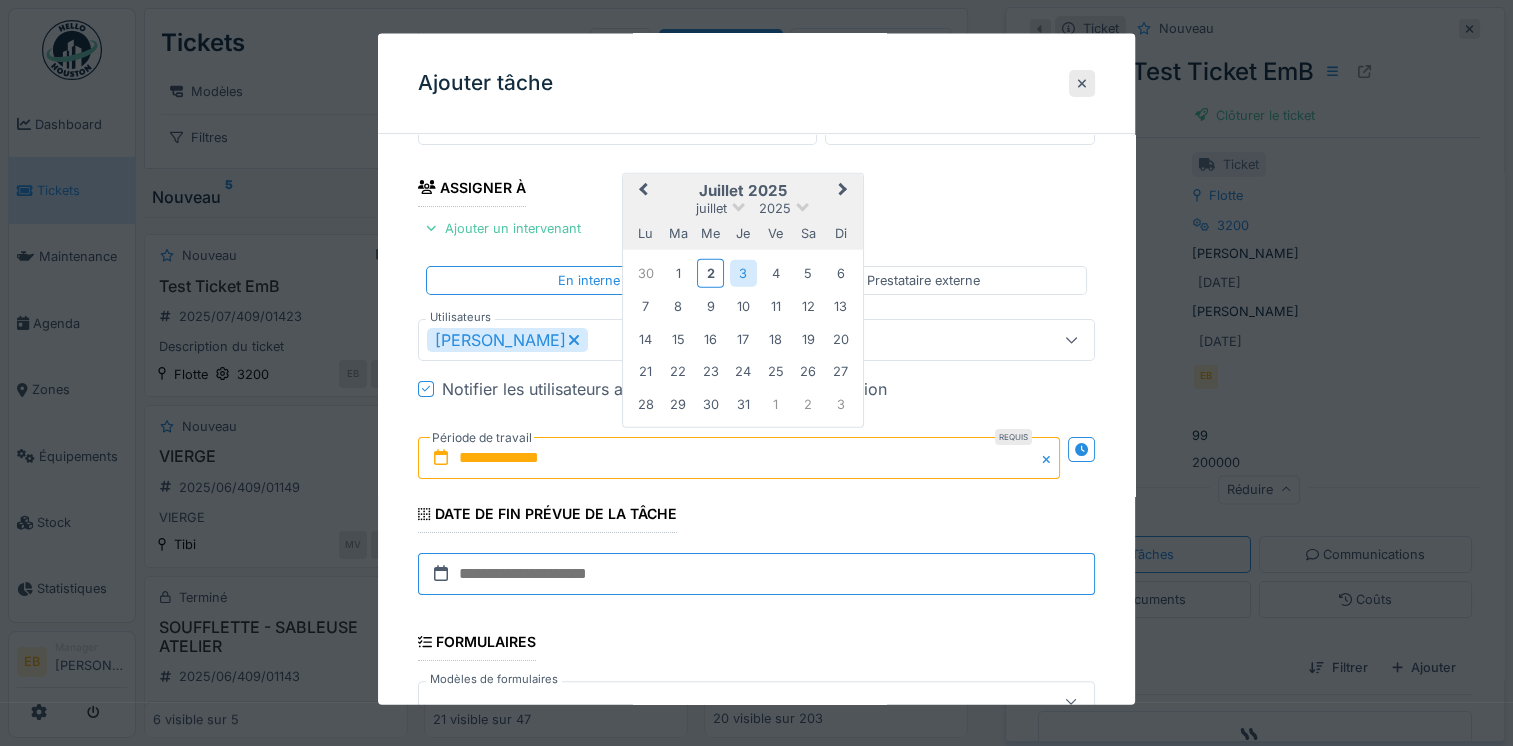 click at bounding box center (756, 574) 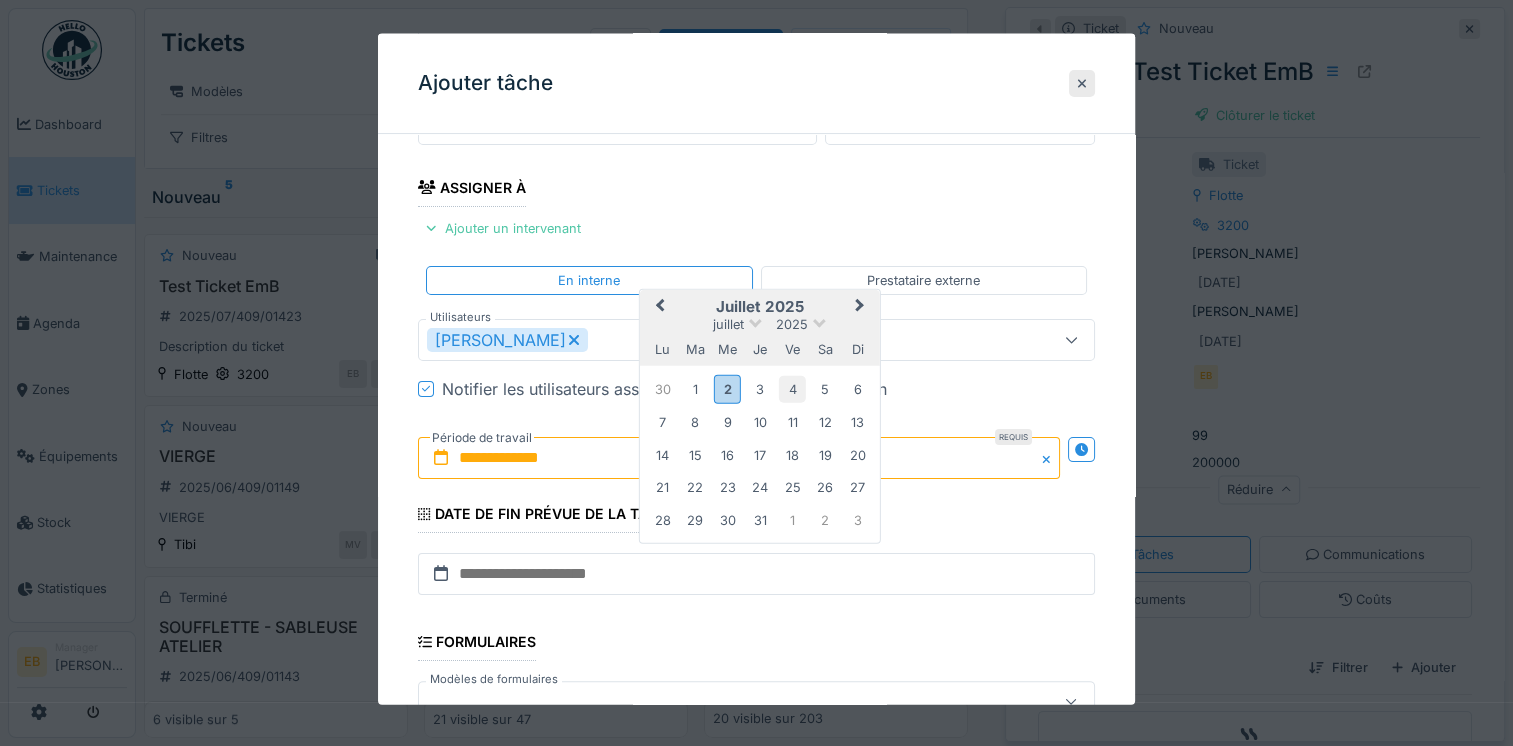 click on "4" at bounding box center (792, 388) 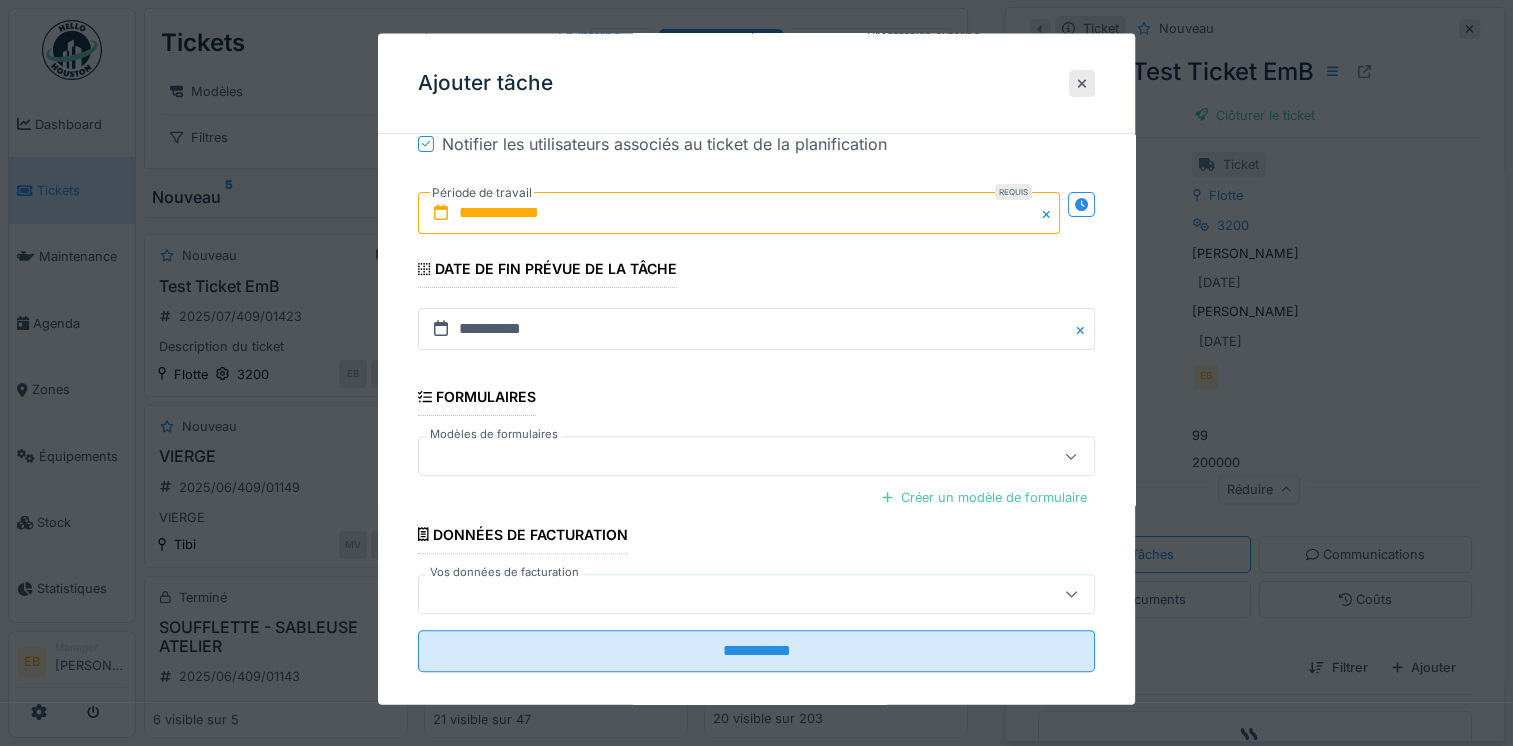 scroll, scrollTop: 562, scrollLeft: 0, axis: vertical 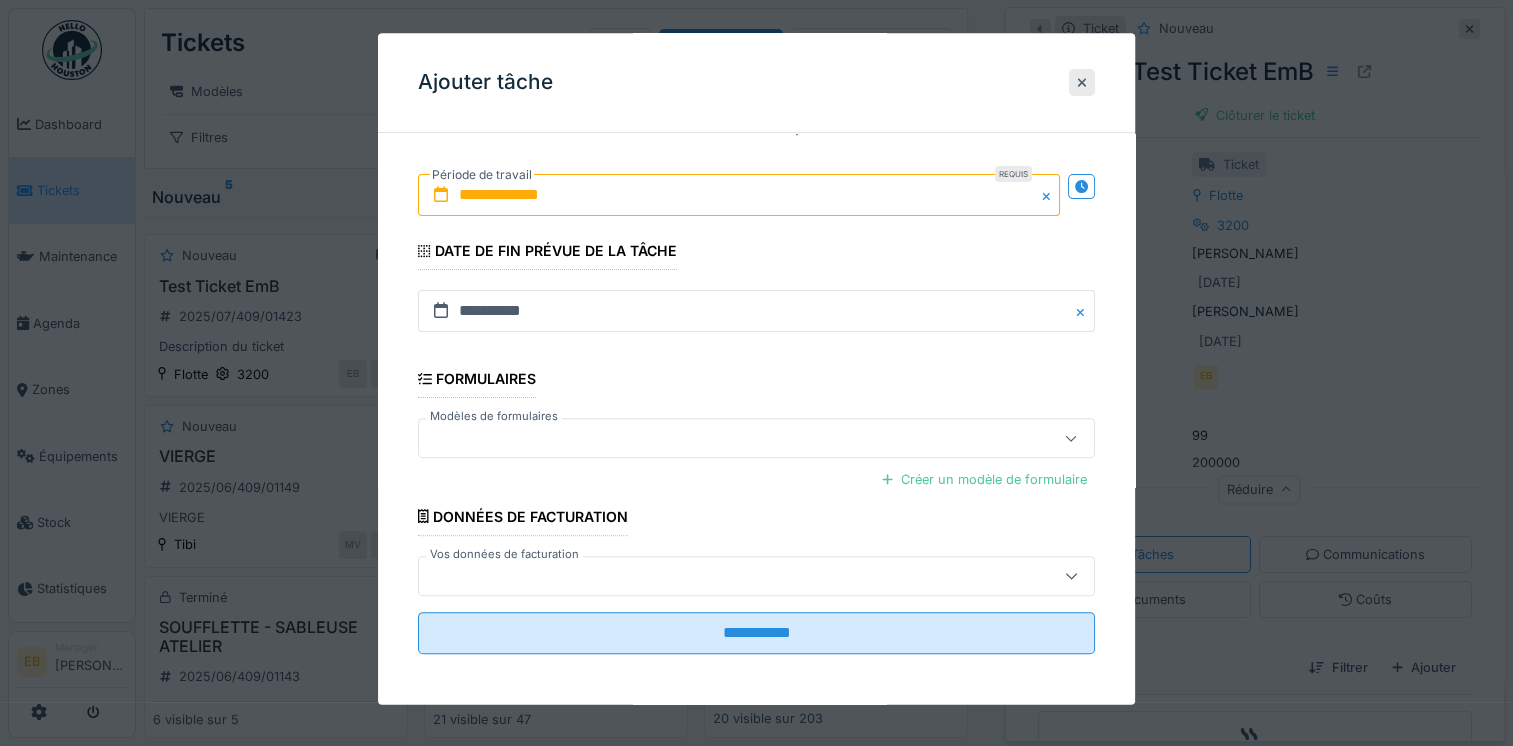 click at bounding box center [722, 439] 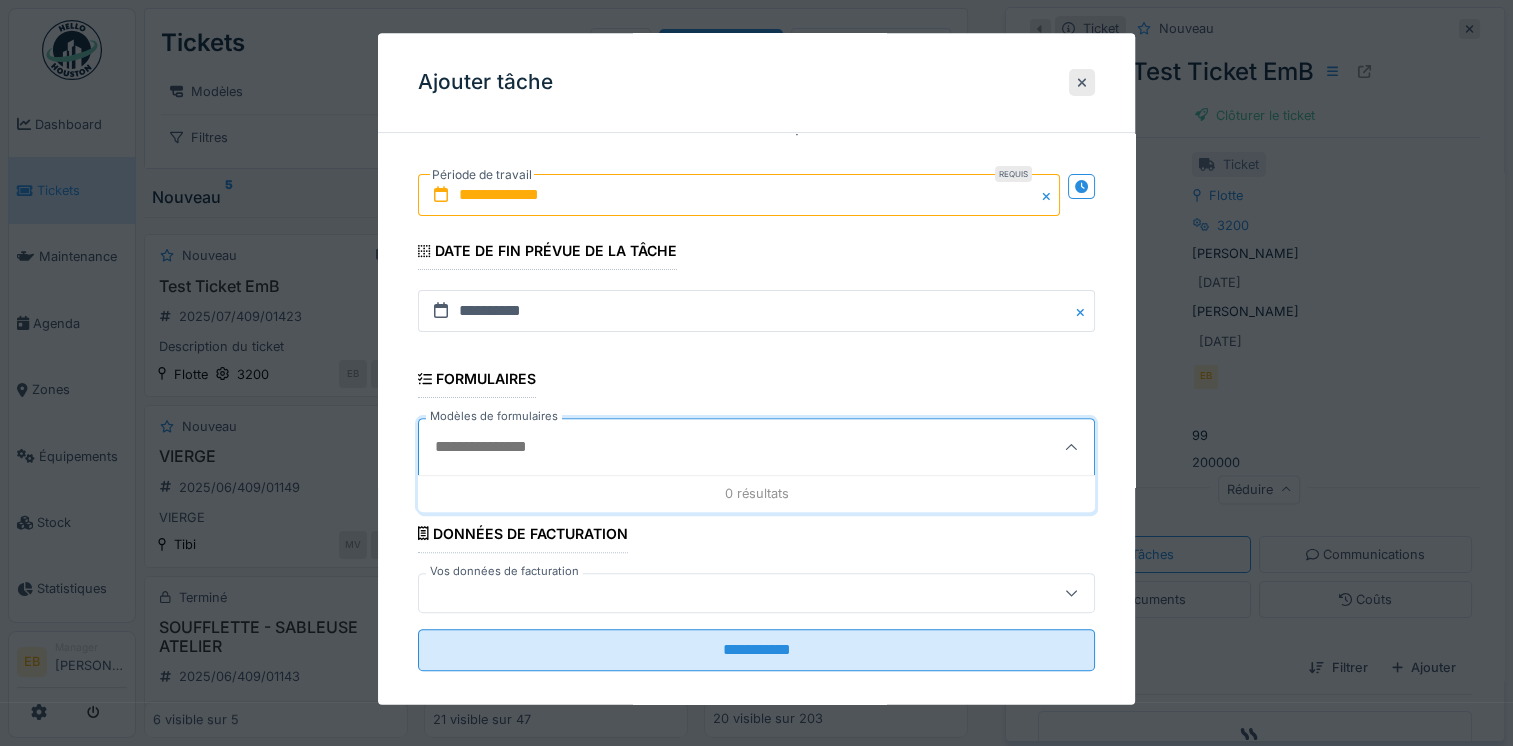 click on "Modèles de formulaires" at bounding box center (710, 448) 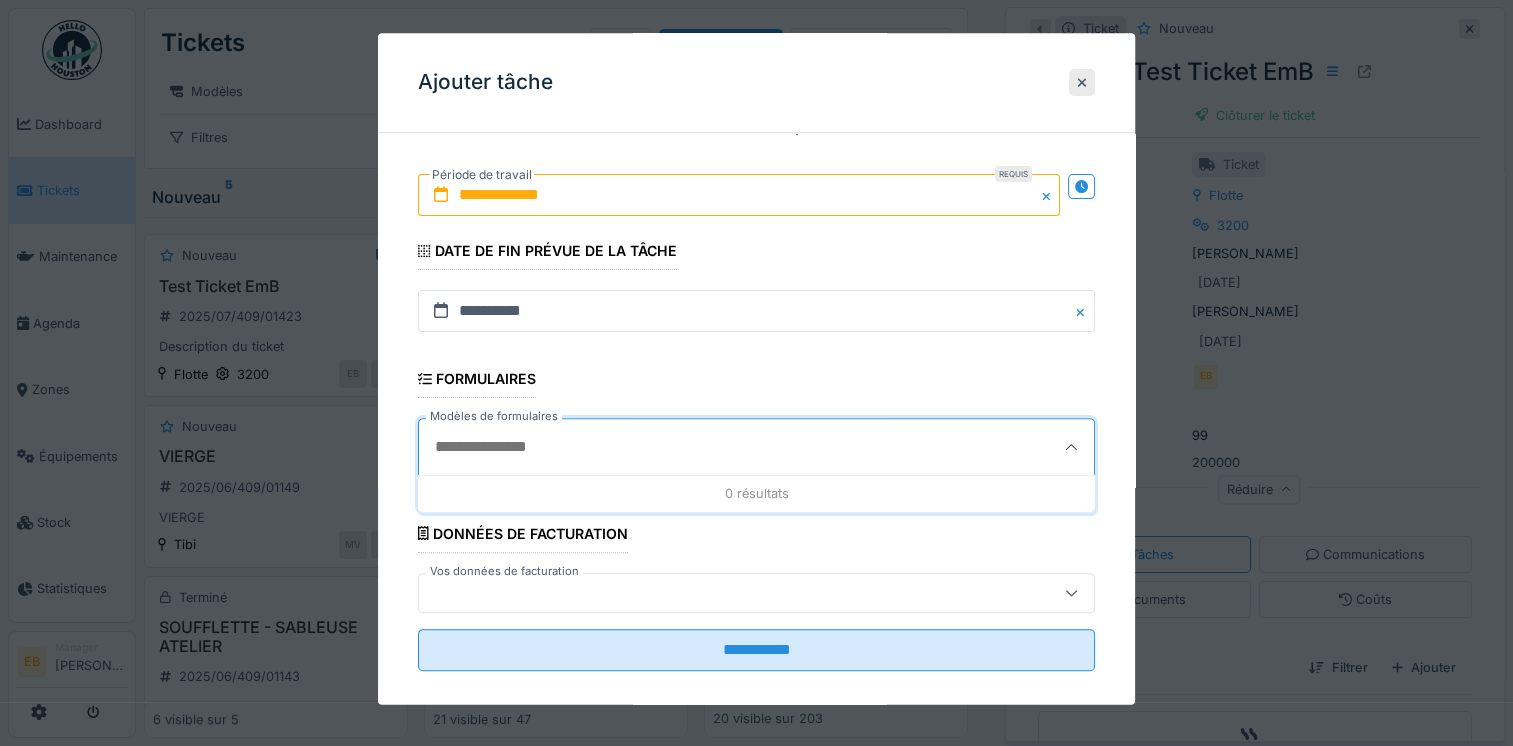 click on "**********" at bounding box center (756, 158) 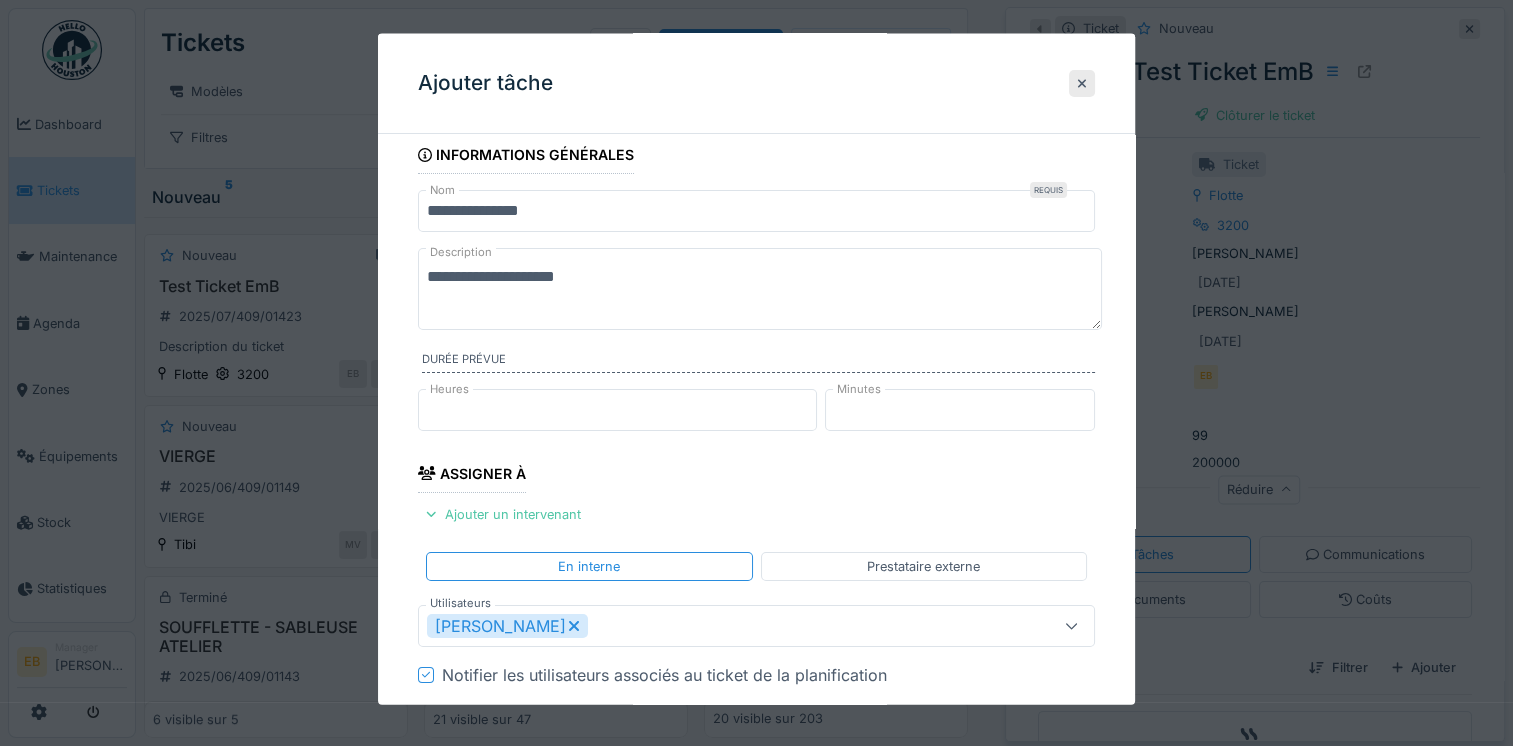 scroll, scrollTop: 0, scrollLeft: 0, axis: both 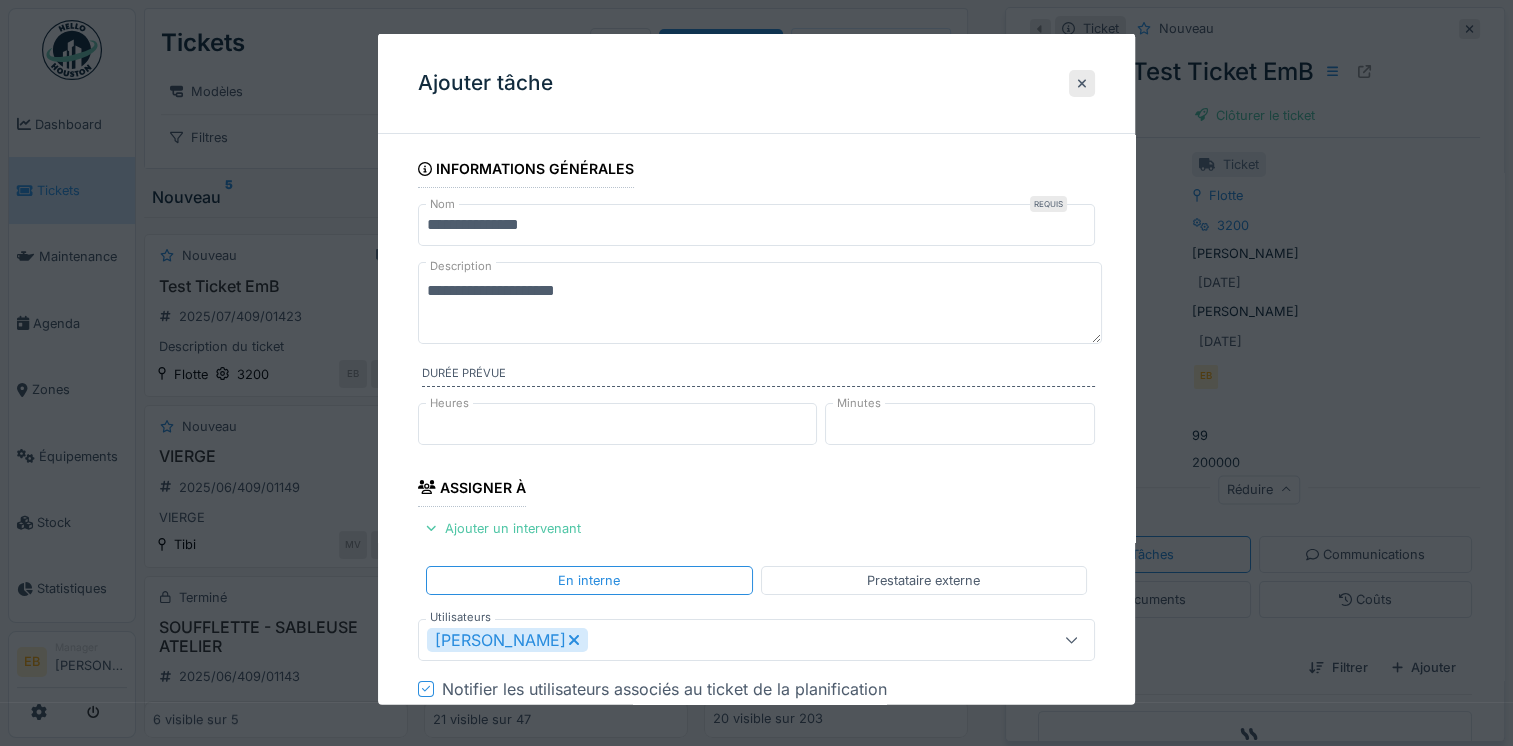 click on "**********" at bounding box center (760, 303) 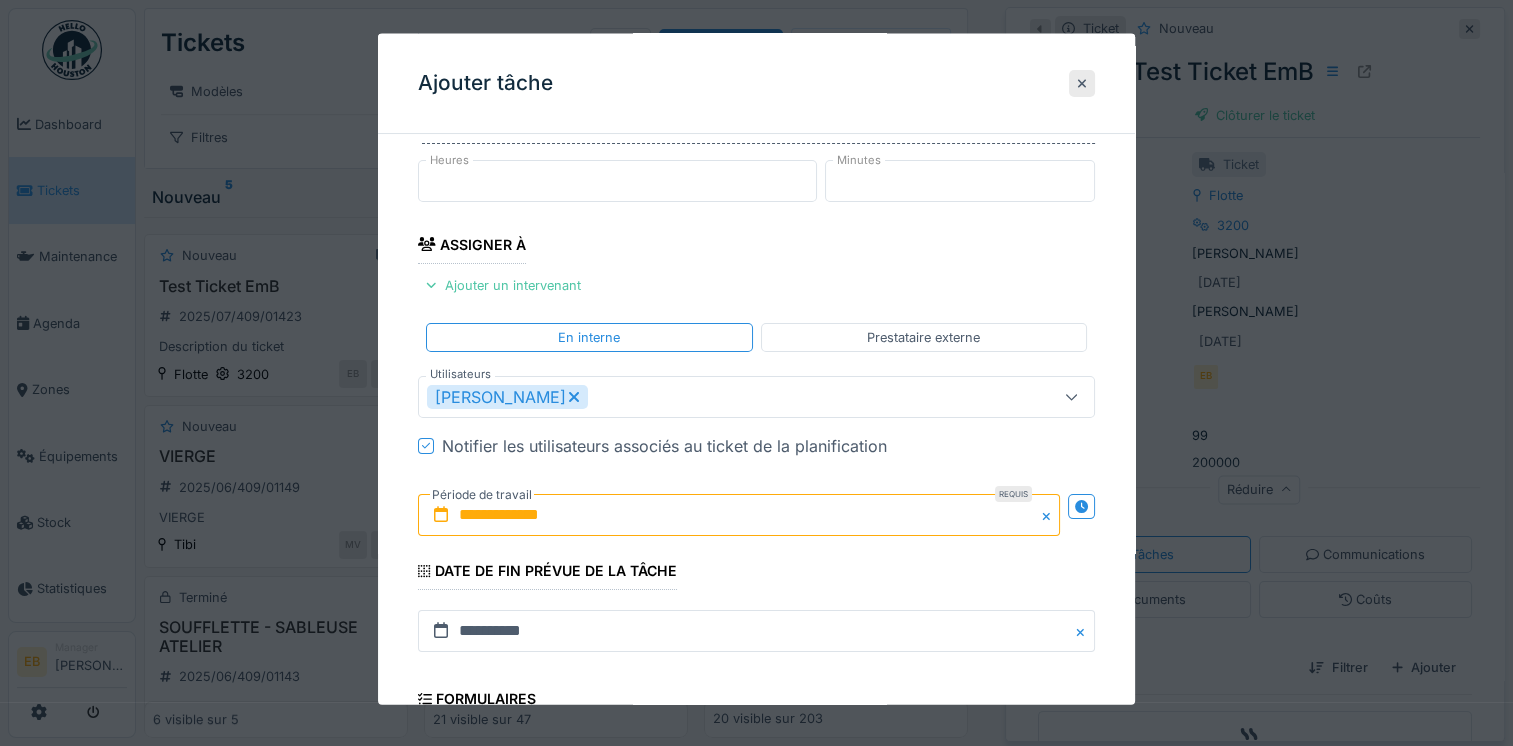 scroll, scrollTop: 300, scrollLeft: 0, axis: vertical 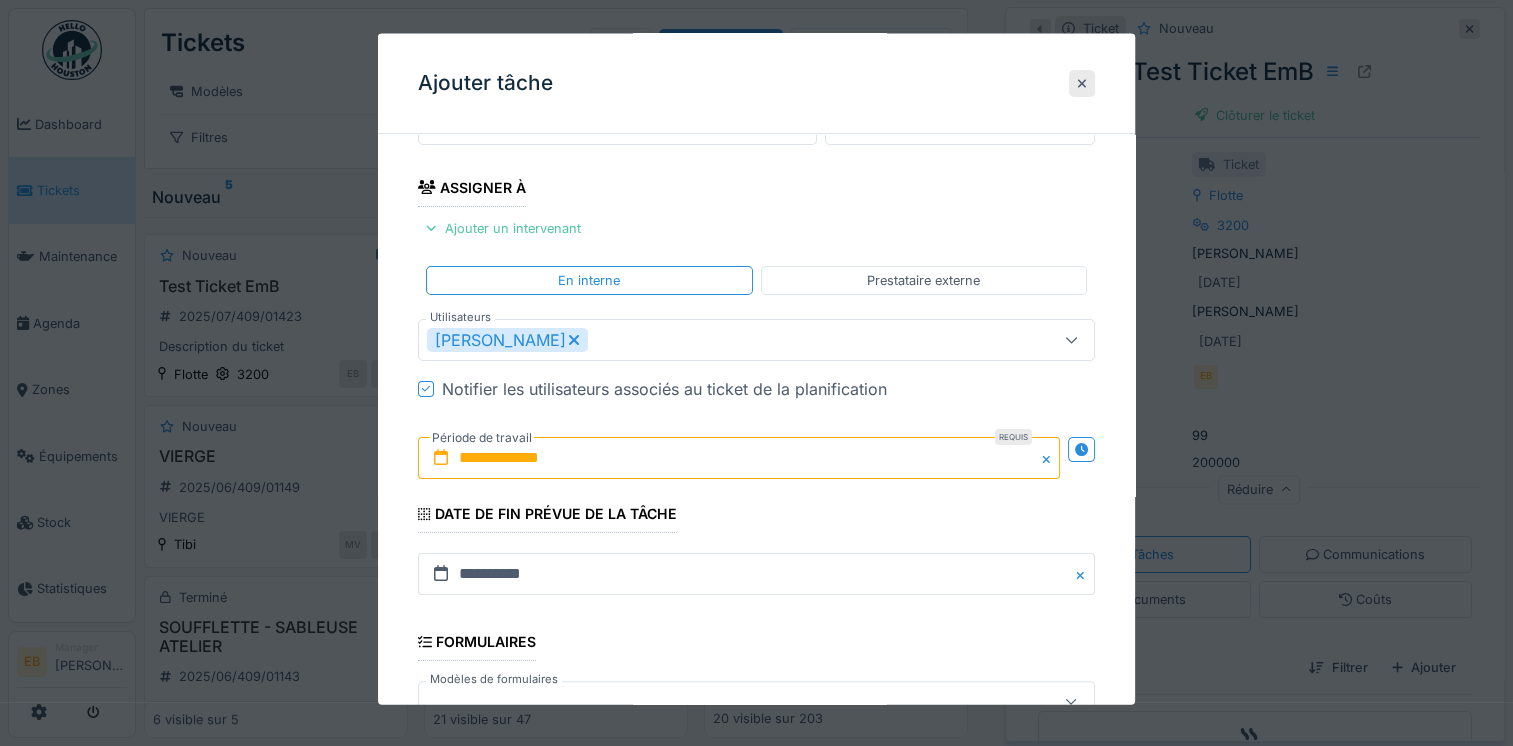 click 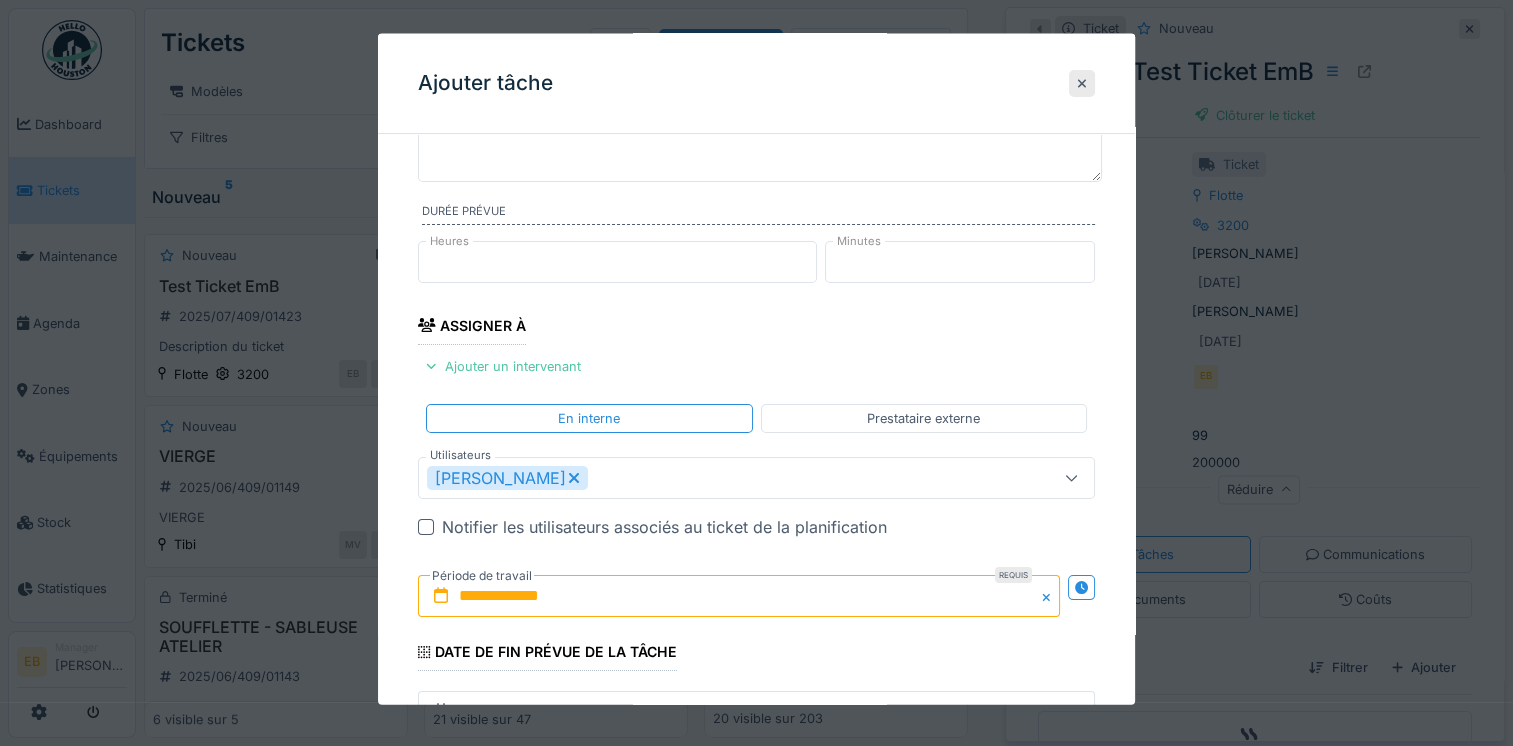 scroll, scrollTop: 0, scrollLeft: 0, axis: both 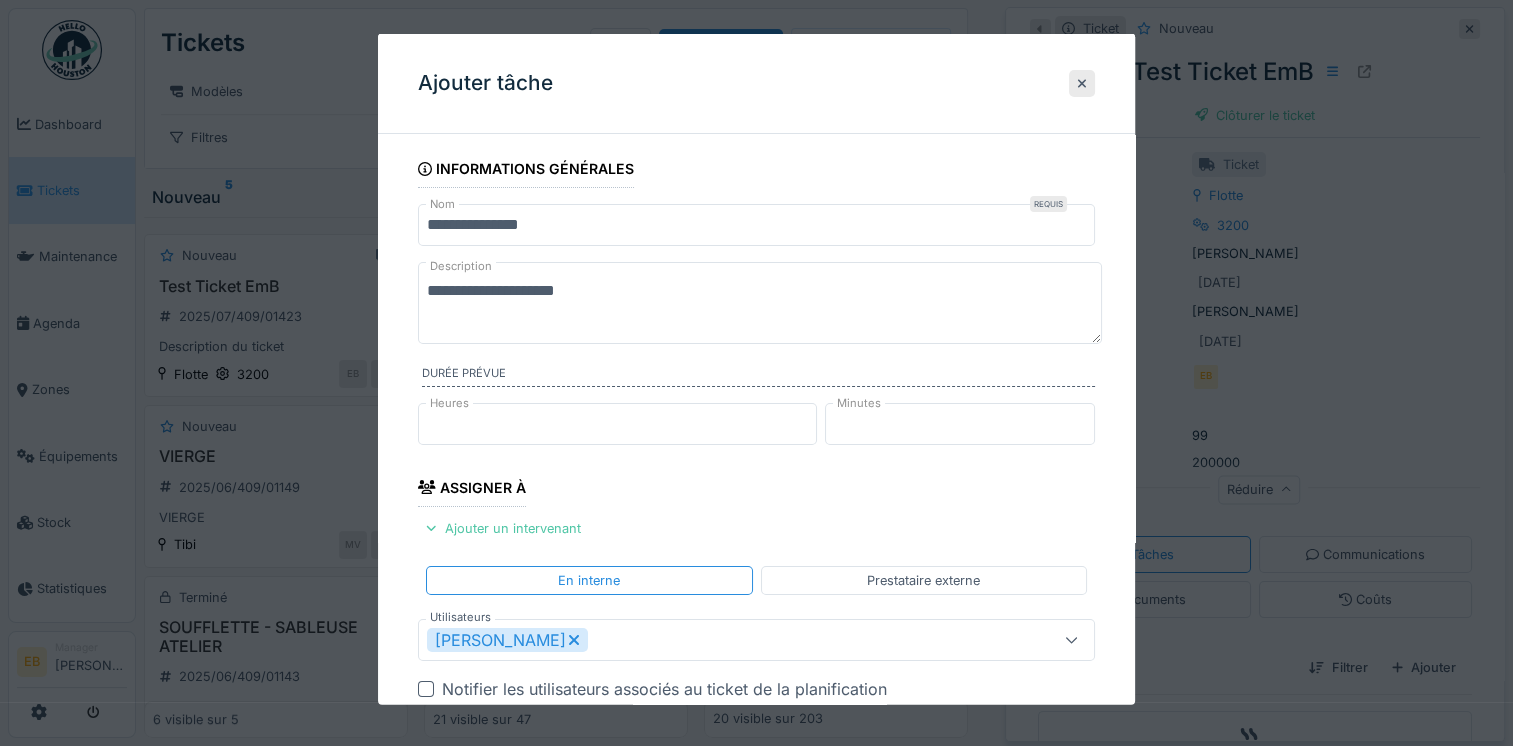 click on "Ajouter tâche" at bounding box center (485, 83) 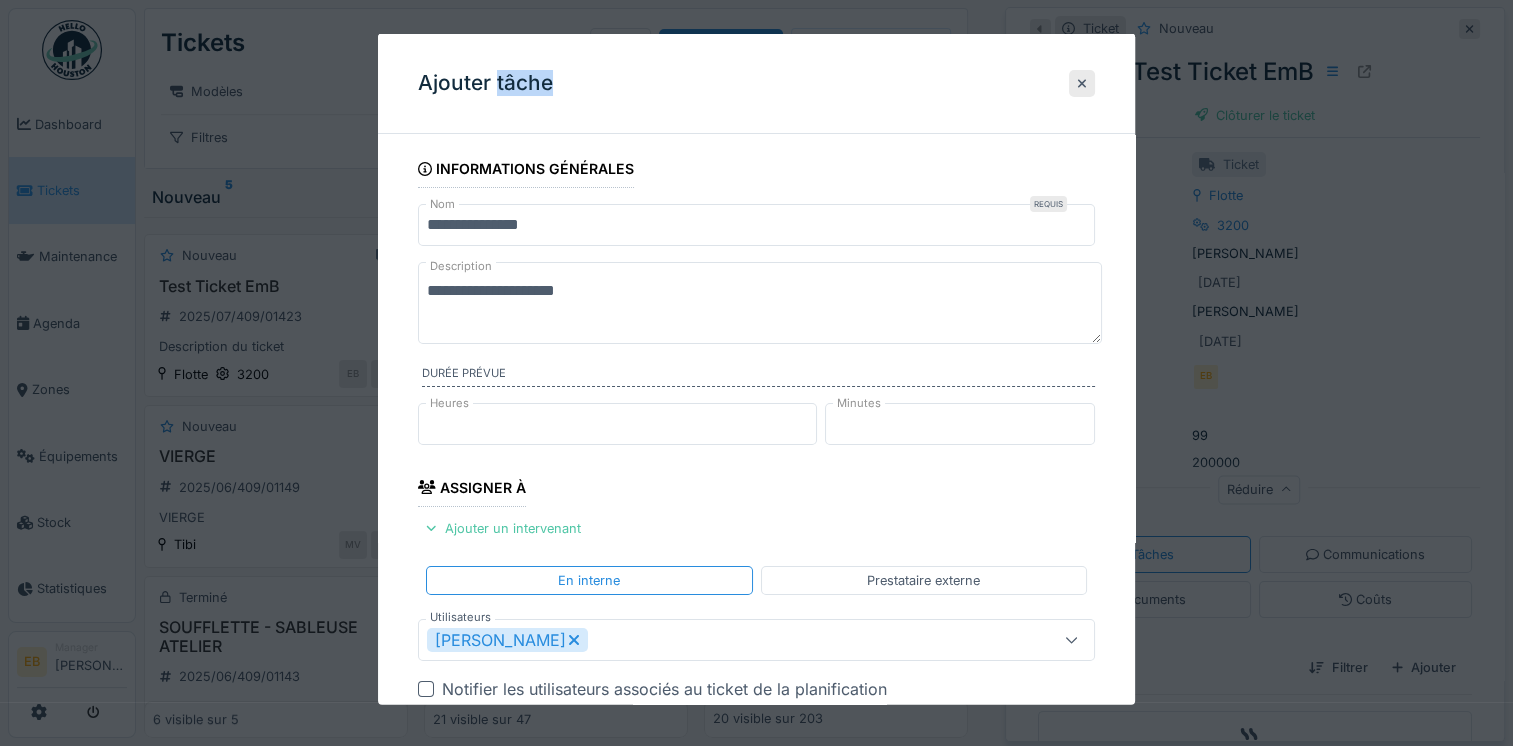 click on "Ajouter tâche" at bounding box center (485, 83) 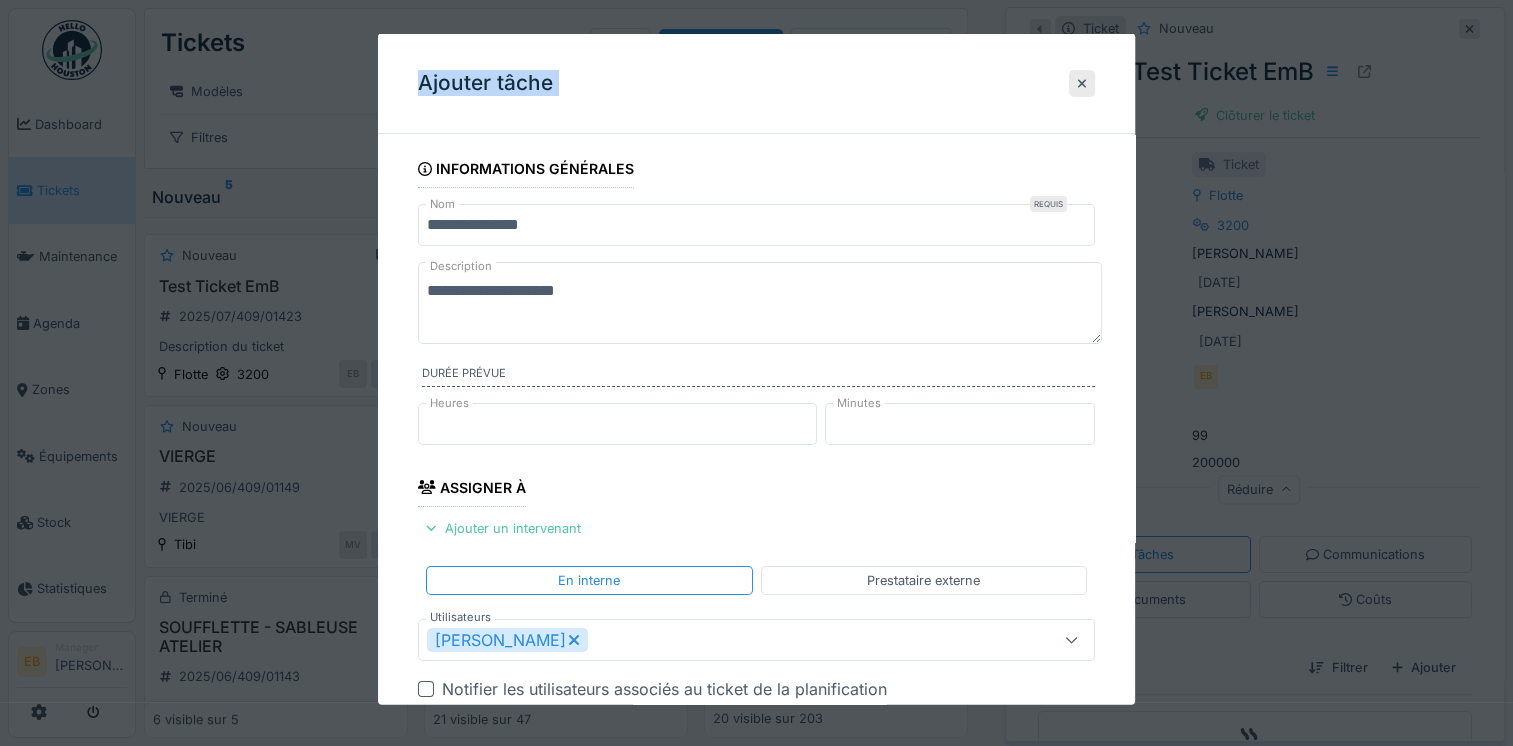 click on "Ajouter tâche" at bounding box center (485, 83) 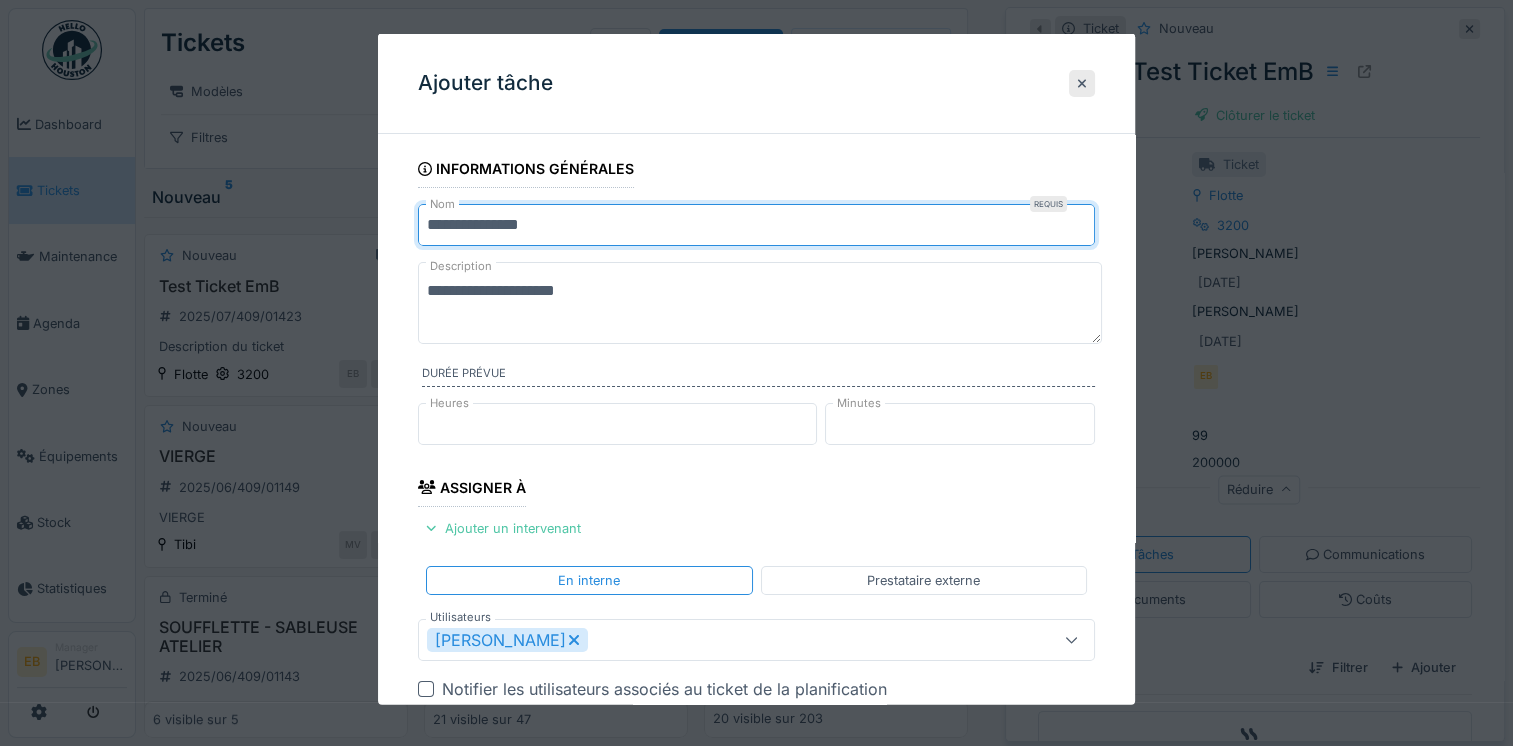 drag, startPoint x: 528, startPoint y: 88, endPoint x: 568, endPoint y: 218, distance: 136.01471 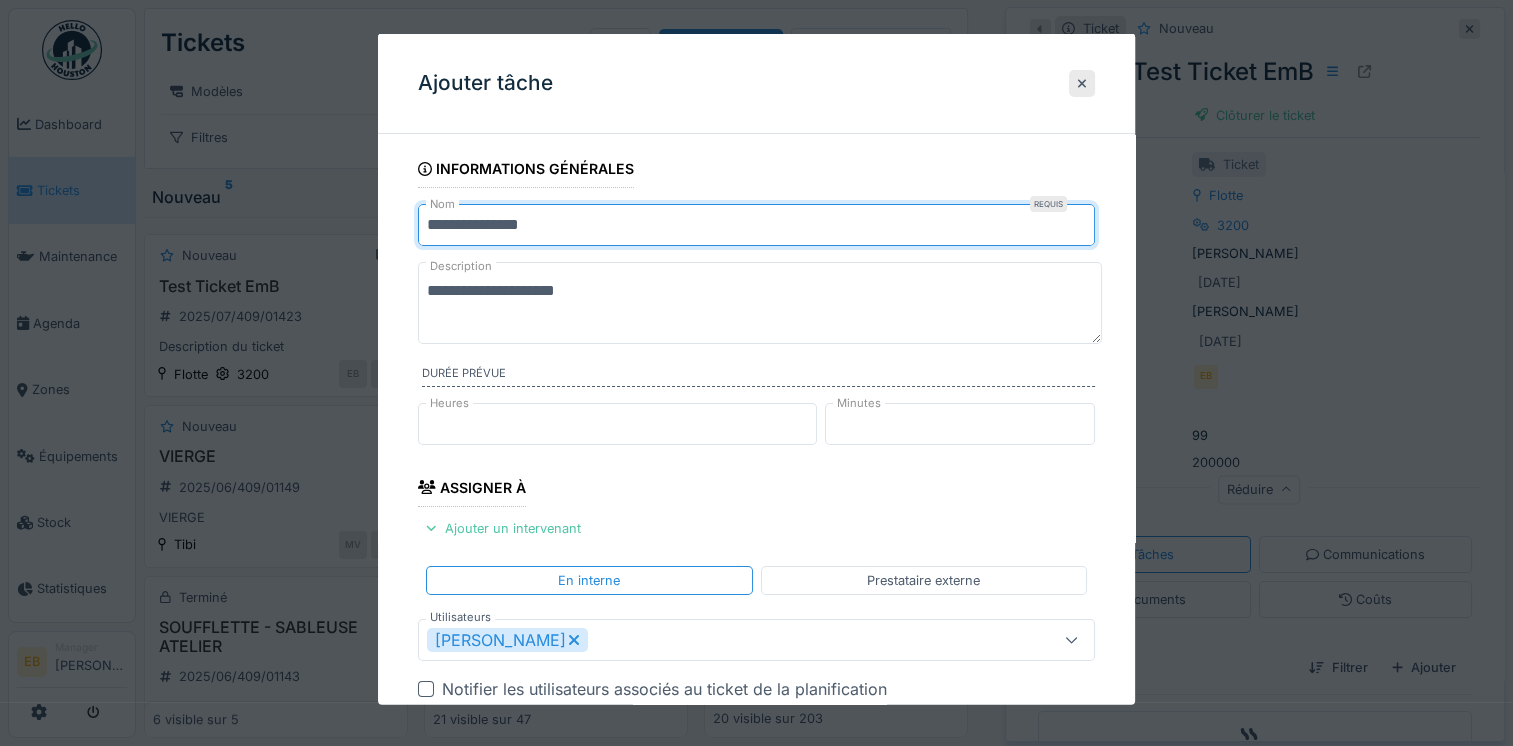 click on "**********" at bounding box center (756, 225) 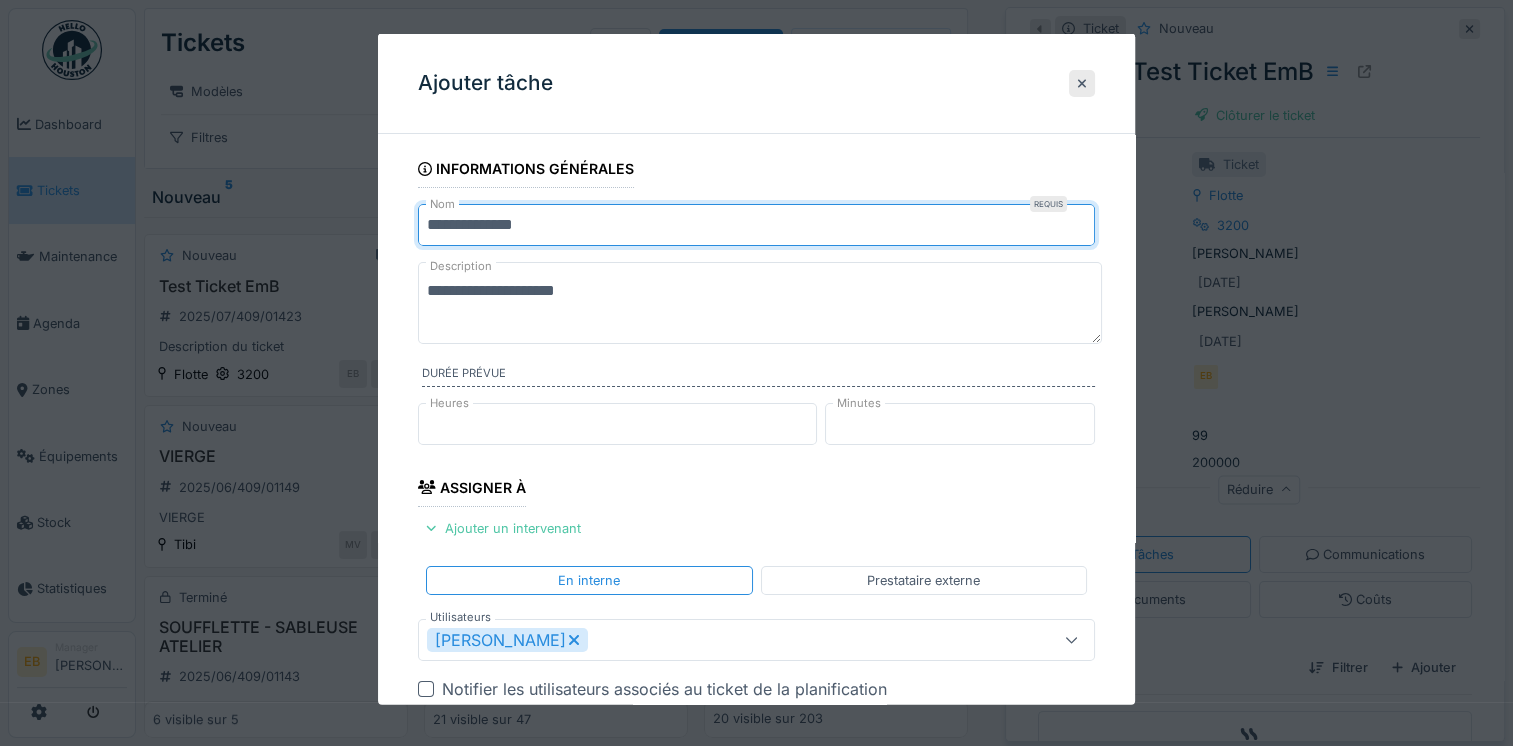 type on "**********" 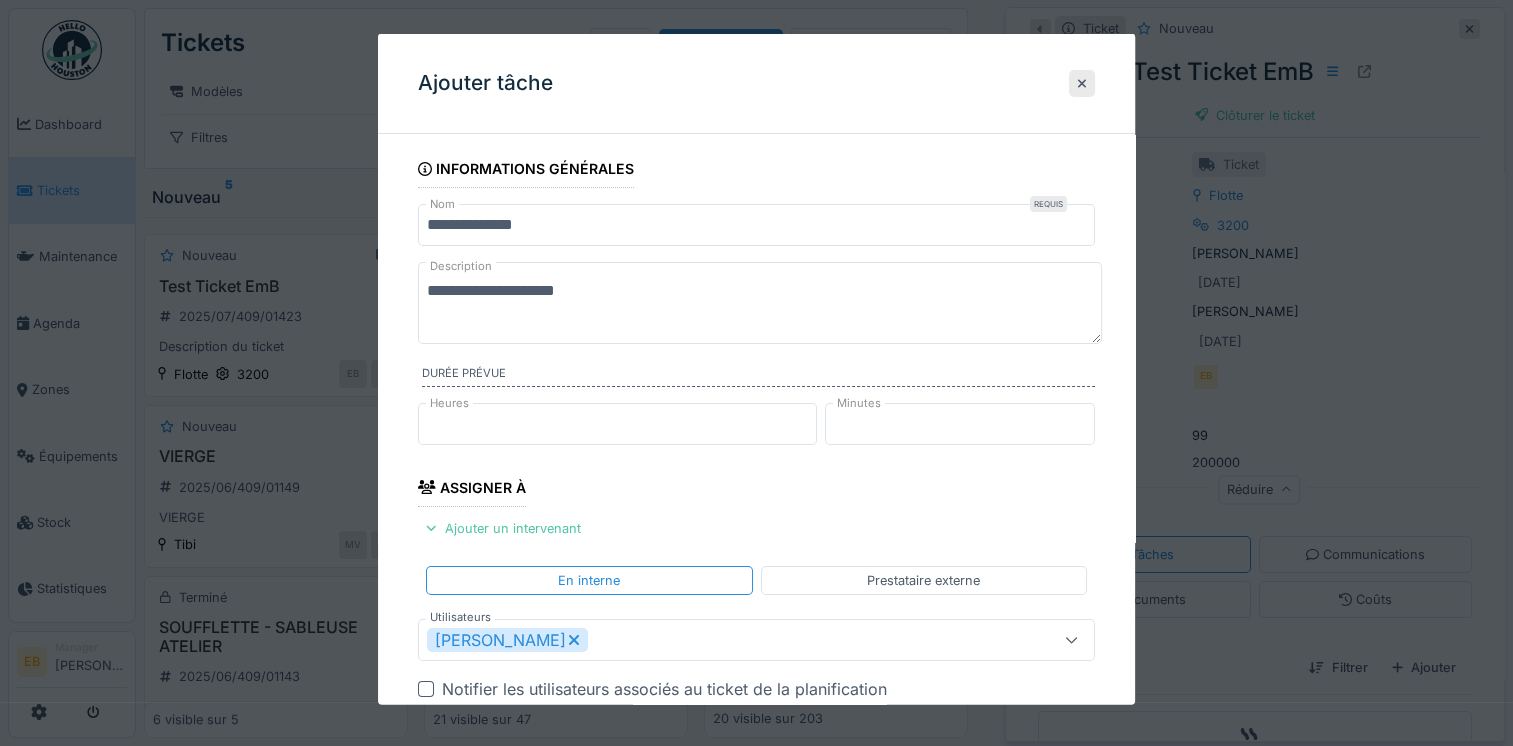 drag, startPoint x: 520, startPoint y: 288, endPoint x: 596, endPoint y: 296, distance: 76.41989 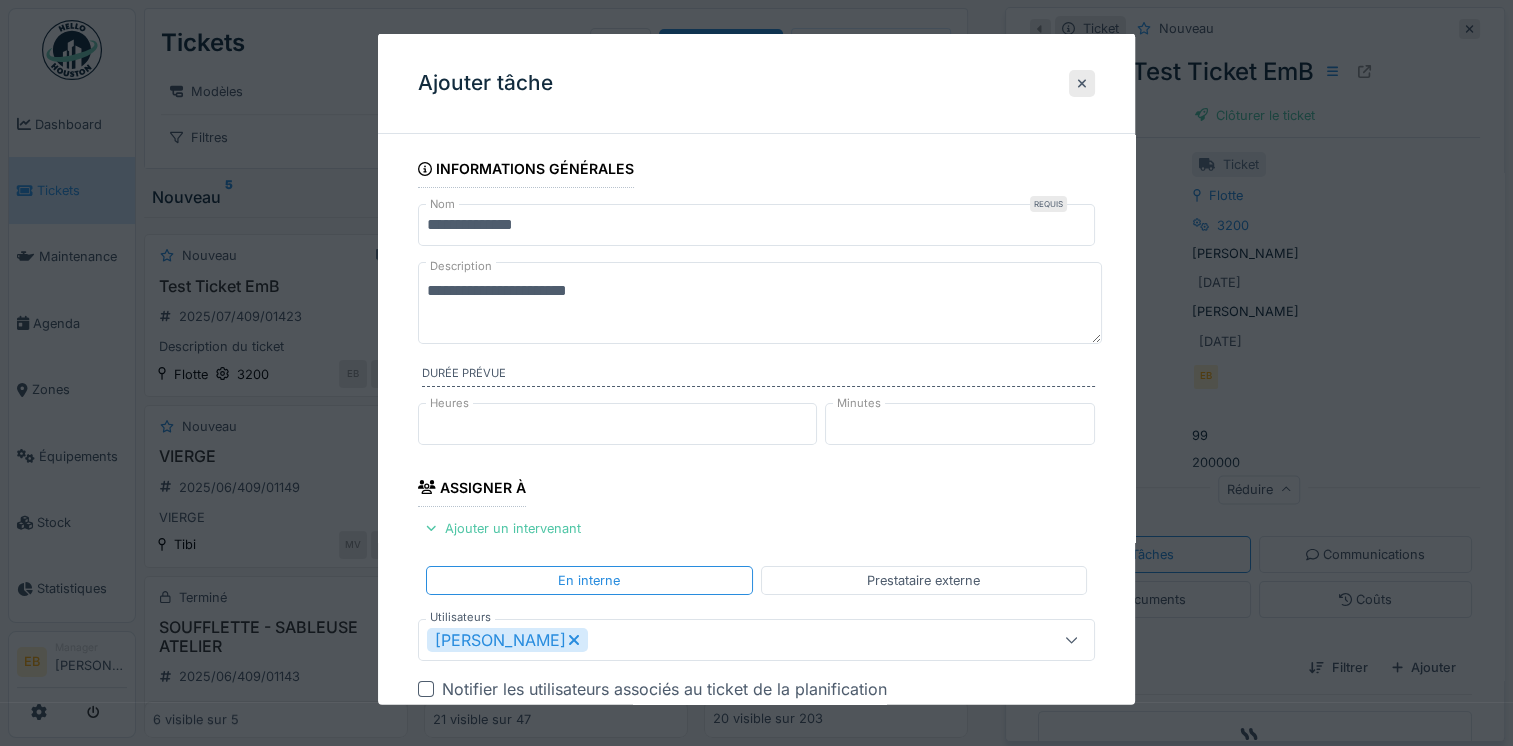 type on "**********" 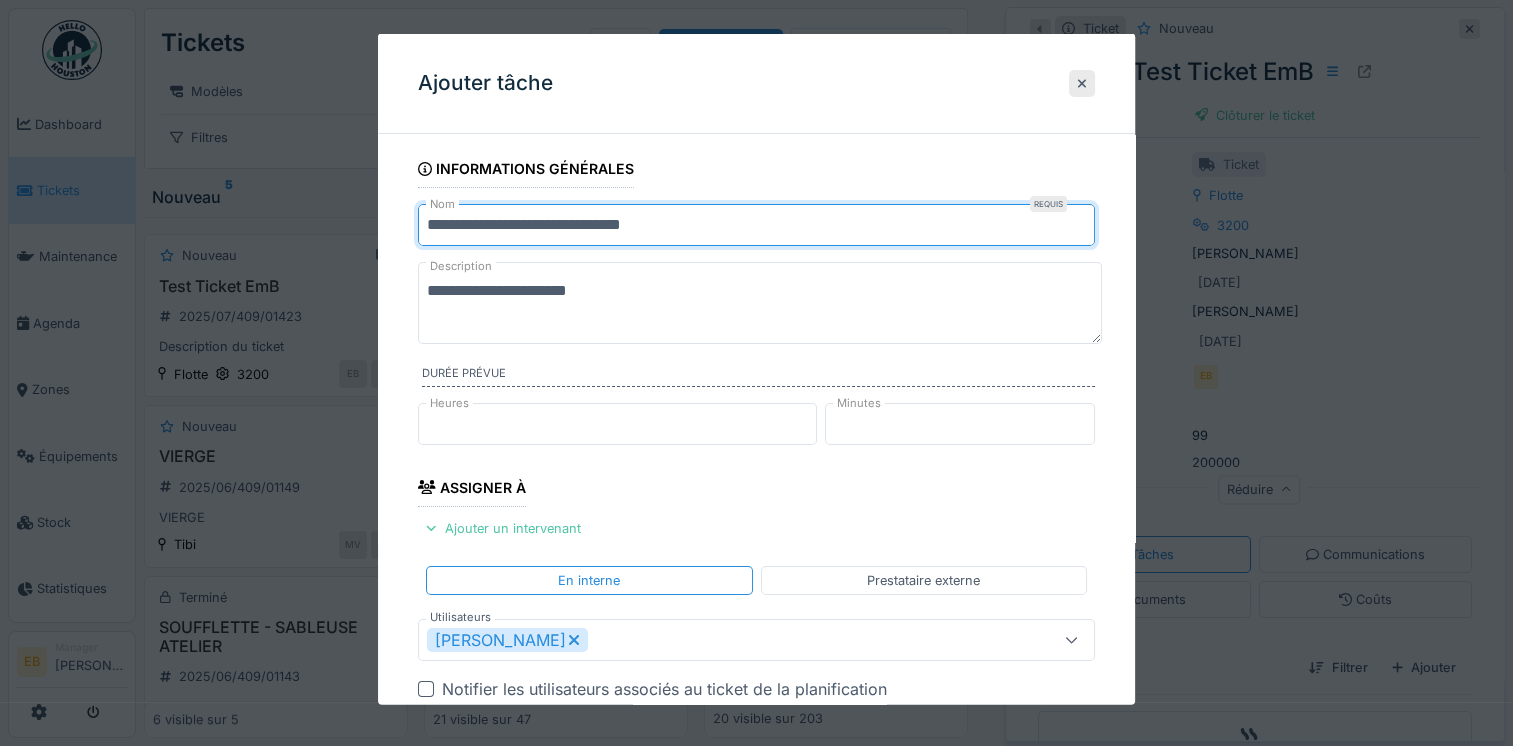 drag, startPoint x: 553, startPoint y: 225, endPoint x: 777, endPoint y: 261, distance: 226.87442 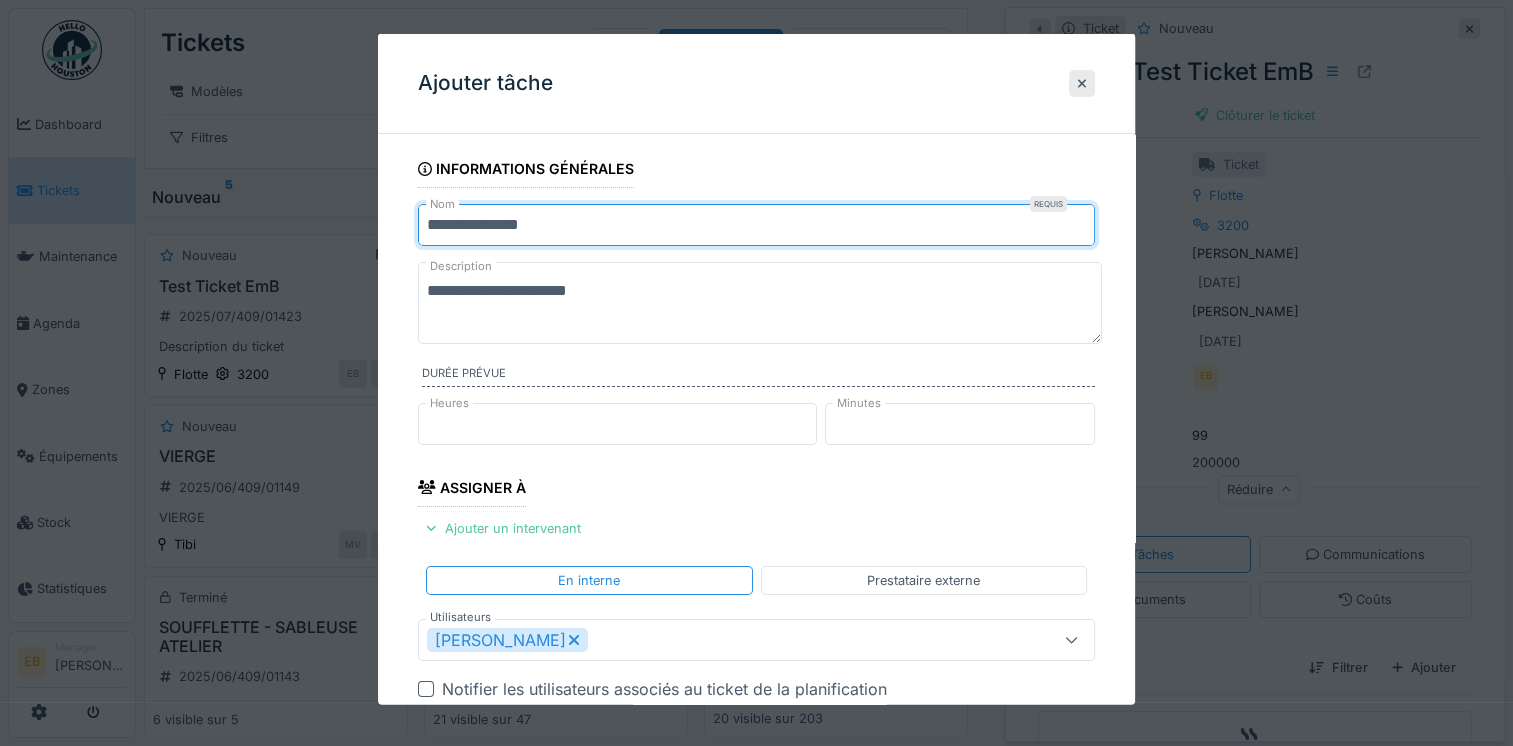 type on "**********" 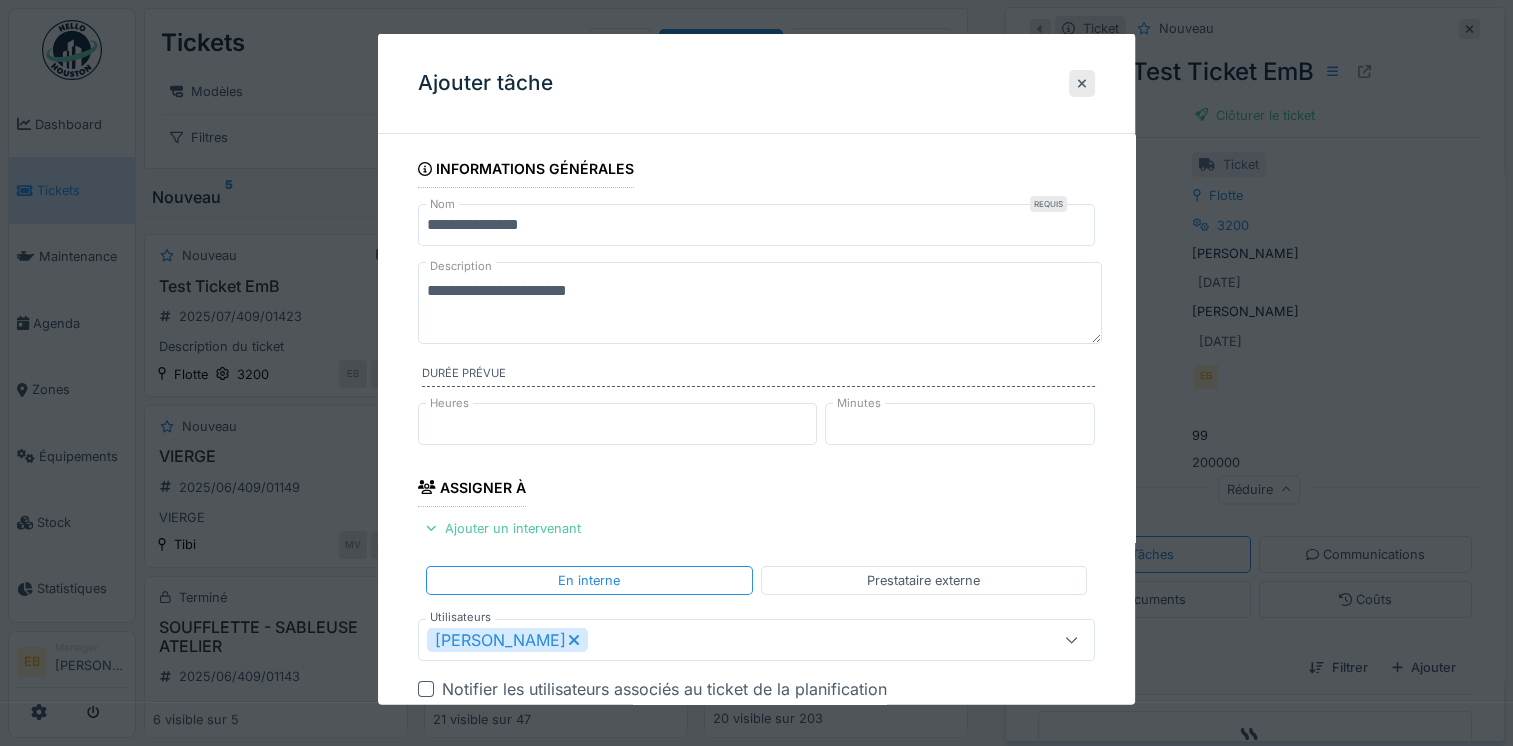 click on "**********" at bounding box center [760, 303] 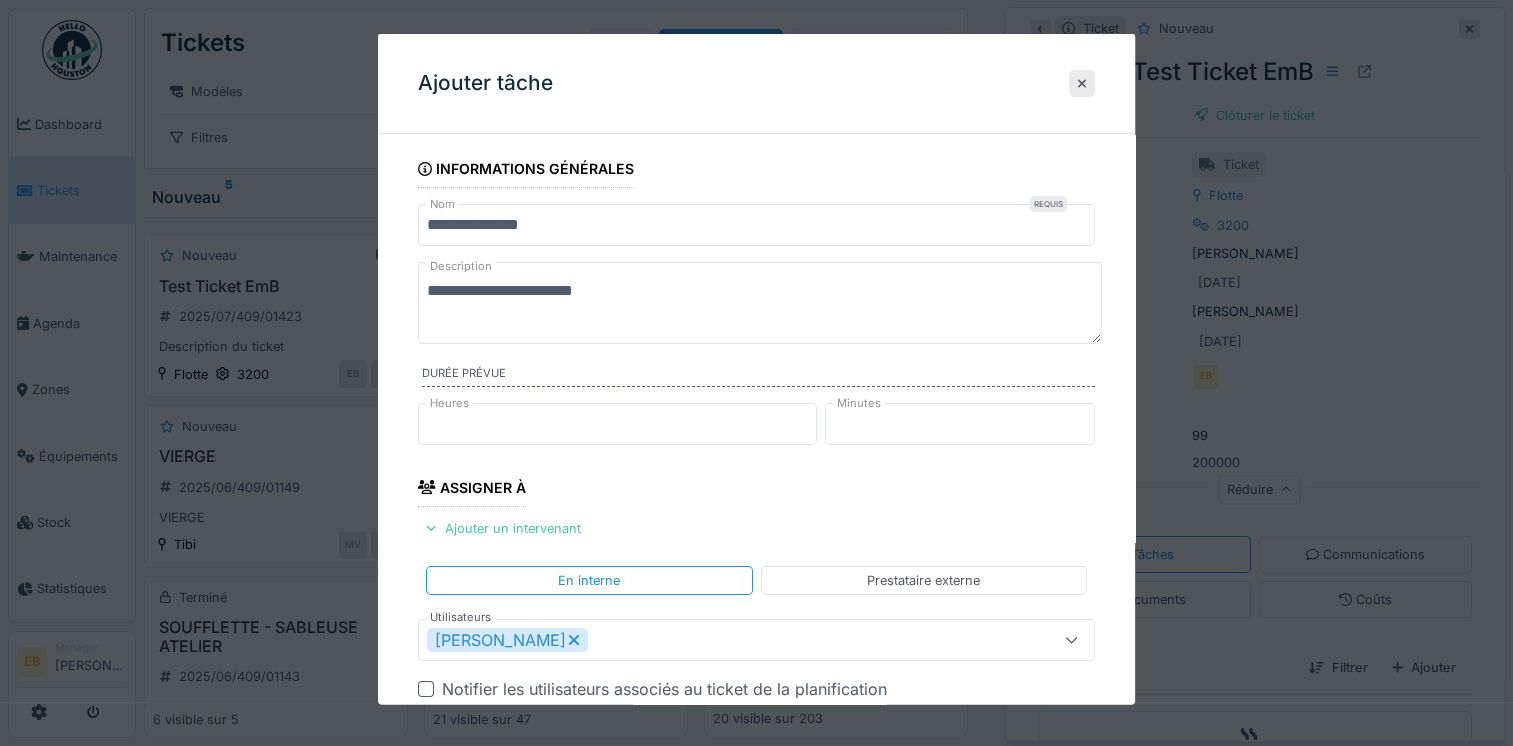 paste on "**********" 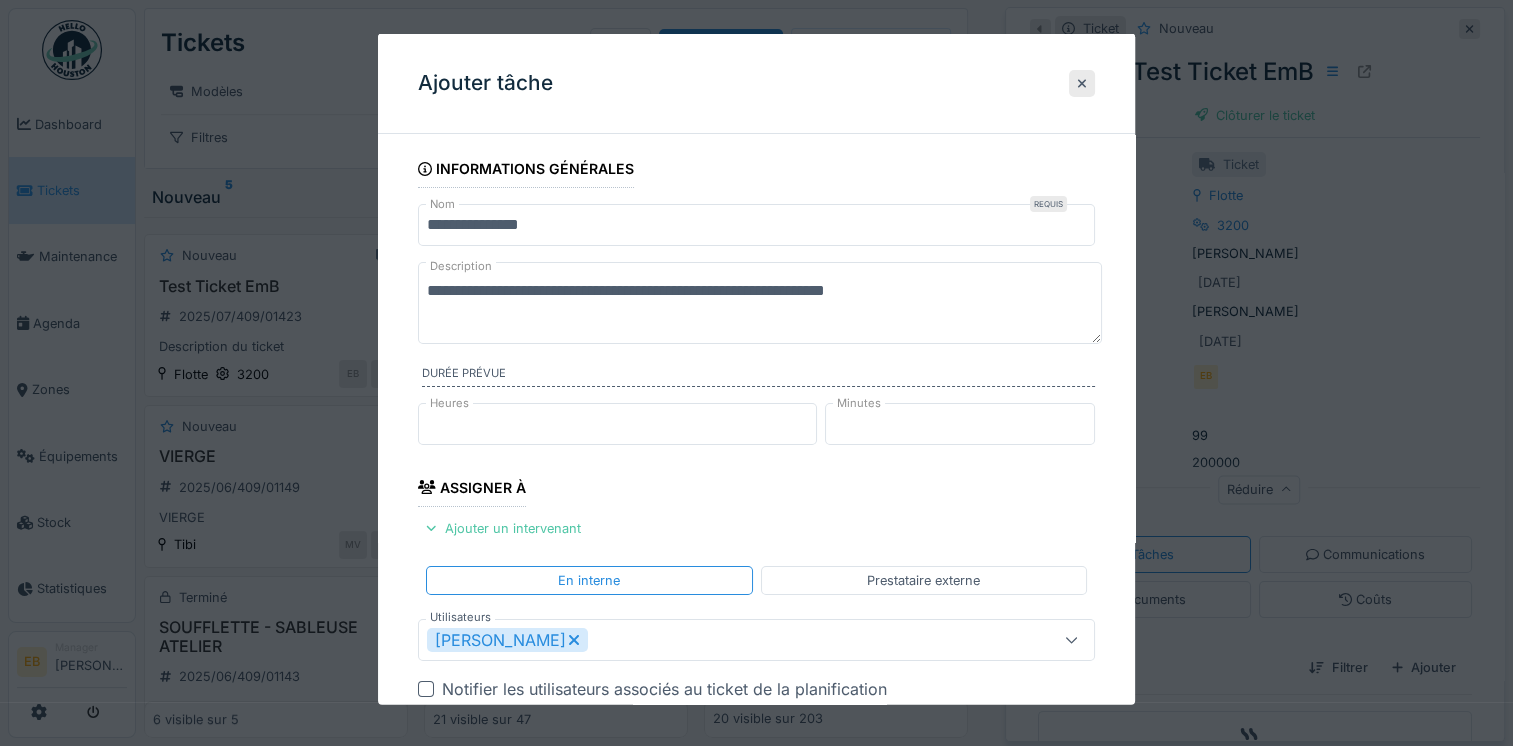 click on "**********" at bounding box center (760, 303) 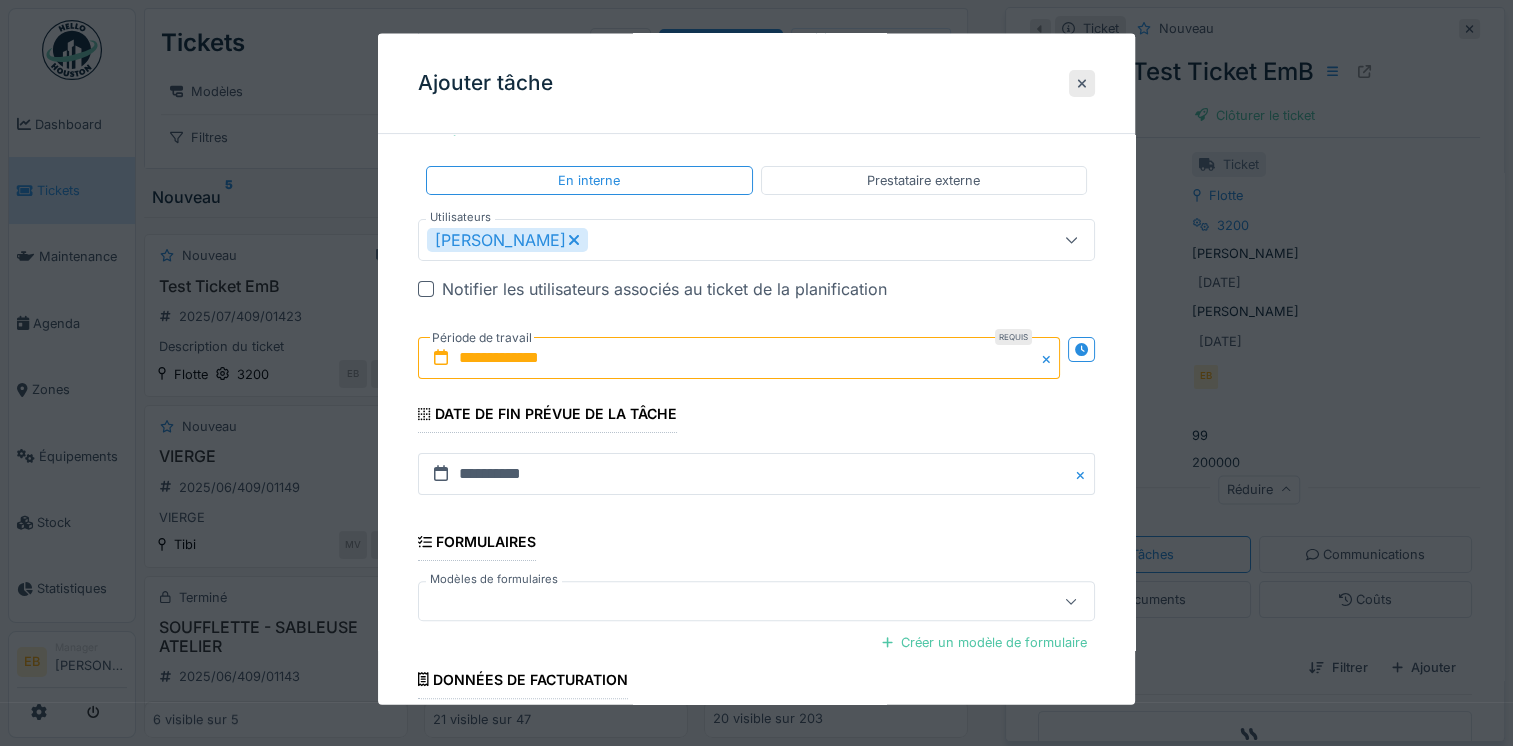 scroll, scrollTop: 562, scrollLeft: 0, axis: vertical 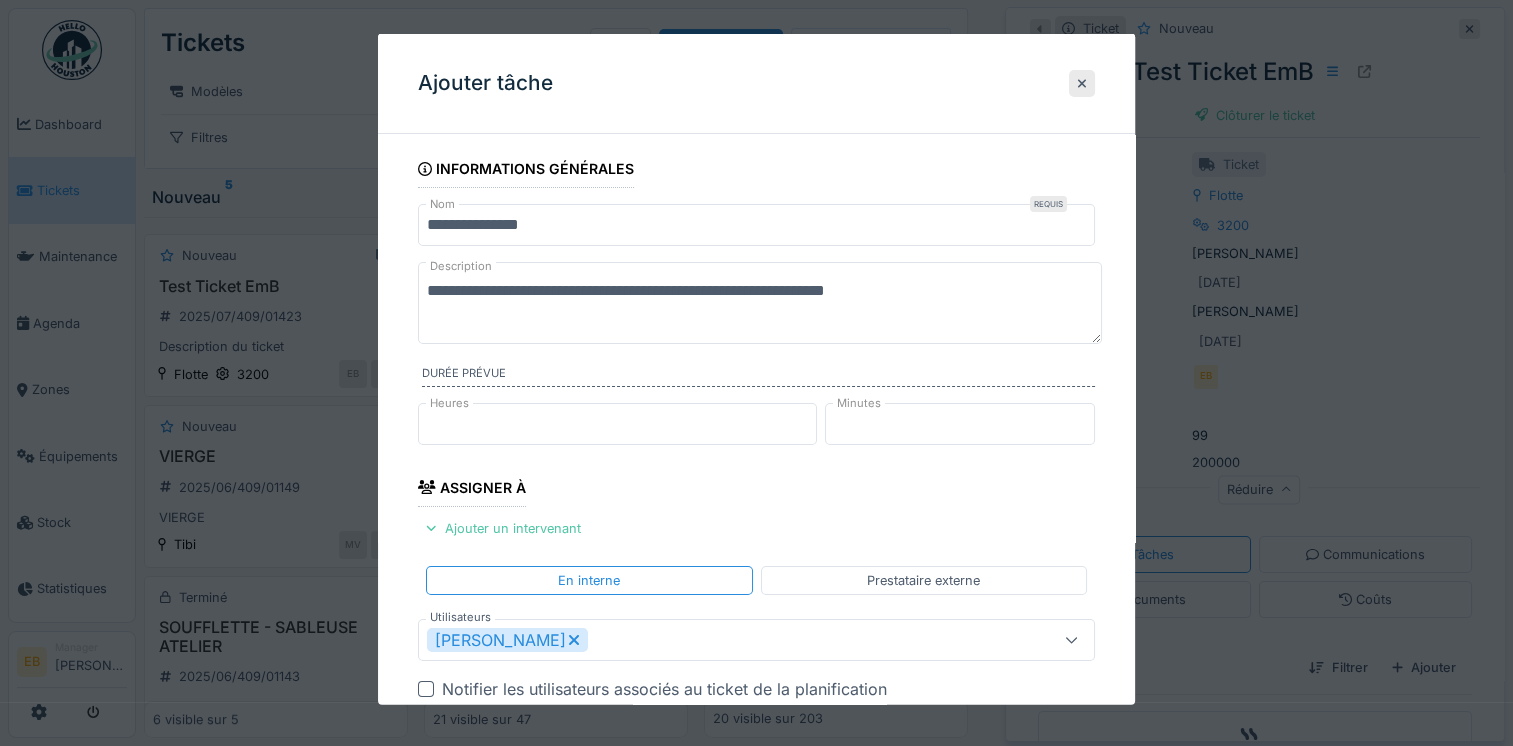 type on "**********" 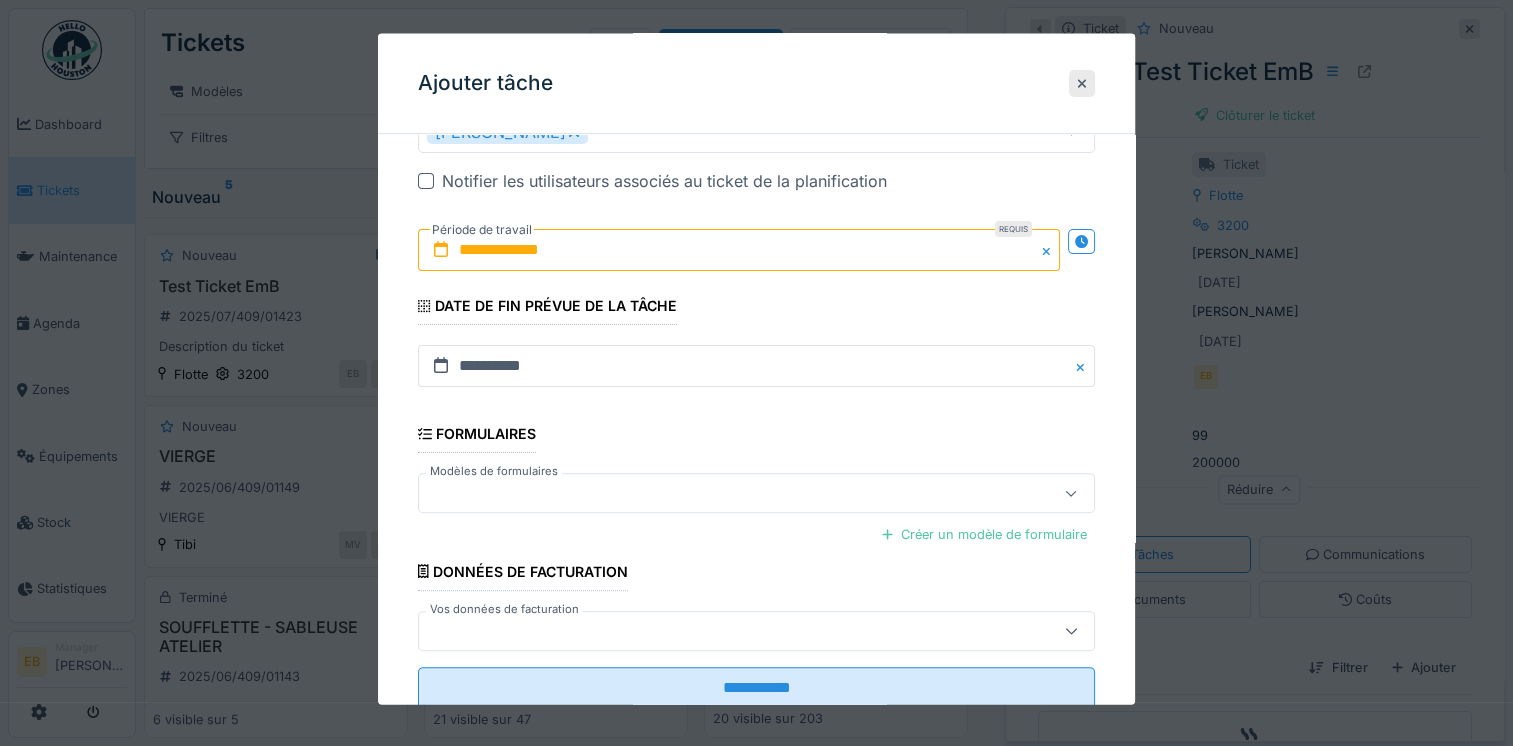 scroll, scrollTop: 462, scrollLeft: 0, axis: vertical 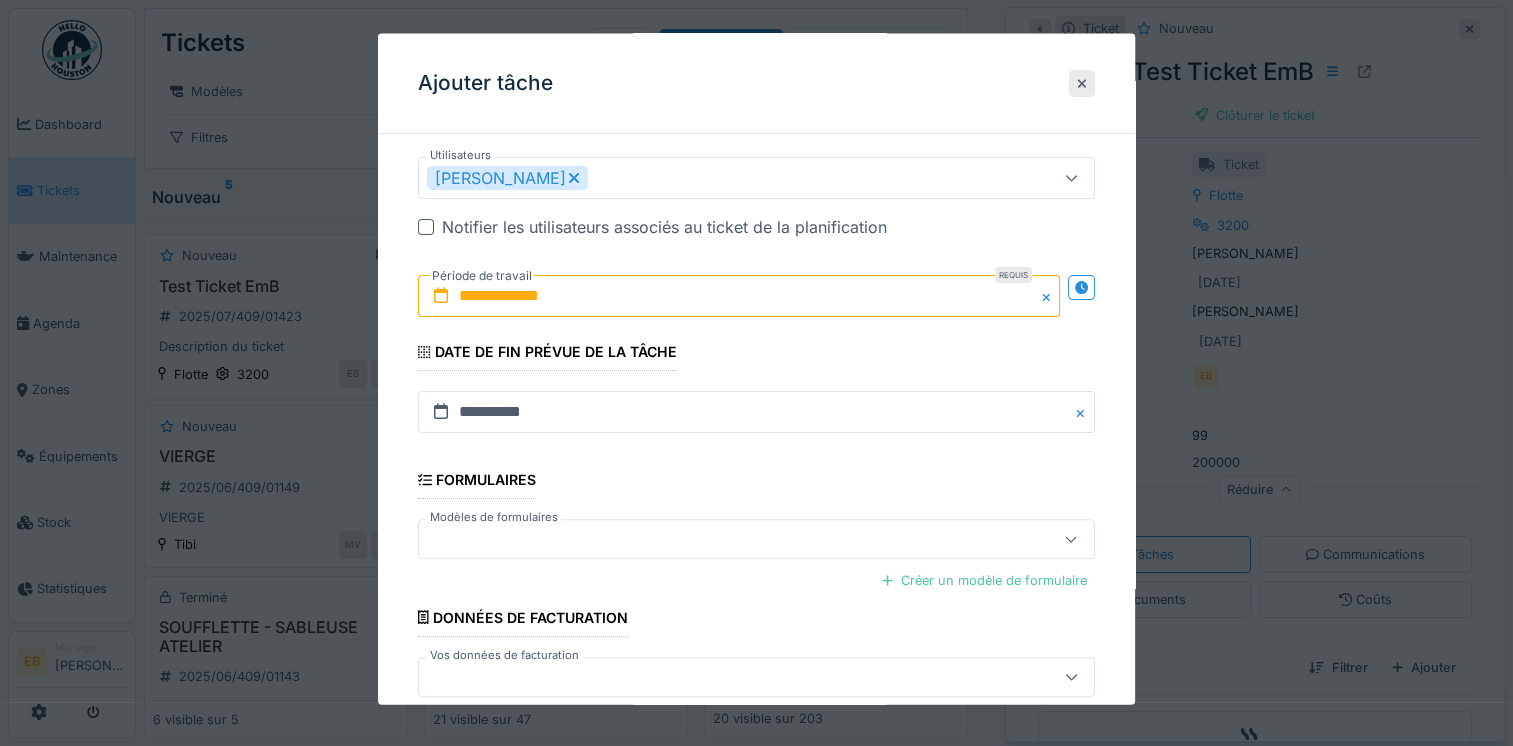 click 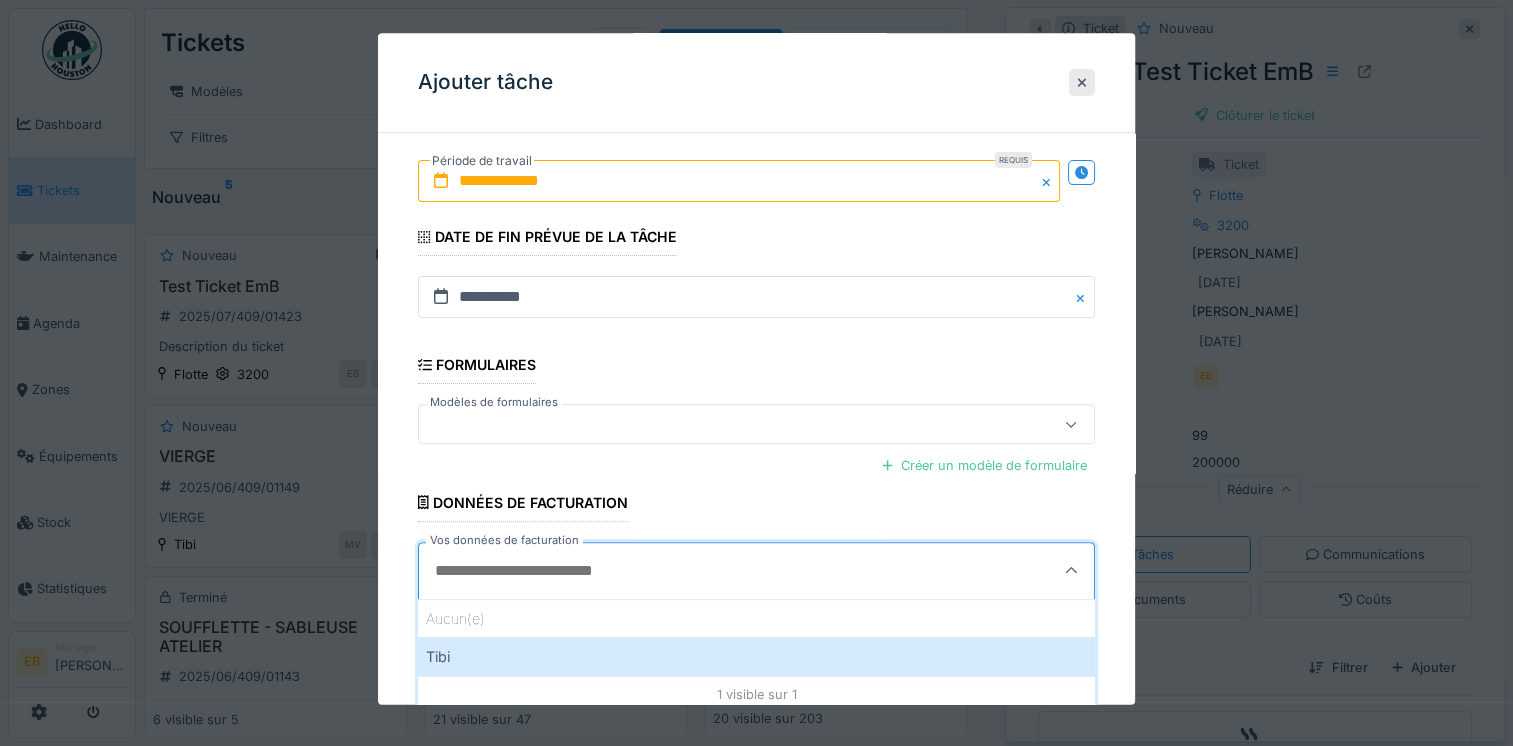 scroll, scrollTop: 579, scrollLeft: 0, axis: vertical 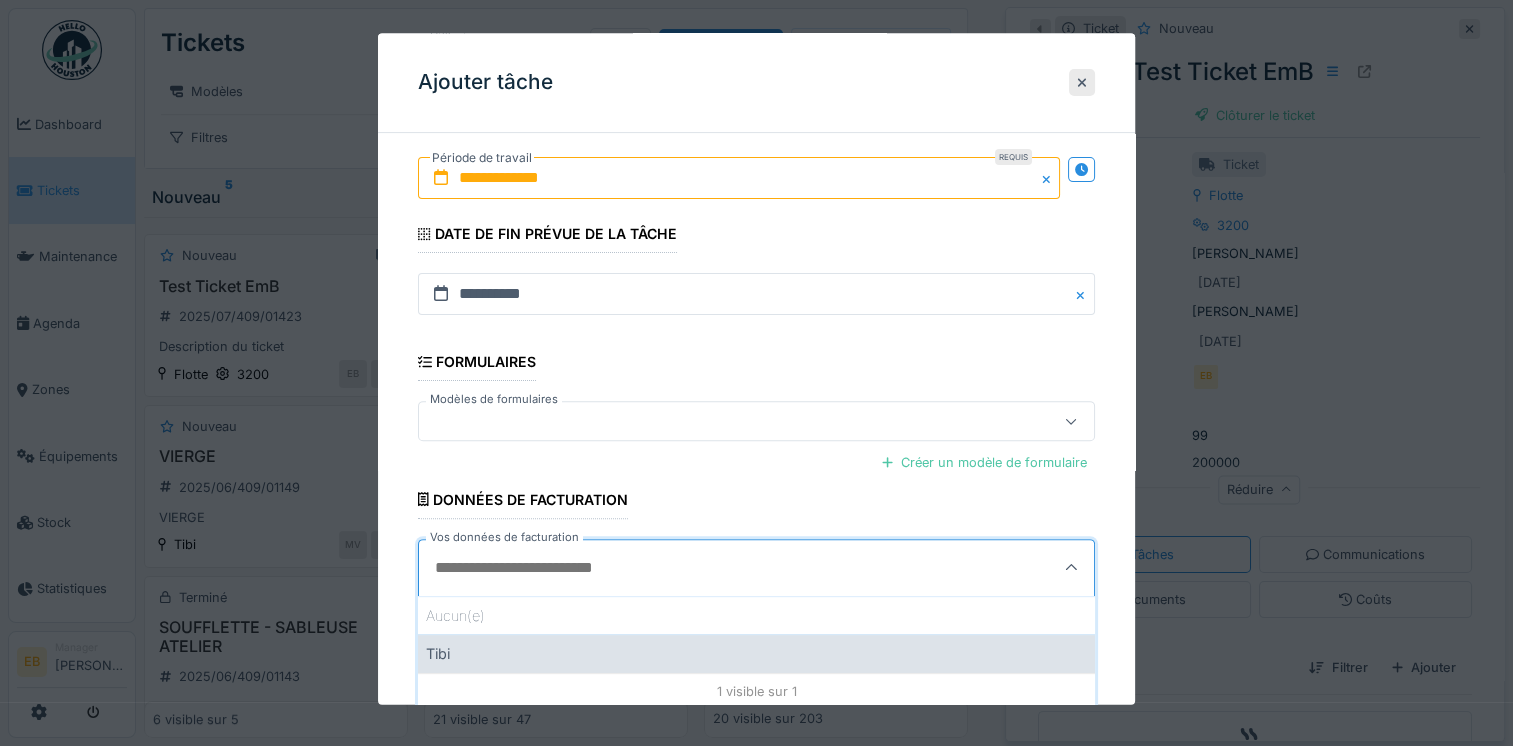 click on "Tibi" at bounding box center (756, 654) 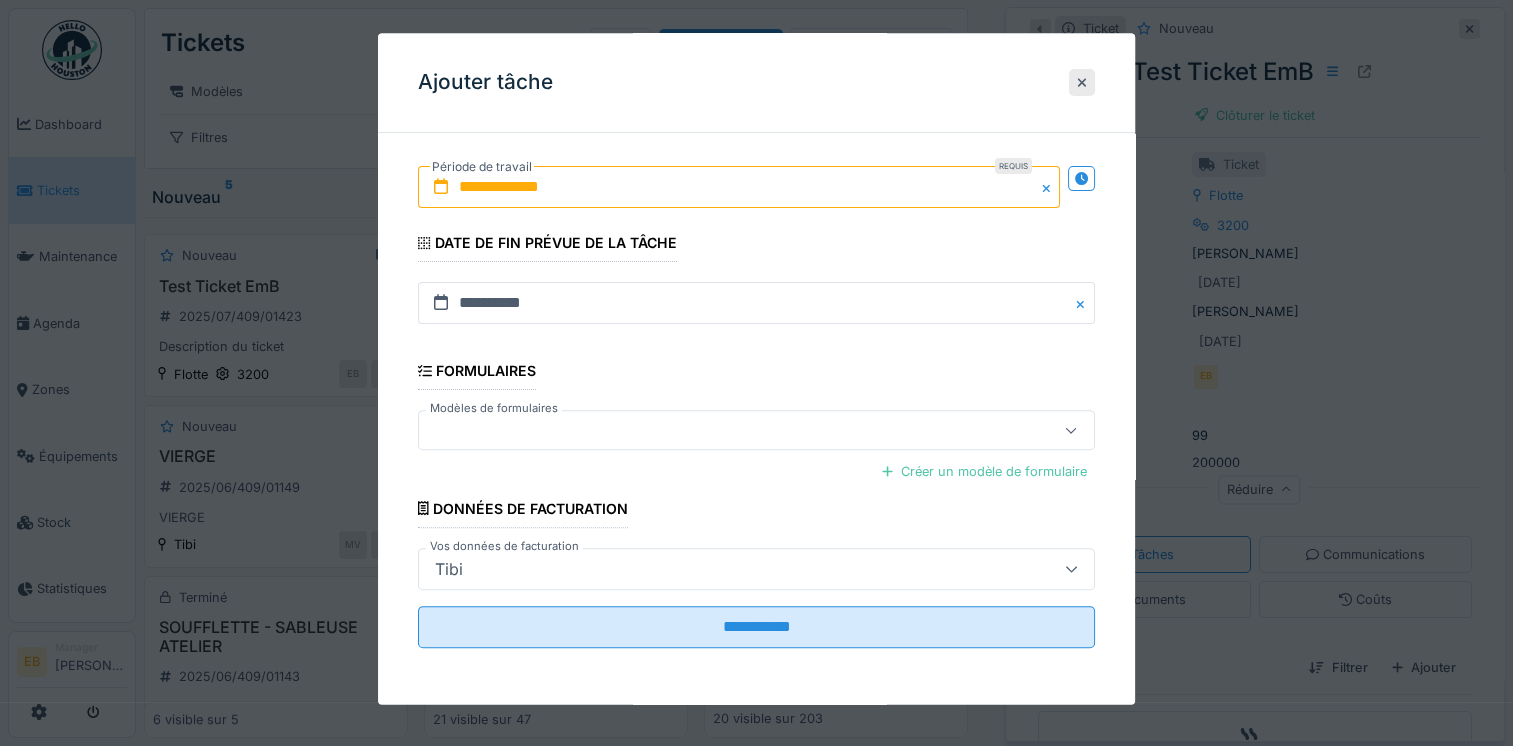 scroll, scrollTop: 564, scrollLeft: 0, axis: vertical 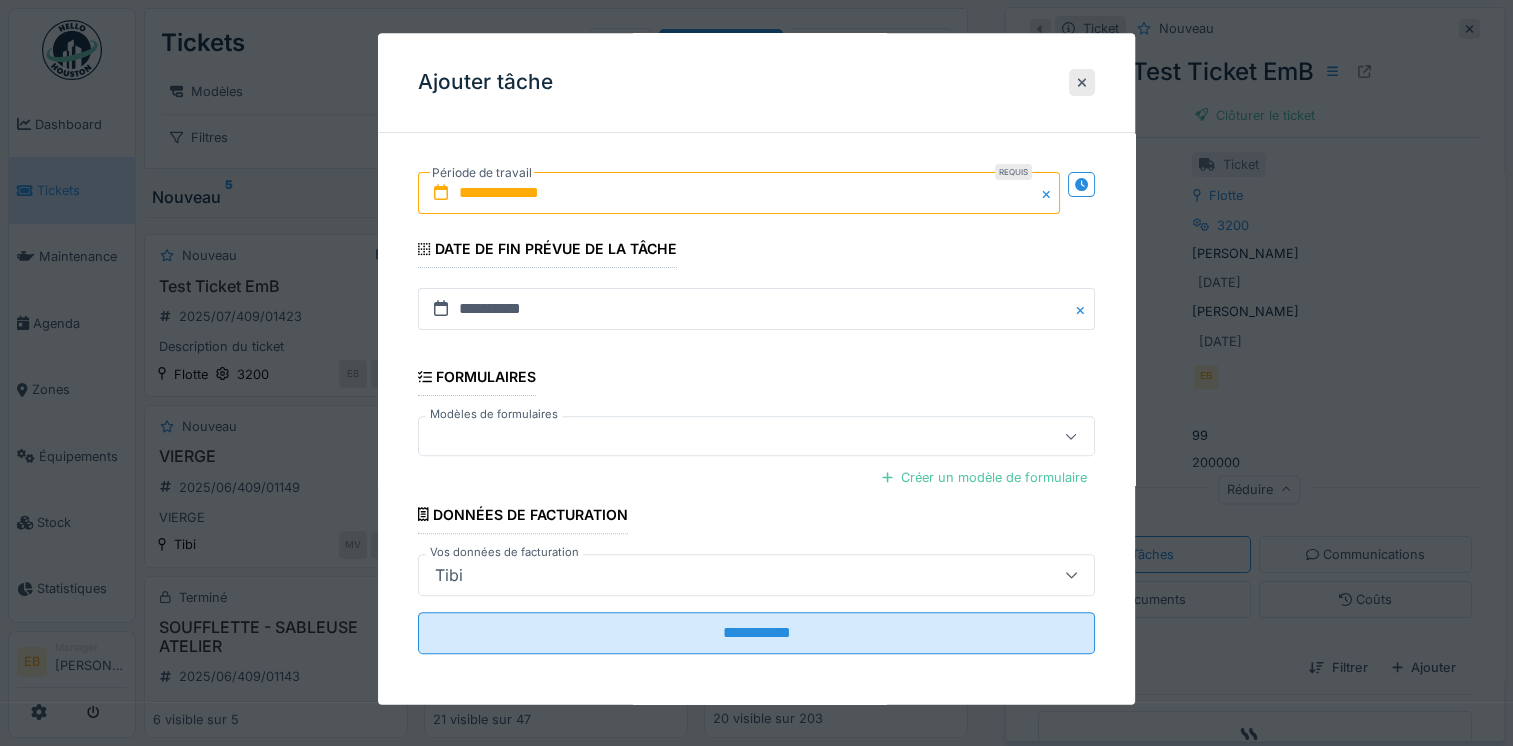 click 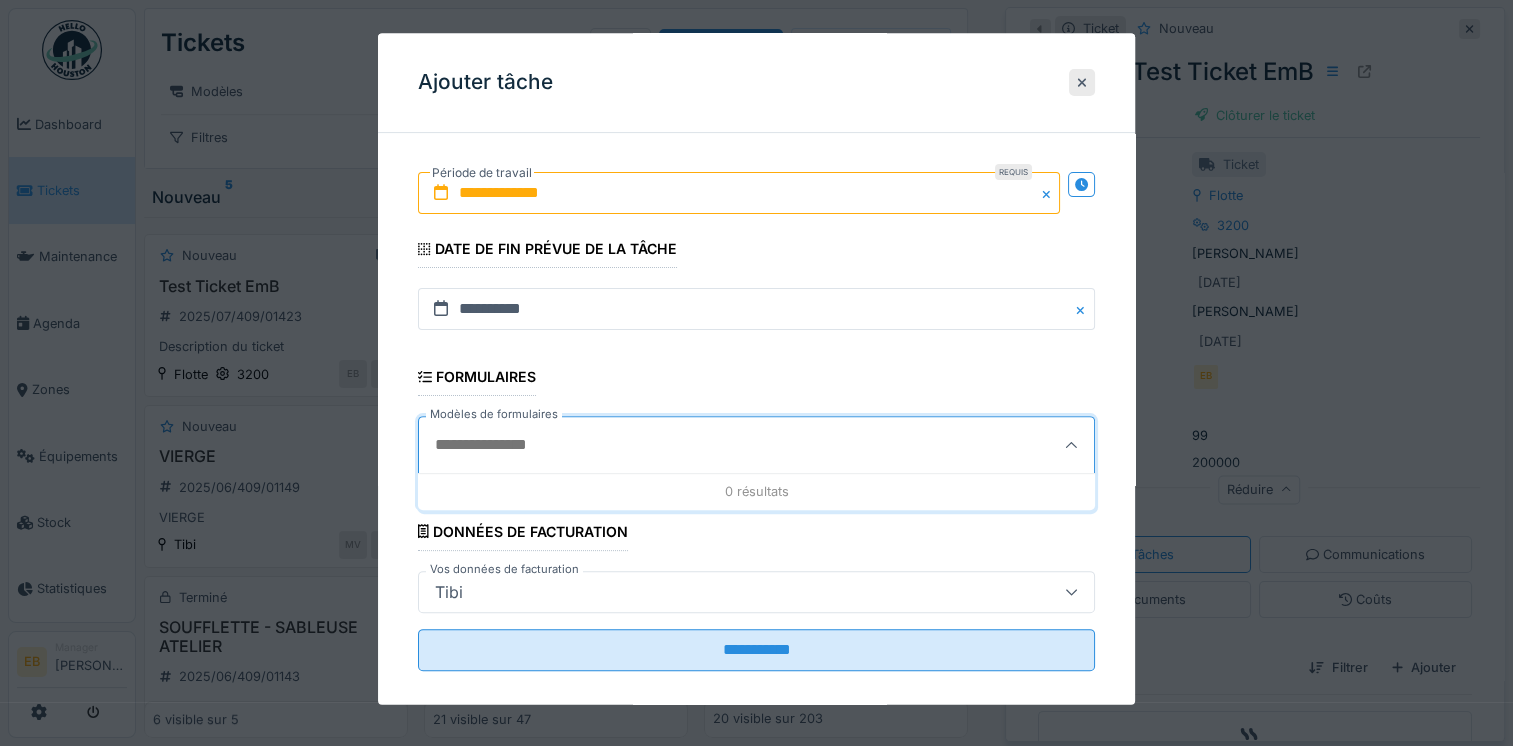 scroll, scrollTop: 579, scrollLeft: 0, axis: vertical 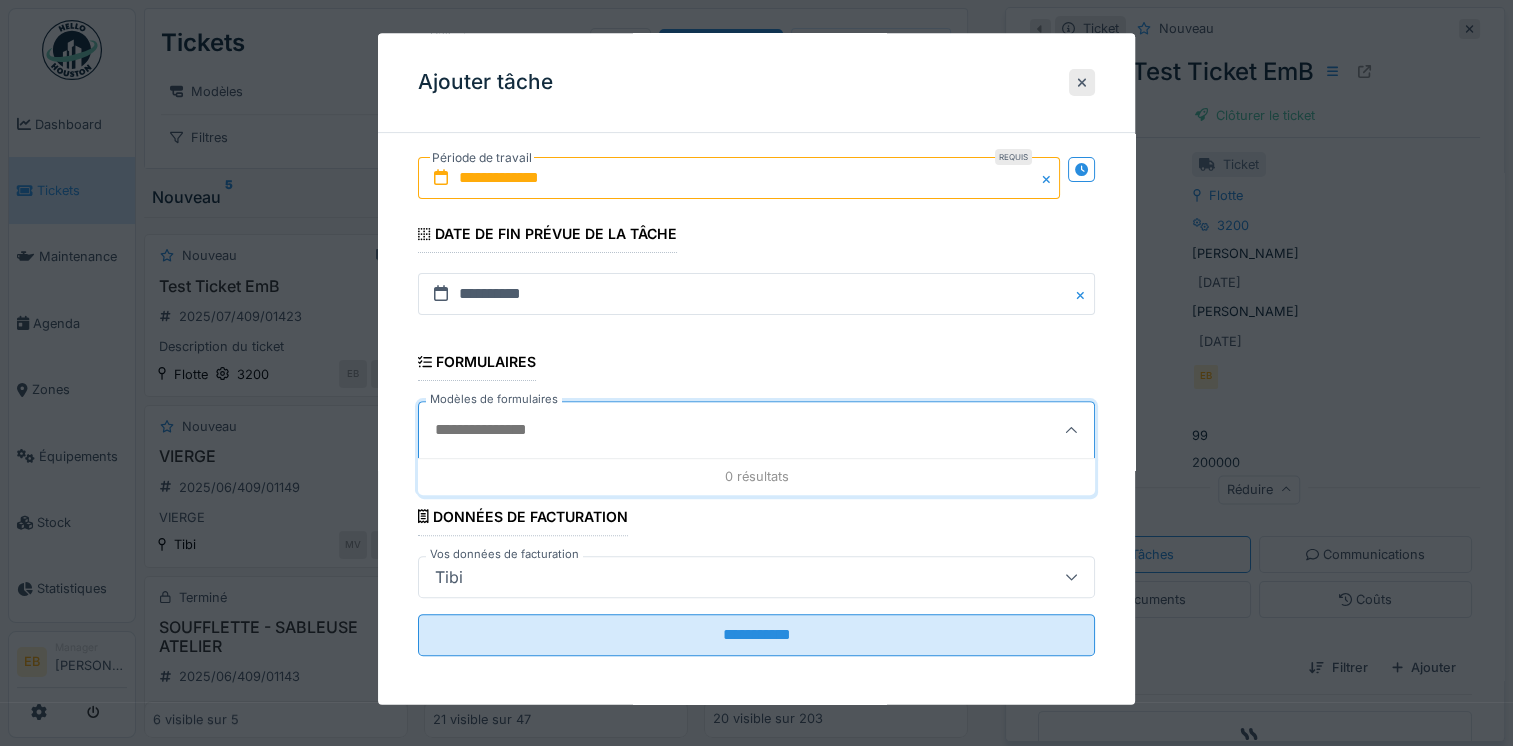 click on "Modèles de formulaires" at bounding box center (710, 431) 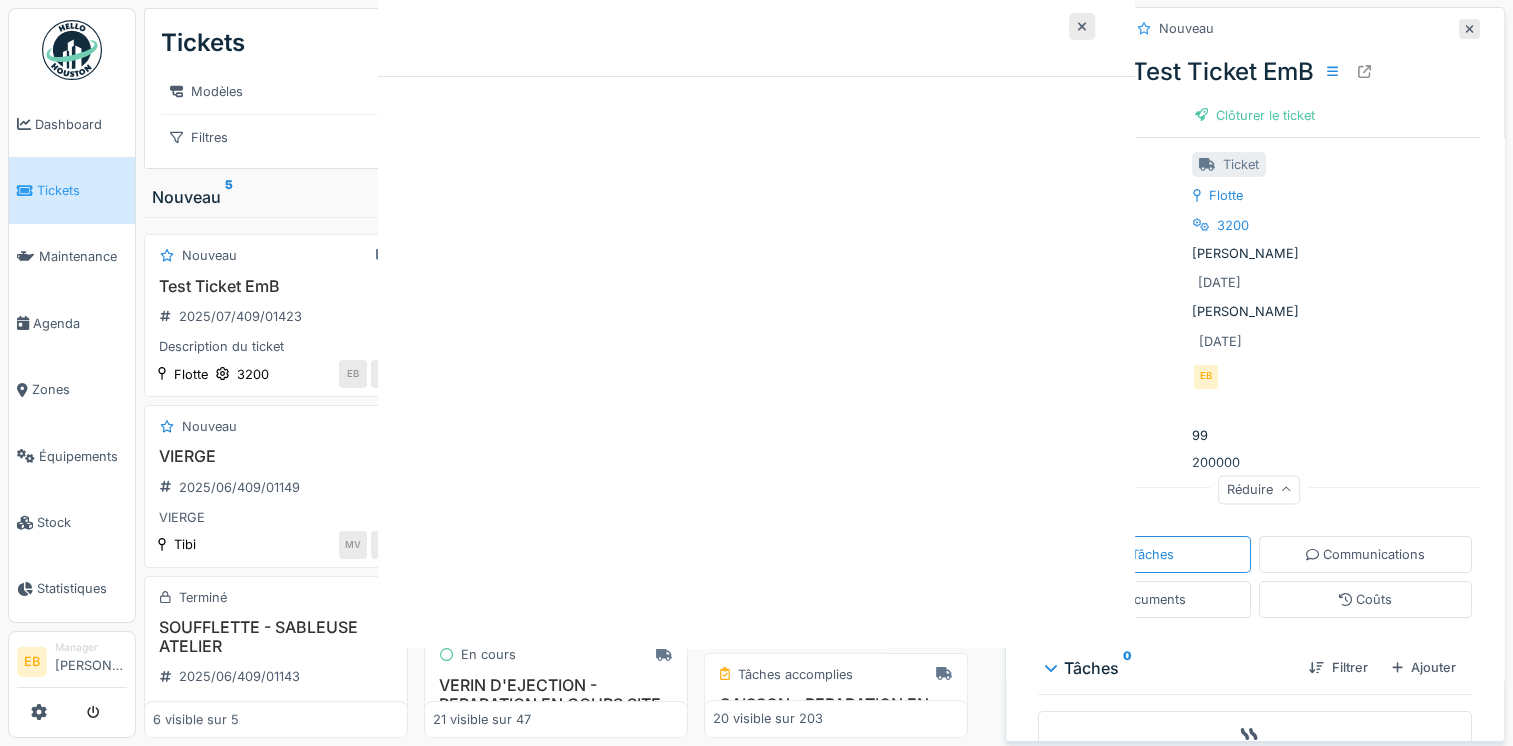 scroll, scrollTop: 0, scrollLeft: 0, axis: both 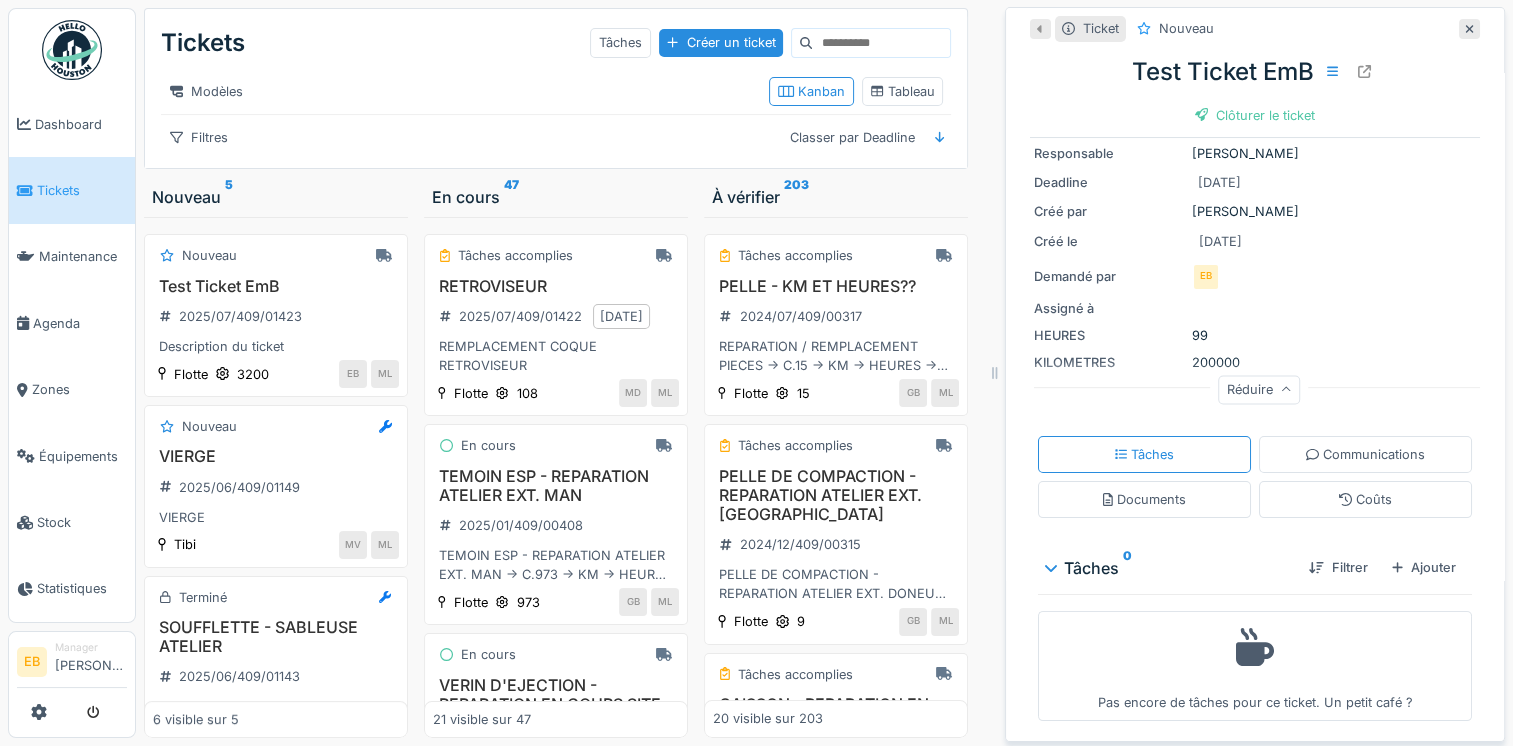 click on "Tâches" at bounding box center (1145, 454) 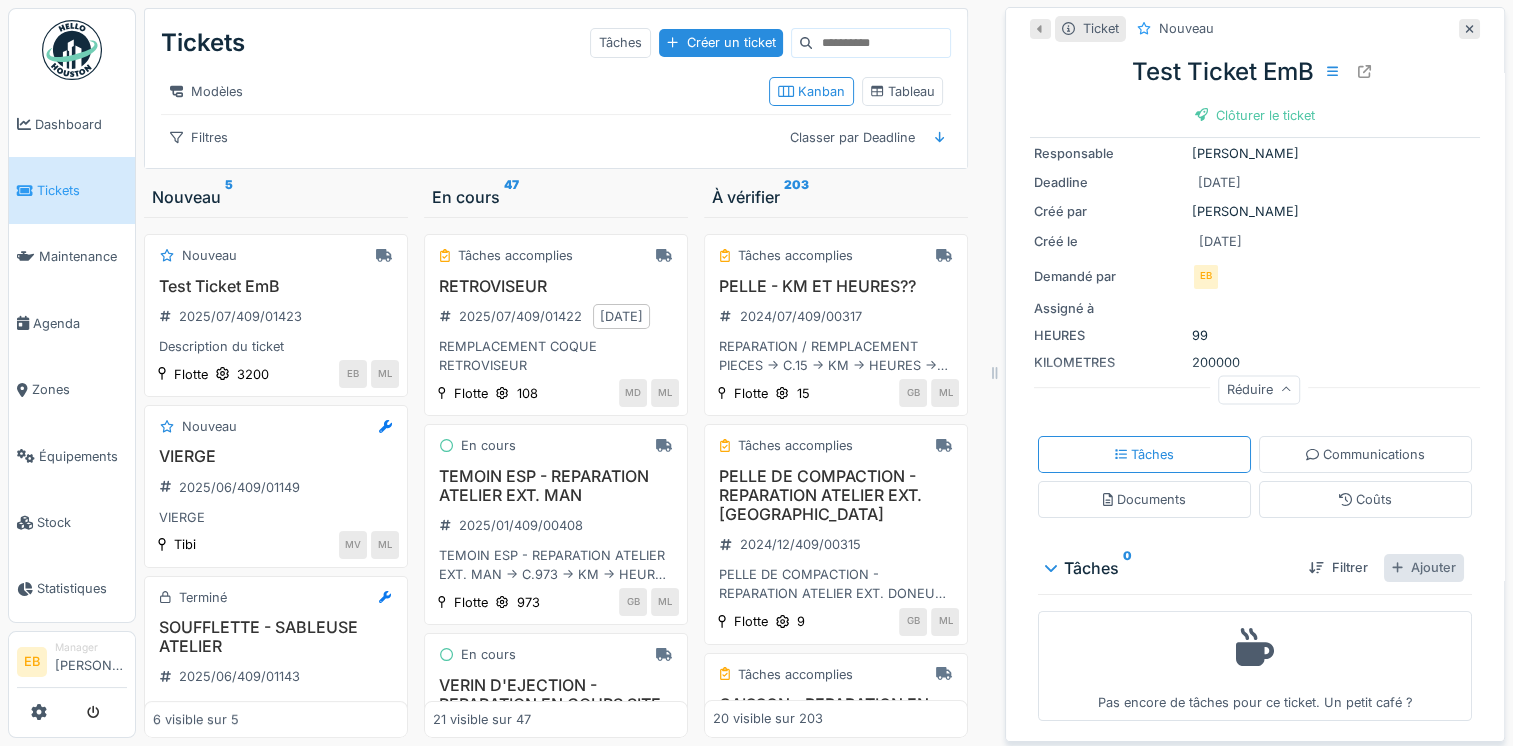 click on "Ajouter" at bounding box center (1424, 567) 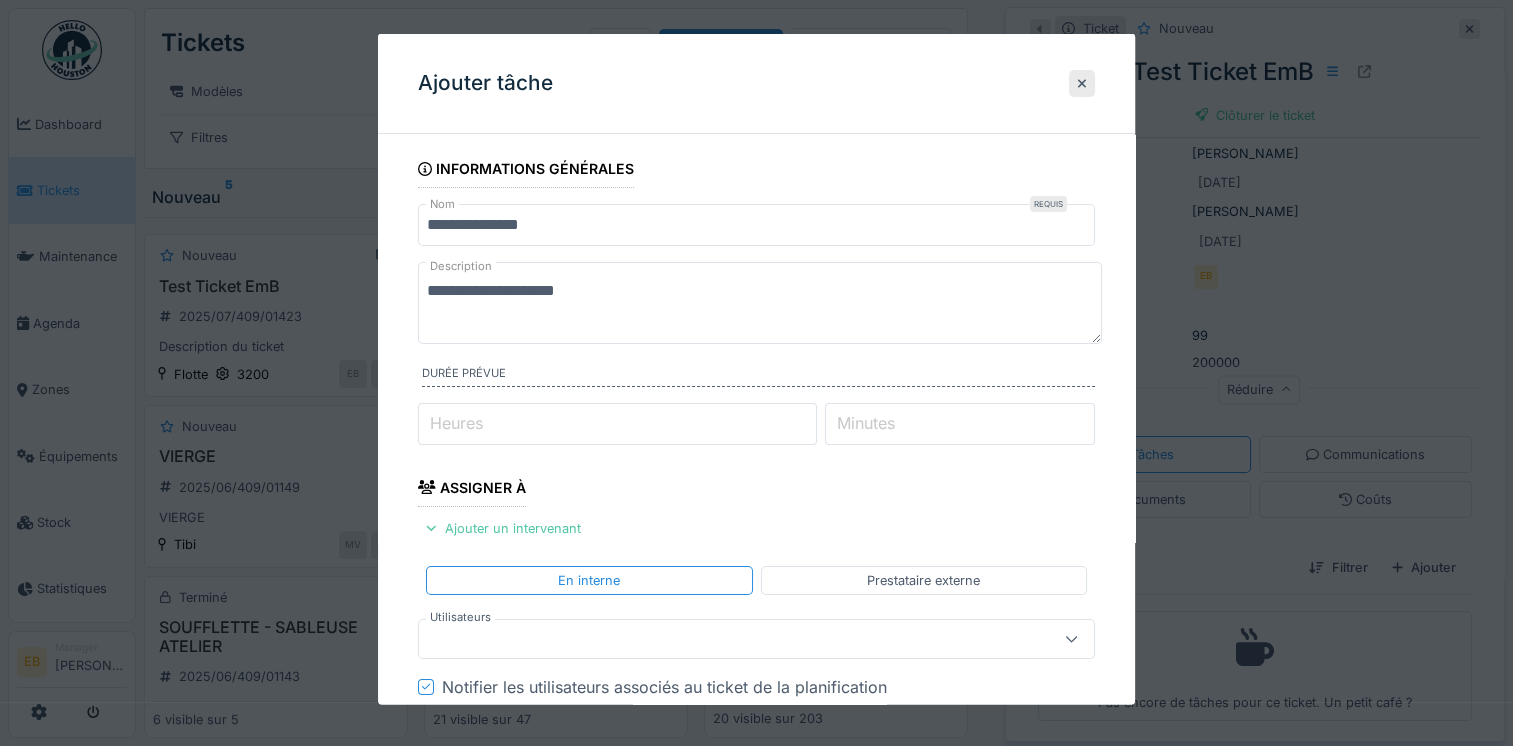 click on "**********" at bounding box center [756, 225] 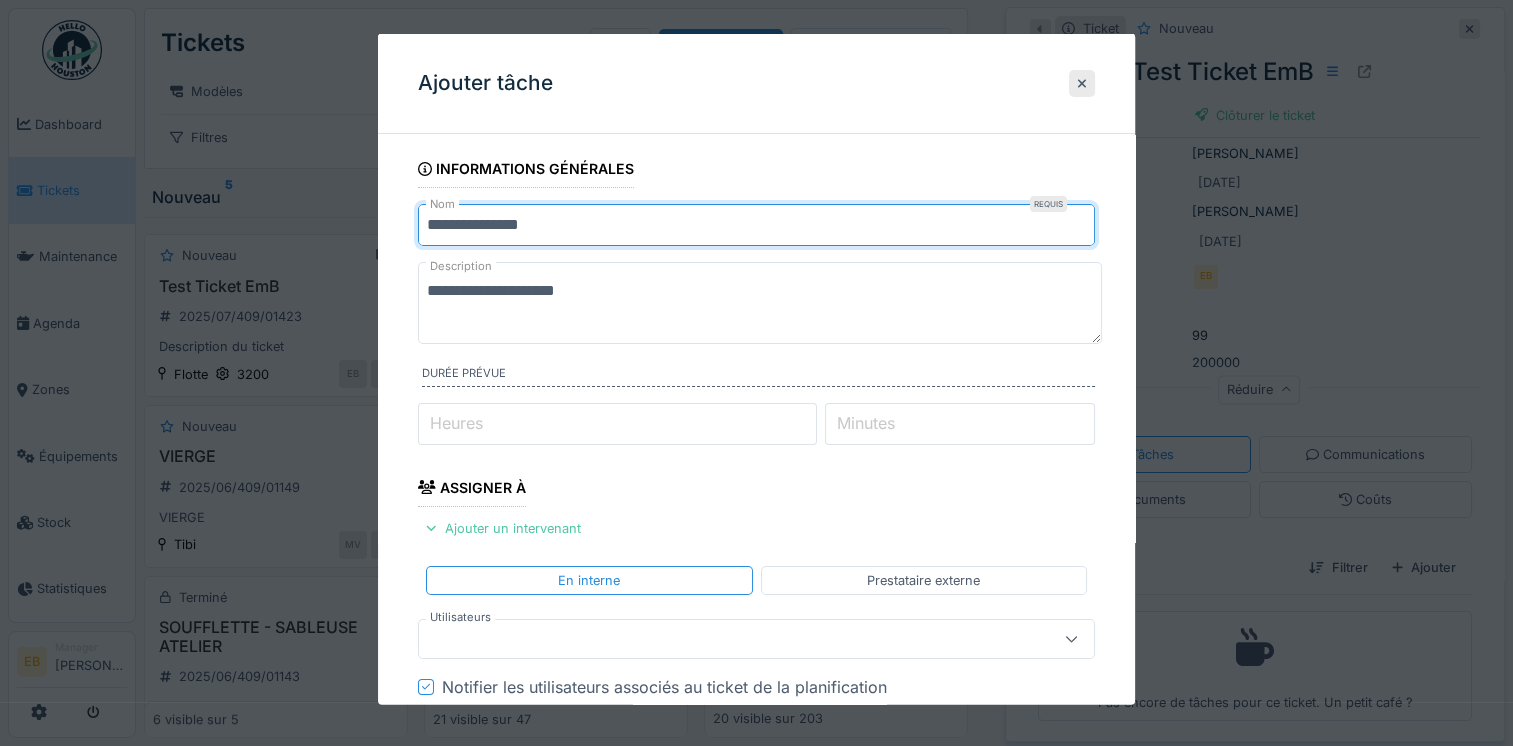 click on "**********" at bounding box center [756, 225] 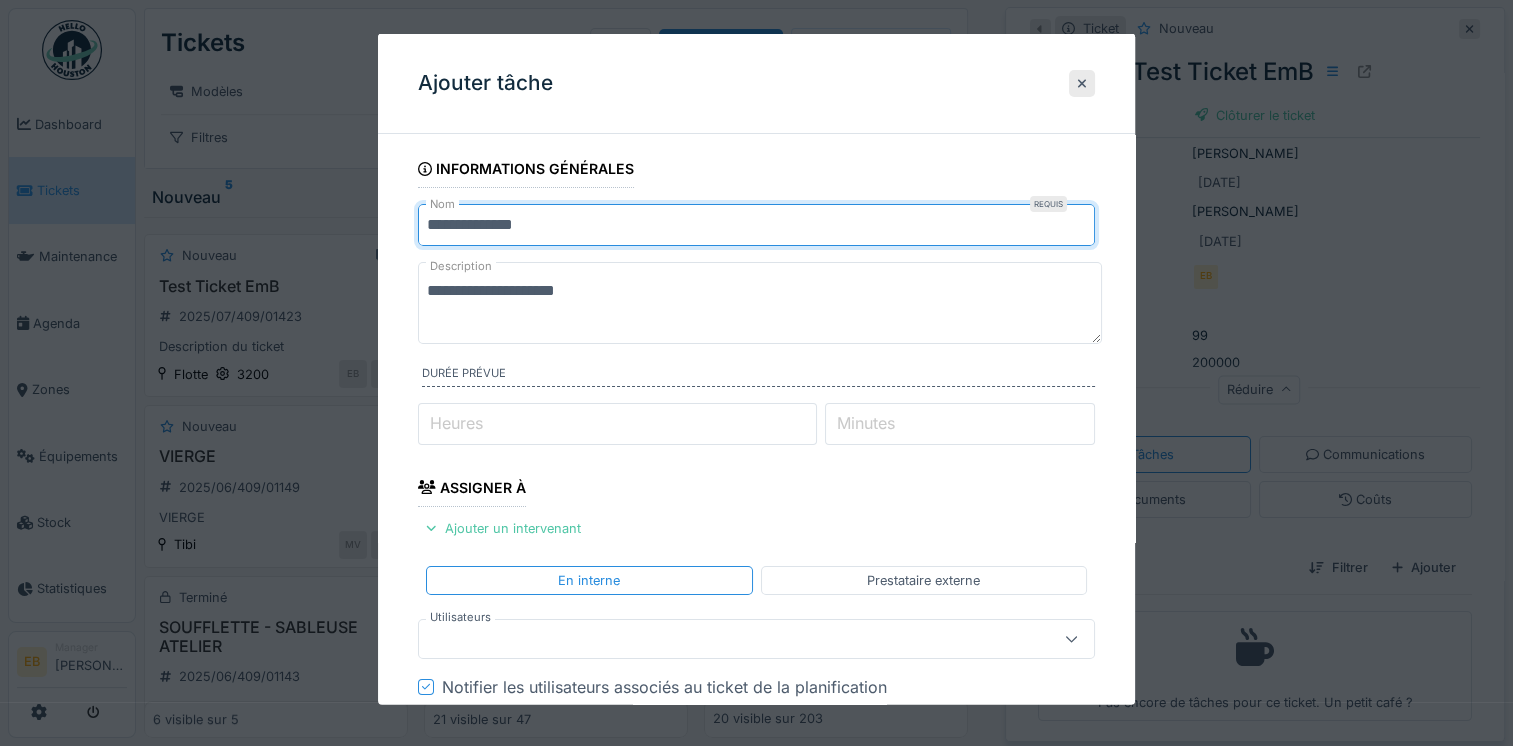 type on "**********" 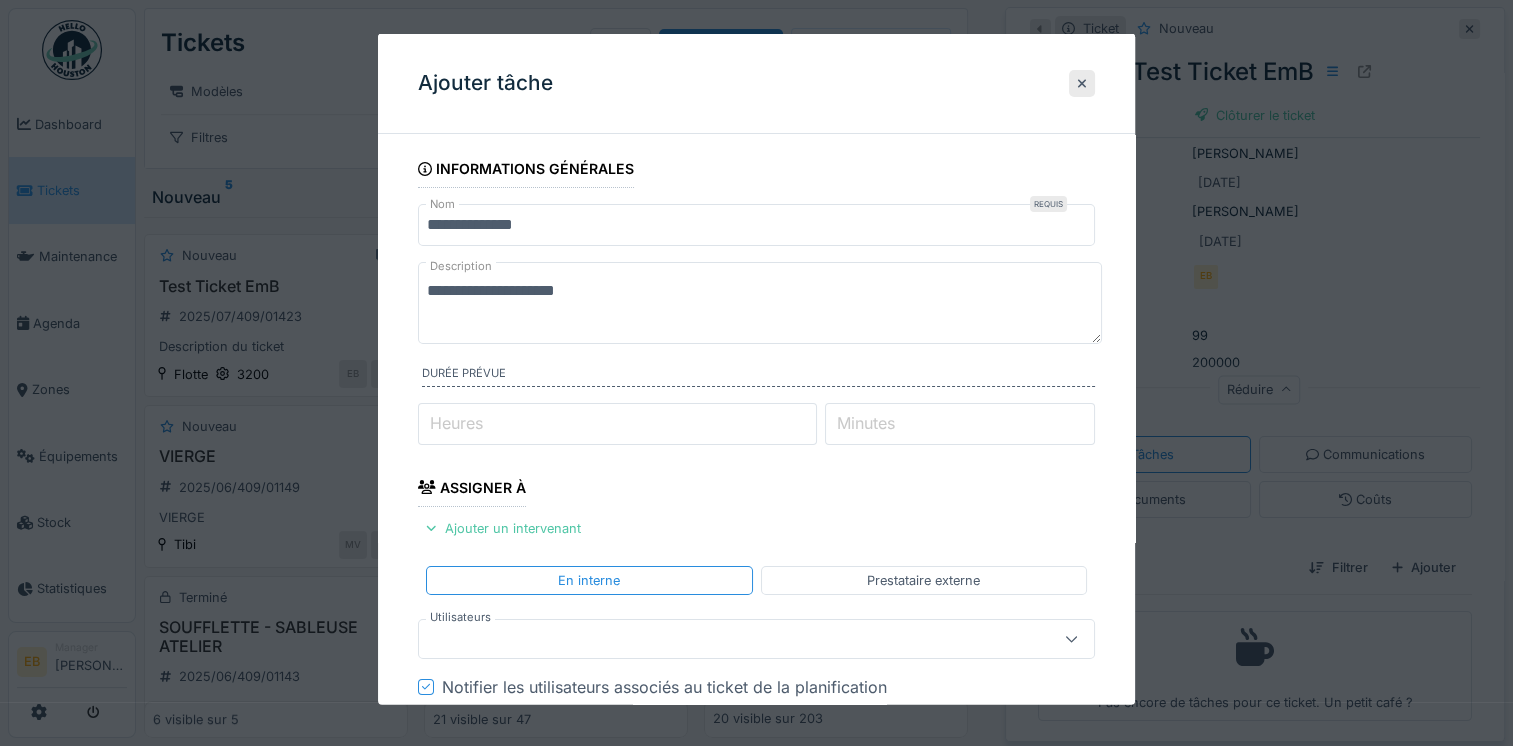 click on "**********" at bounding box center (760, 303) 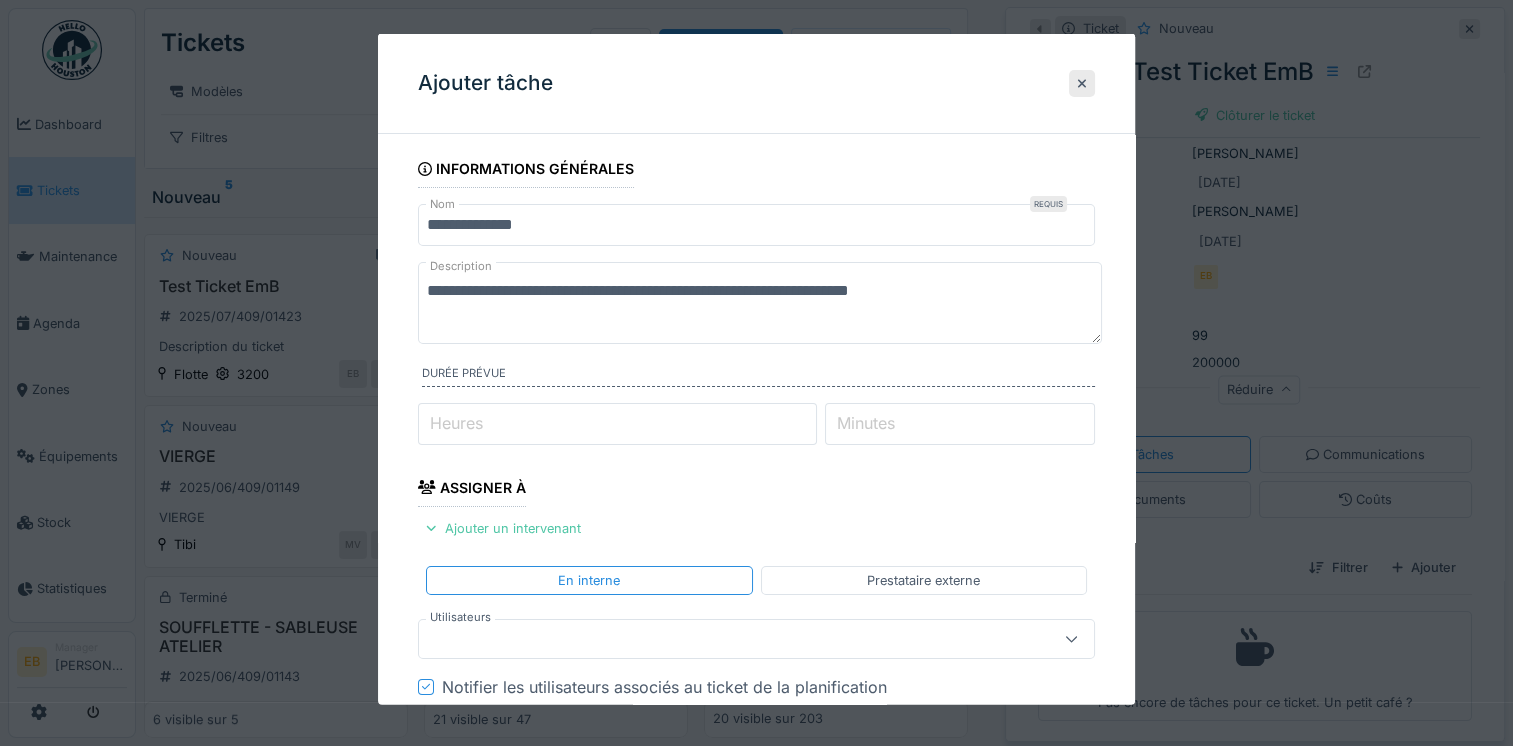 type on "**********" 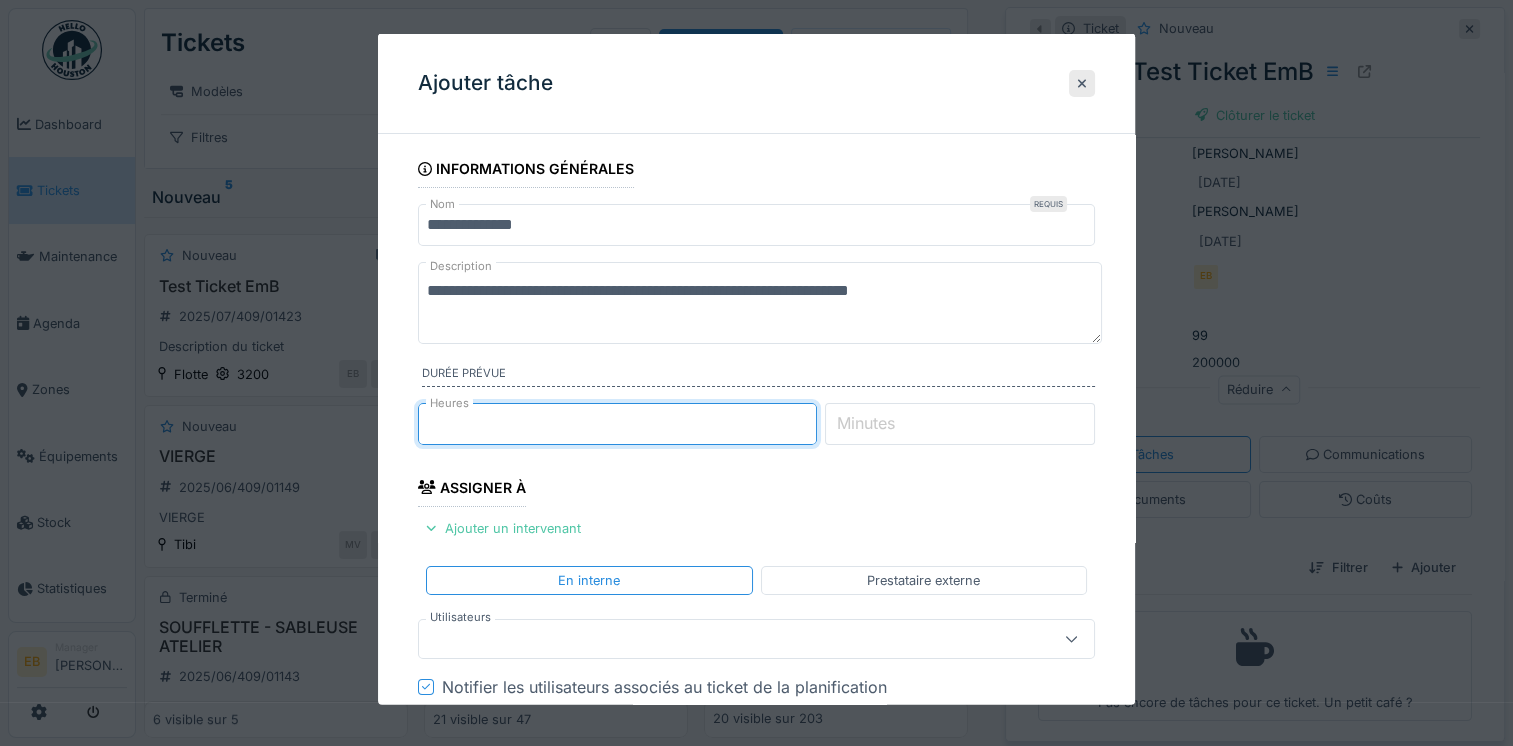 type on "*" 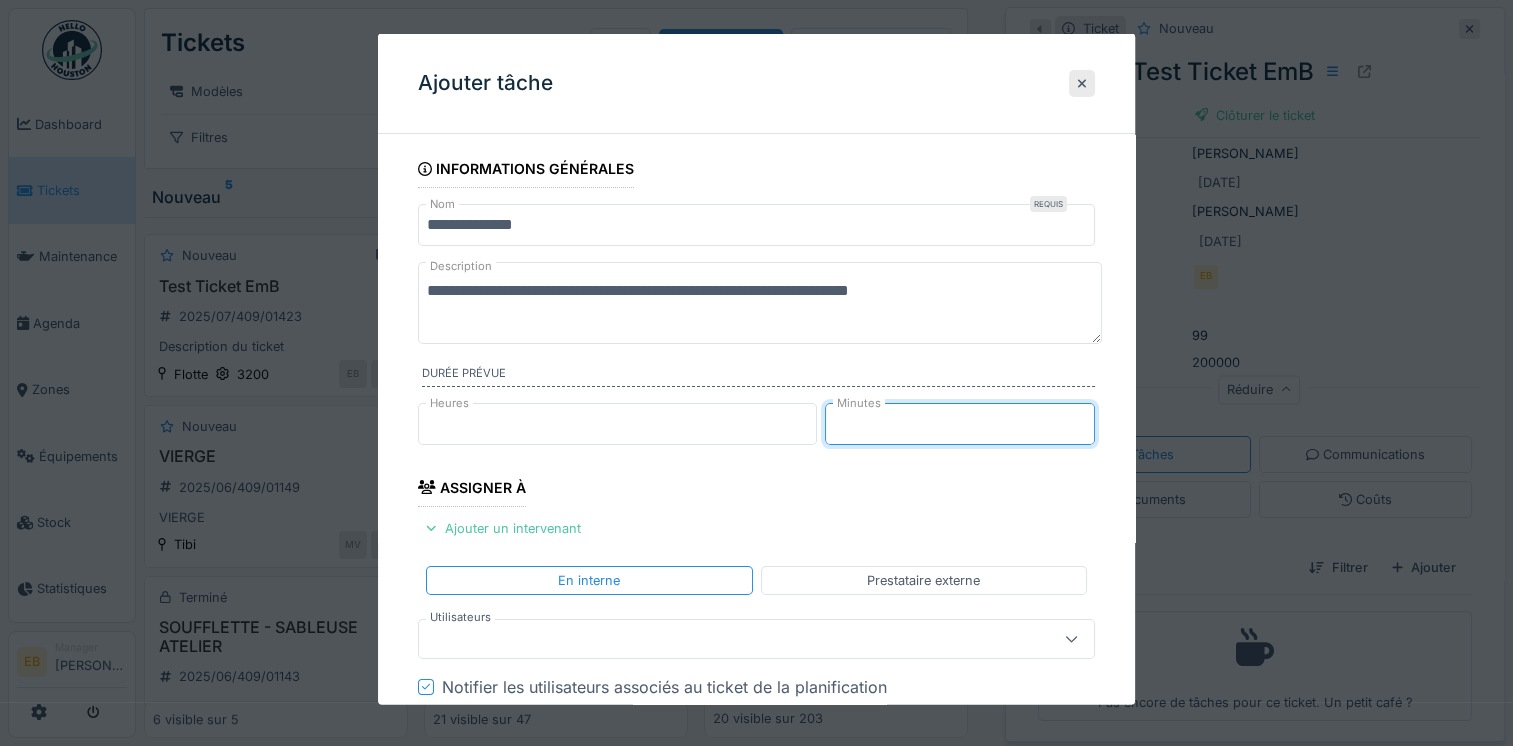 type on "**" 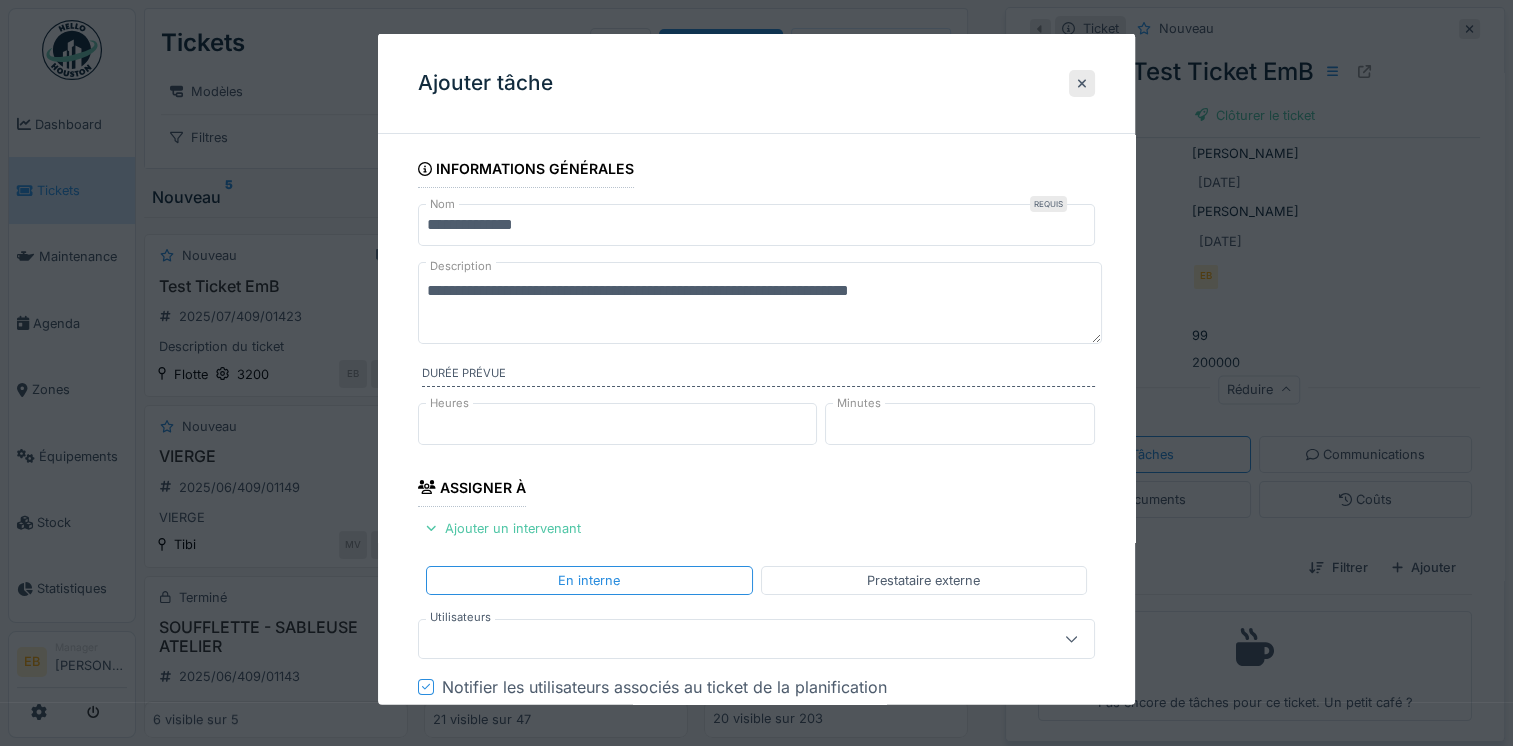 click at bounding box center [722, 639] 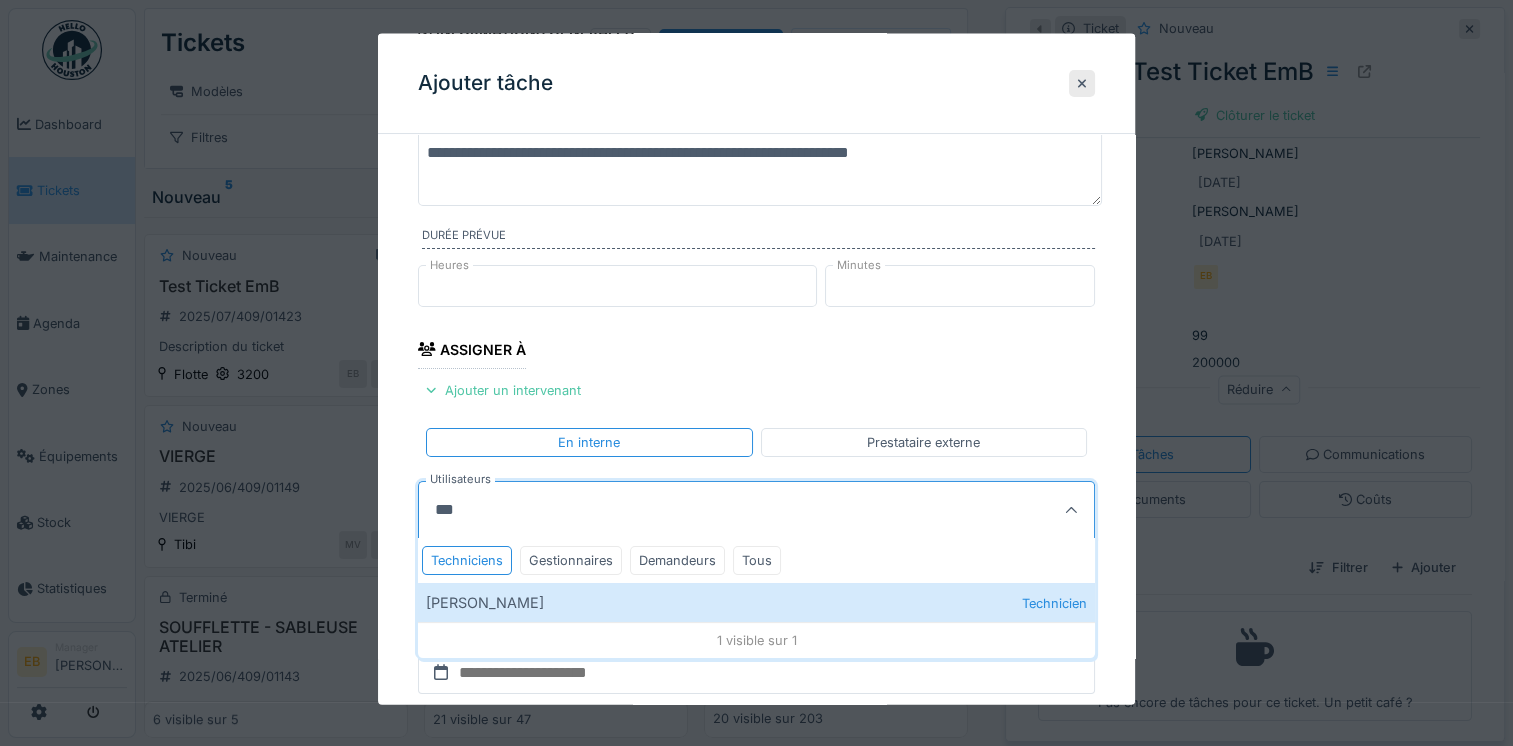 scroll, scrollTop: 300, scrollLeft: 0, axis: vertical 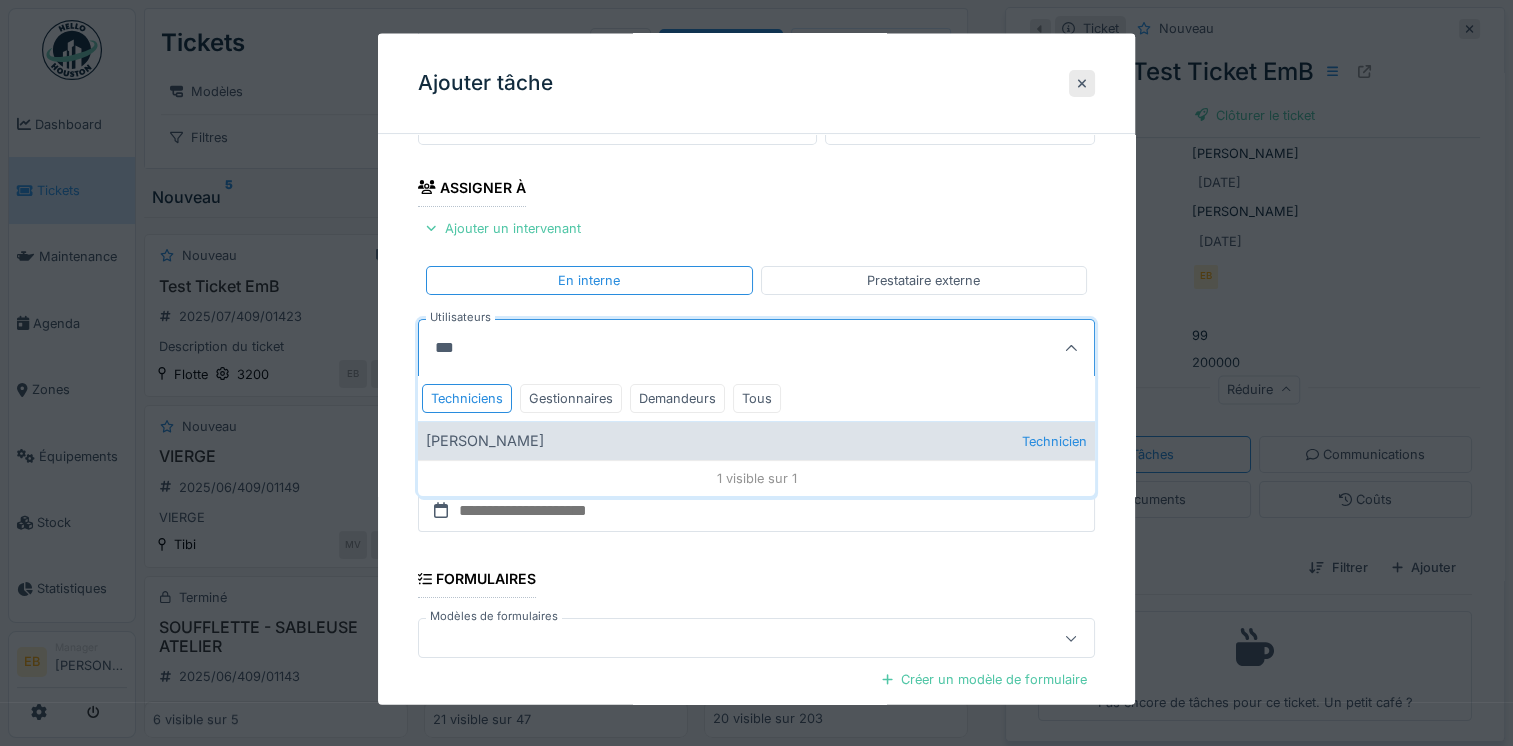 type on "***" 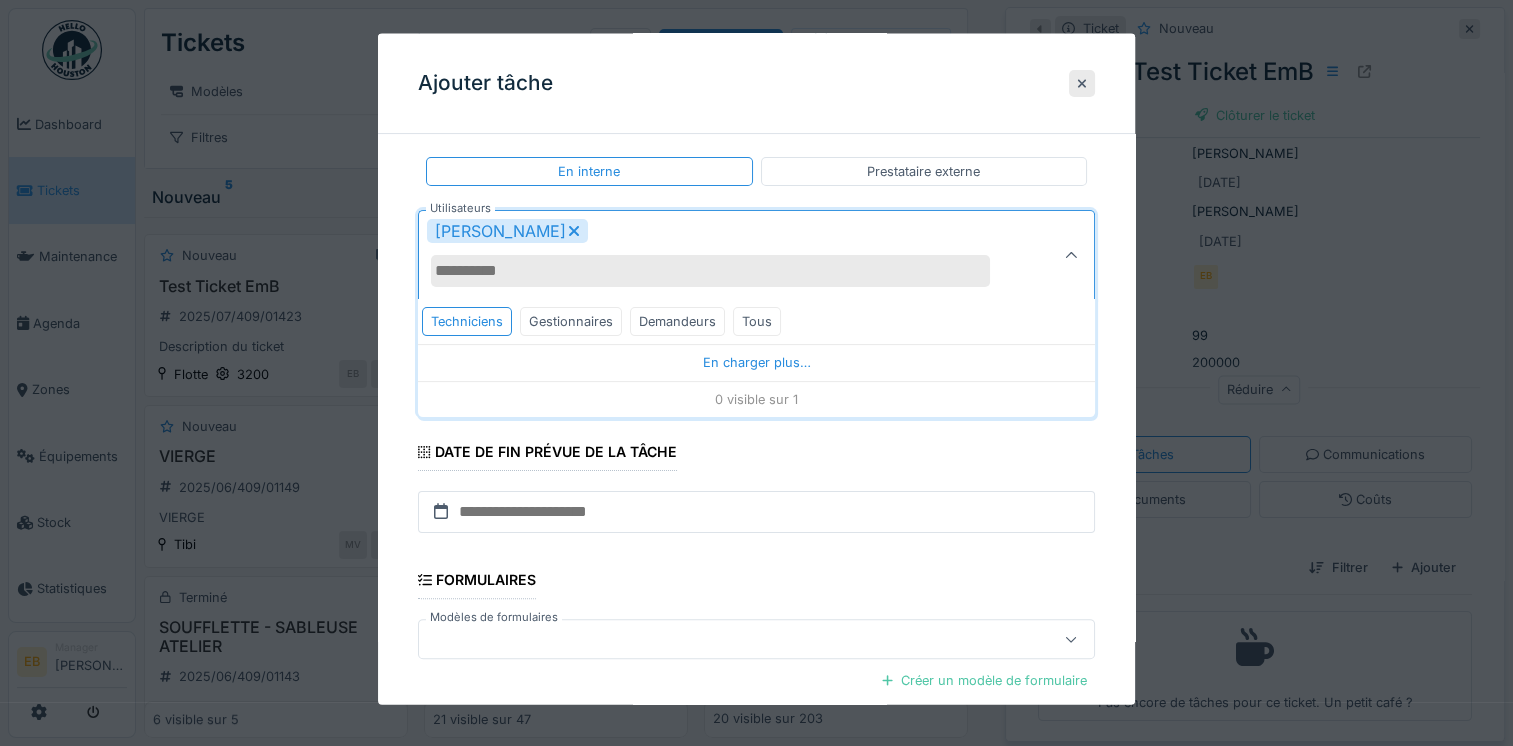 scroll, scrollTop: 500, scrollLeft: 0, axis: vertical 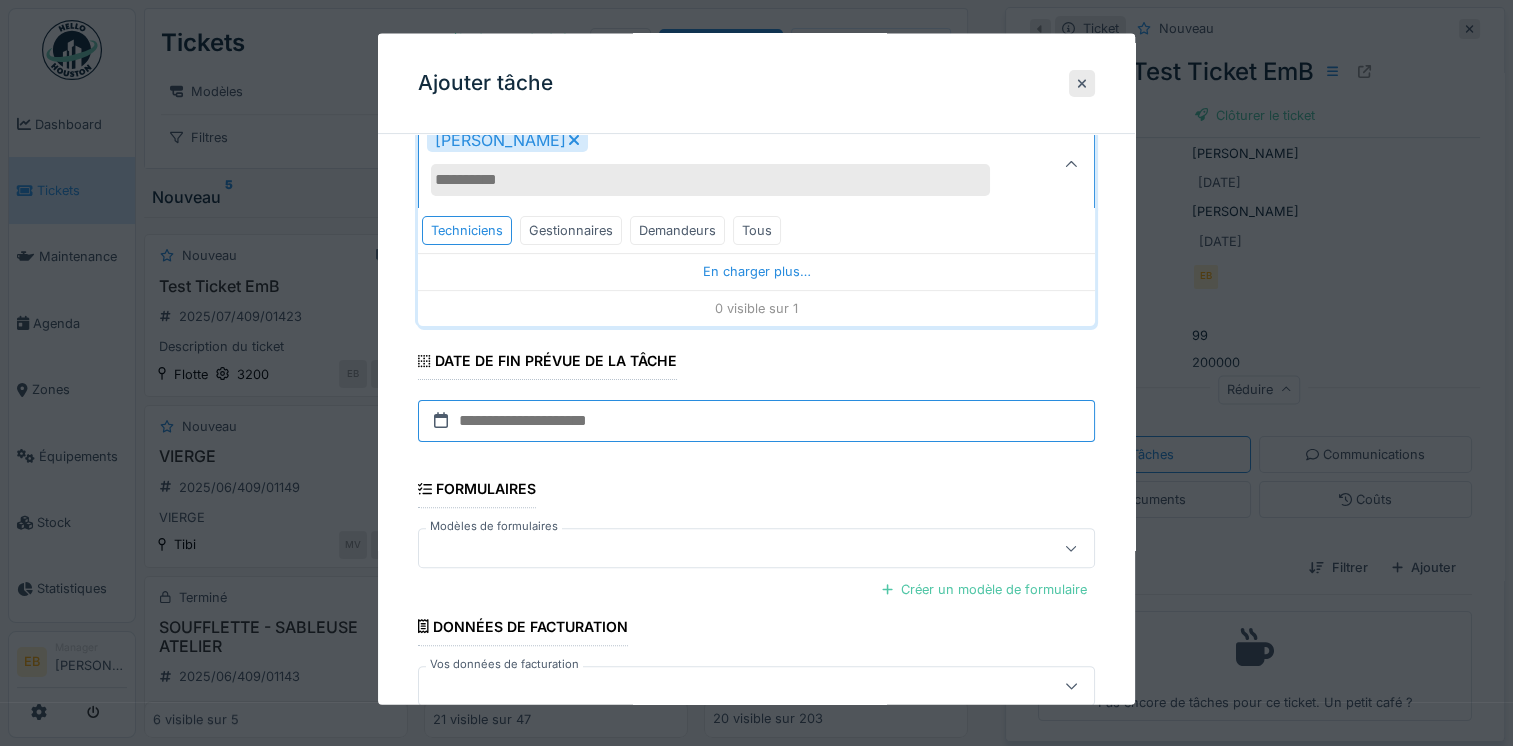 click at bounding box center [756, 421] 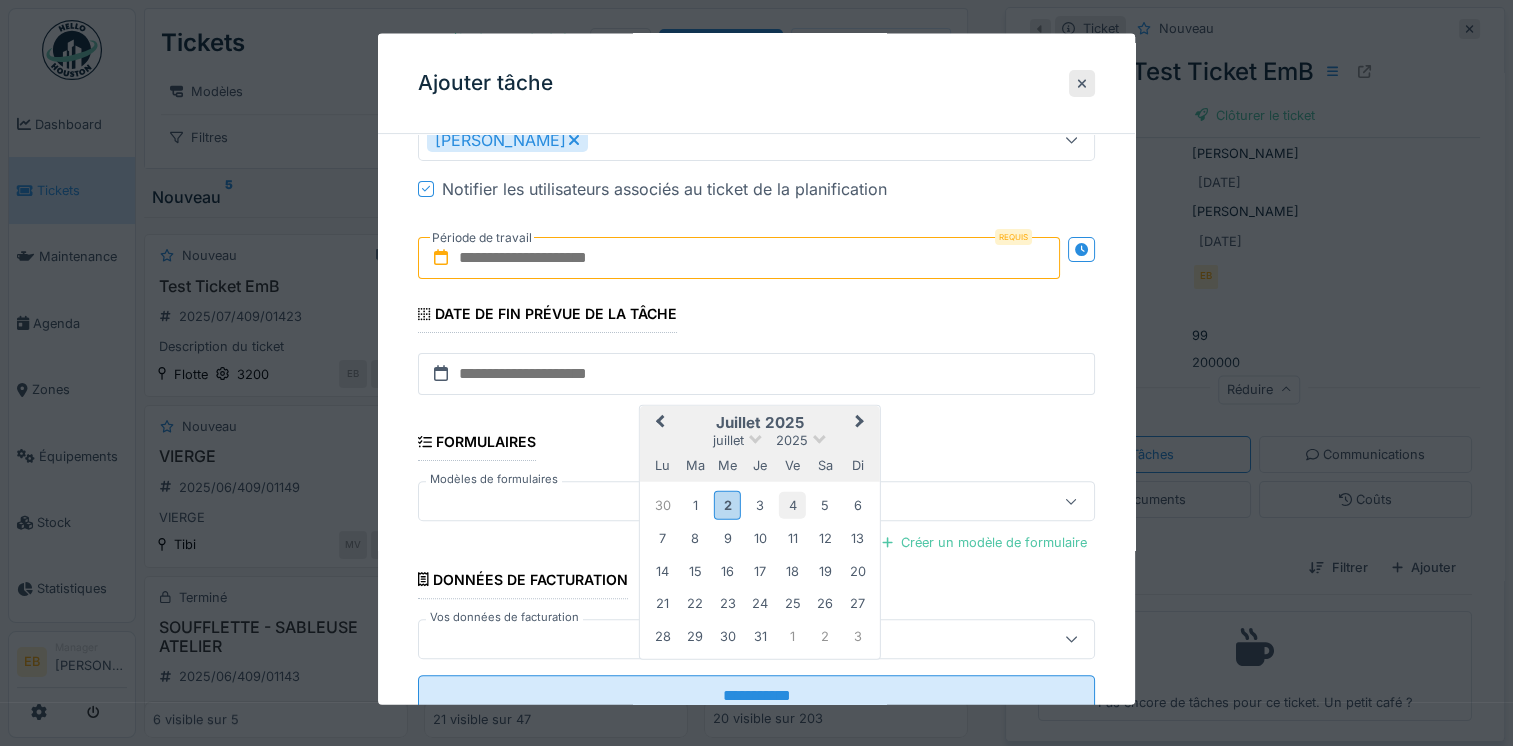 click on "4" at bounding box center [792, 504] 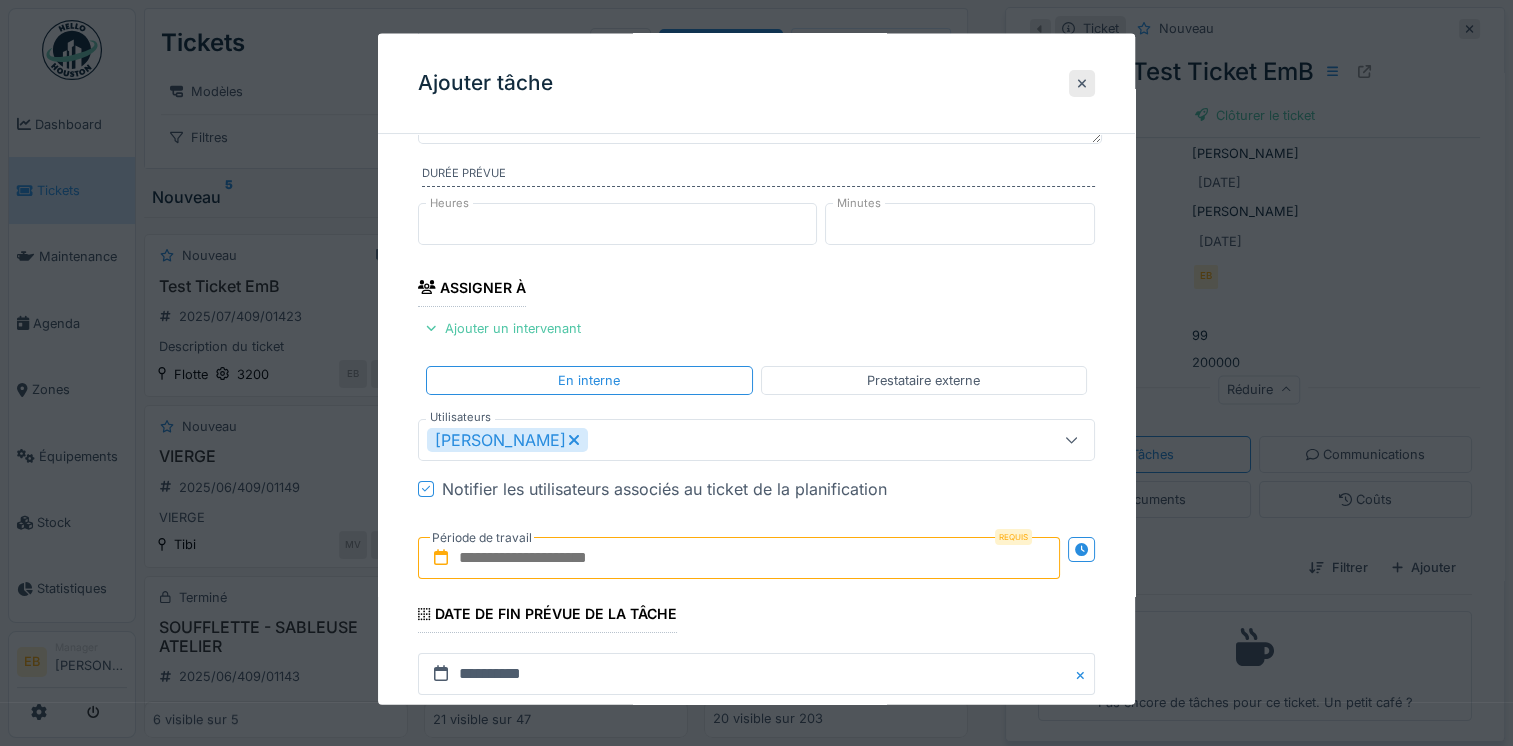scroll, scrollTop: 100, scrollLeft: 0, axis: vertical 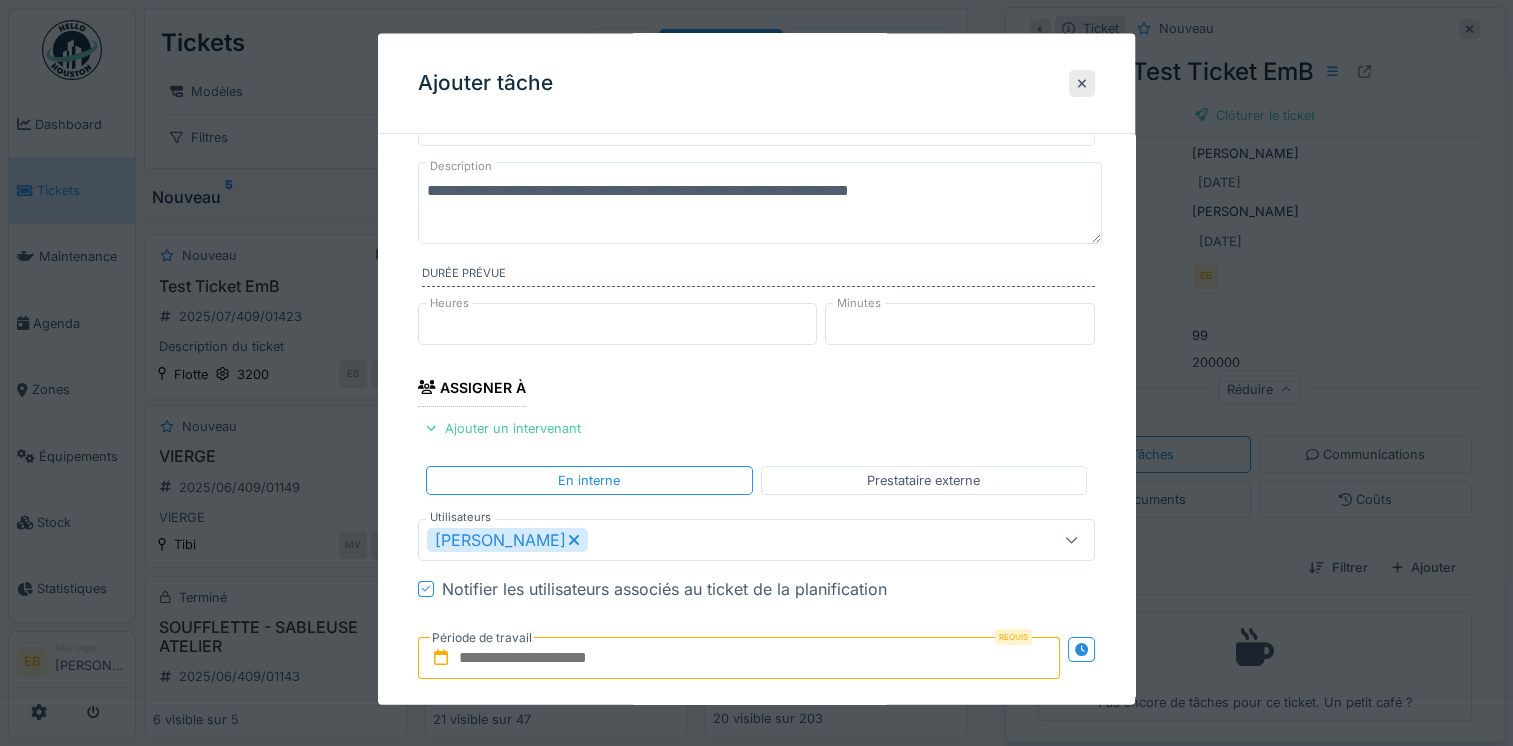 click at bounding box center [739, 658] 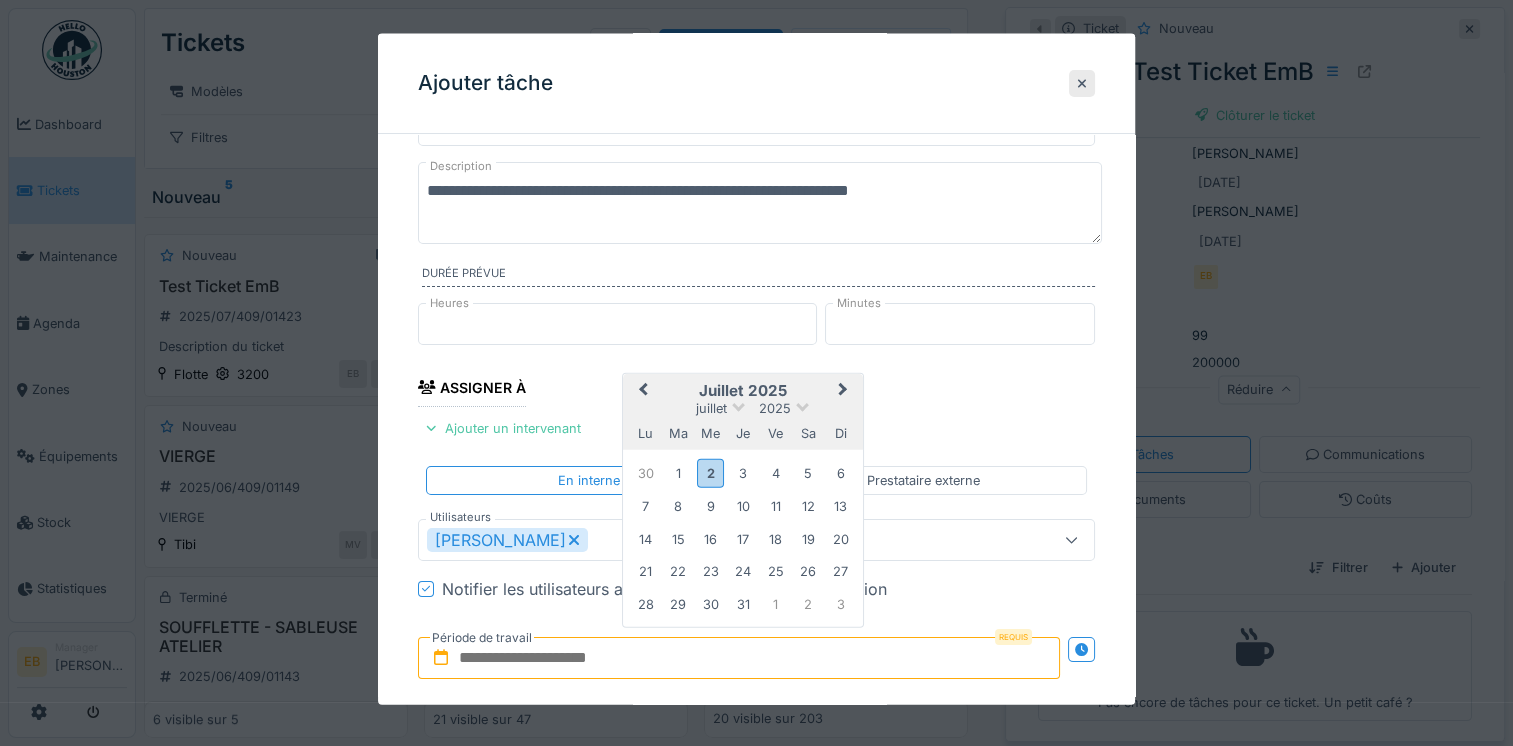 type on "**********" 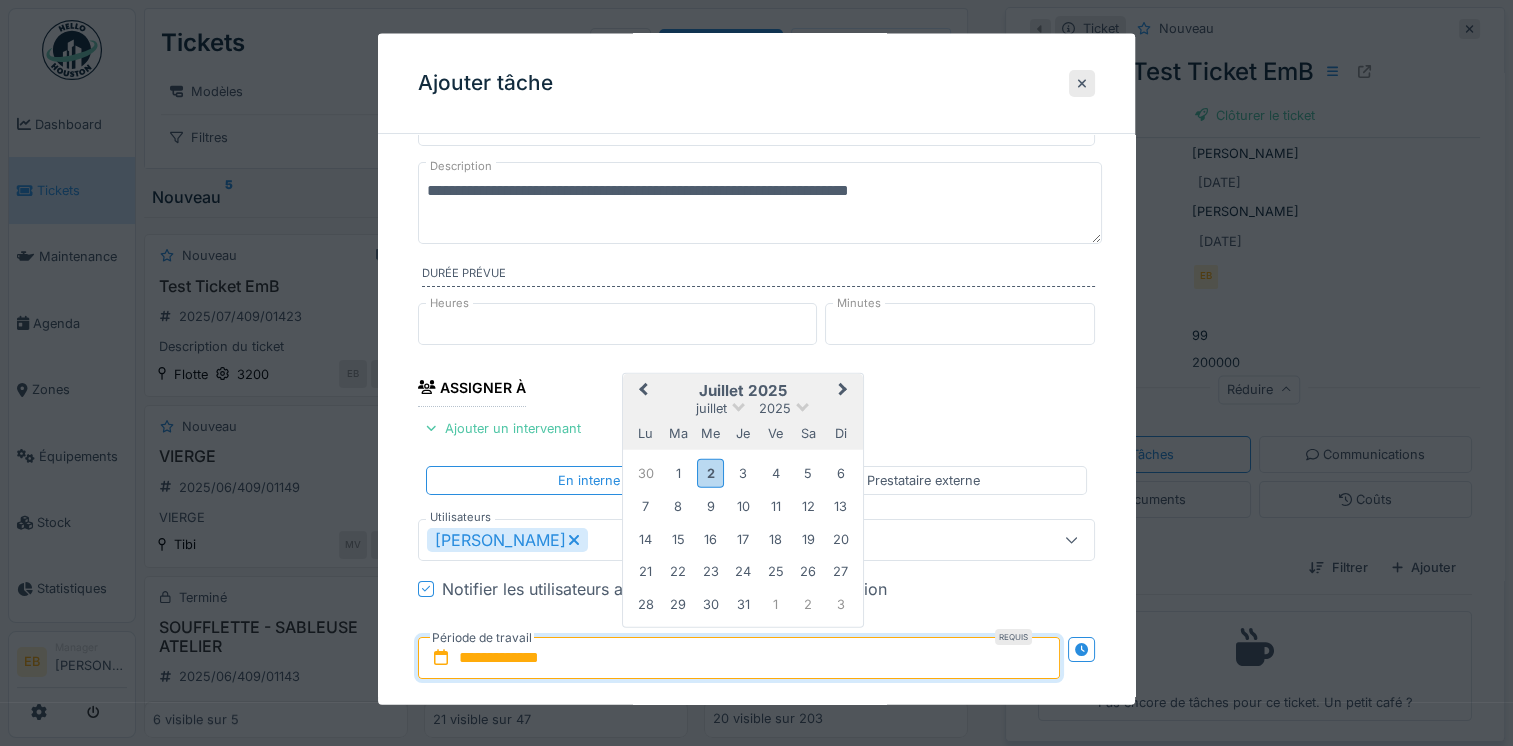 click on "**********" at bounding box center [756, 591] 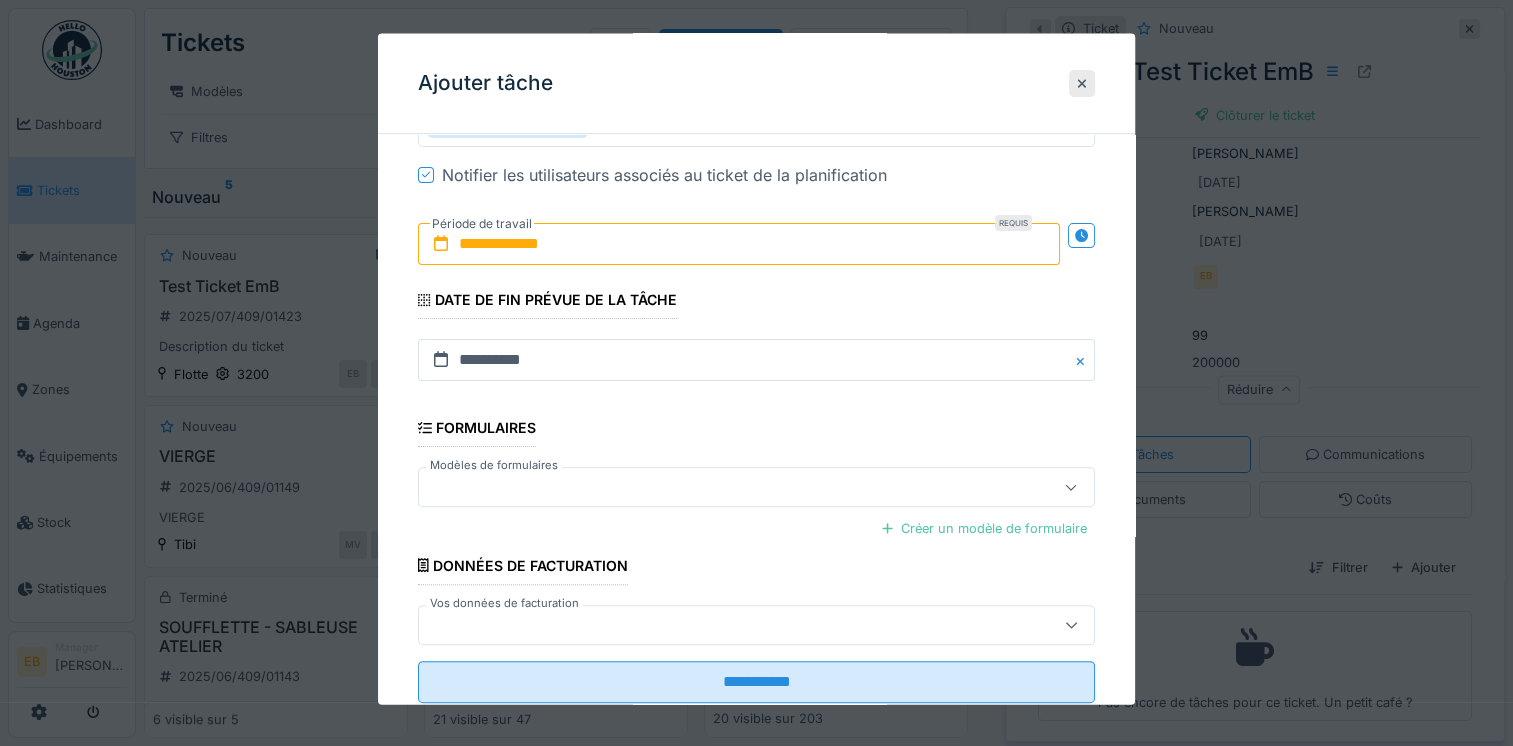 scroll, scrollTop: 562, scrollLeft: 0, axis: vertical 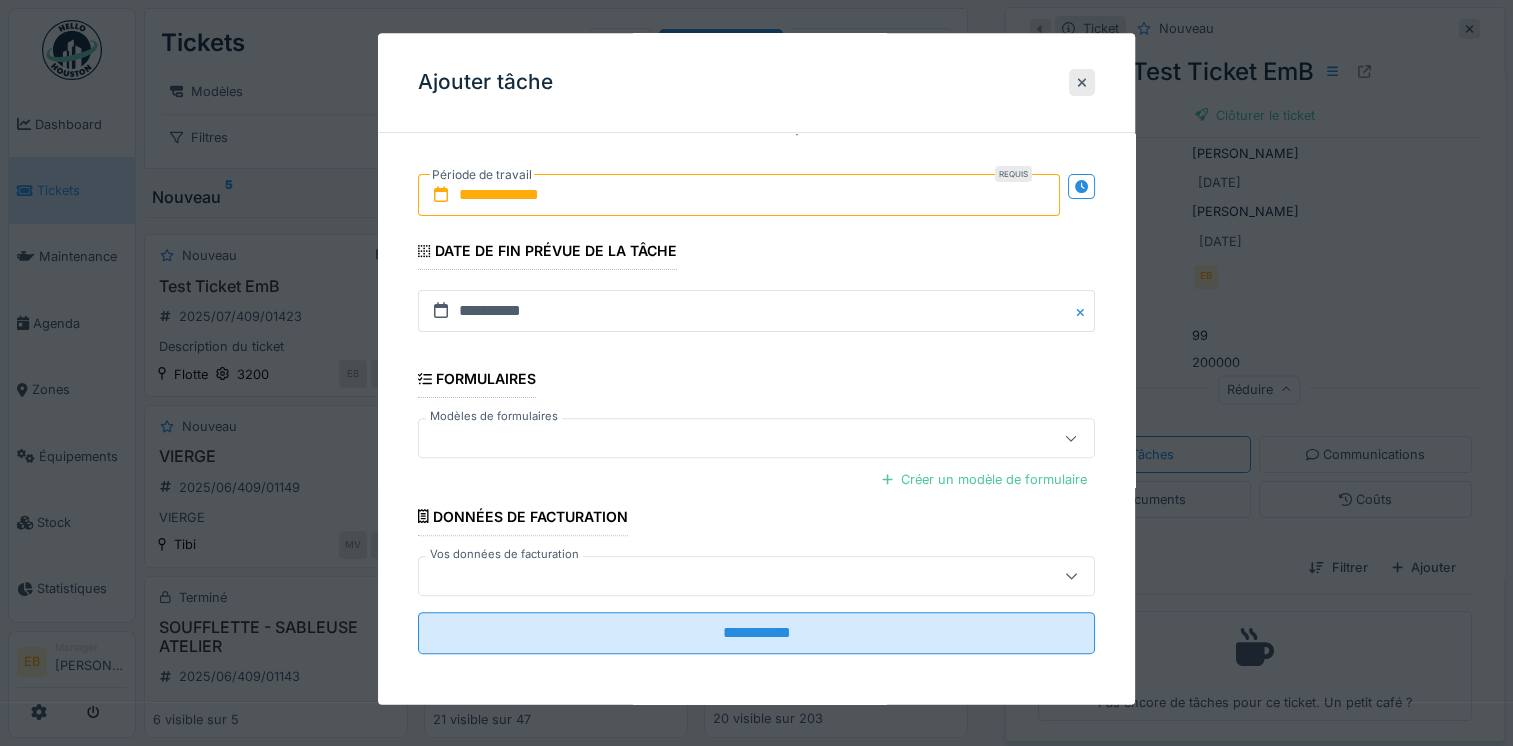 click at bounding box center [1071, 576] 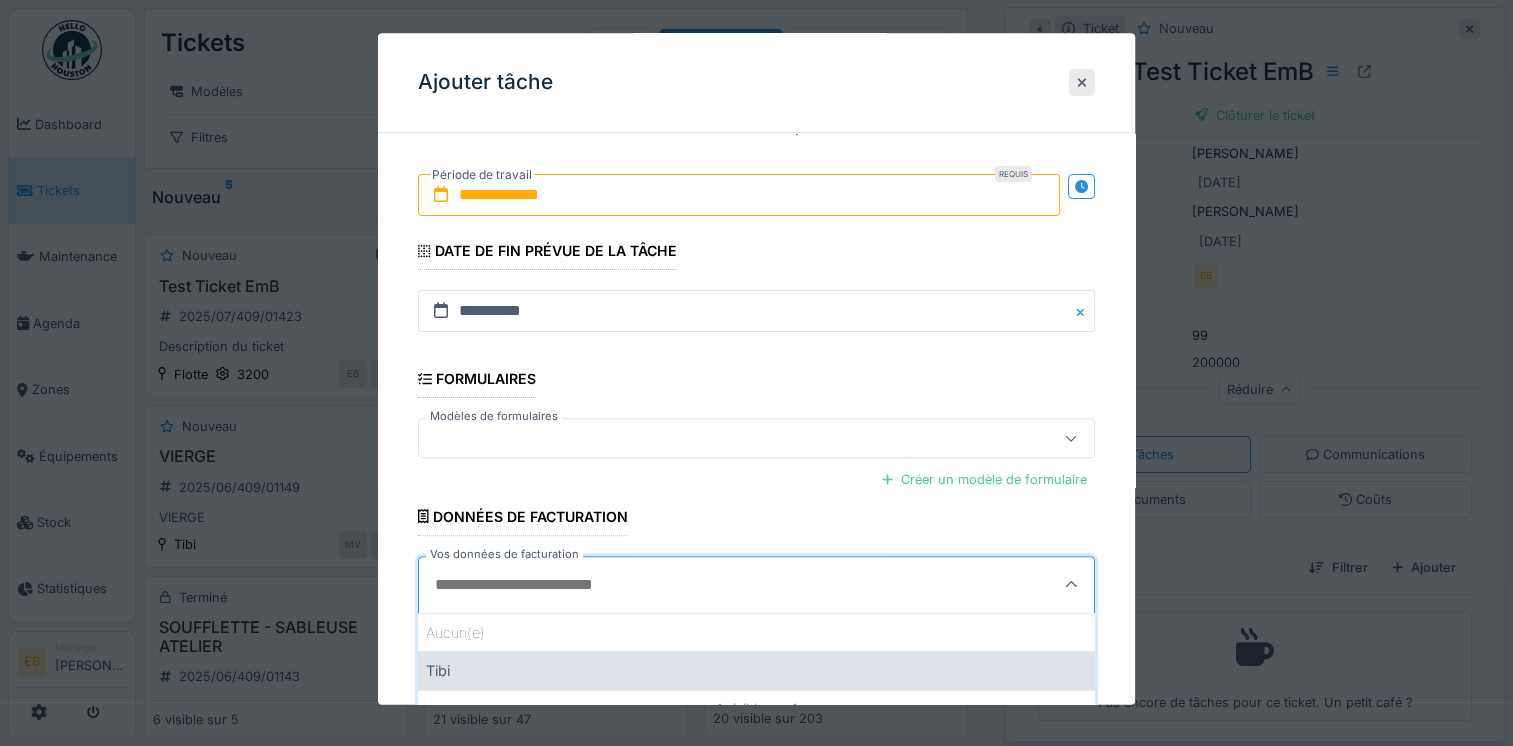 click on "Tibi" at bounding box center [756, 671] 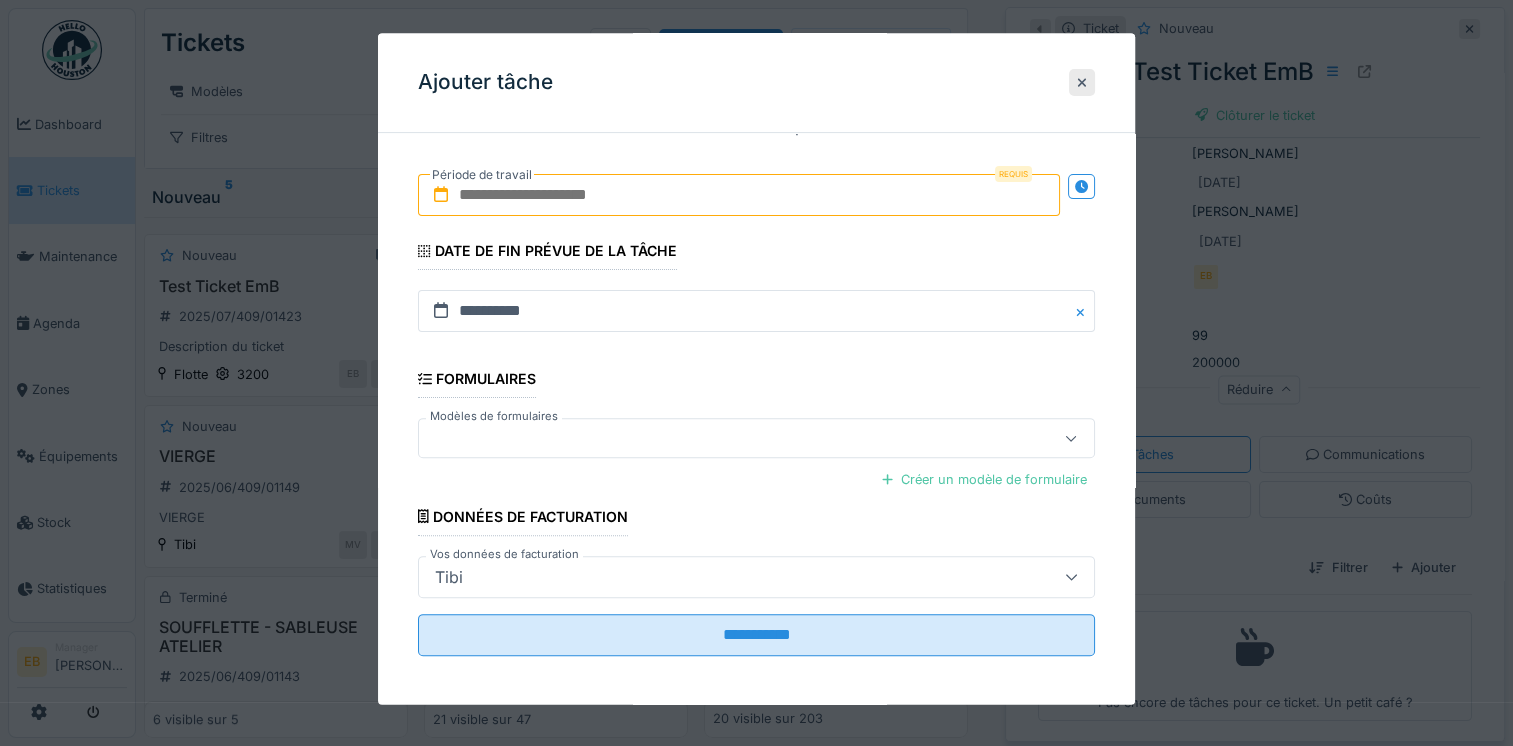 type on "**" 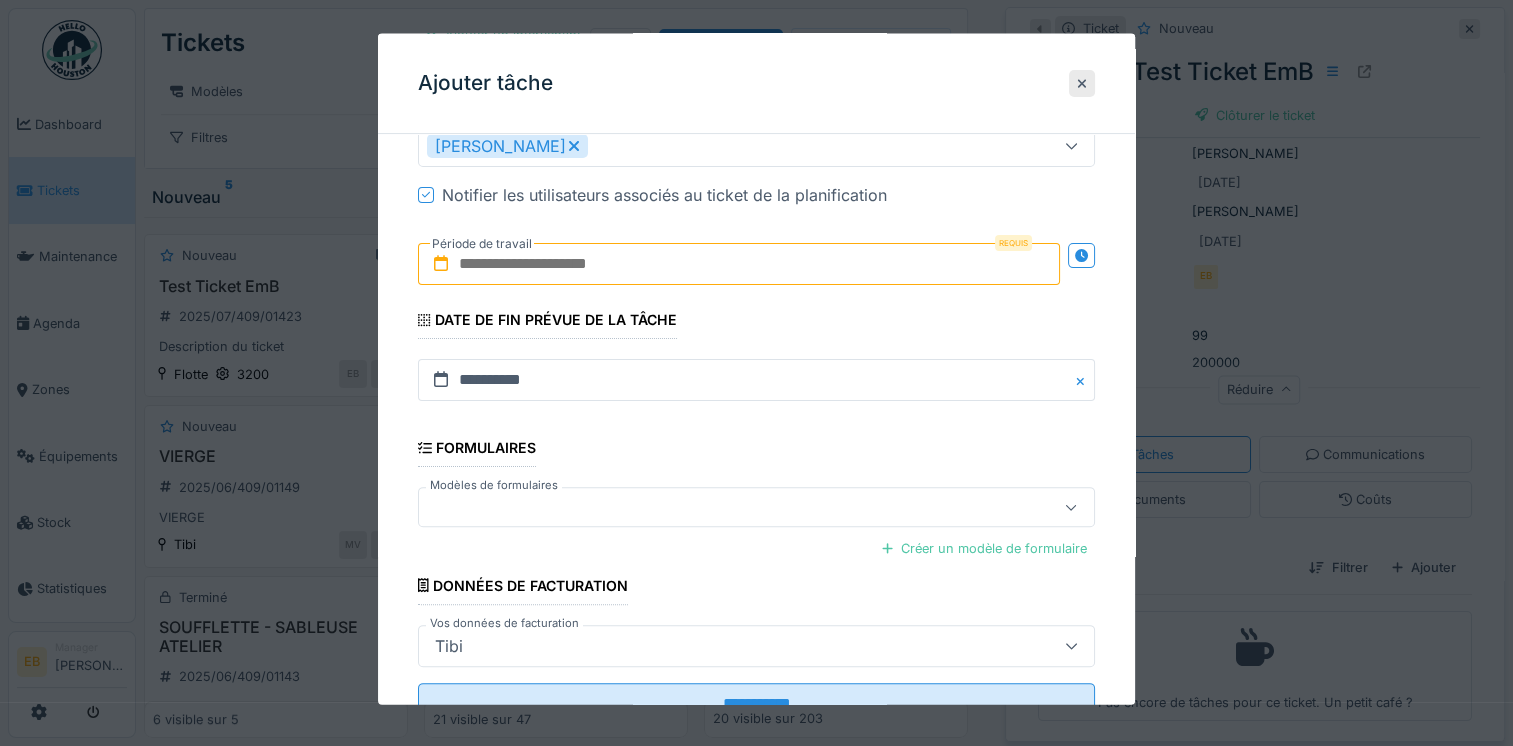 scroll, scrollTop: 462, scrollLeft: 0, axis: vertical 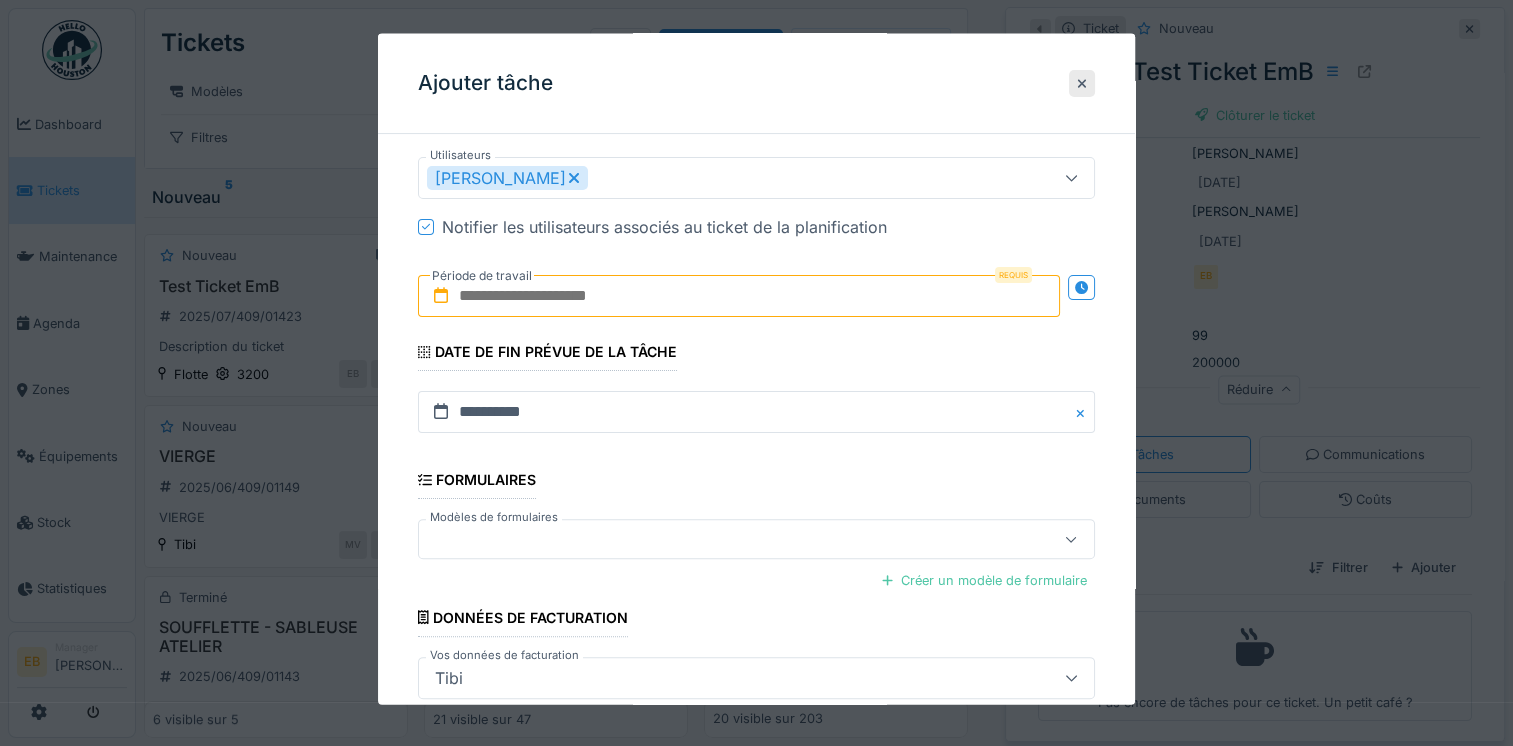 click at bounding box center [739, 296] 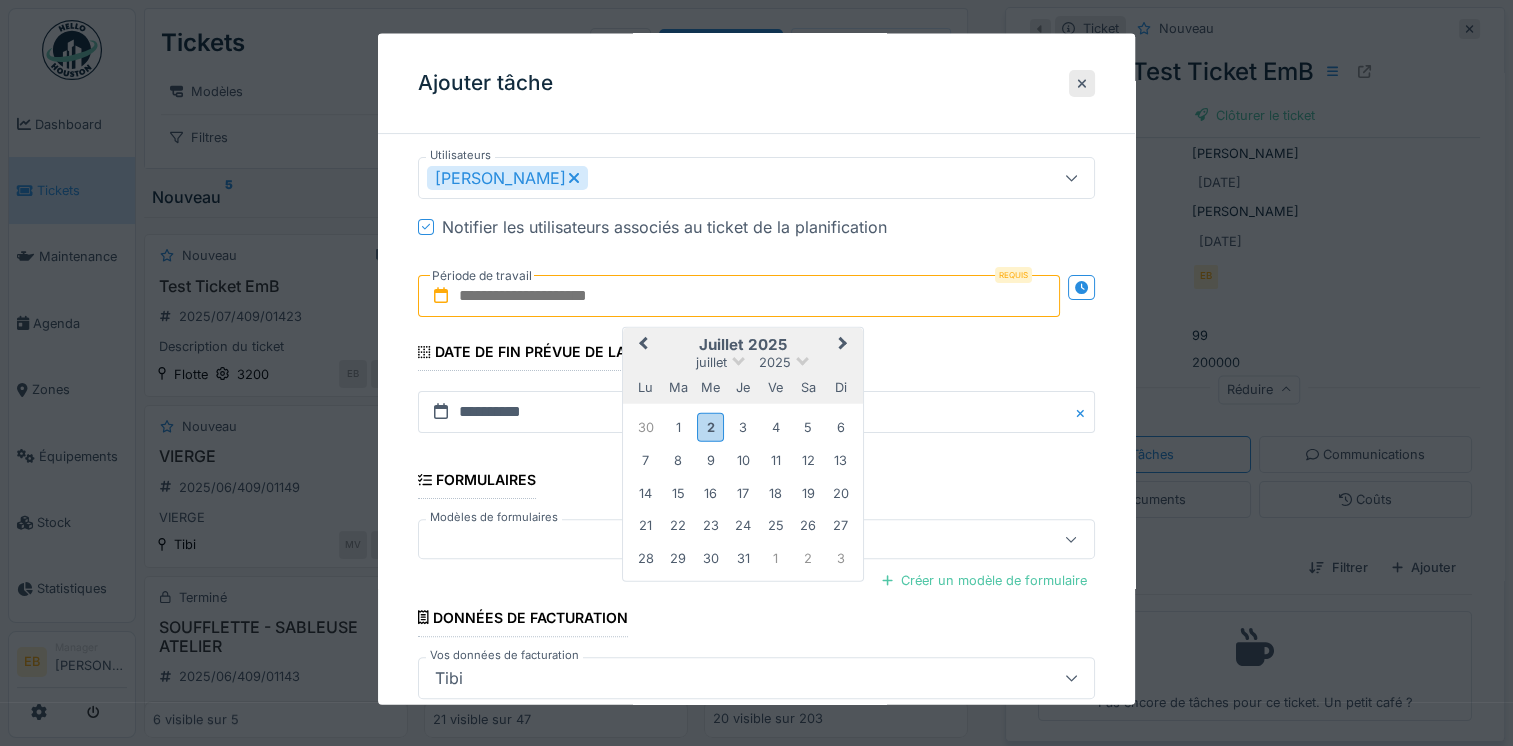 type on "**********" 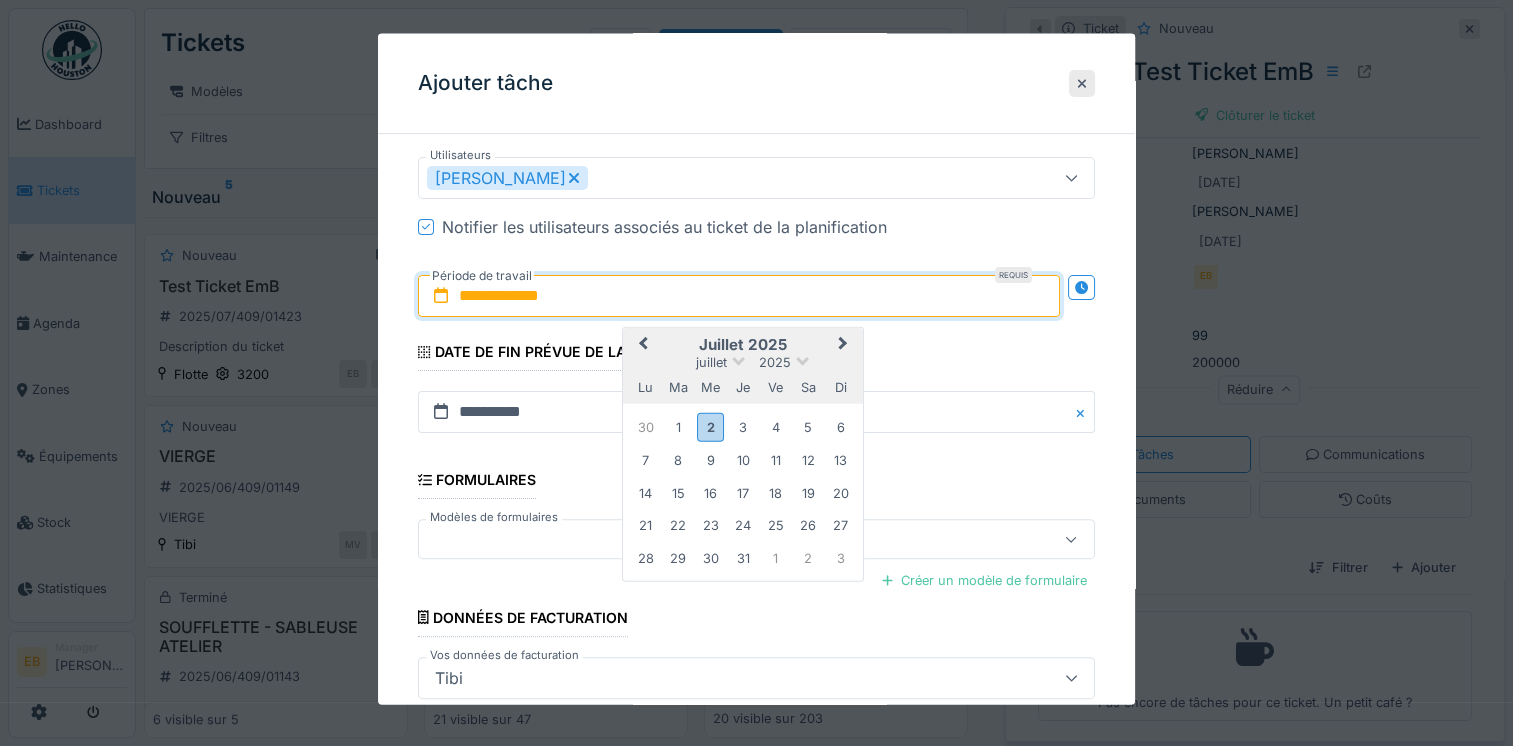 click on "**********" at bounding box center [756, 230] 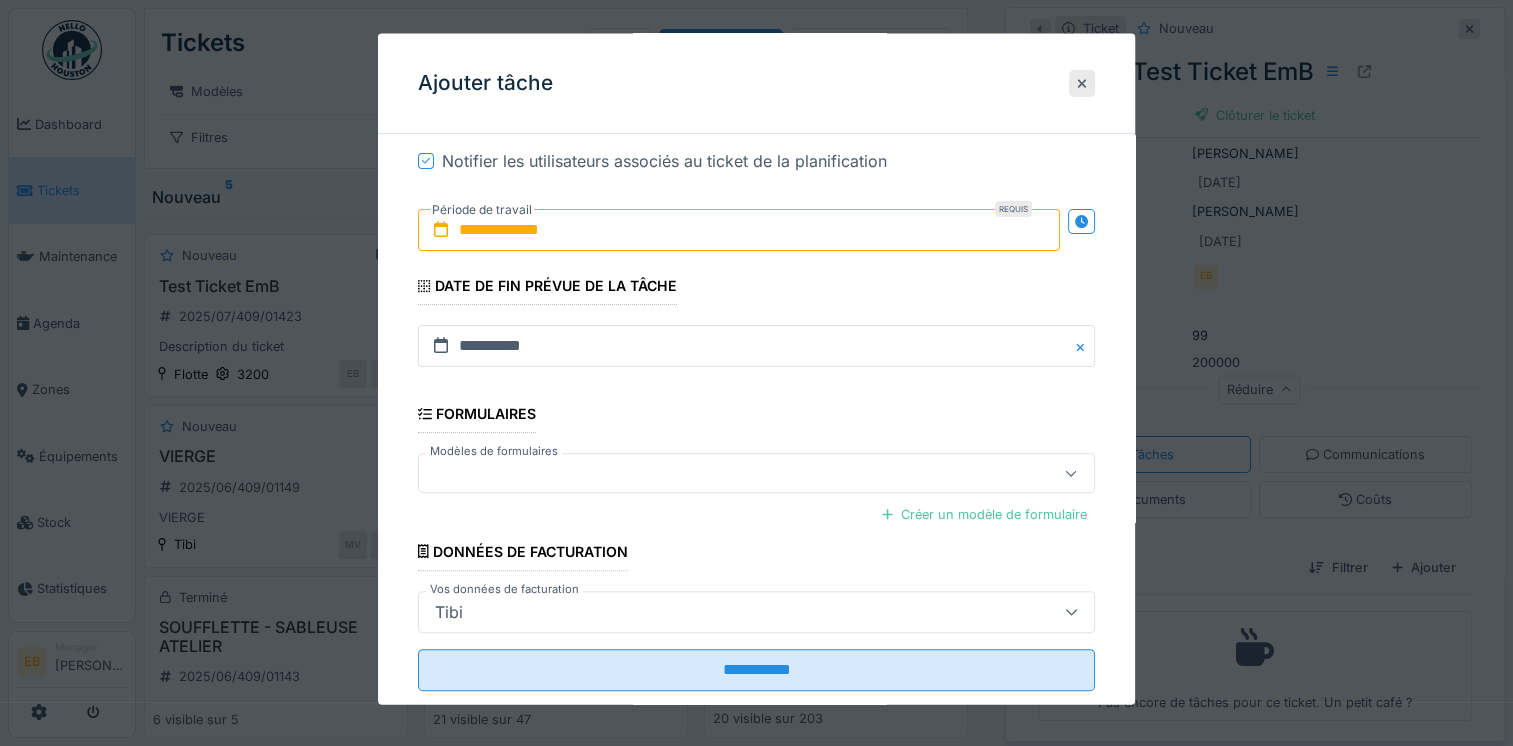 scroll, scrollTop: 562, scrollLeft: 0, axis: vertical 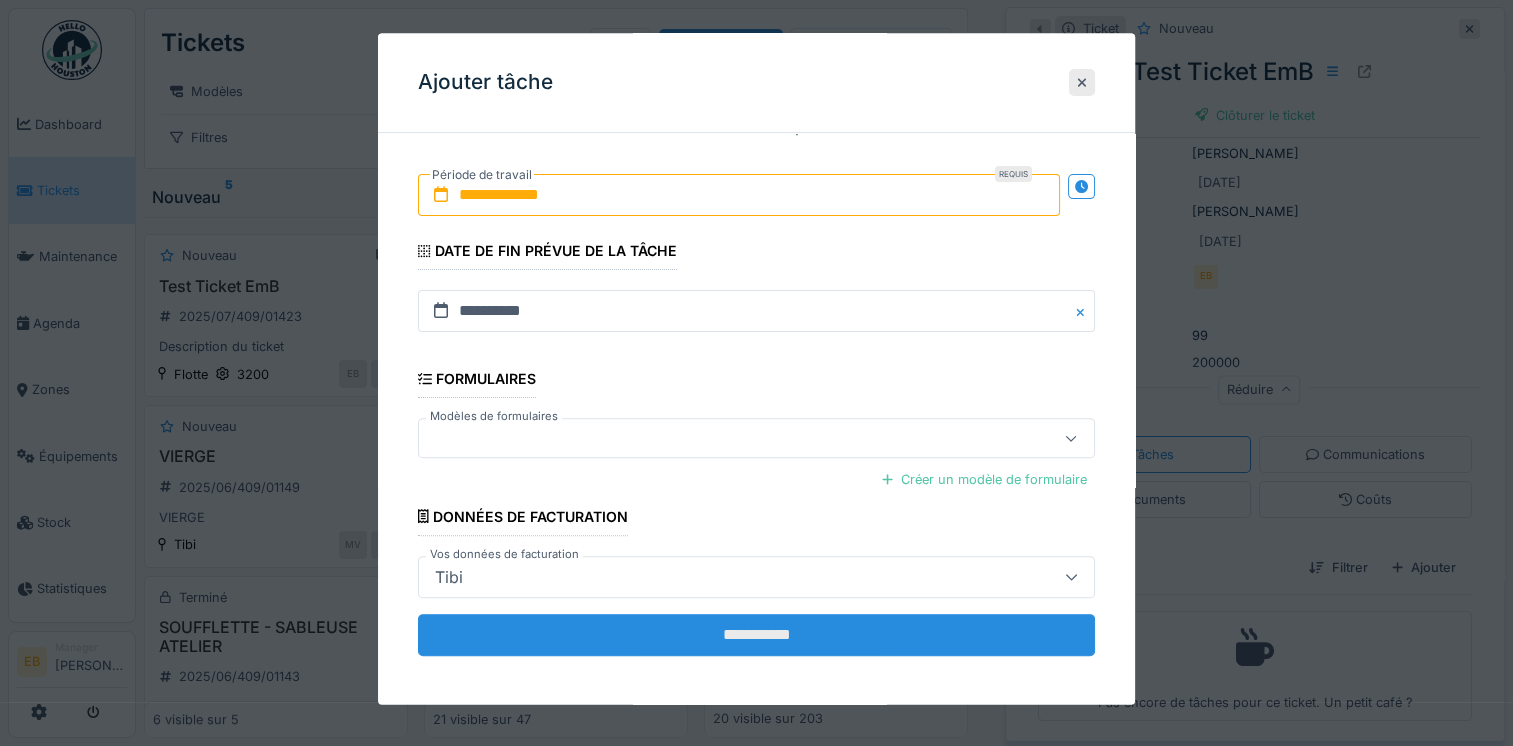 click on "**********" at bounding box center (756, 635) 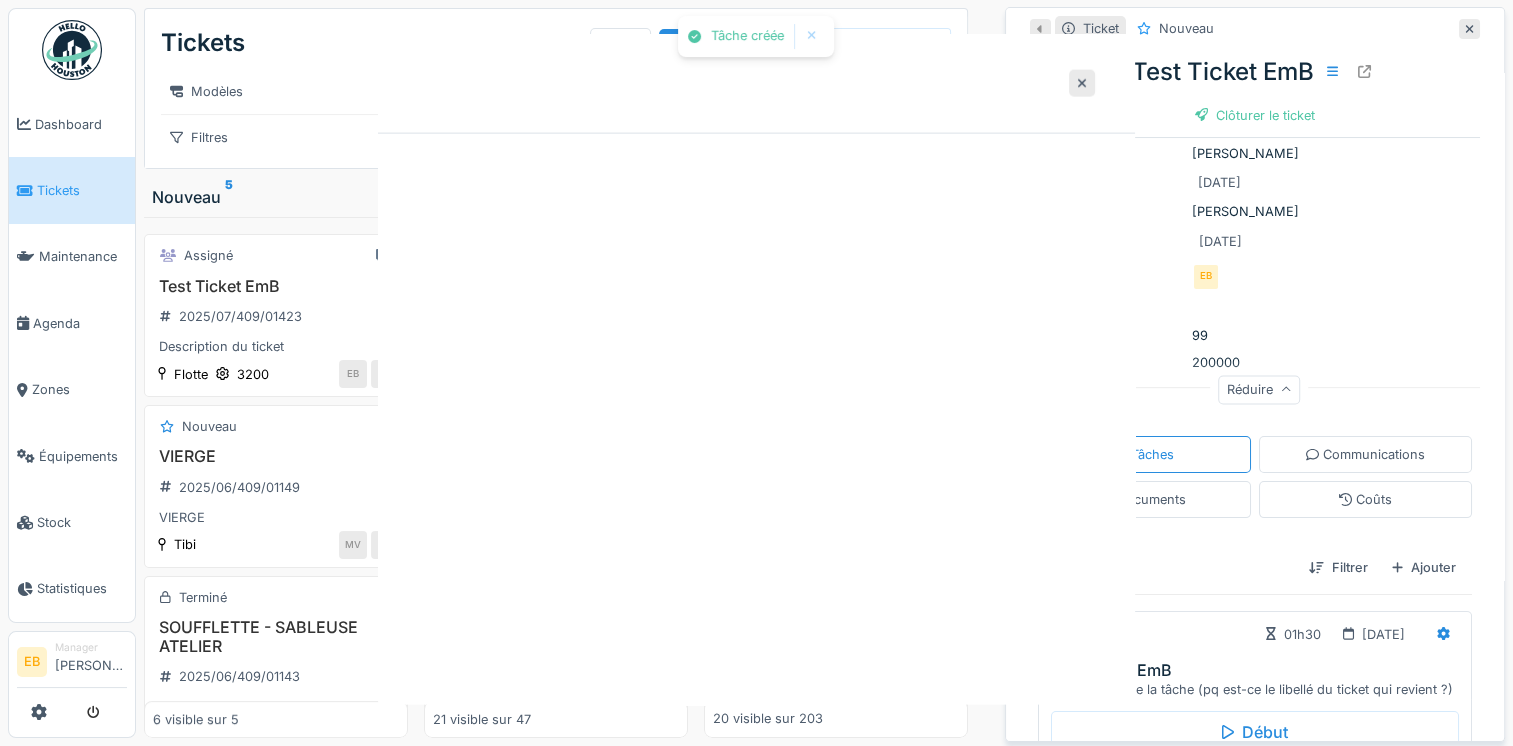 scroll, scrollTop: 0, scrollLeft: 0, axis: both 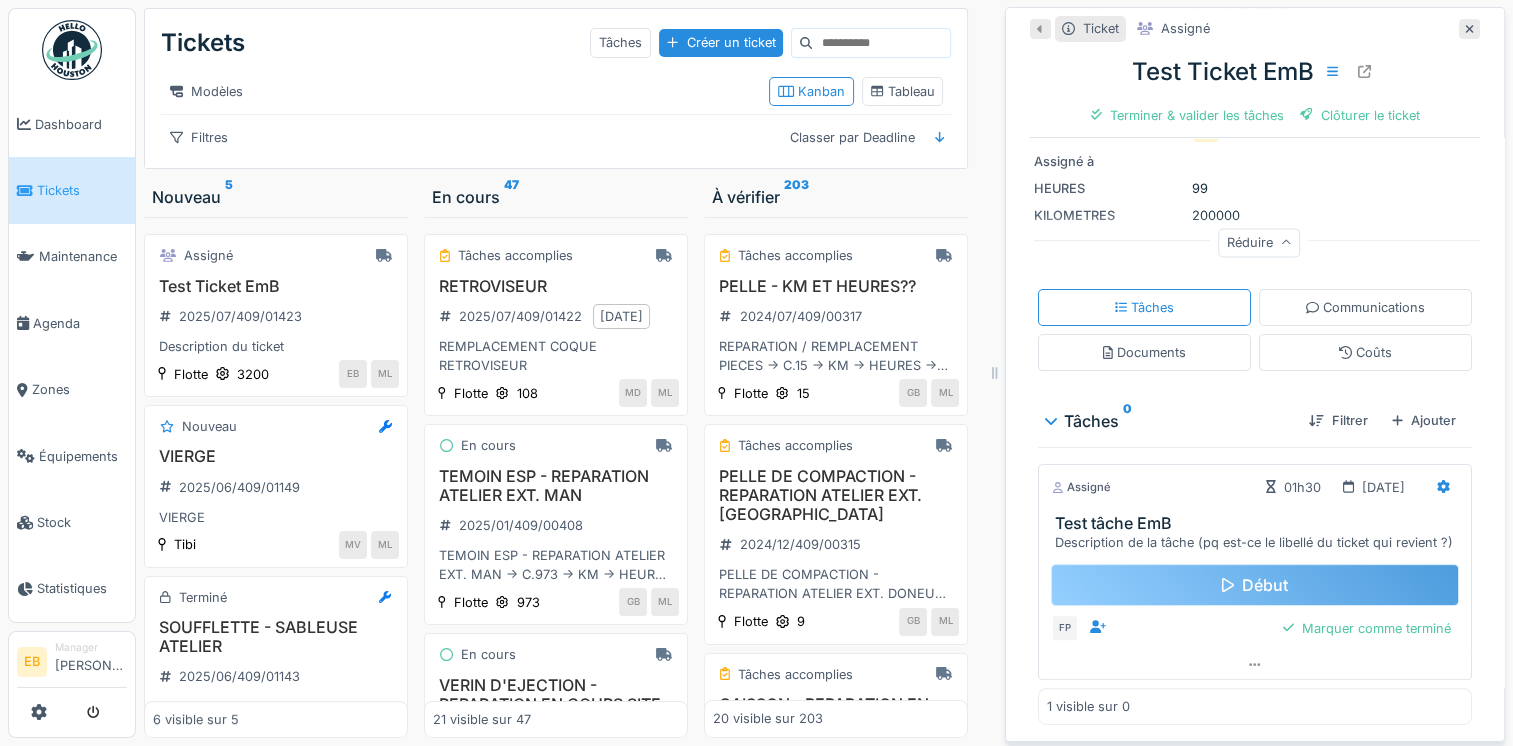 click on "Début" at bounding box center (1255, 585) 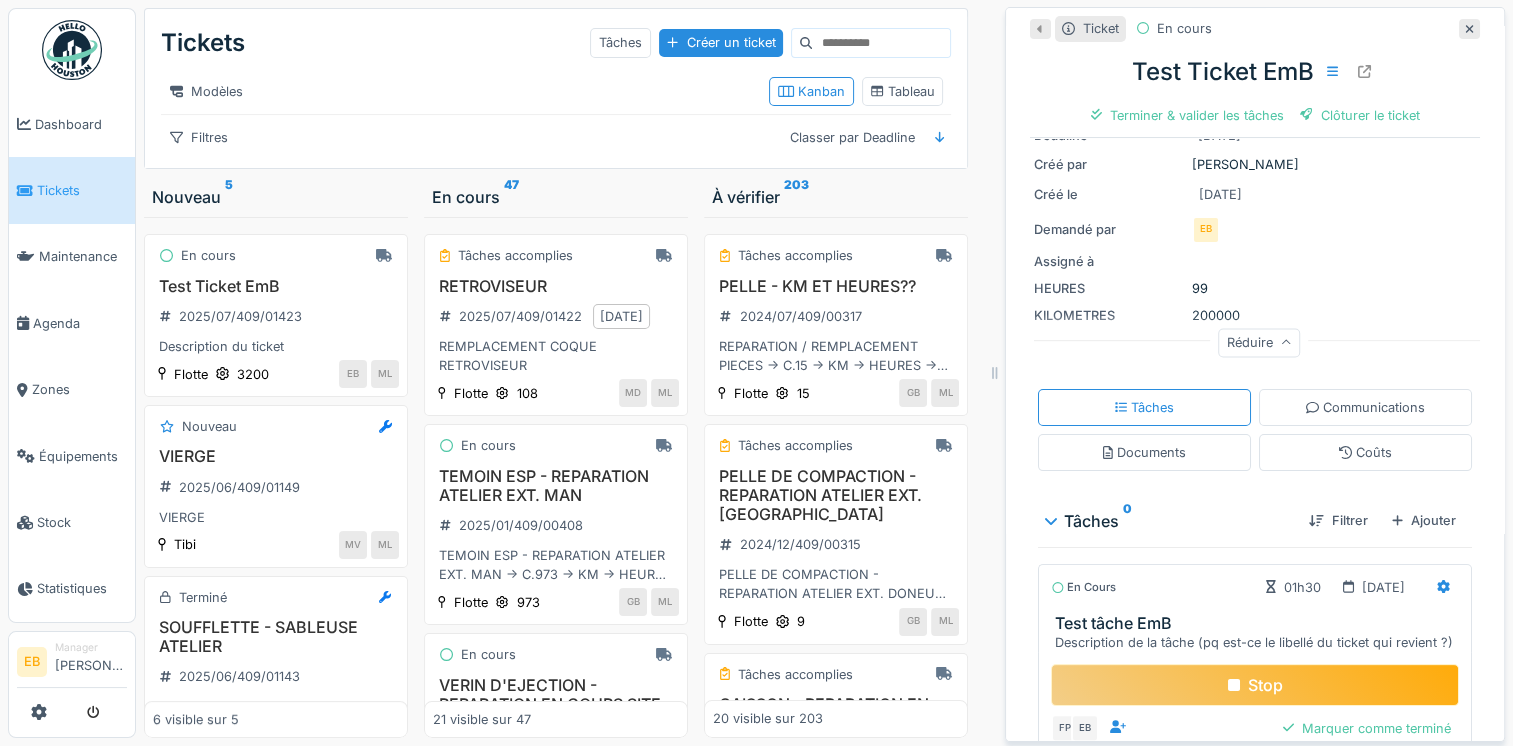 scroll, scrollTop: 350, scrollLeft: 0, axis: vertical 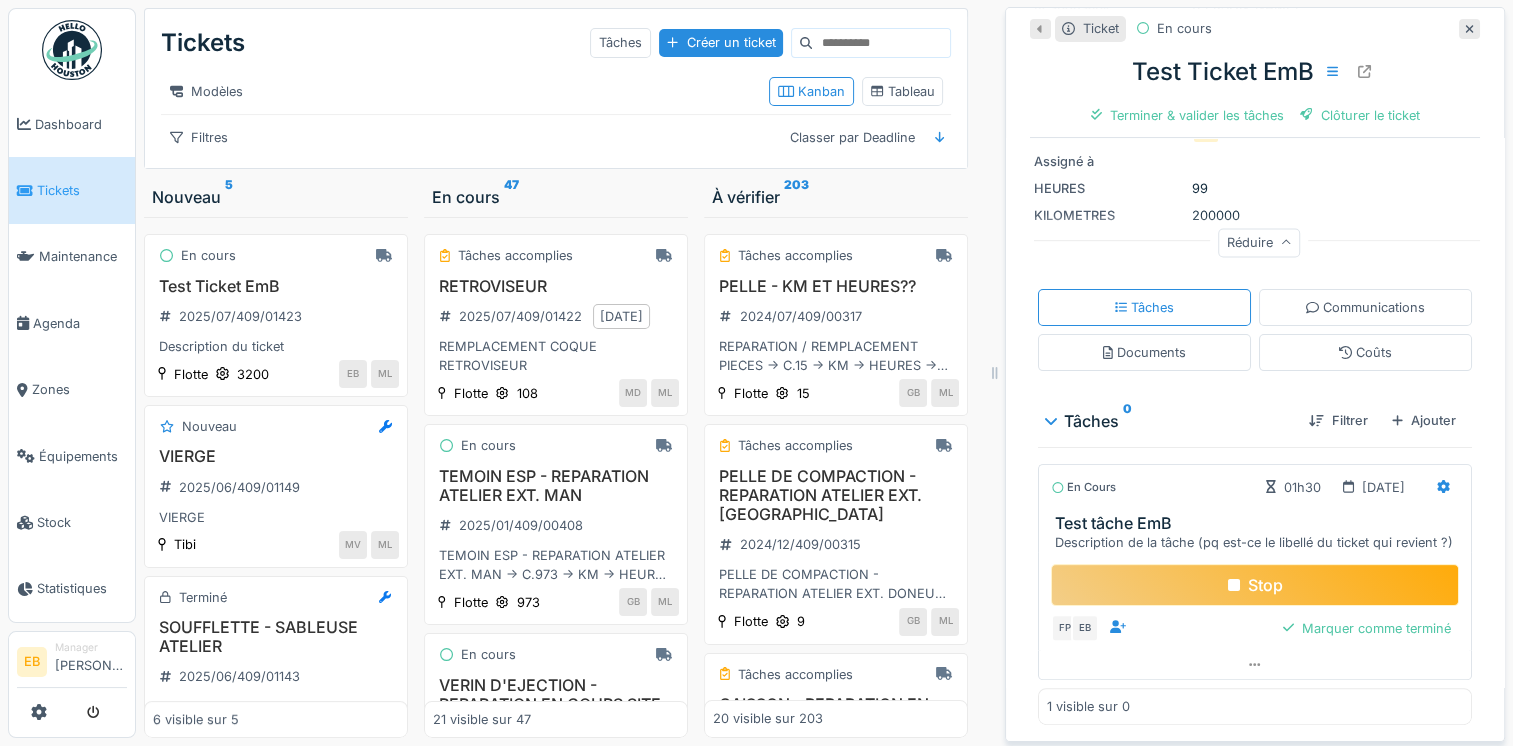 click on "Ticket En cours Test Ticket EmB Terminer & valider les tâches Clôturer le ticket Description du ticket Numéro de ticket 2025/07/409/01423 Type de ticket Ticket Zone Flotte Équipement 3200 Responsable Manuel Lo manto Deadline 09/07/2025 Créé par Emmanuel  Brison Créé le  02/07/2025 Demandé par EB Assigné à HEURES 99 KILOMETRES 200000 Réduire   Tâches   Communications   Documents   Coûts Tâches 0 Filtrer Ajouter En cours 01h30 02/07/2025 Test tâche EmB Description de la tâche (pq est-ce le libellé du ticket qui revient ?) Stop FP EB Marquer comme terminé 1 visible sur 0" at bounding box center [1255, 374] 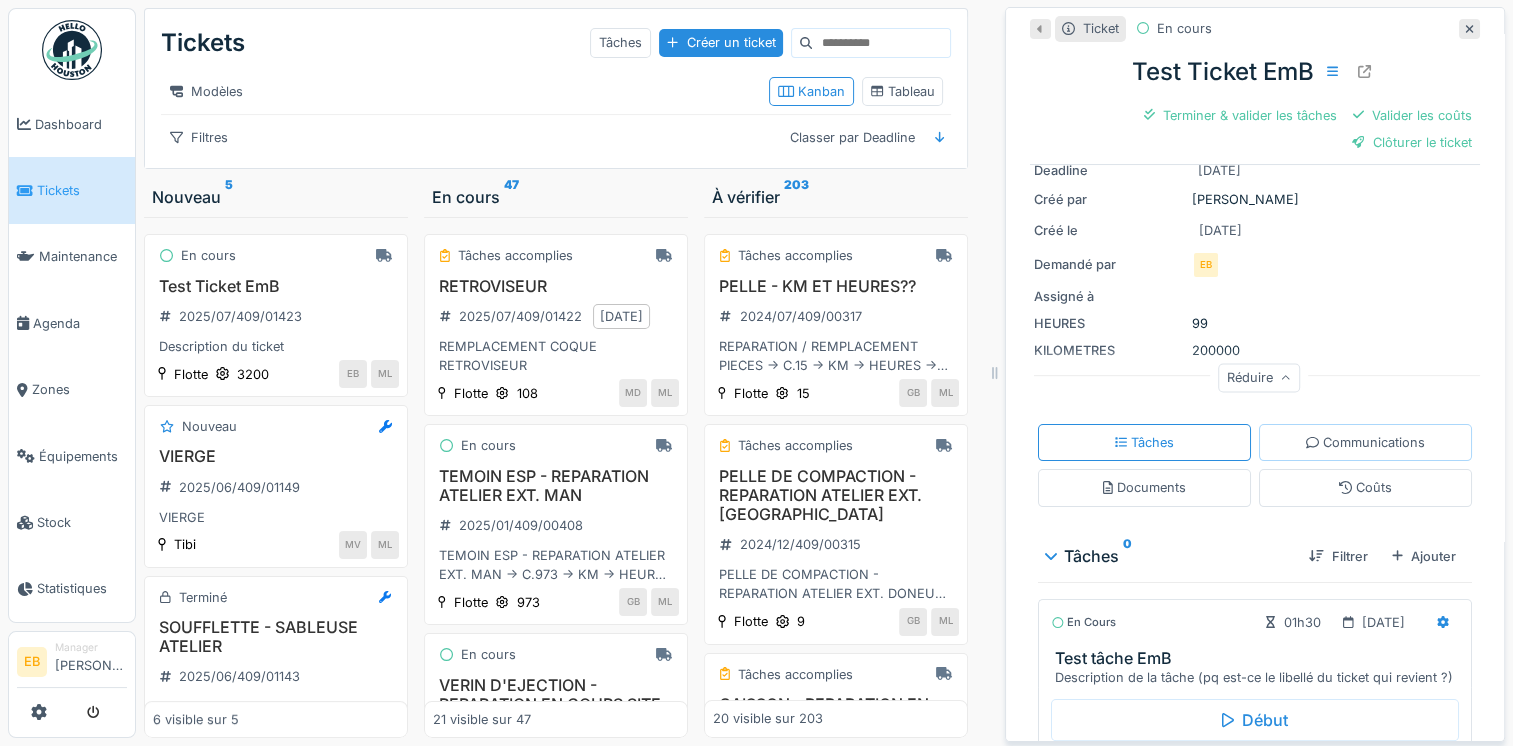 scroll, scrollTop: 177, scrollLeft: 0, axis: vertical 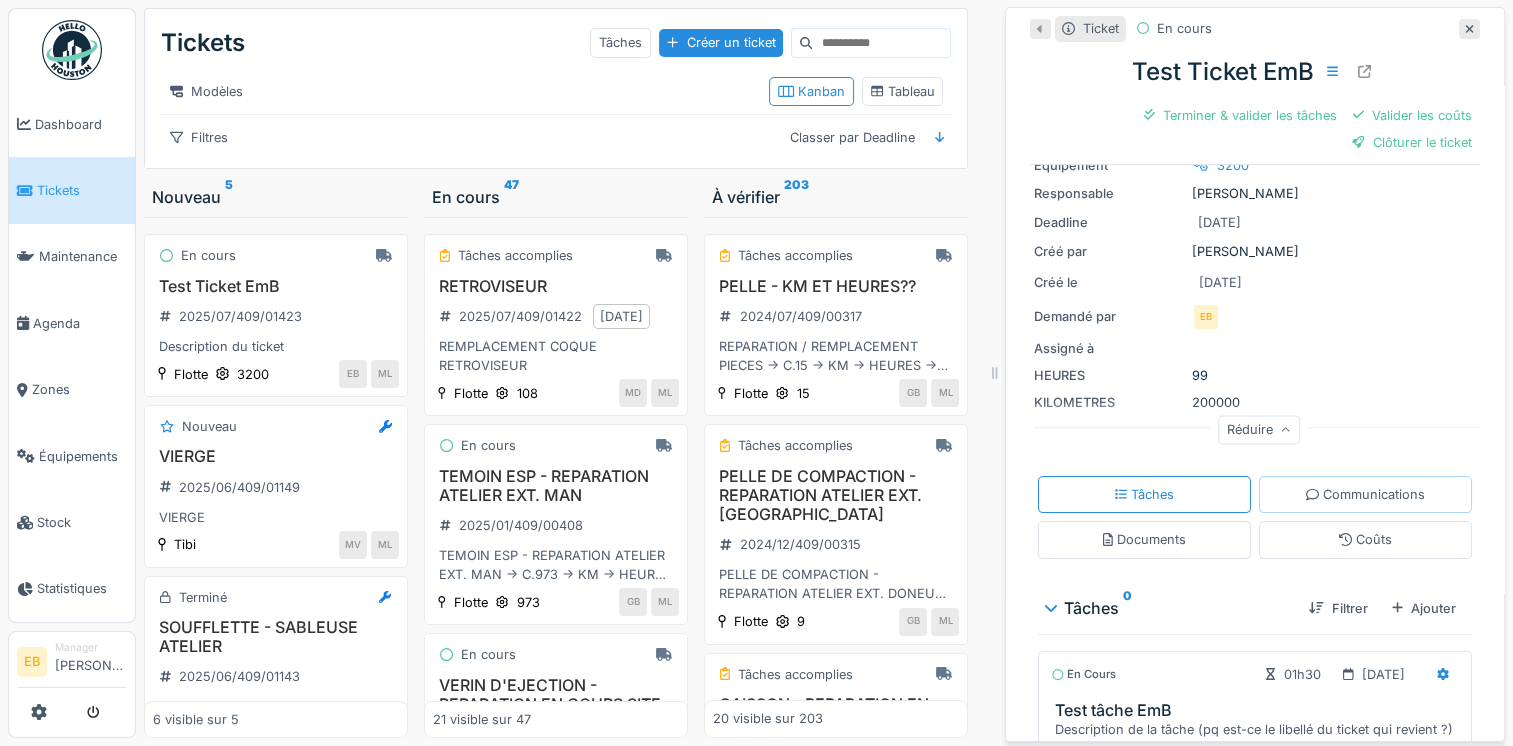 click on "Communications" at bounding box center [1365, 494] 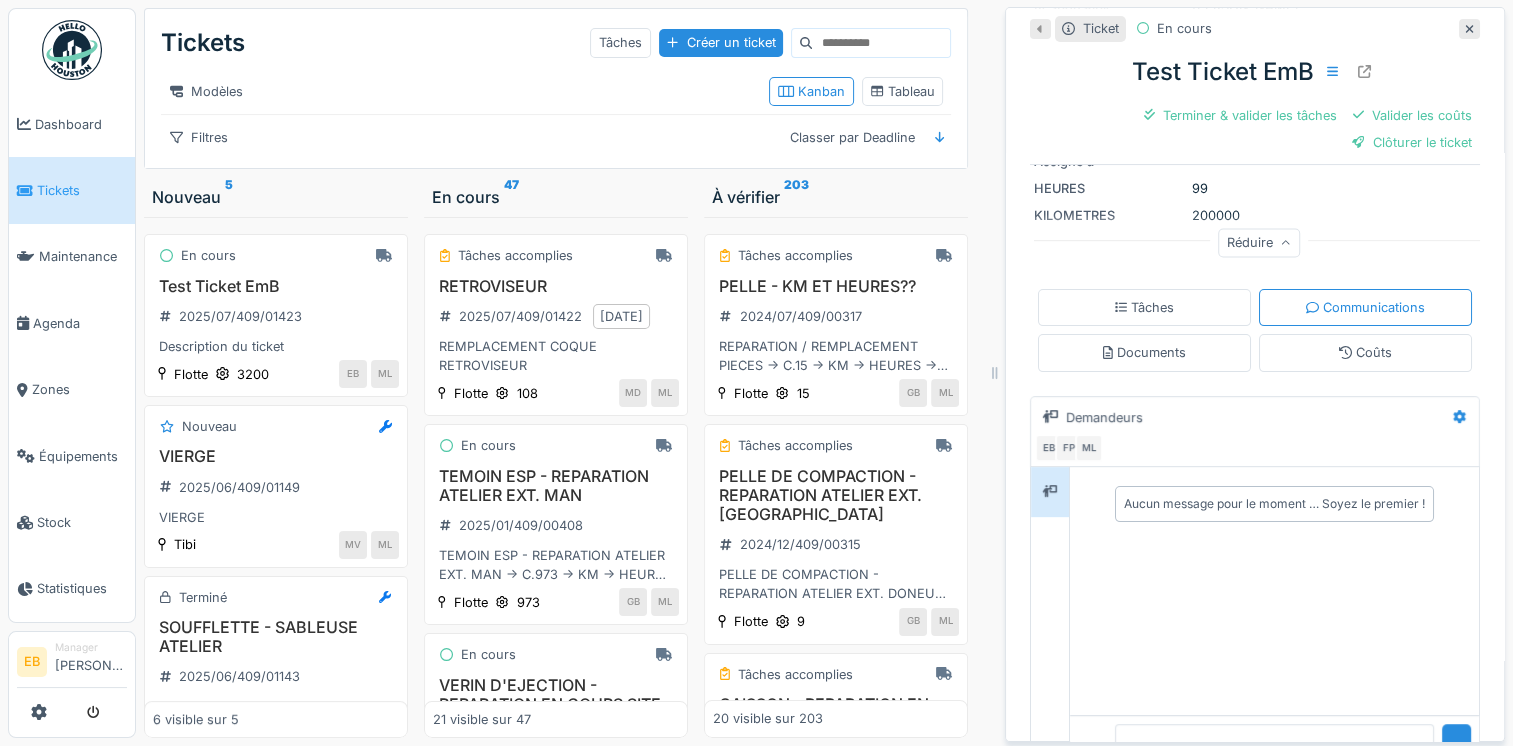 scroll, scrollTop: 377, scrollLeft: 0, axis: vertical 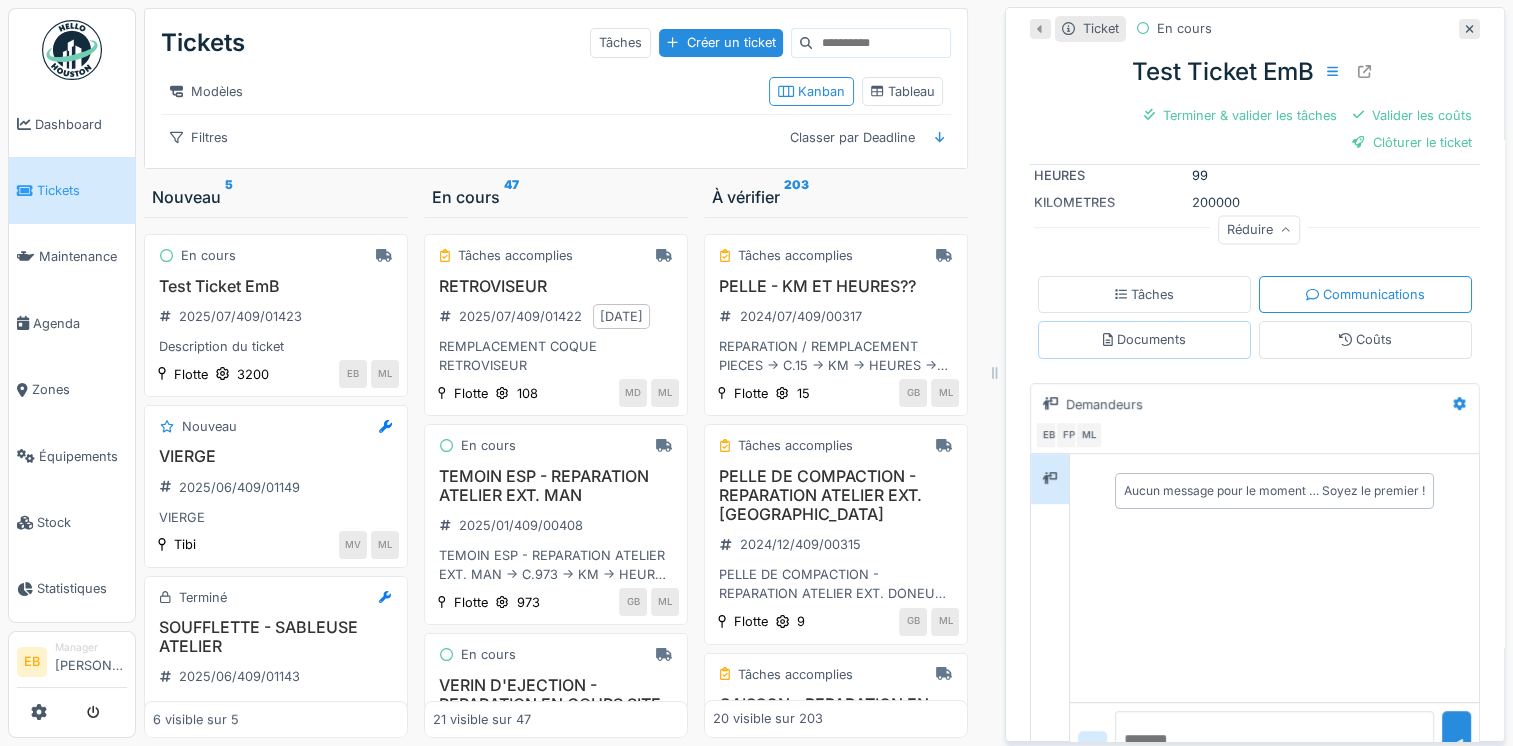 click on "Documents" at bounding box center [1144, 339] 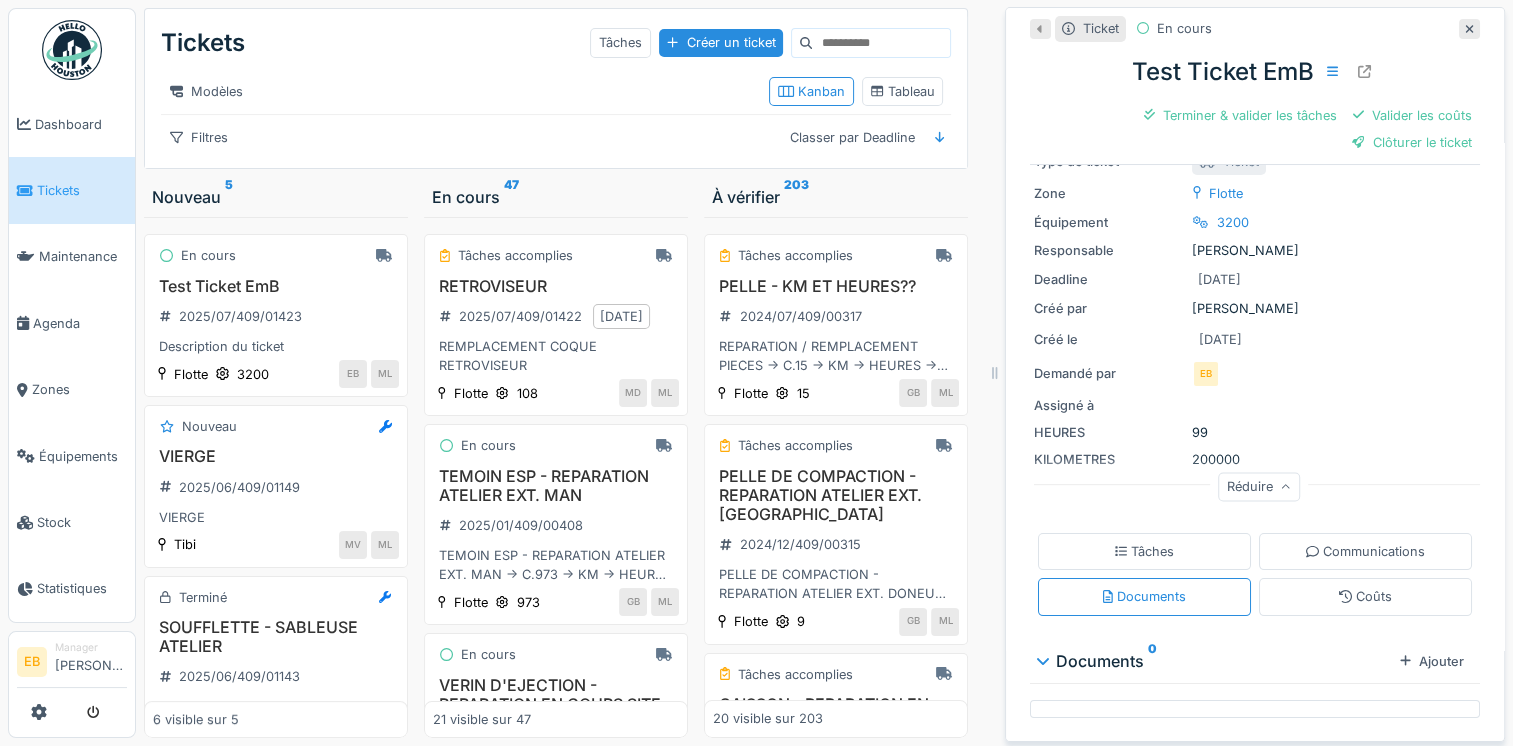 scroll, scrollTop: 116, scrollLeft: 0, axis: vertical 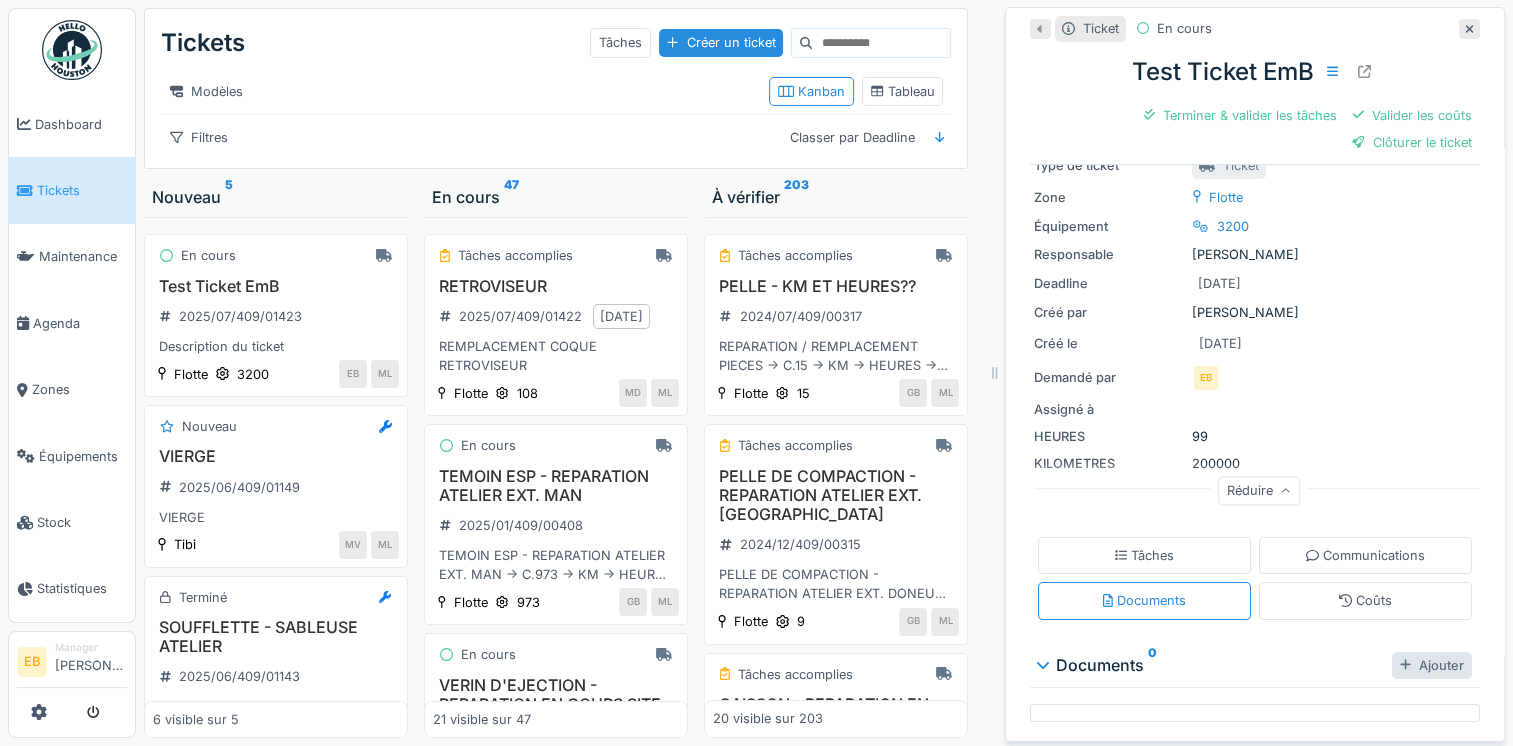click at bounding box center (1405, 665) 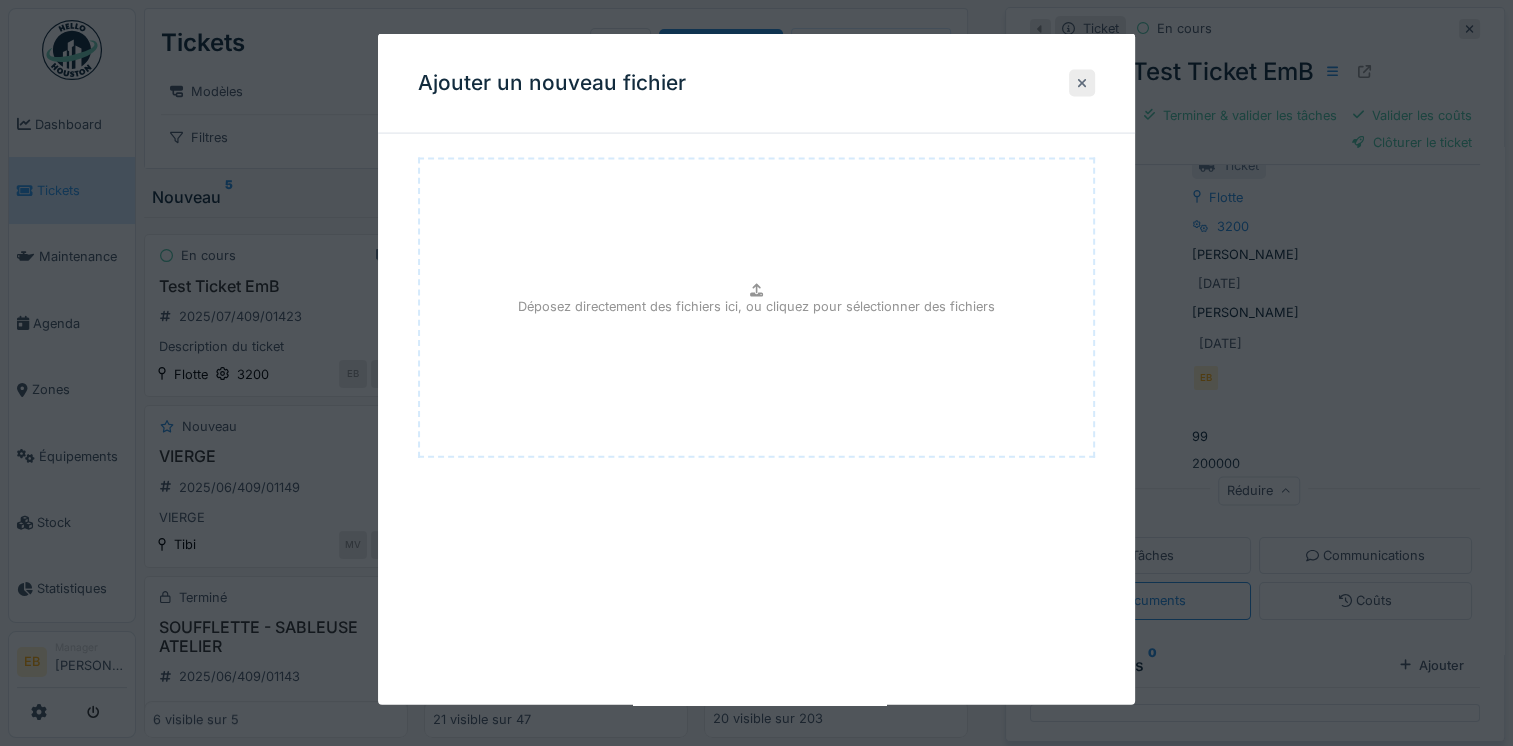 click at bounding box center [1082, 82] 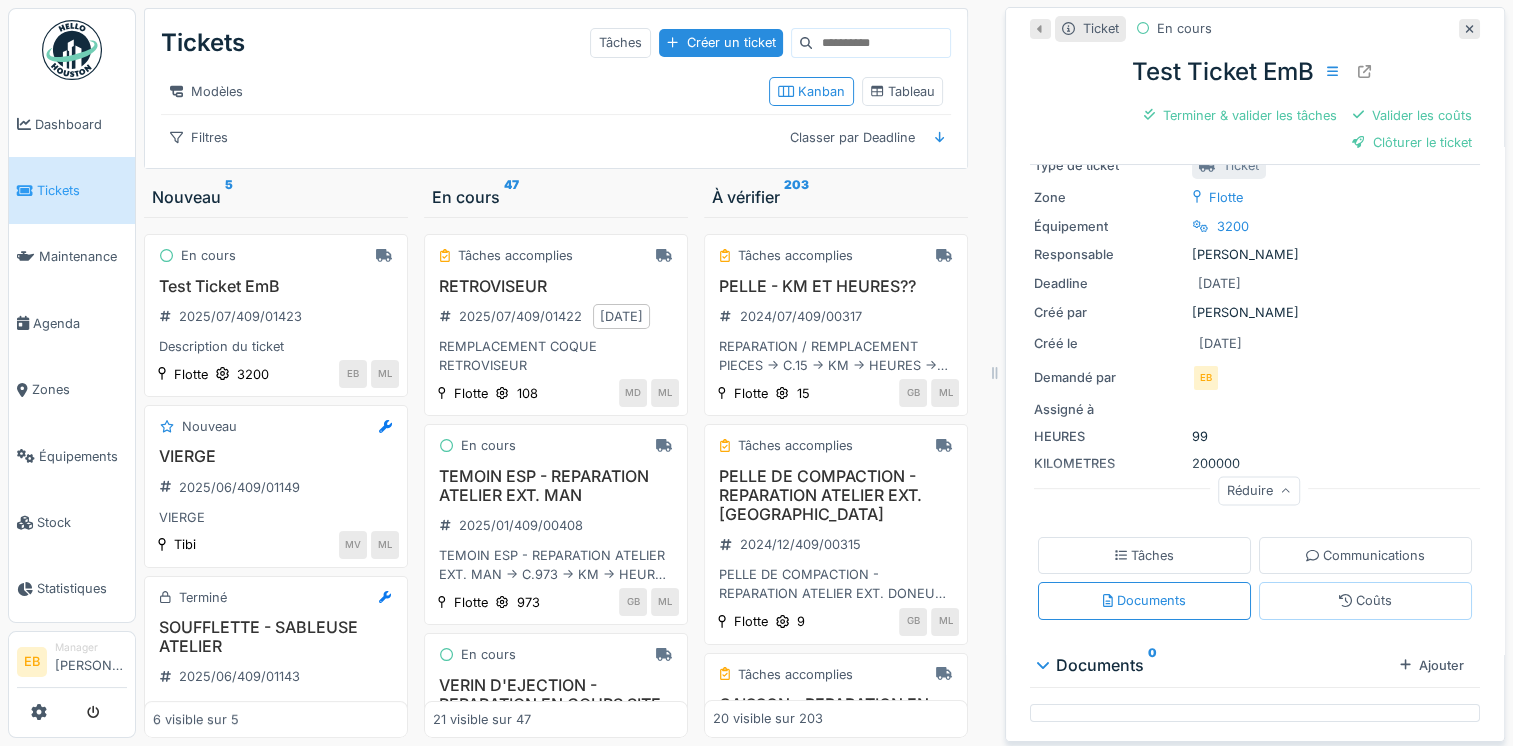 click on "Coûts" at bounding box center (1365, 600) 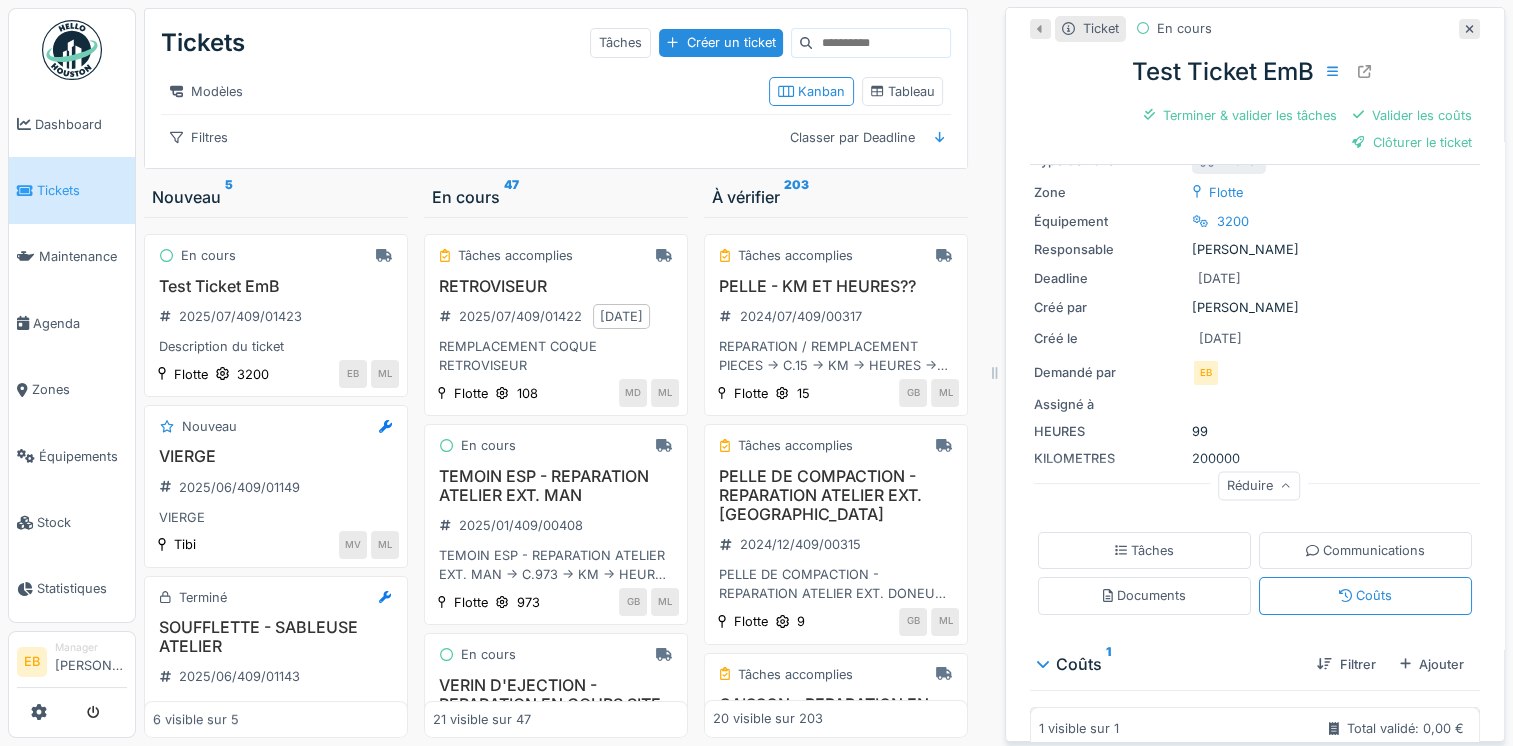 scroll, scrollTop: 0, scrollLeft: 0, axis: both 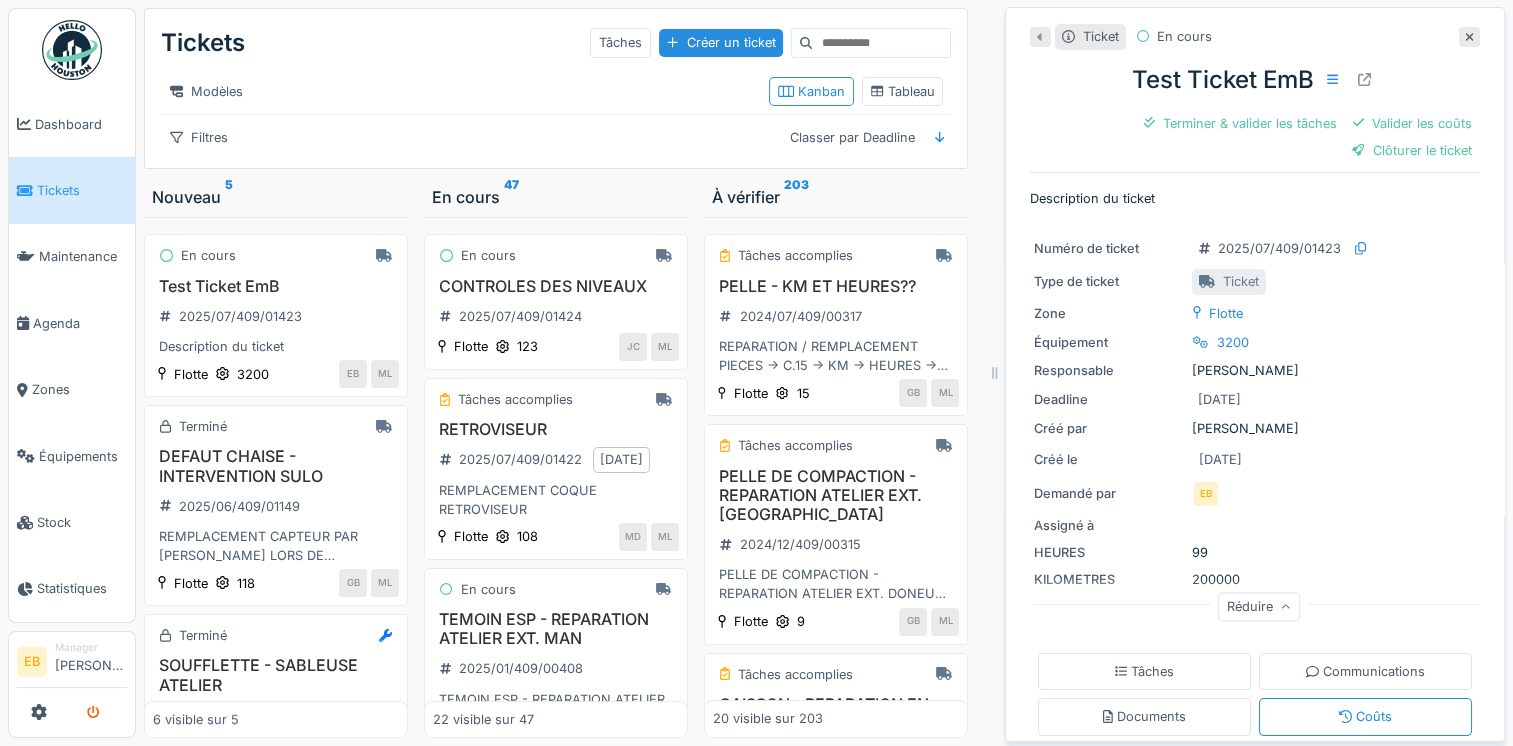 click at bounding box center [93, 712] 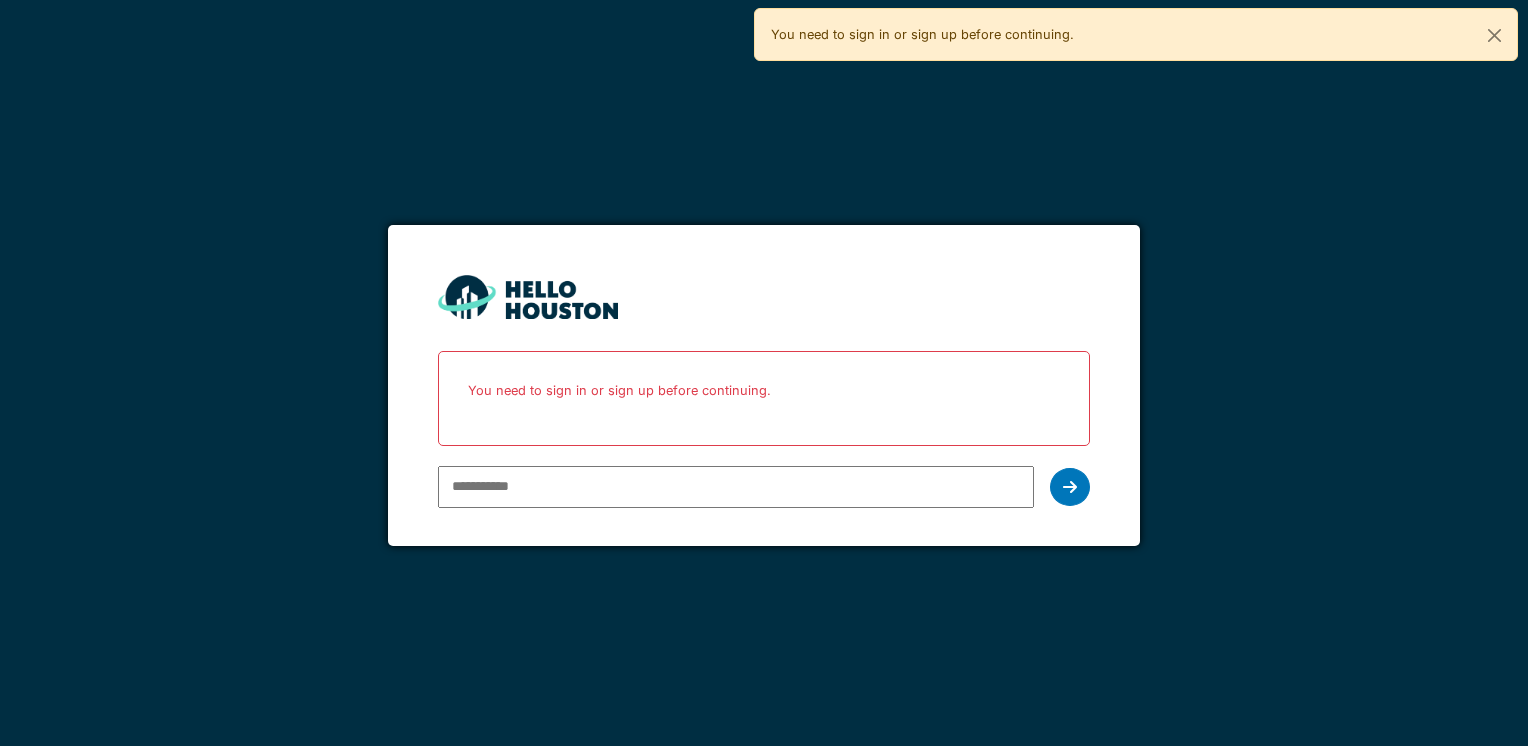 scroll, scrollTop: 0, scrollLeft: 0, axis: both 